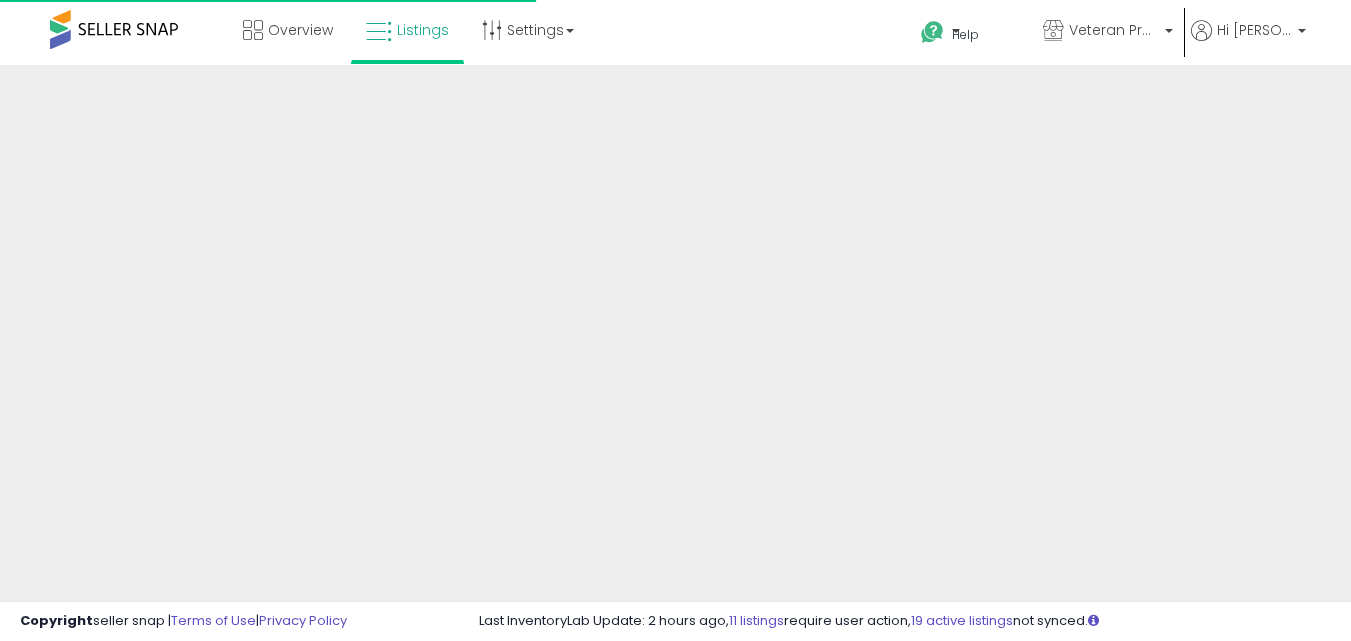 scroll, scrollTop: 0, scrollLeft: 0, axis: both 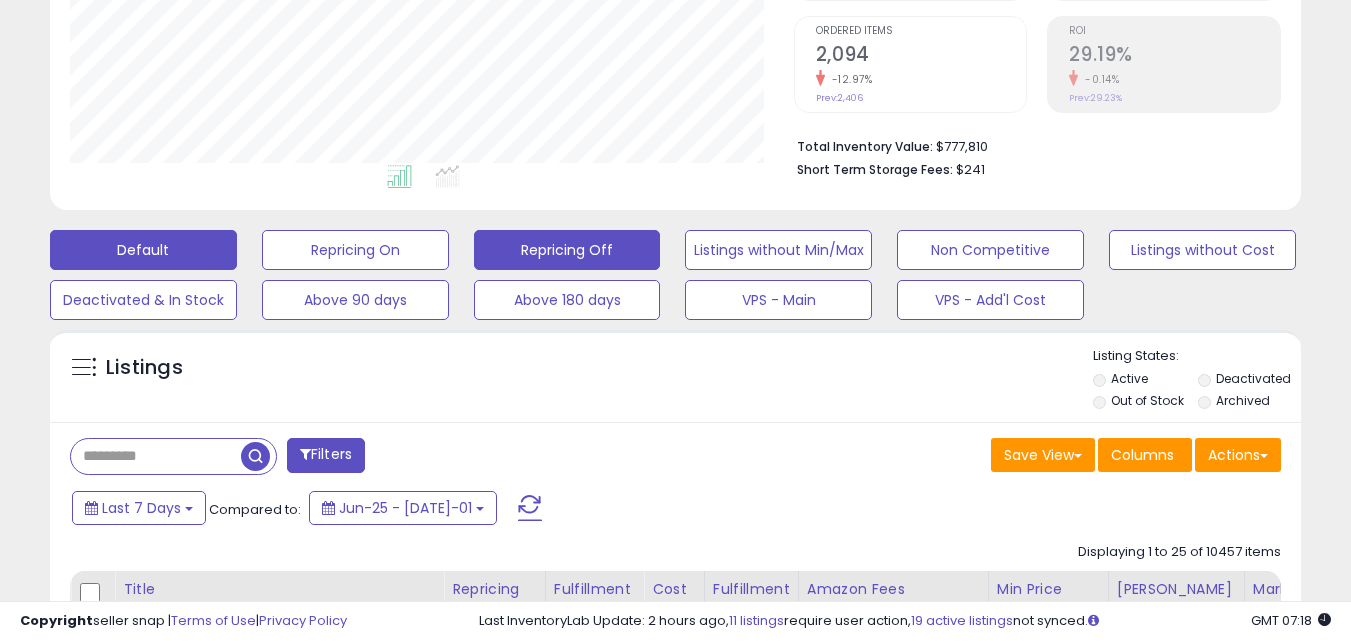 click on "Repricing Off" at bounding box center [355, 250] 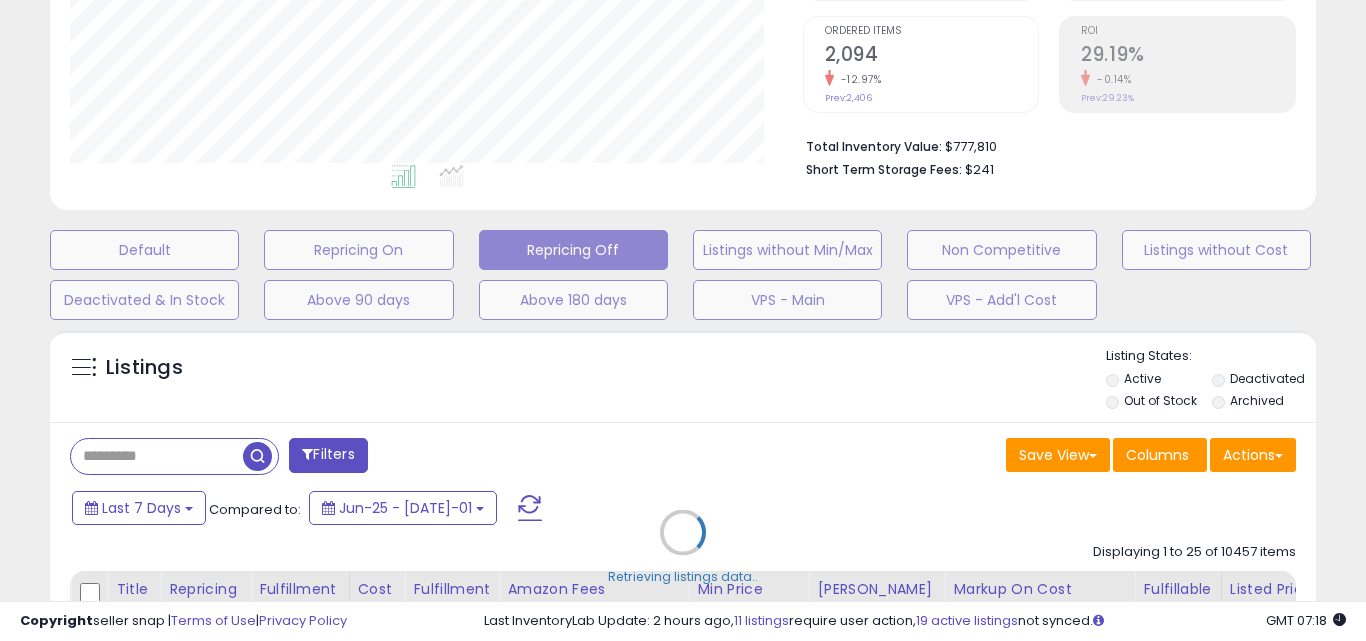 scroll, scrollTop: 999590, scrollLeft: 999267, axis: both 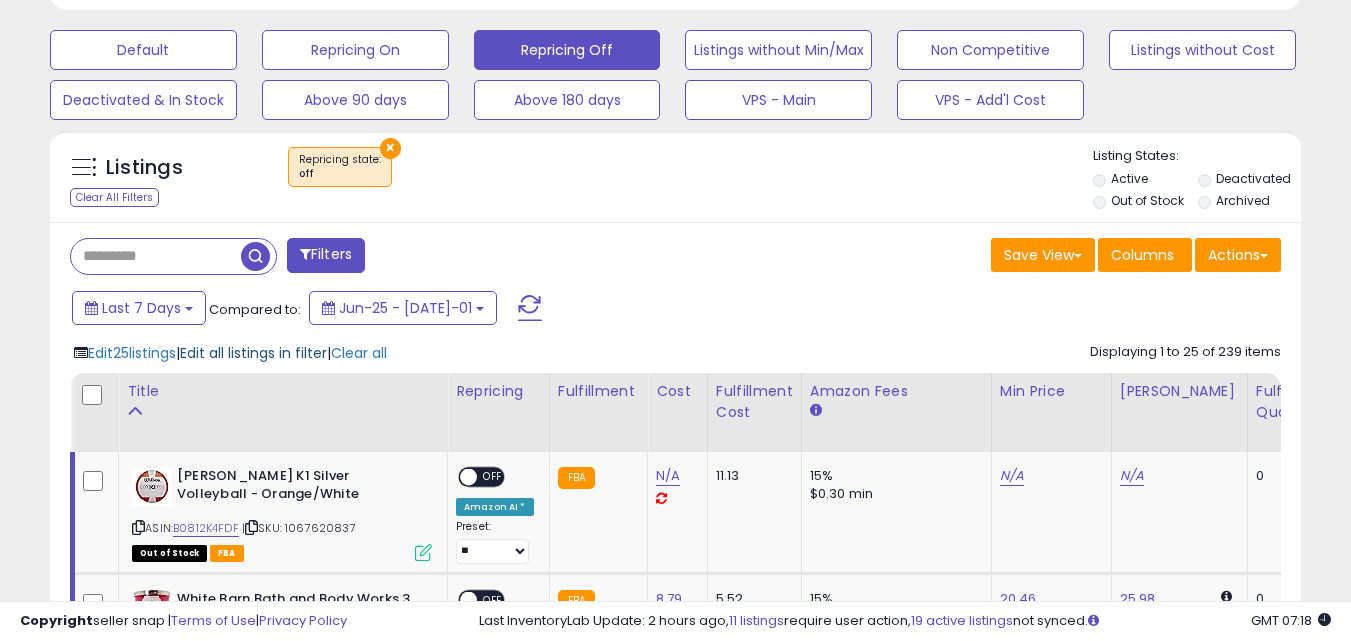 click on "Edit all listings in filter" at bounding box center [253, 353] 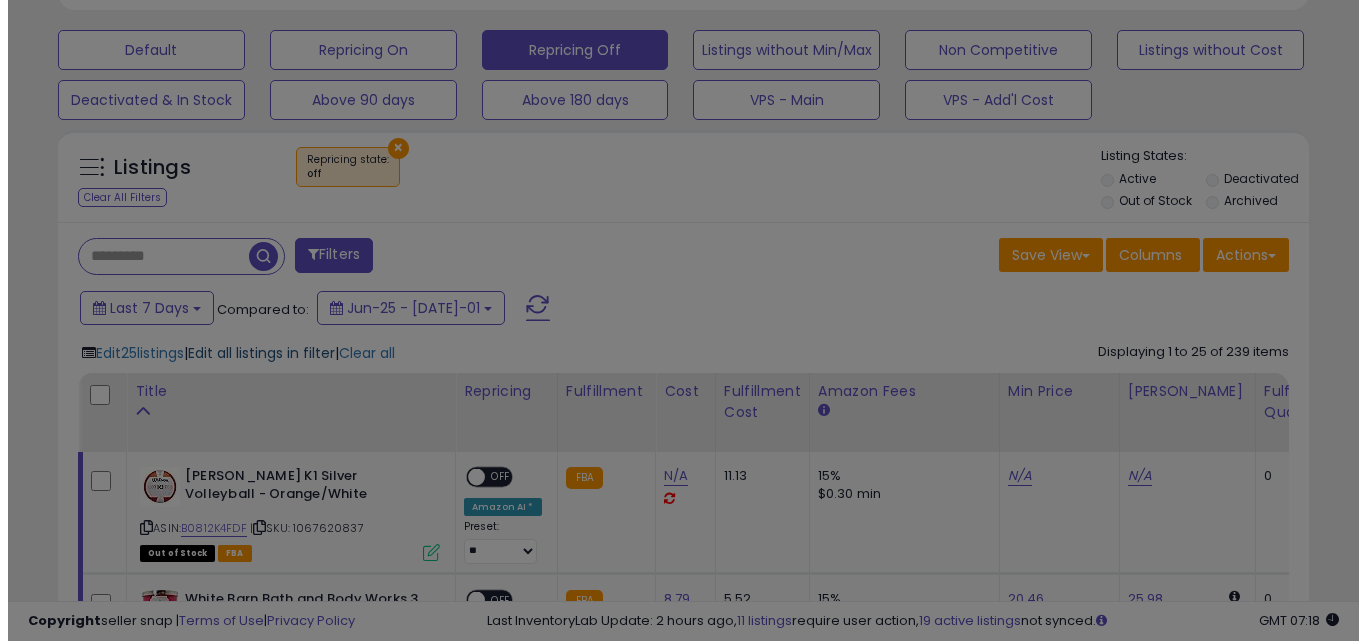 scroll, scrollTop: 999590, scrollLeft: 999267, axis: both 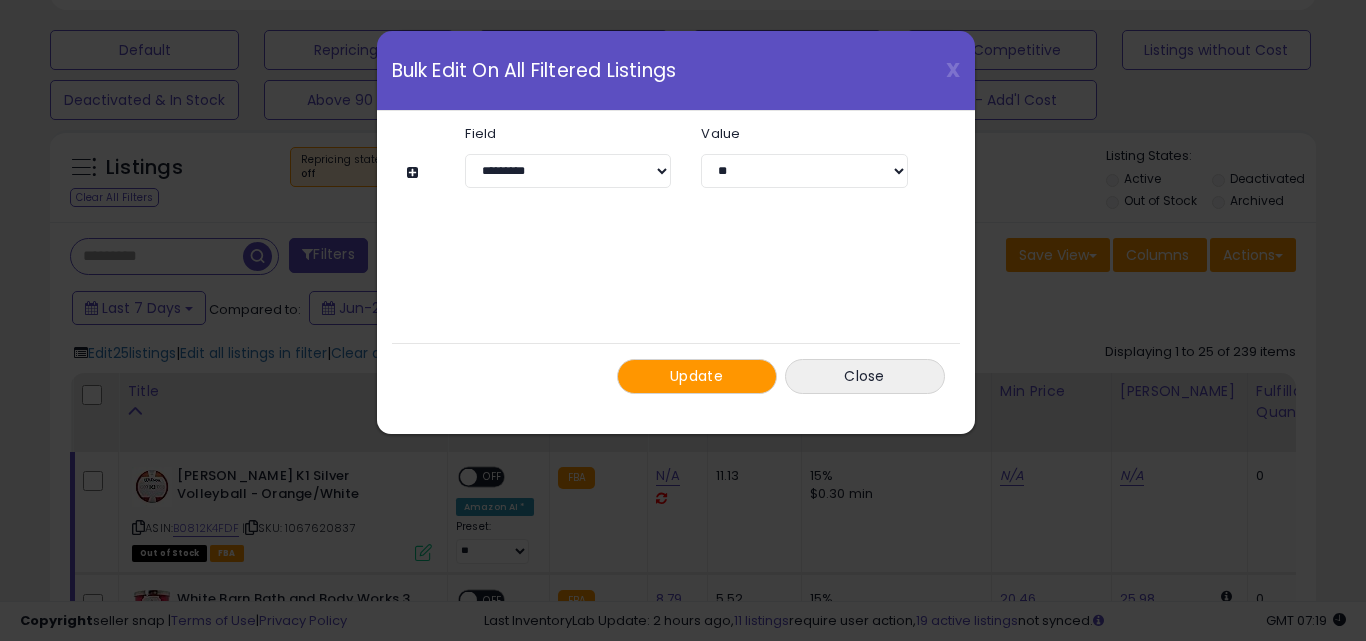 click at bounding box center [415, 172] 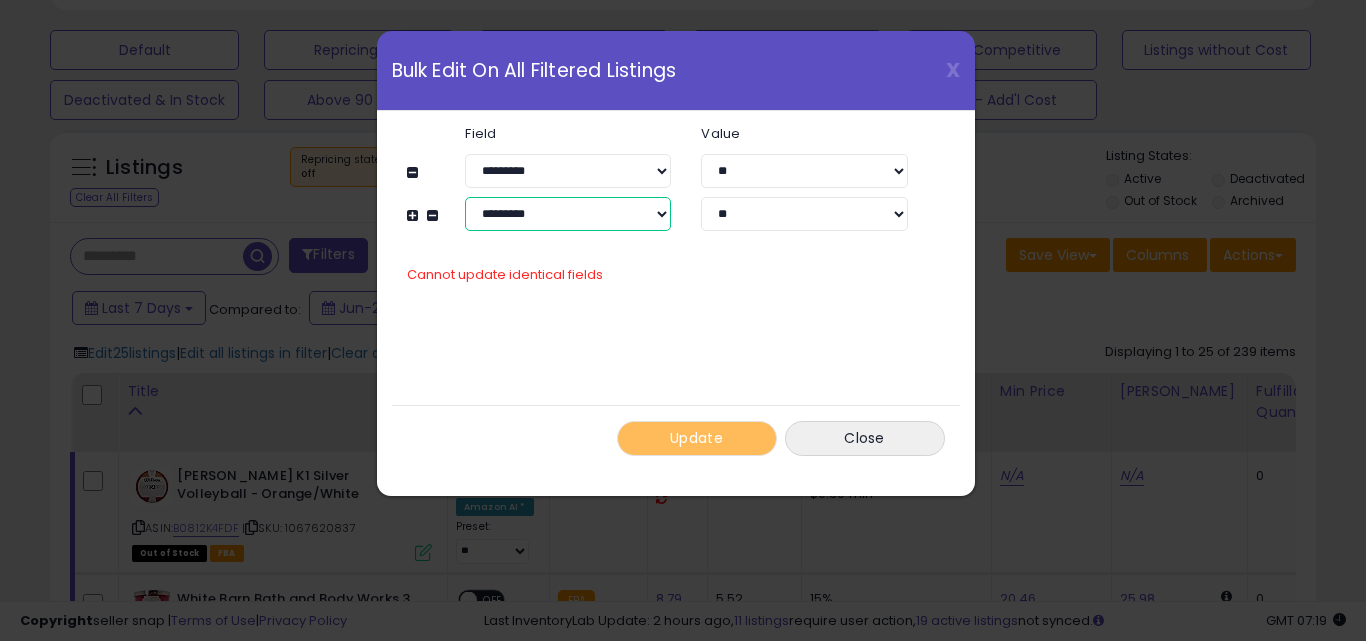 click on "**********" at bounding box center [568, 214] 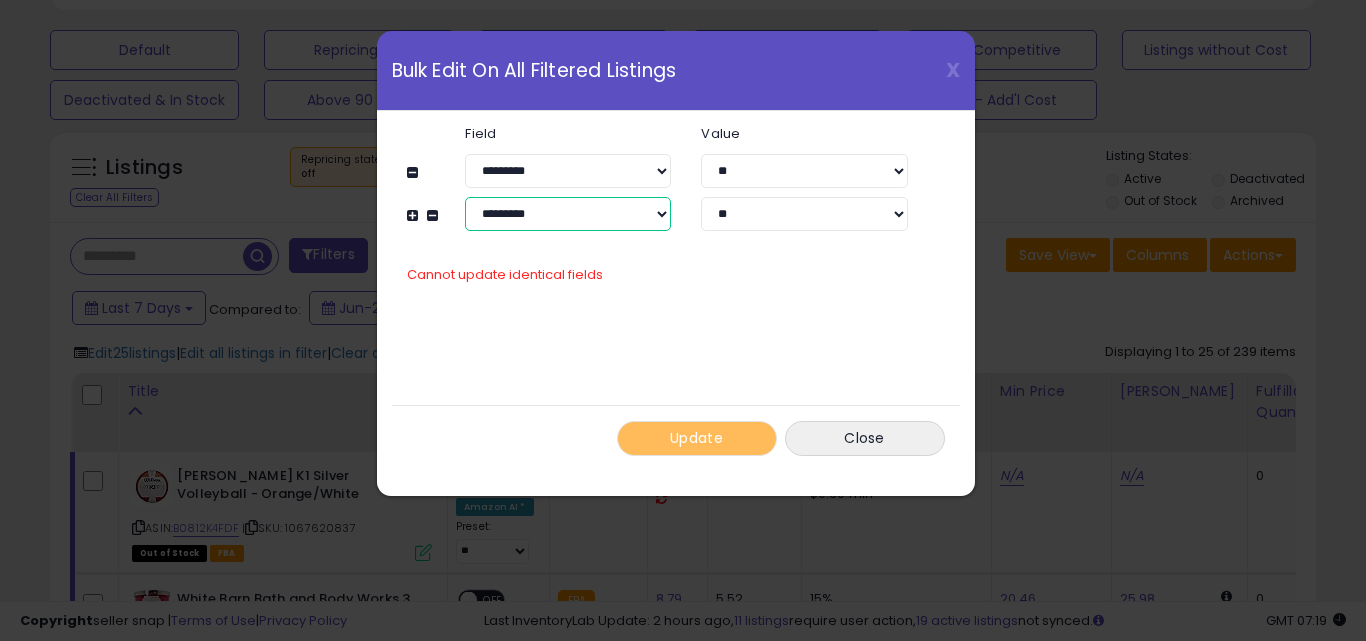 select on "**********" 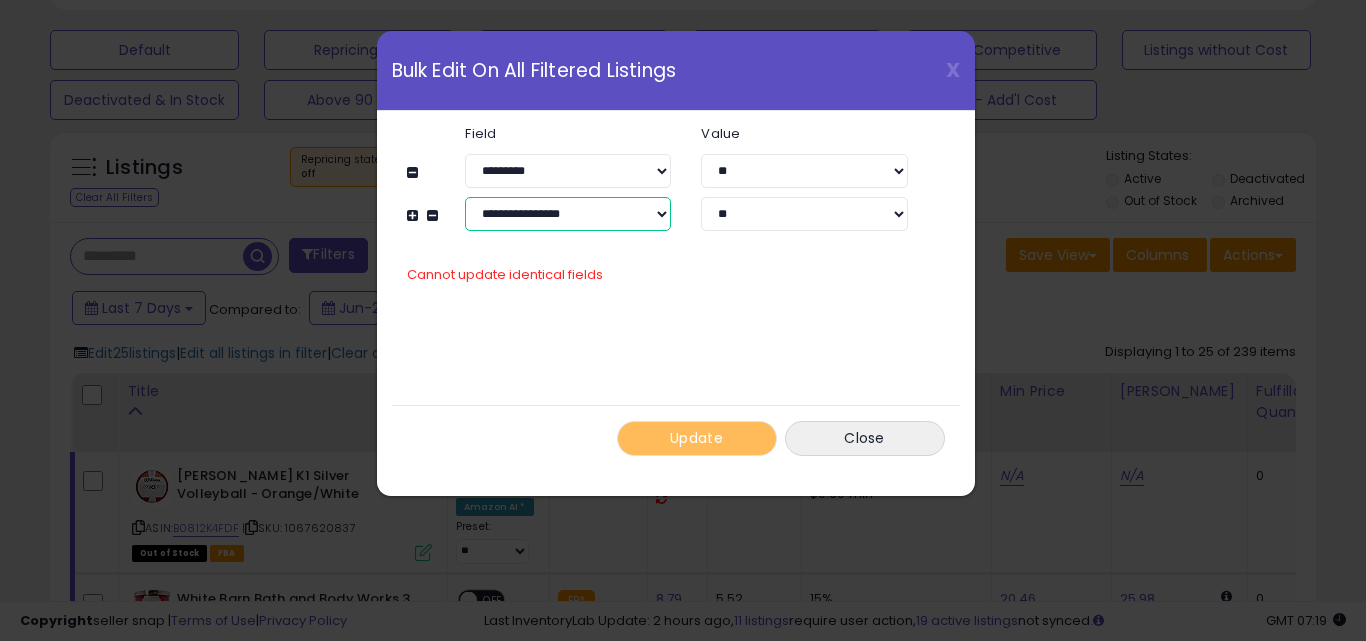 click on "**********" at bounding box center [568, 214] 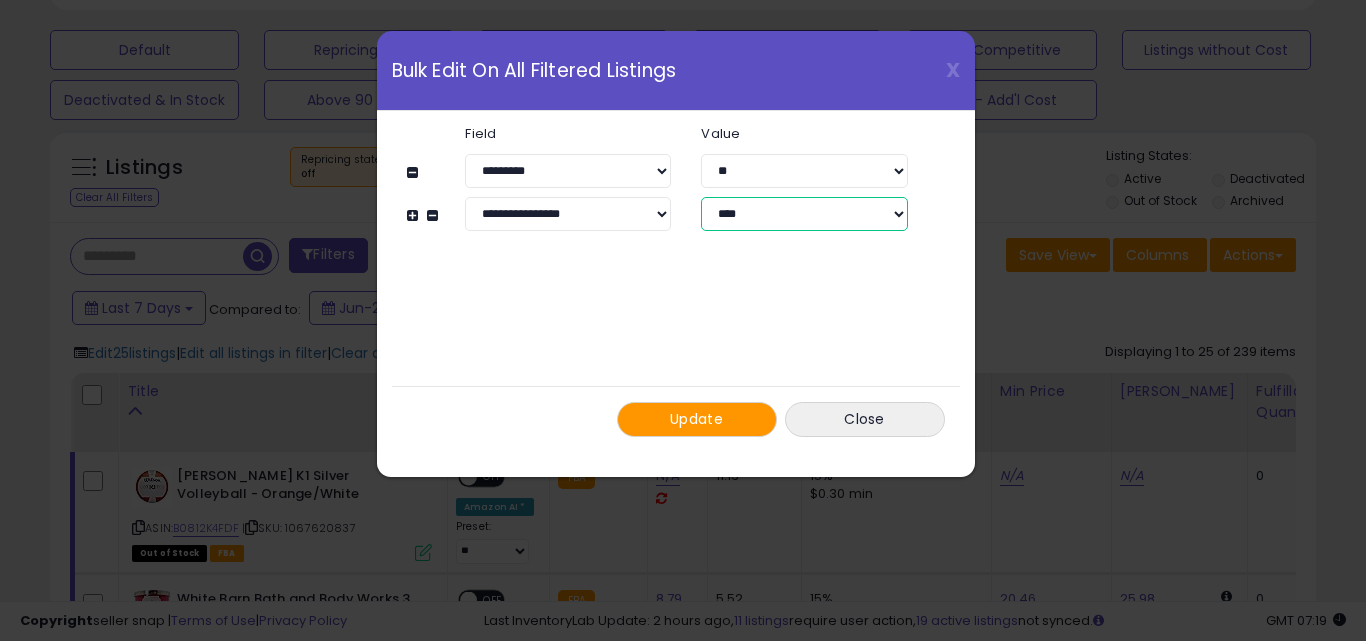 click on "**********" at bounding box center (804, 214) 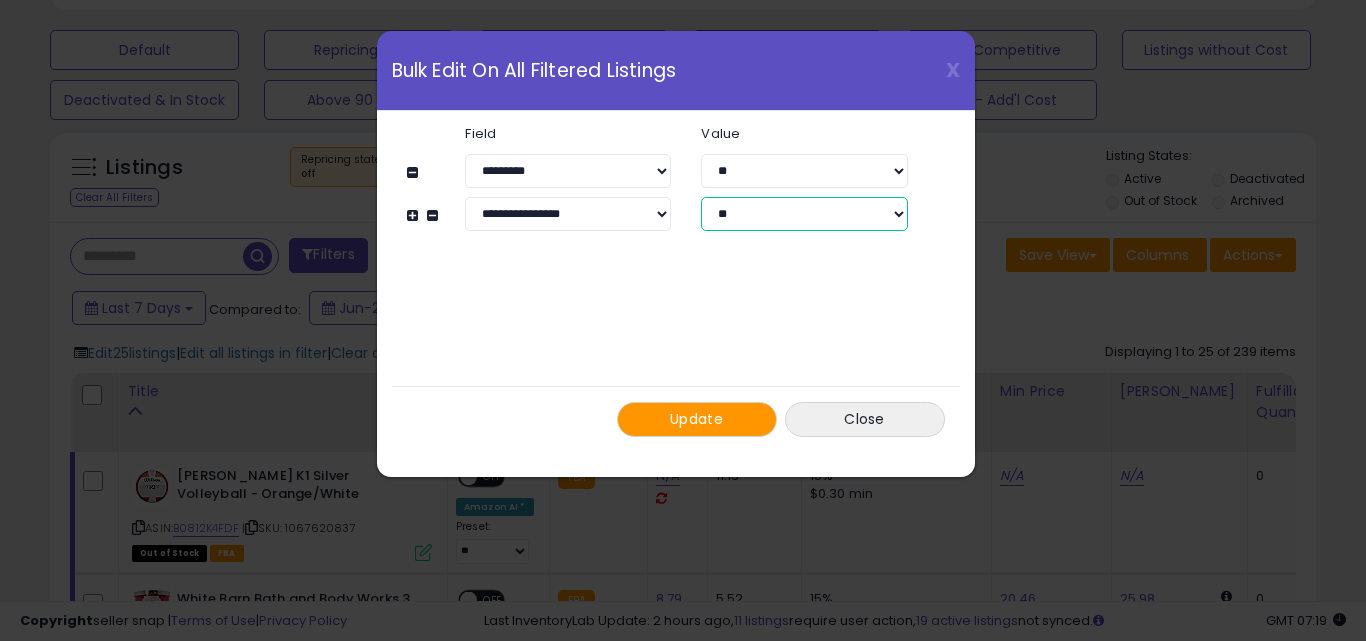 click on "**********" at bounding box center [804, 214] 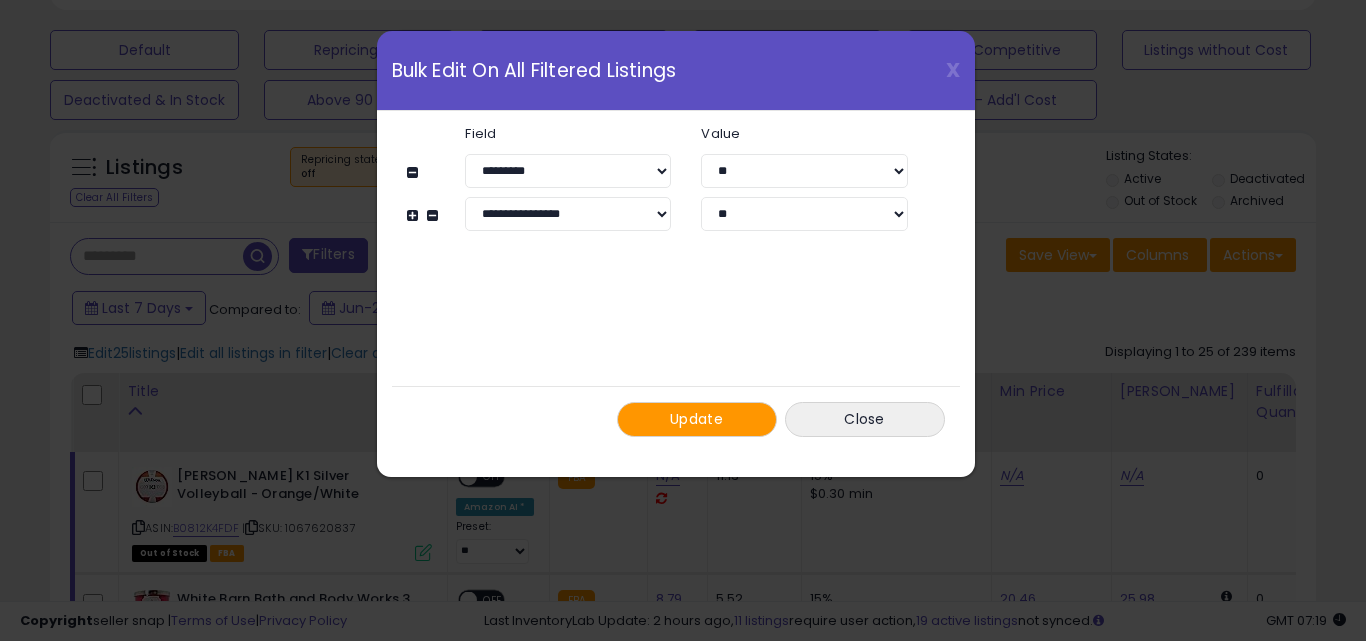 click on "Update" at bounding box center [696, 419] 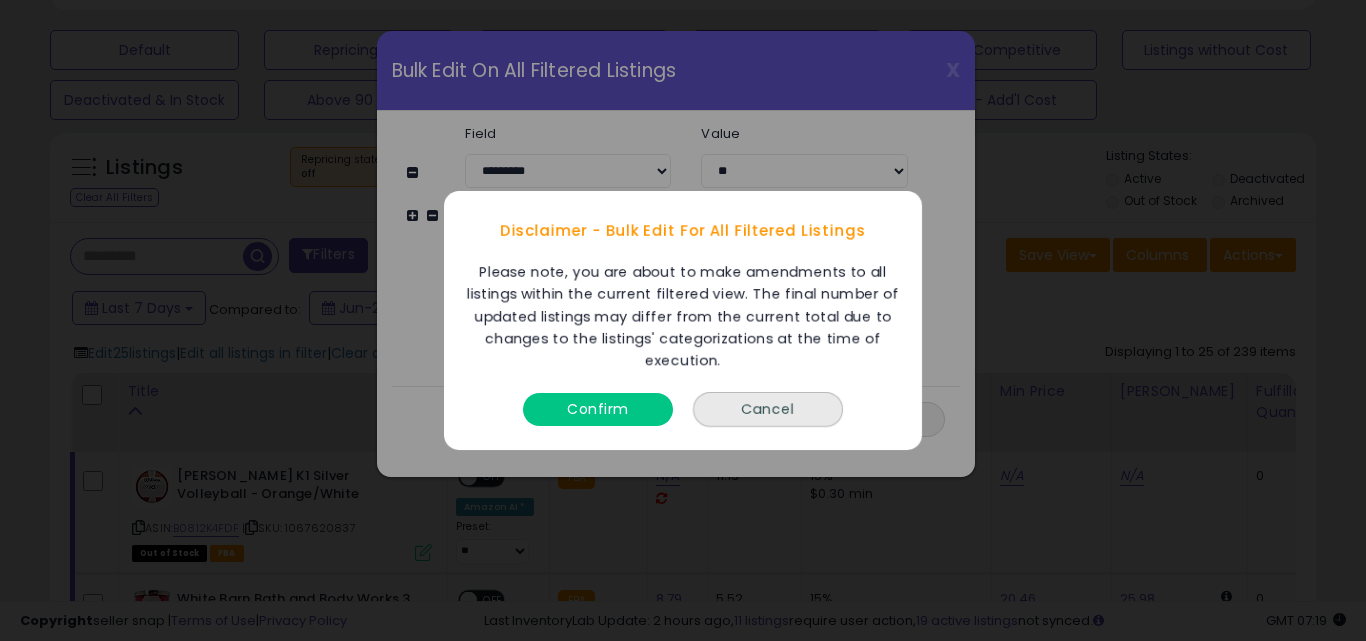 click on "Confirm" at bounding box center (598, 409) 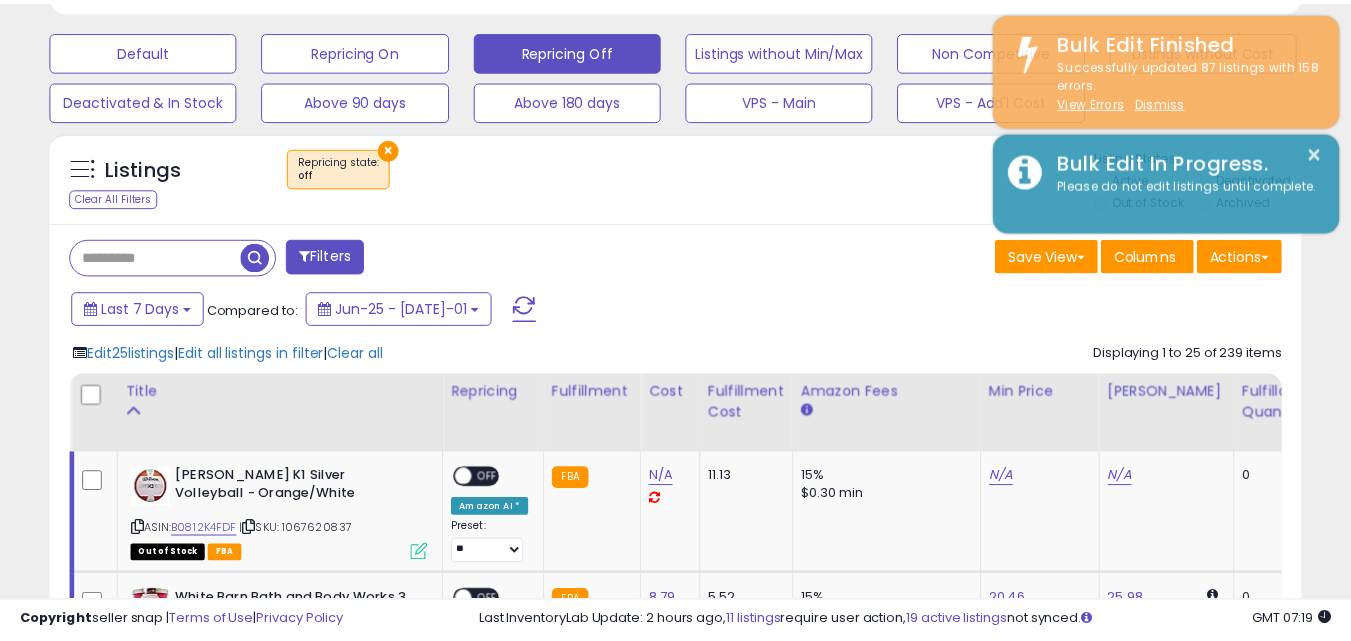 scroll, scrollTop: 410, scrollLeft: 724, axis: both 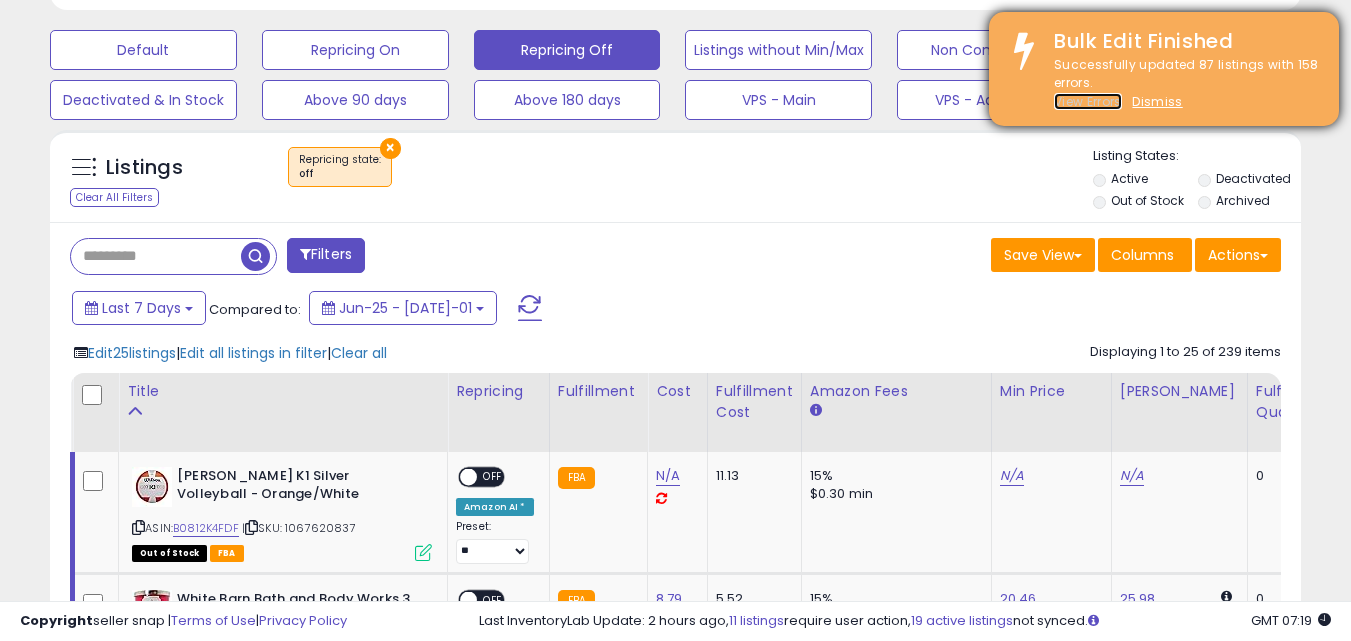 click on "View Errors" at bounding box center [1088, 101] 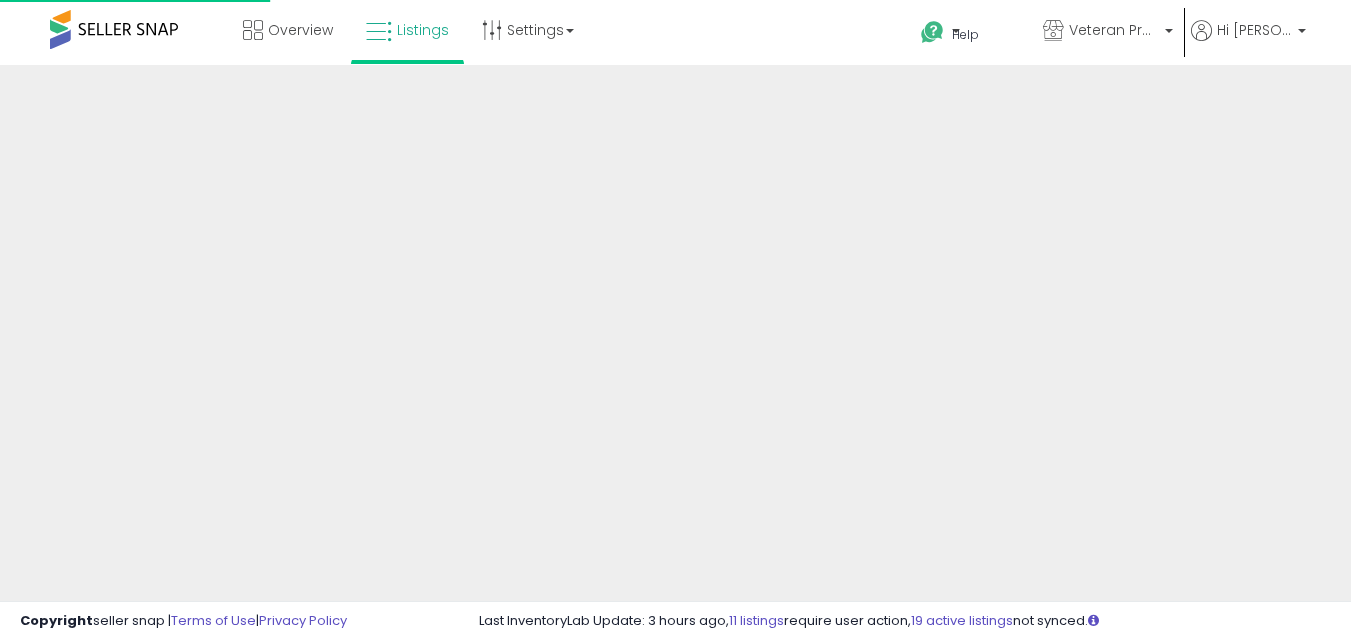 scroll, scrollTop: 0, scrollLeft: 0, axis: both 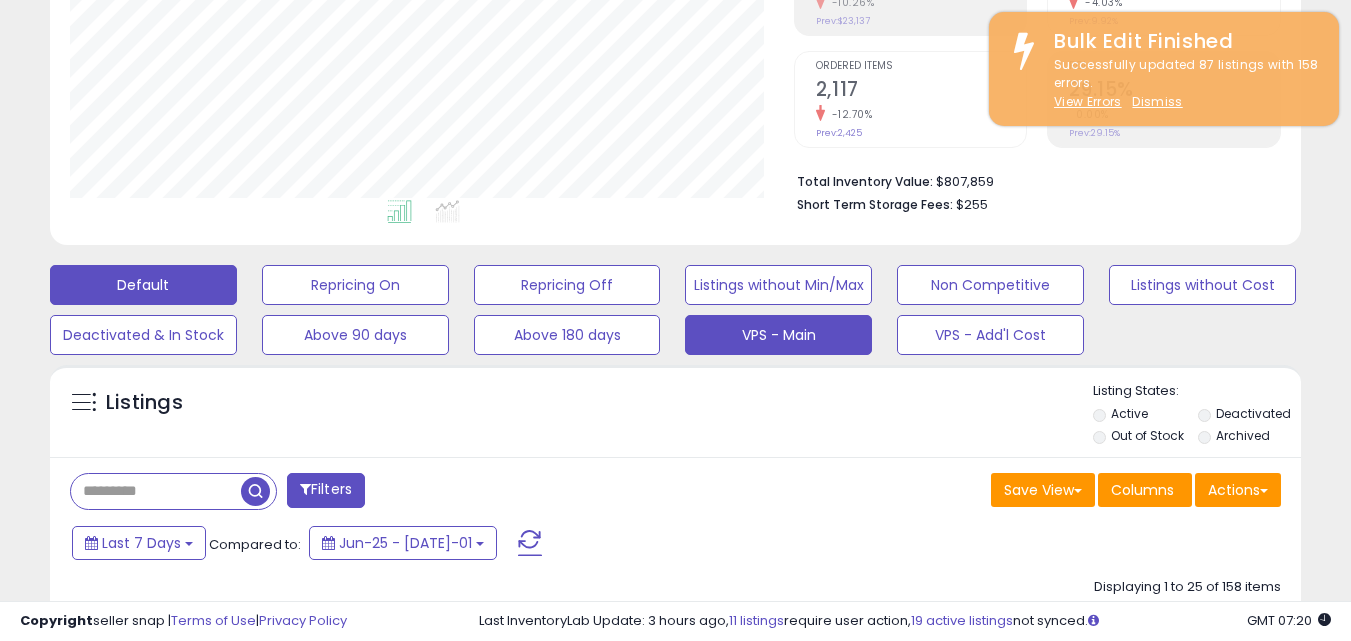 click on "VPS - Main" at bounding box center [355, 285] 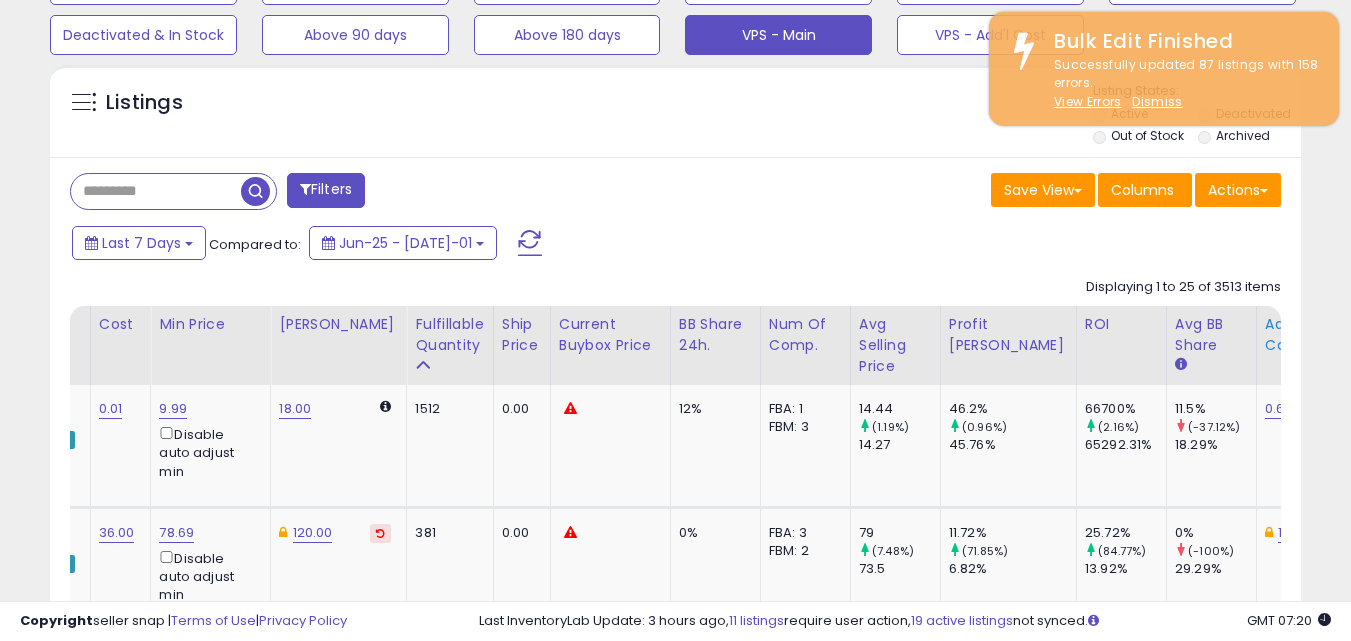 click on "Additional Cost" 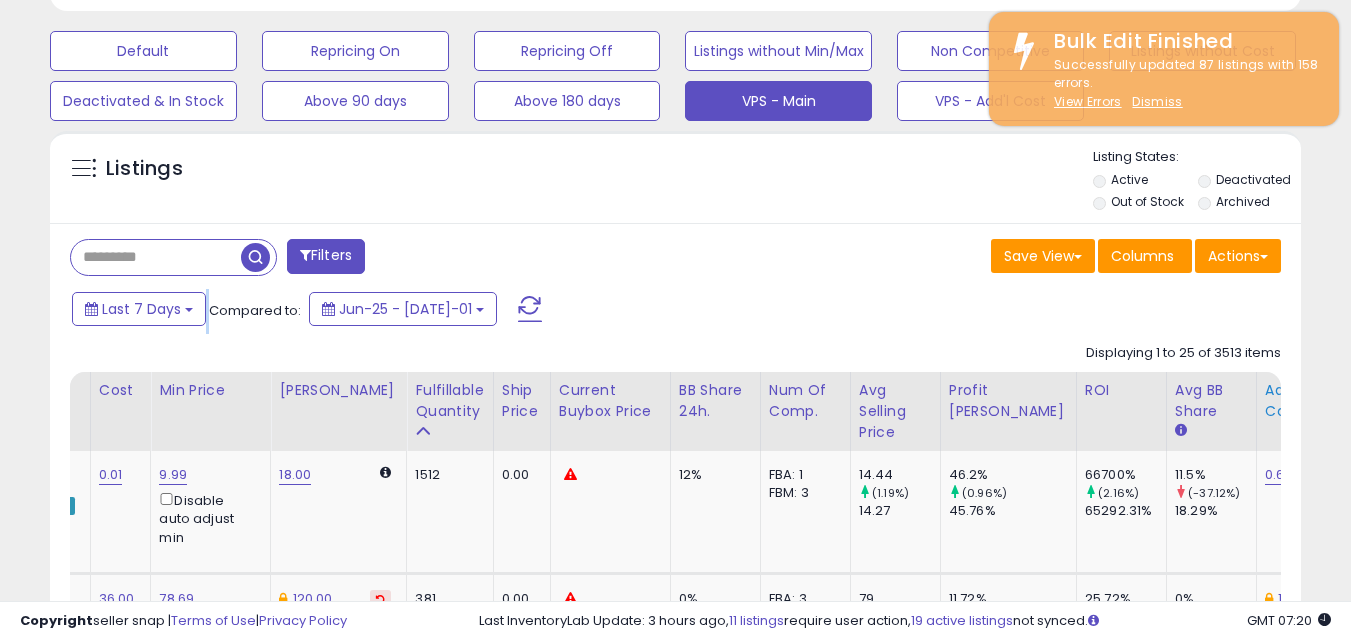 click on "Last 7 Days
Compared to:
Jun-25 - [DATE]-01" at bounding box center (672, 311) 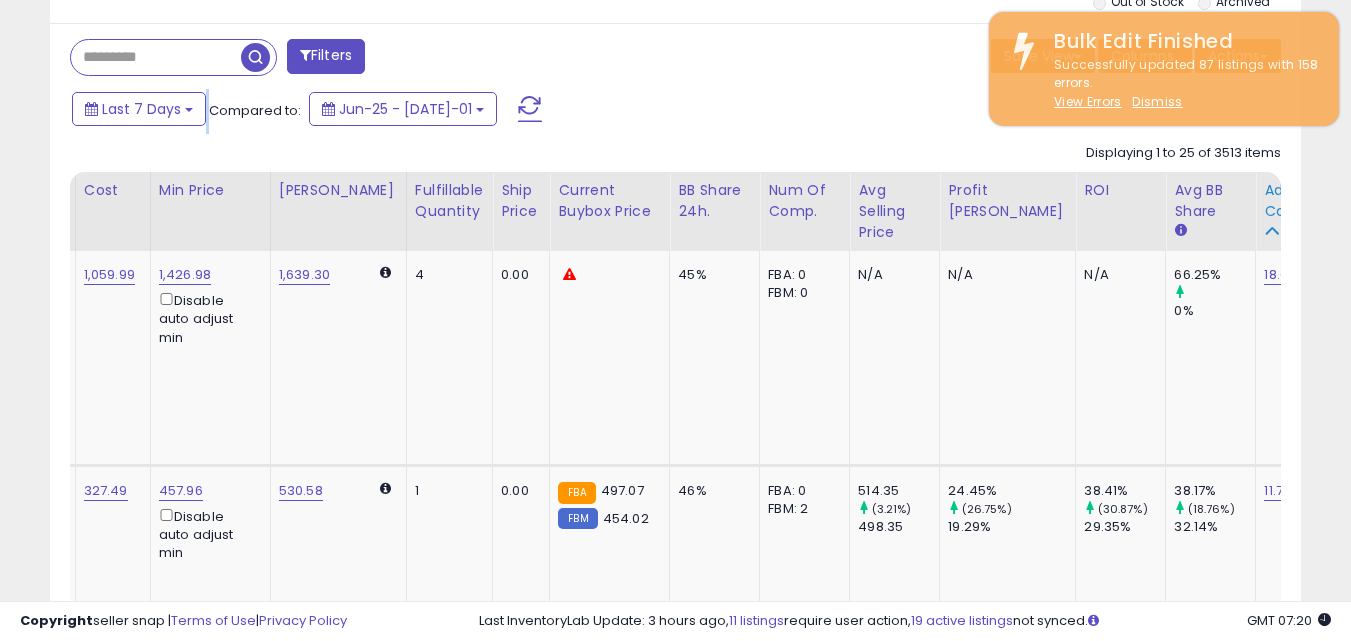 click at bounding box center [1271, 231] 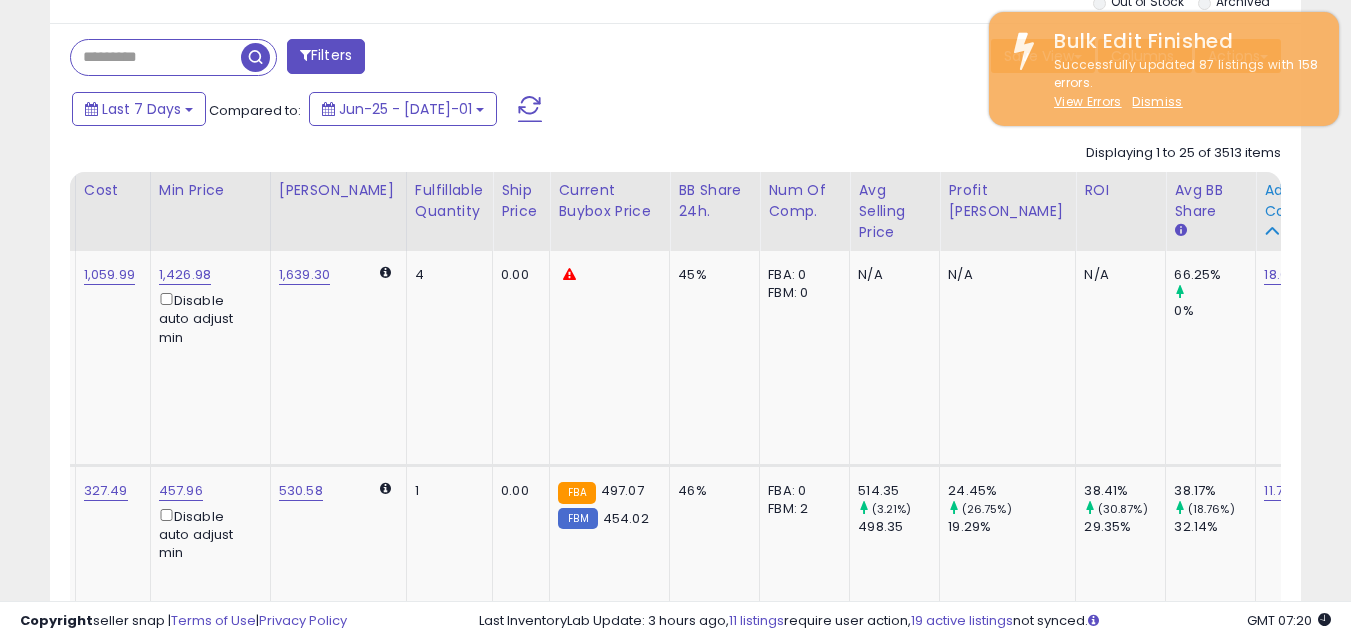 click at bounding box center (1271, 231) 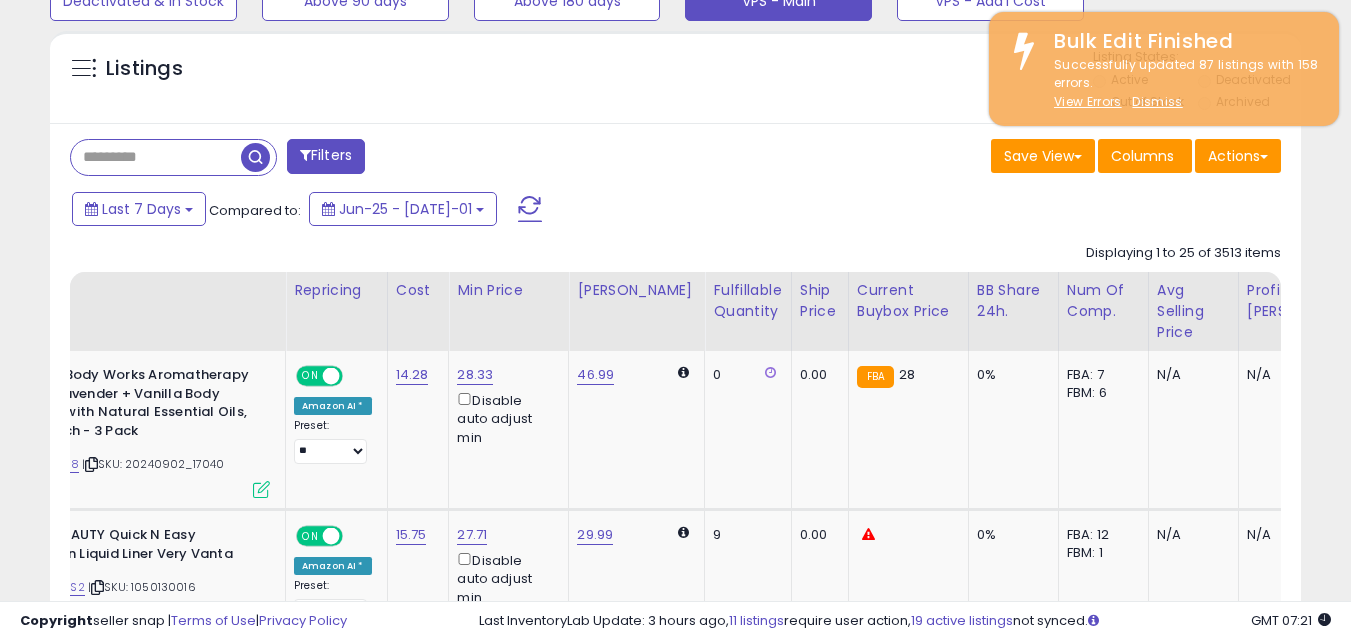 click on "Copyright  seller snap |  Terms of Use
|  Privacy Policy
GMT 07:21
Authorization required
Last InventoryLab Update: 3 hours ago,  11 listings  require user action,  19 active listings  not synced." at bounding box center (675, 621) 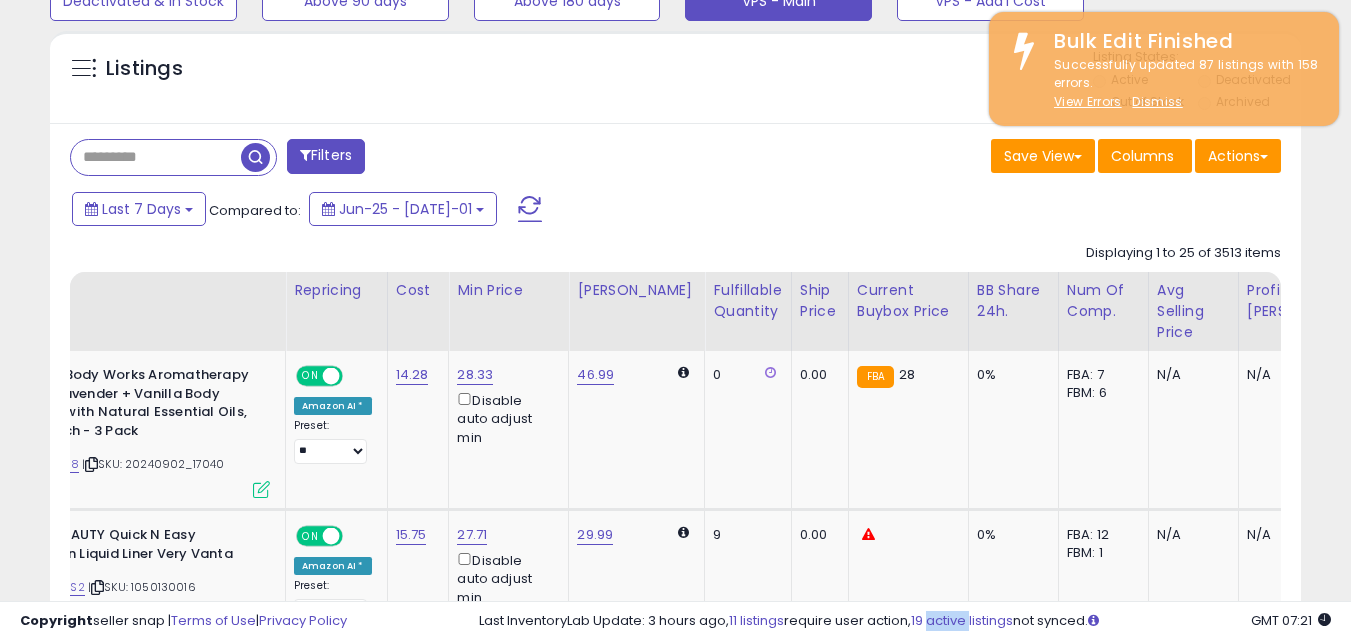 click on "Copyright  seller snap |  Terms of Use
|  Privacy Policy
GMT 07:21
Authorization required
Last InventoryLab Update: 3 hours ago,  11 listings  require user action,  19 active listings  not synced." at bounding box center (675, 621) 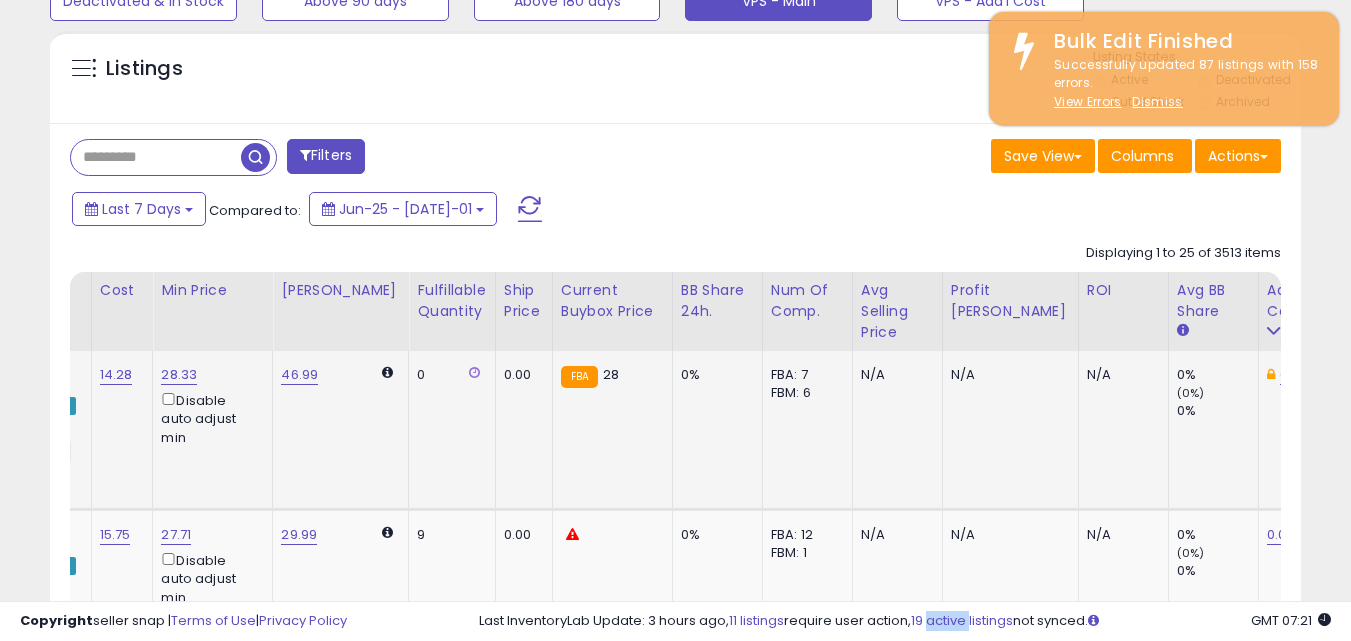 click at bounding box center [1322, 375] 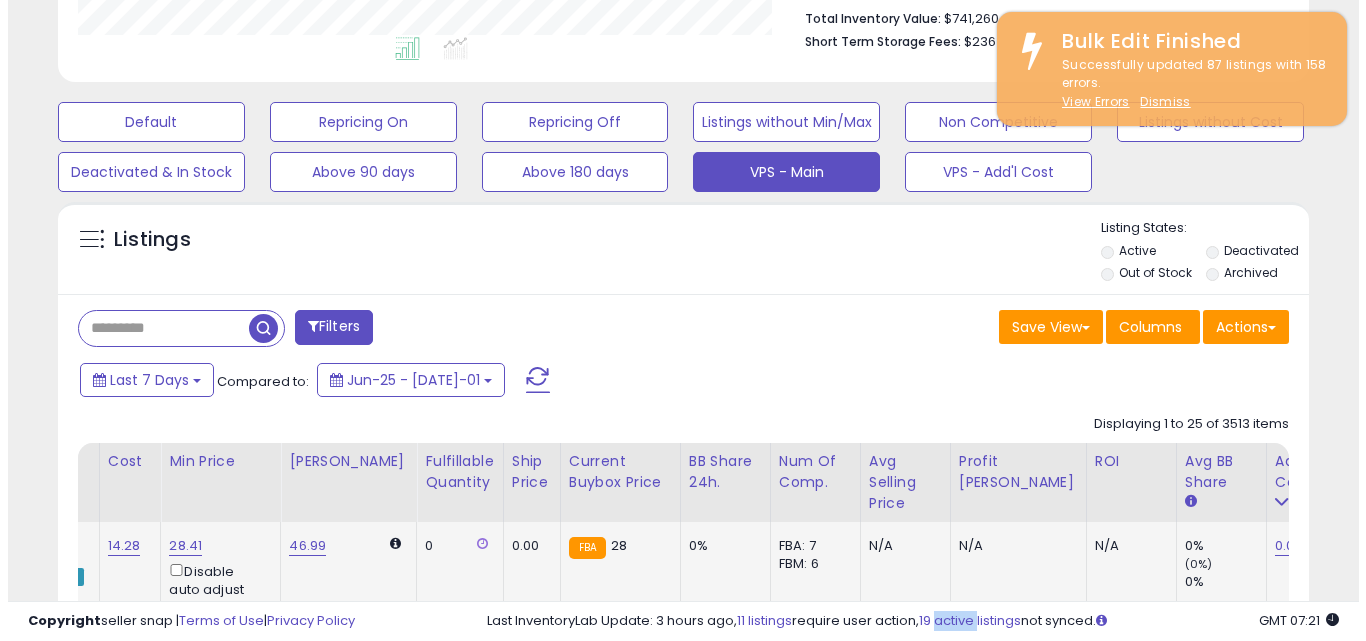 scroll, scrollTop: 498, scrollLeft: 0, axis: vertical 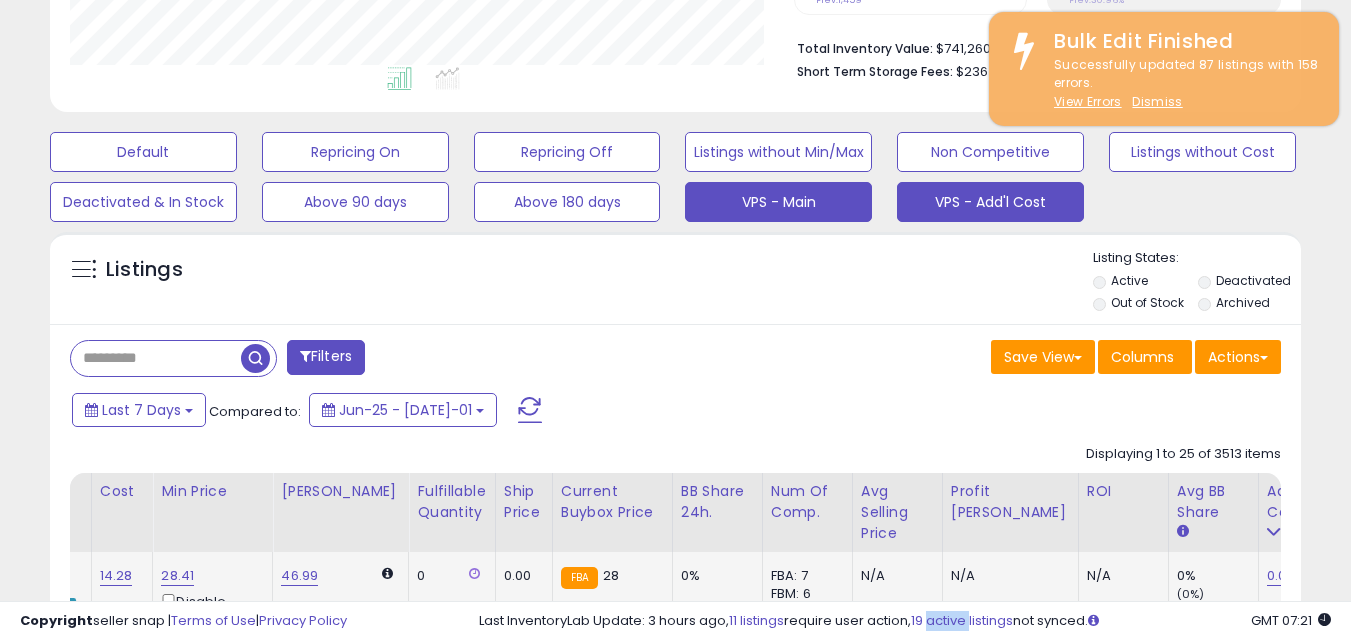 click on "VPS - Add'l Cost" at bounding box center (143, 152) 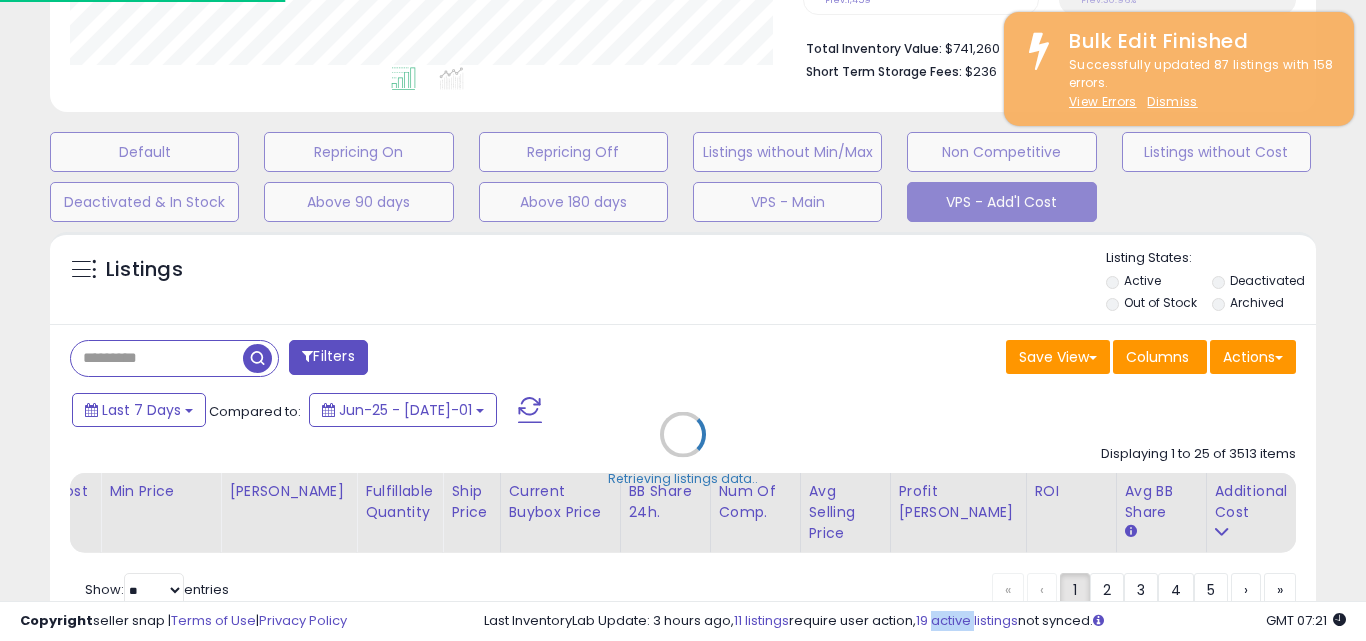 scroll, scrollTop: 999590, scrollLeft: 999267, axis: both 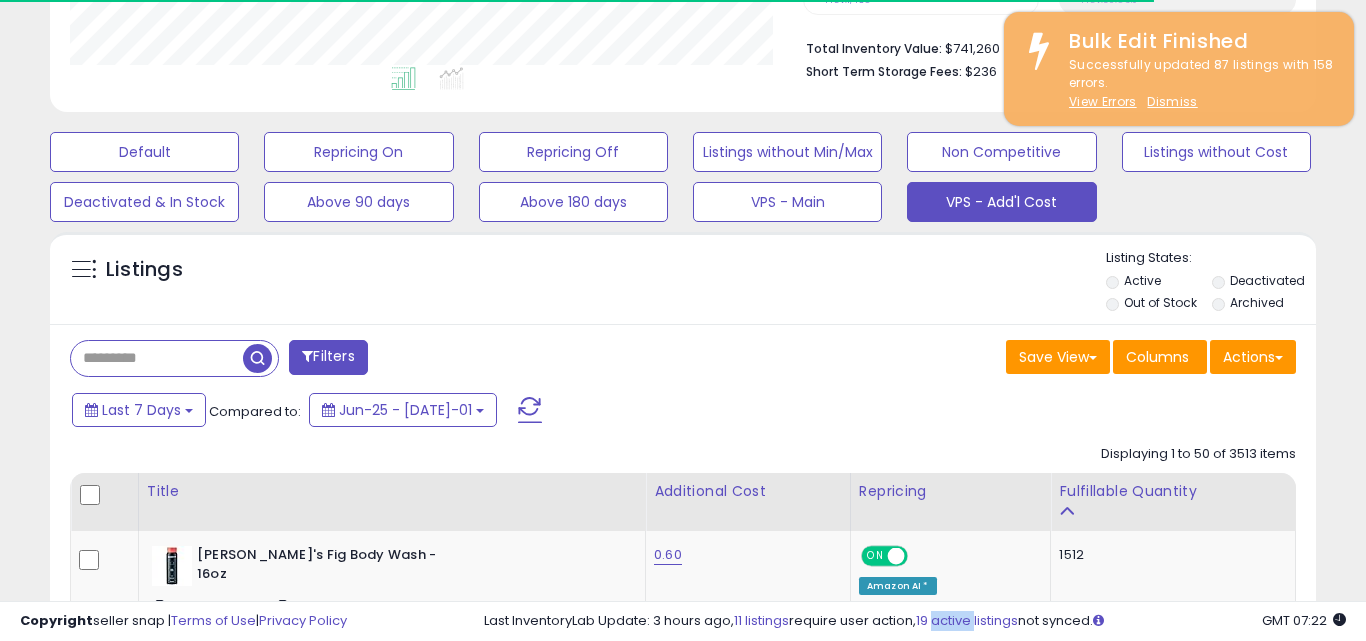 select on "**" 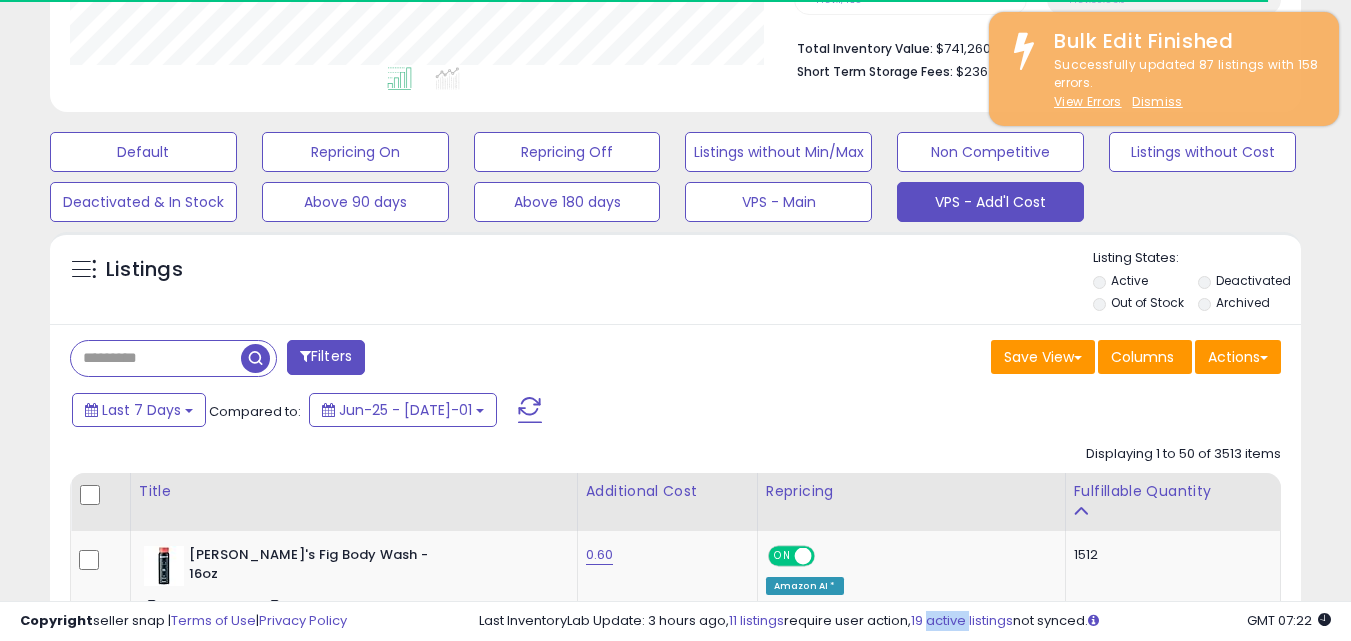scroll, scrollTop: 0, scrollLeft: 0, axis: both 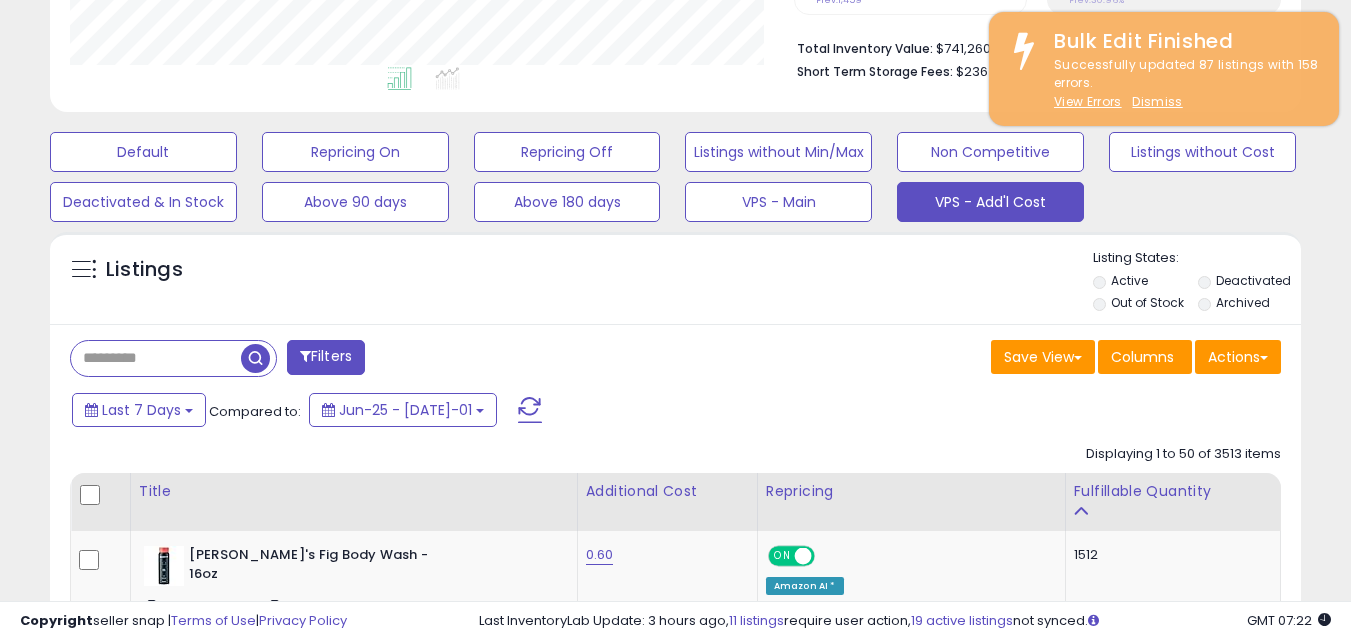 click at bounding box center (156, 358) 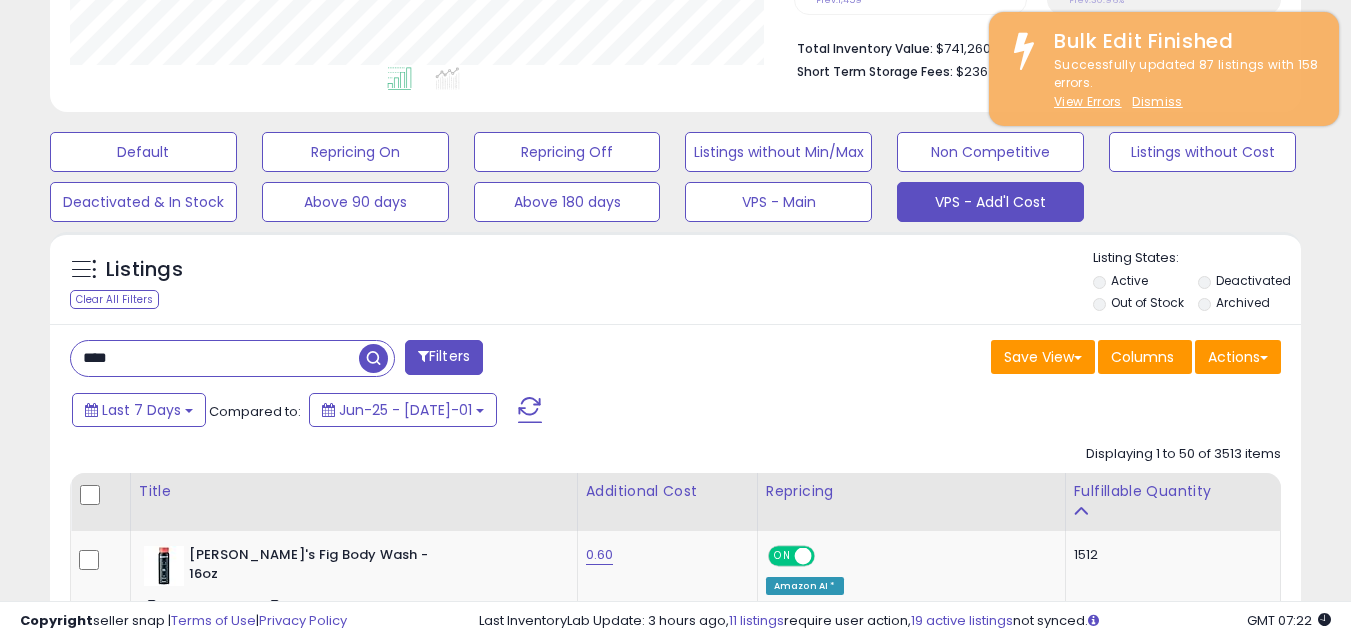 type on "****" 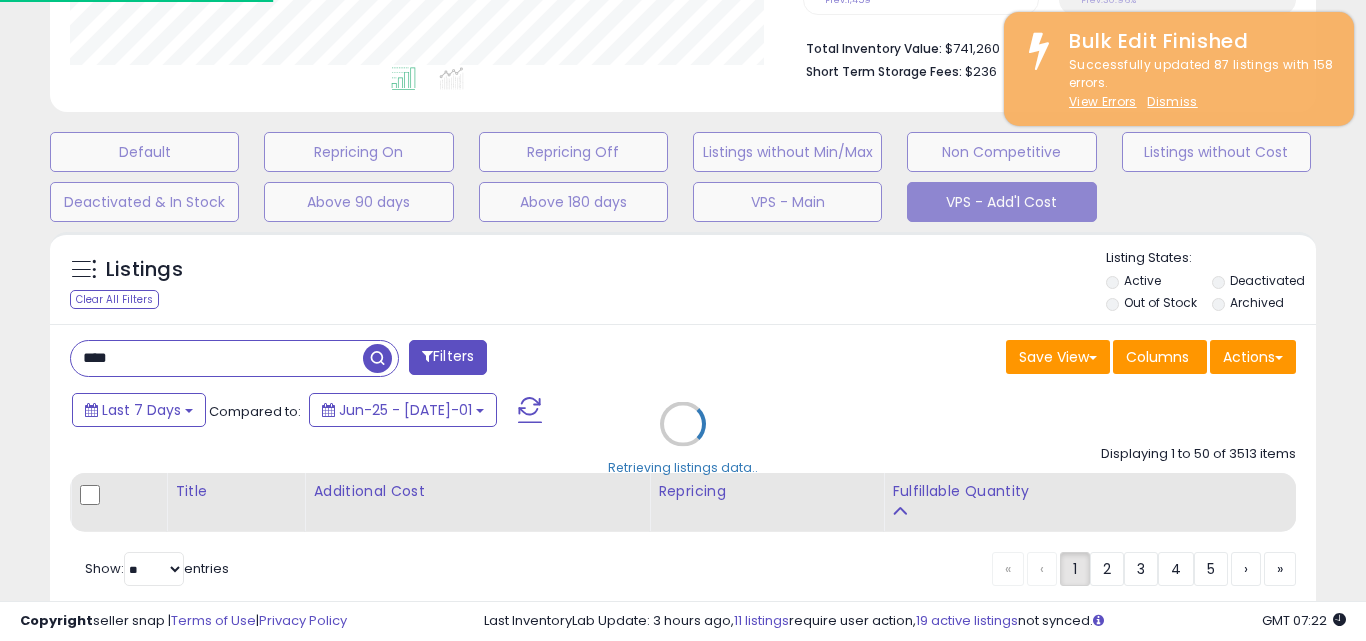 scroll, scrollTop: 999590, scrollLeft: 999267, axis: both 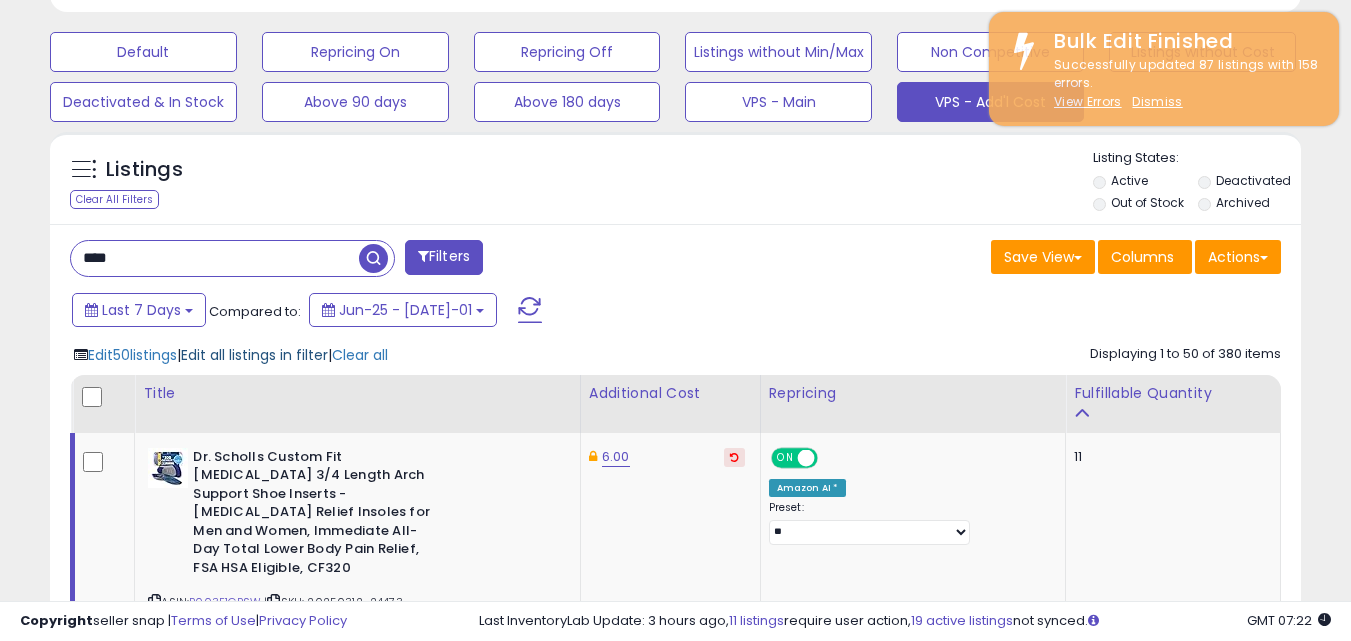 click on "Edit all listings in filter" at bounding box center (254, 355) 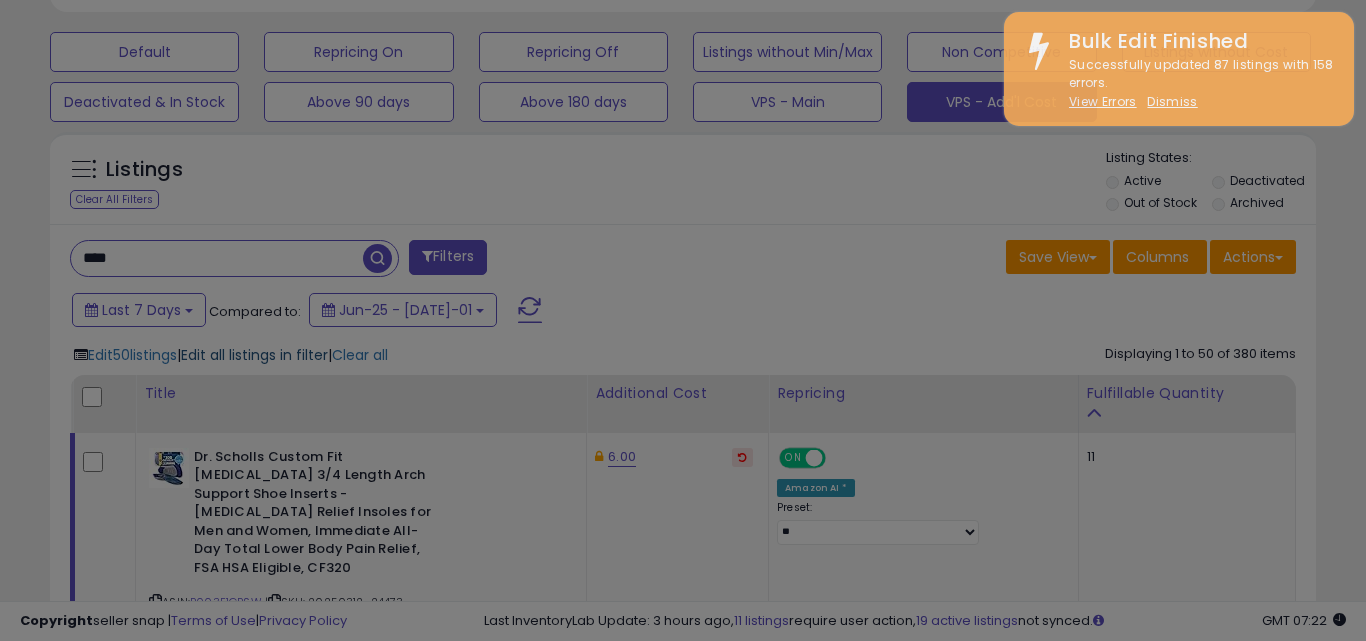 scroll, scrollTop: 999590, scrollLeft: 999267, axis: both 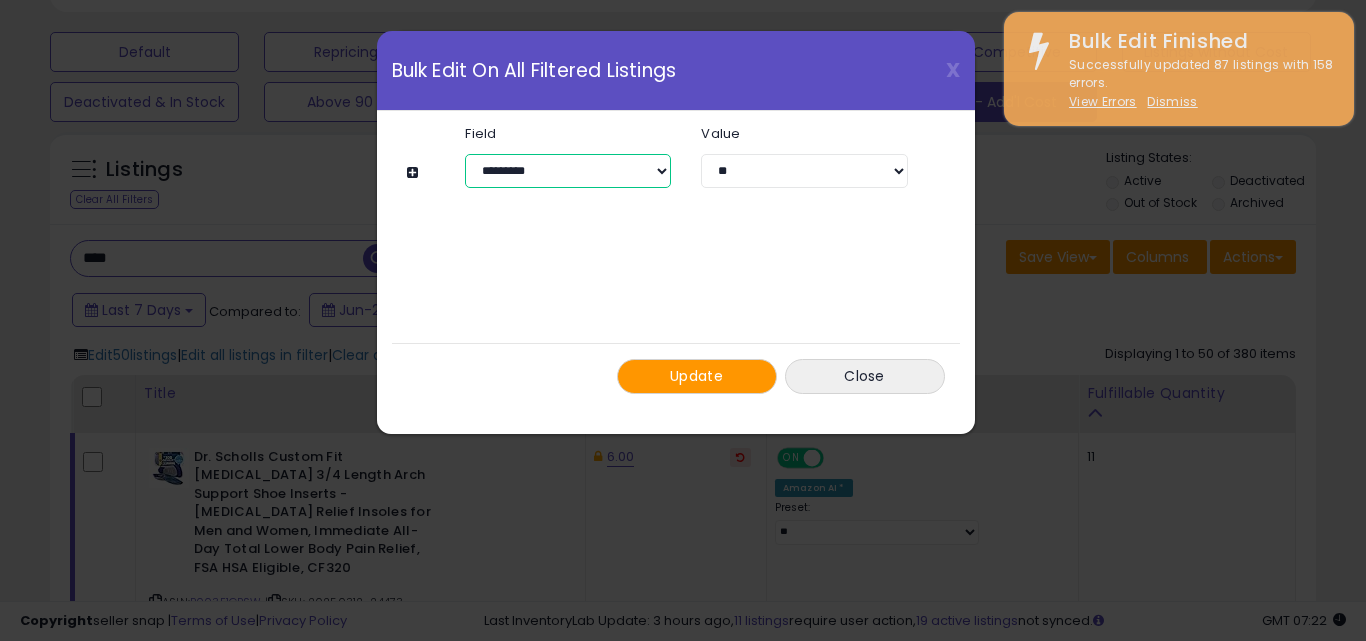 click on "**********" at bounding box center [568, 171] 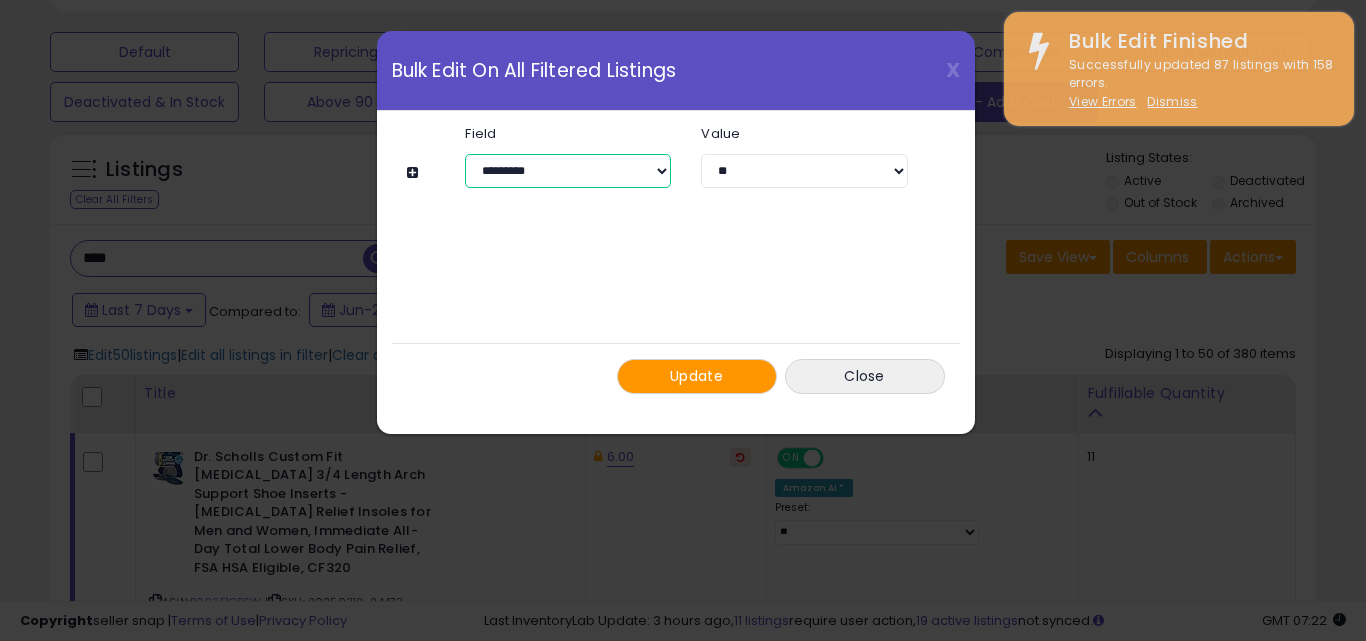 select on "**********" 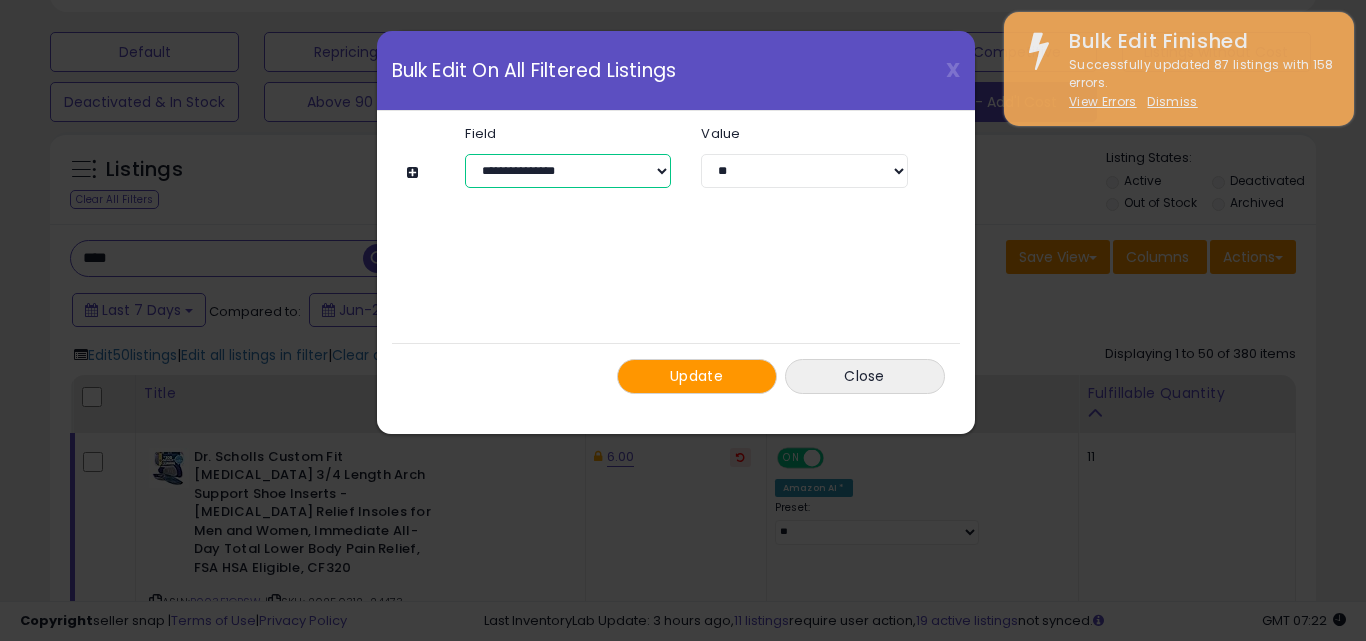 click on "**********" at bounding box center (568, 171) 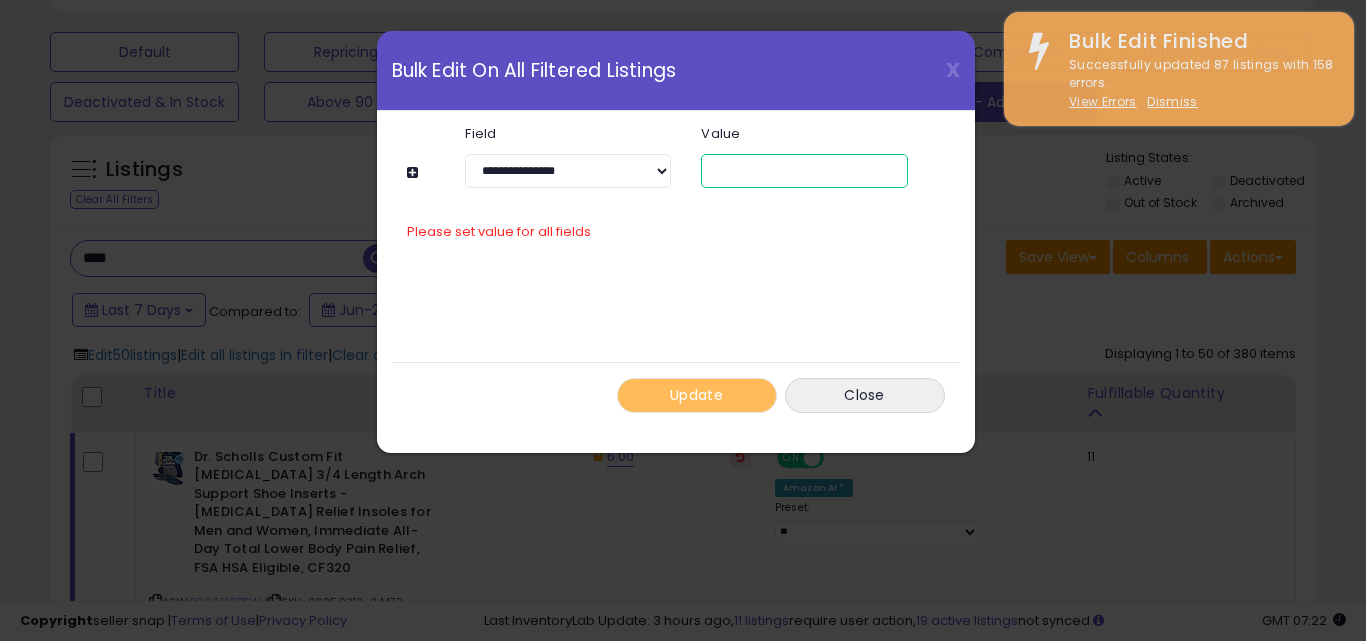 click at bounding box center (804, 171) 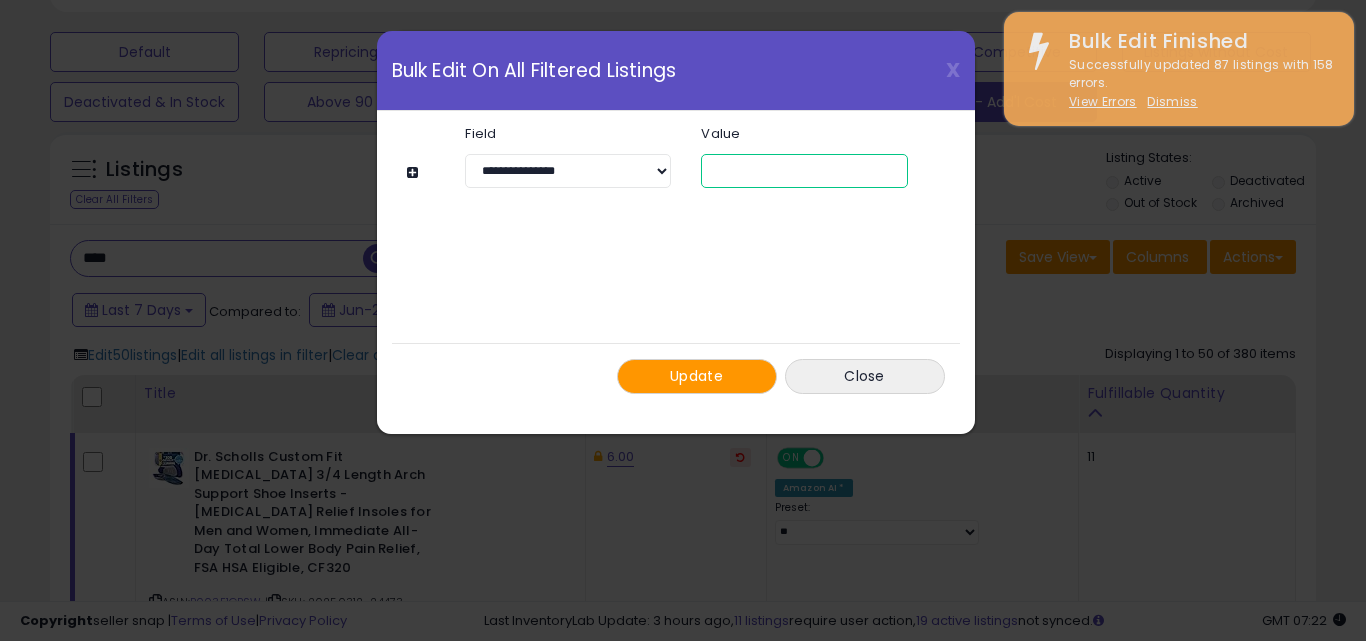 type on "*" 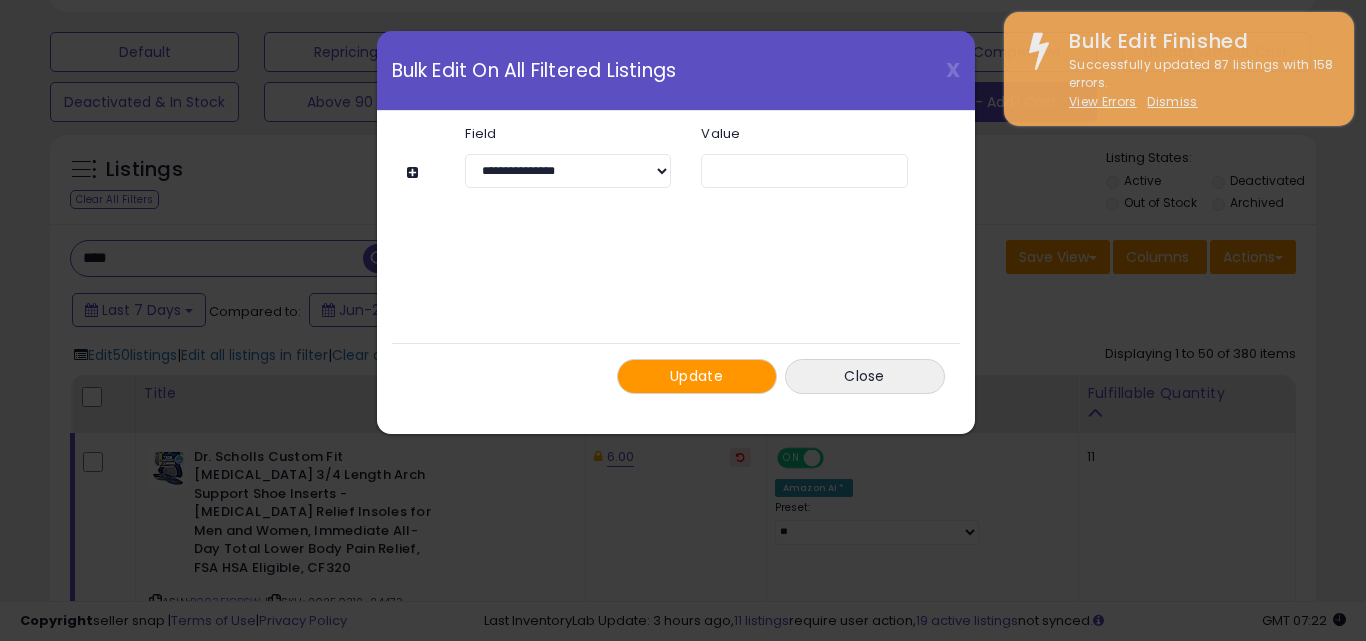 click on "Update" at bounding box center [697, 376] 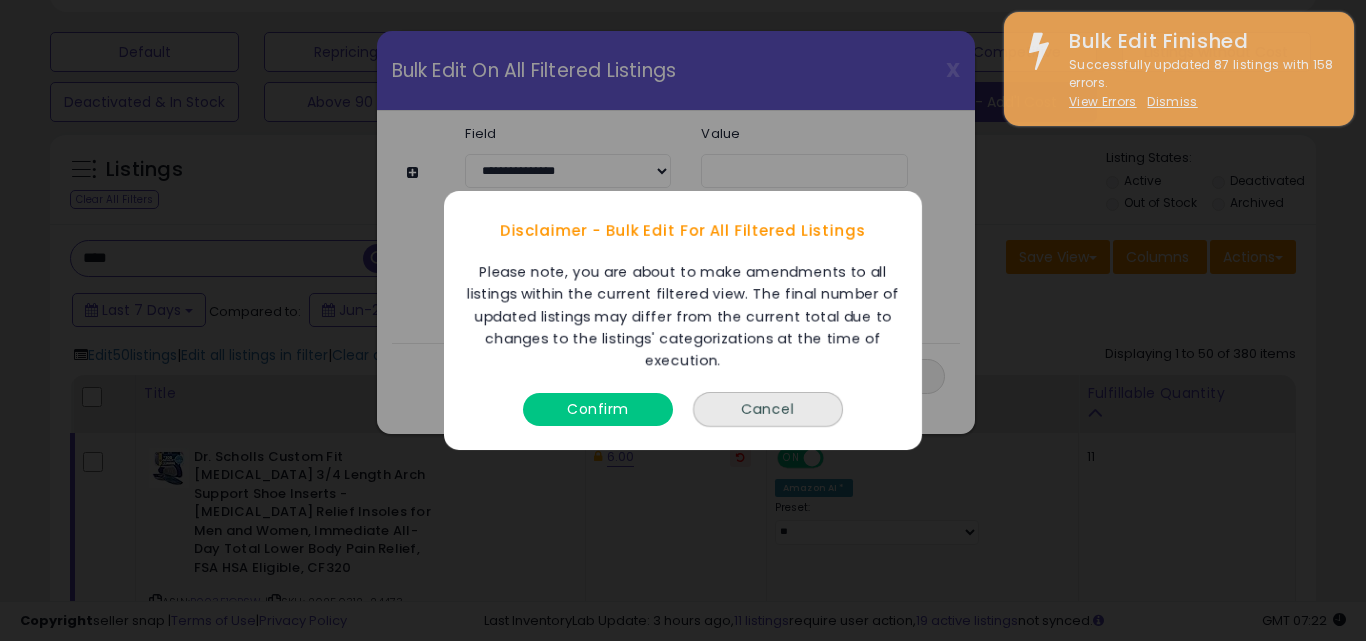 click on "Confirm" at bounding box center [598, 409] 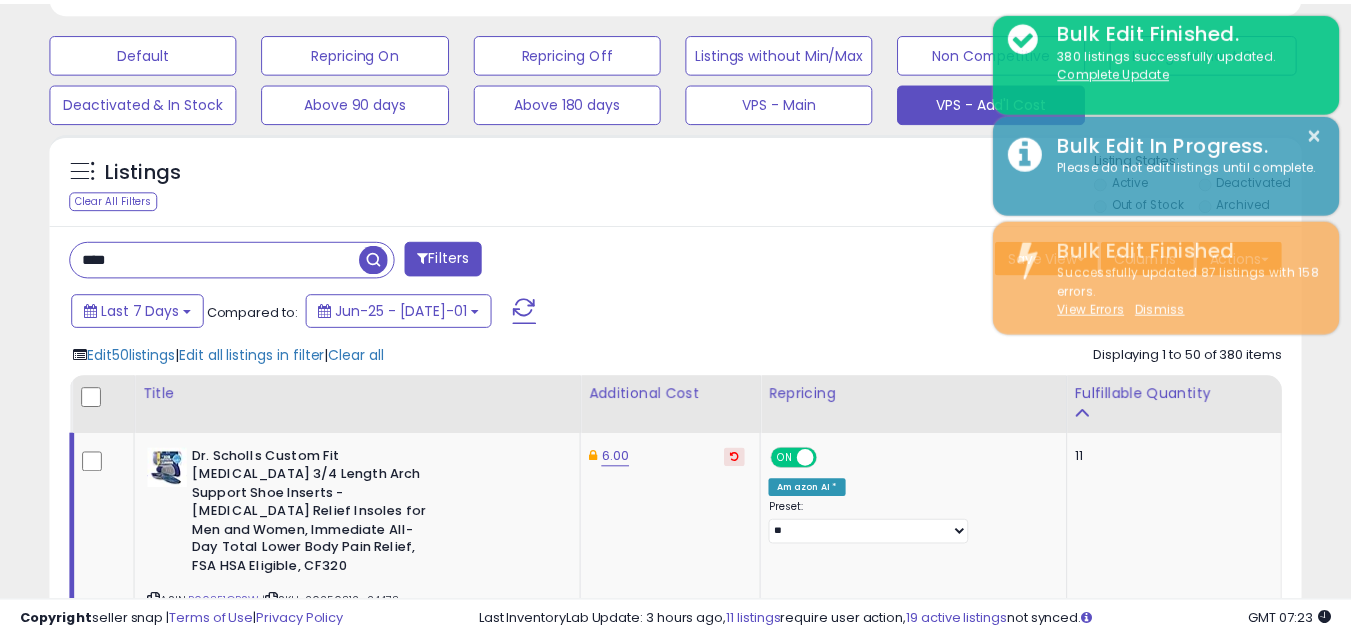 scroll, scrollTop: 410, scrollLeft: 724, axis: both 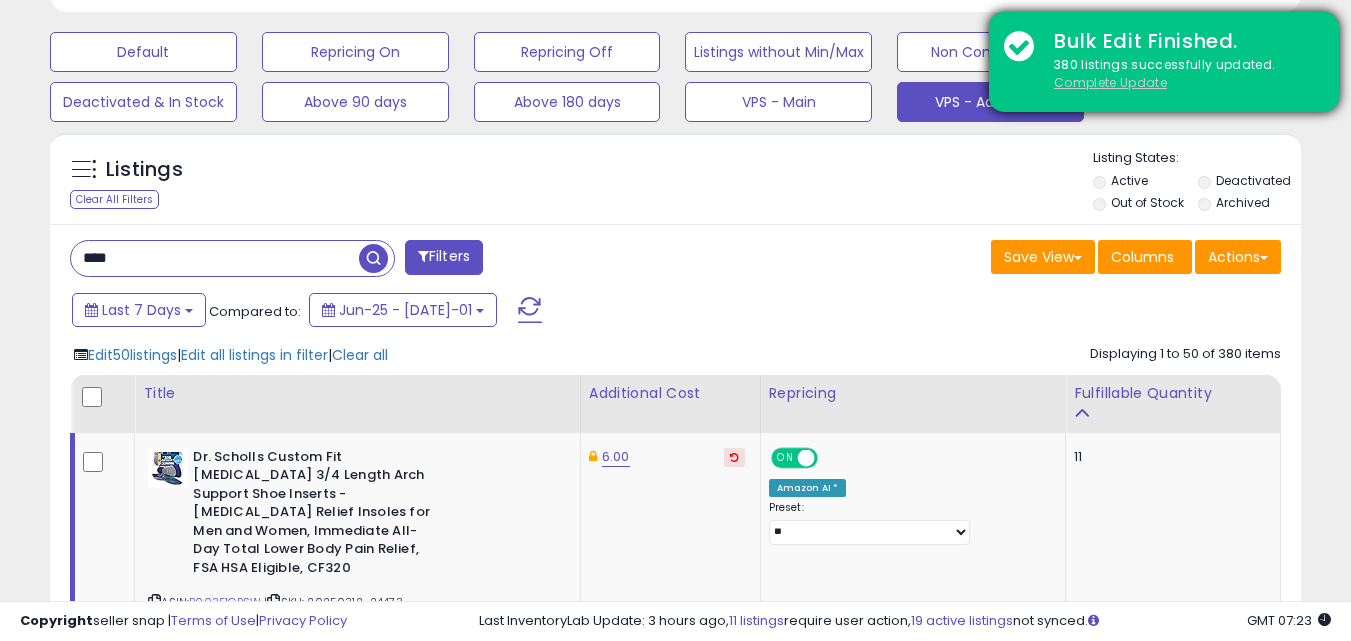 click on "Complete Update" at bounding box center [1110, 82] 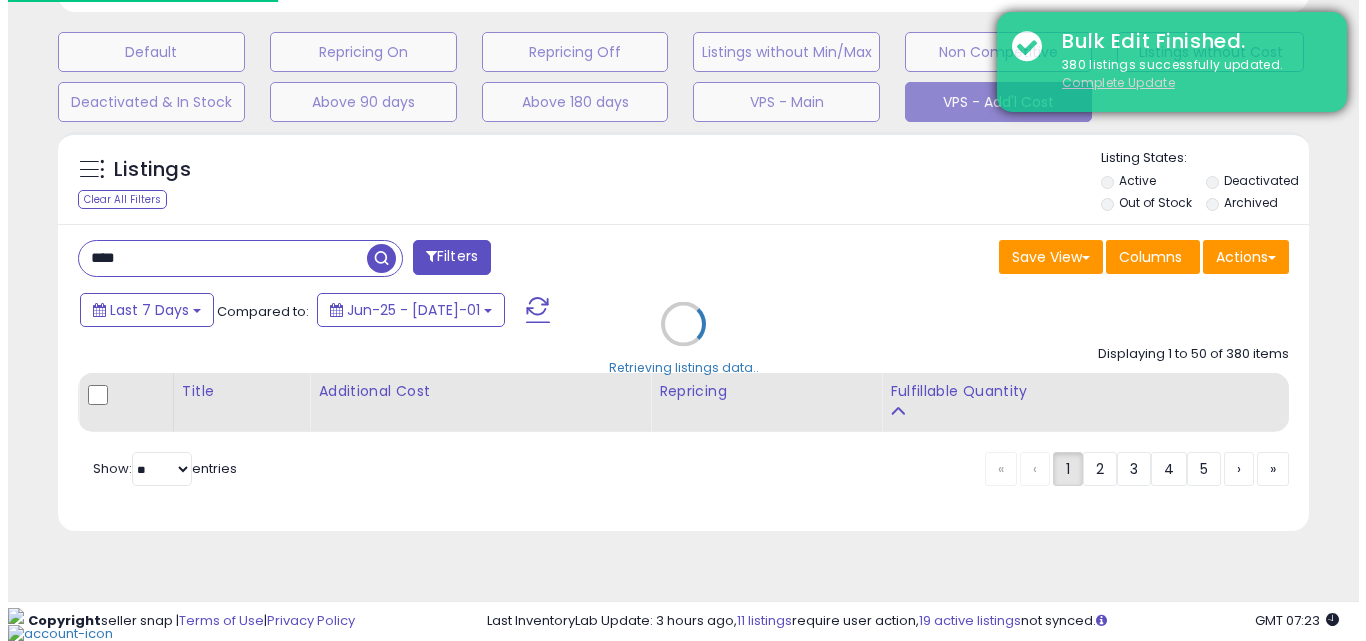 scroll, scrollTop: 563, scrollLeft: 0, axis: vertical 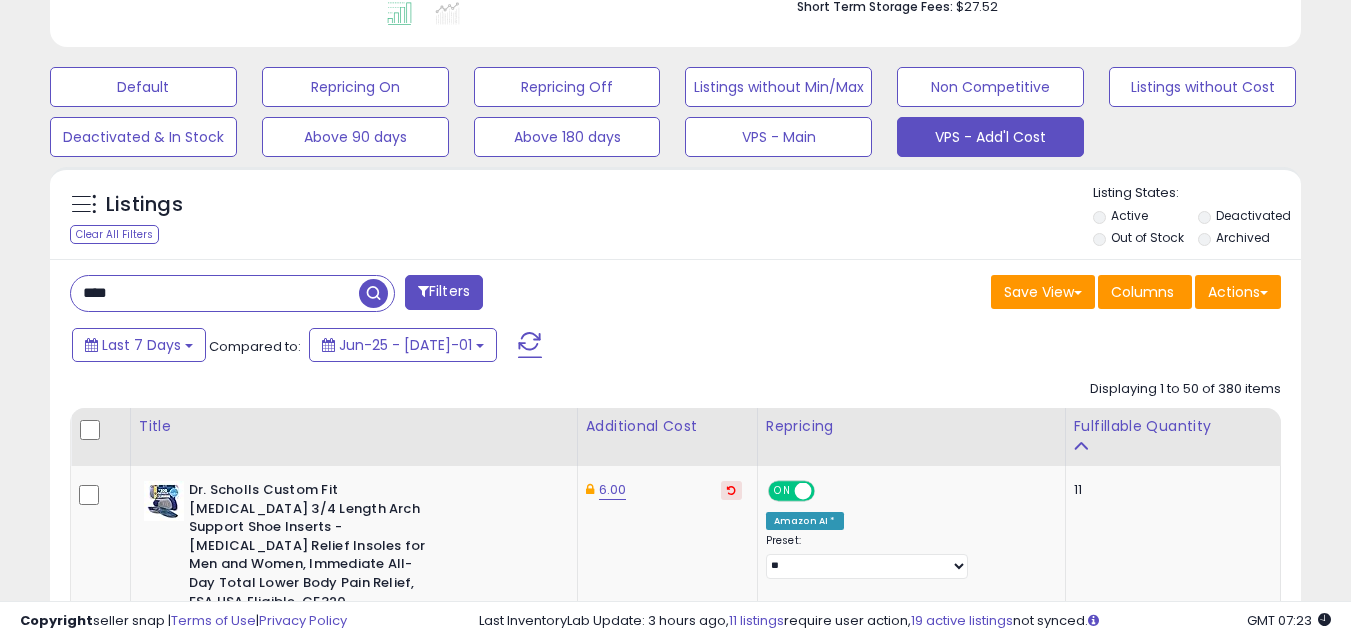 click on "****" at bounding box center [215, 293] 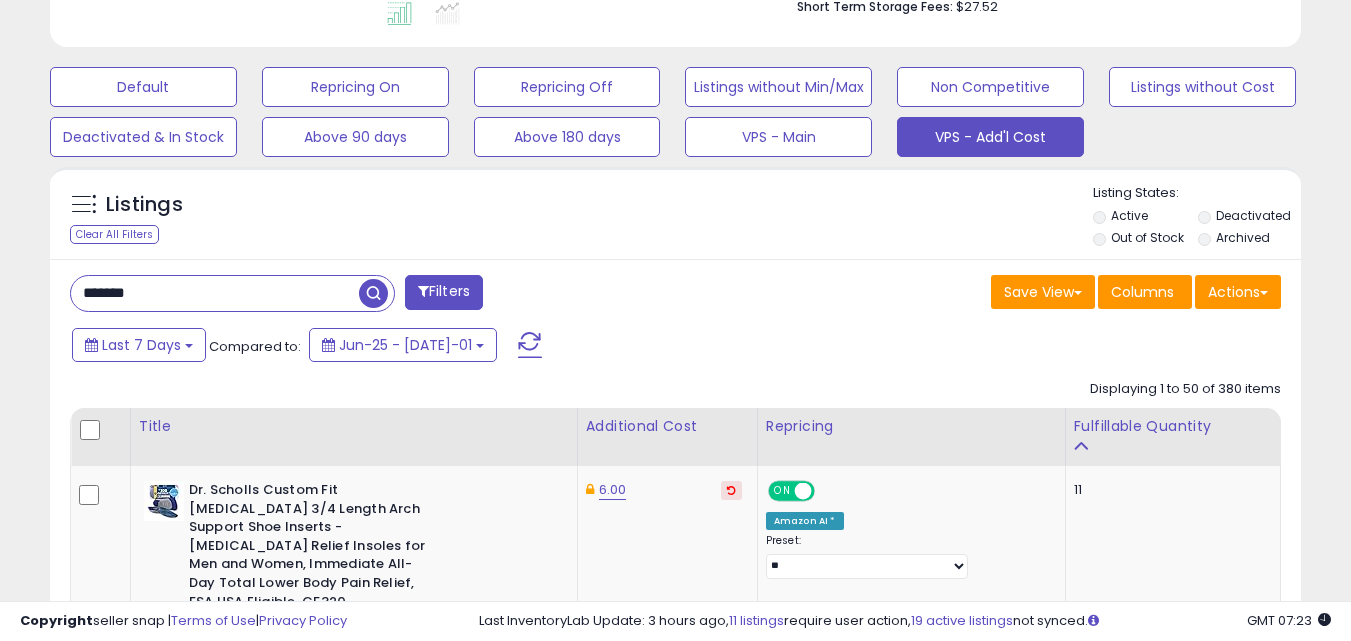 click at bounding box center (373, 293) 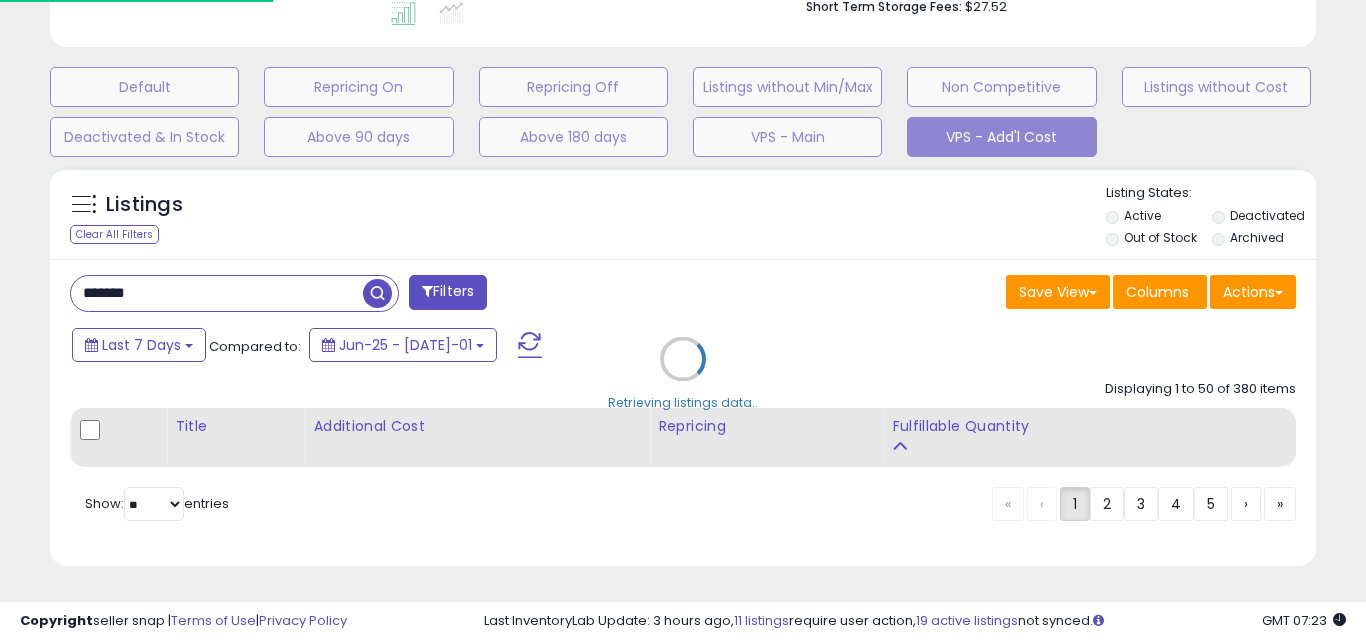 scroll, scrollTop: 999590, scrollLeft: 999267, axis: both 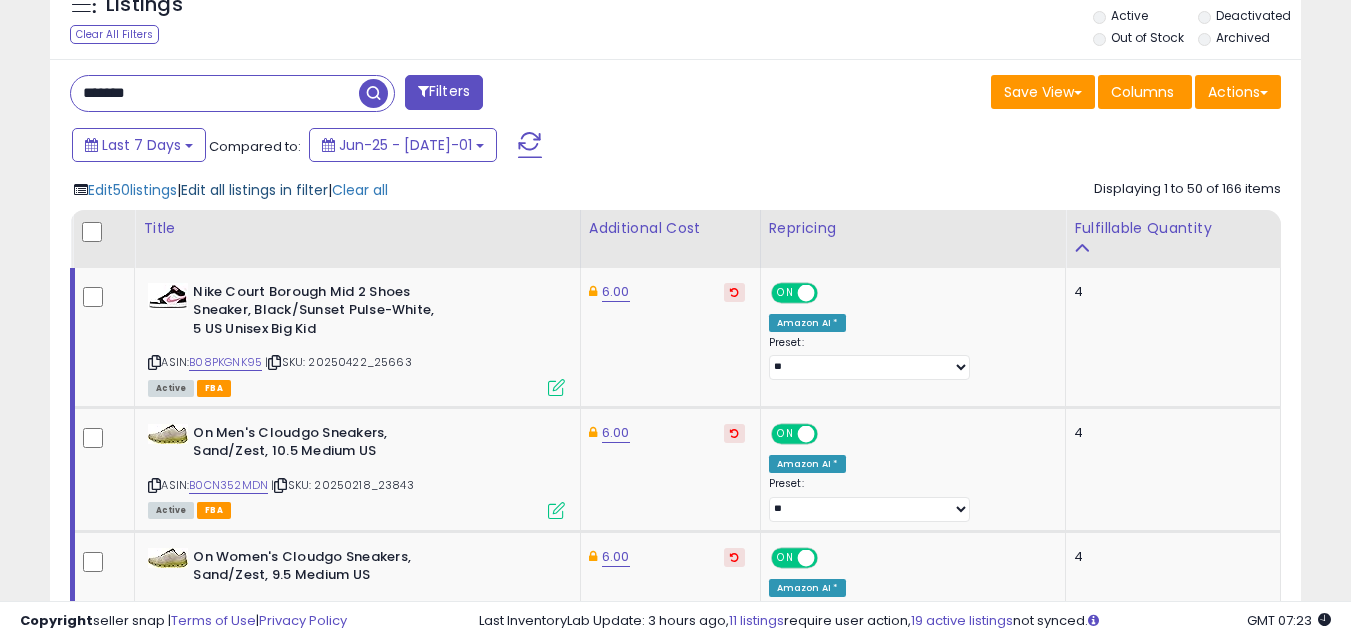 click on "Edit all listings in filter" at bounding box center (254, 190) 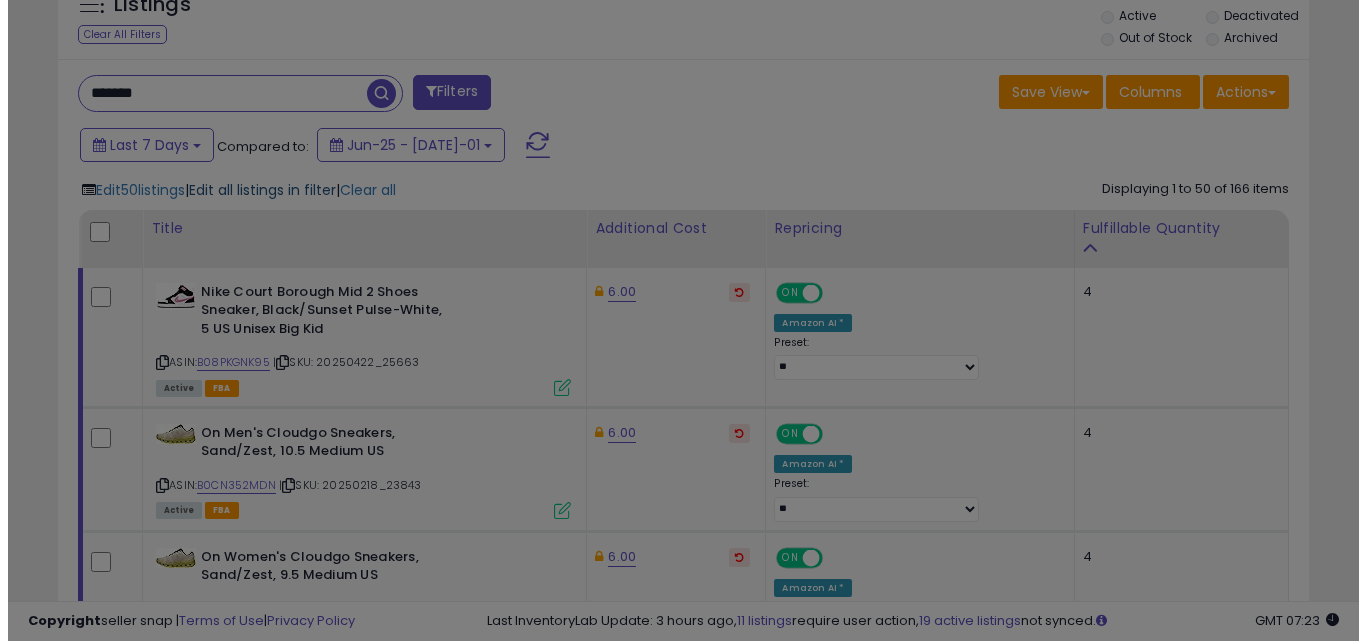 scroll, scrollTop: 999590, scrollLeft: 999267, axis: both 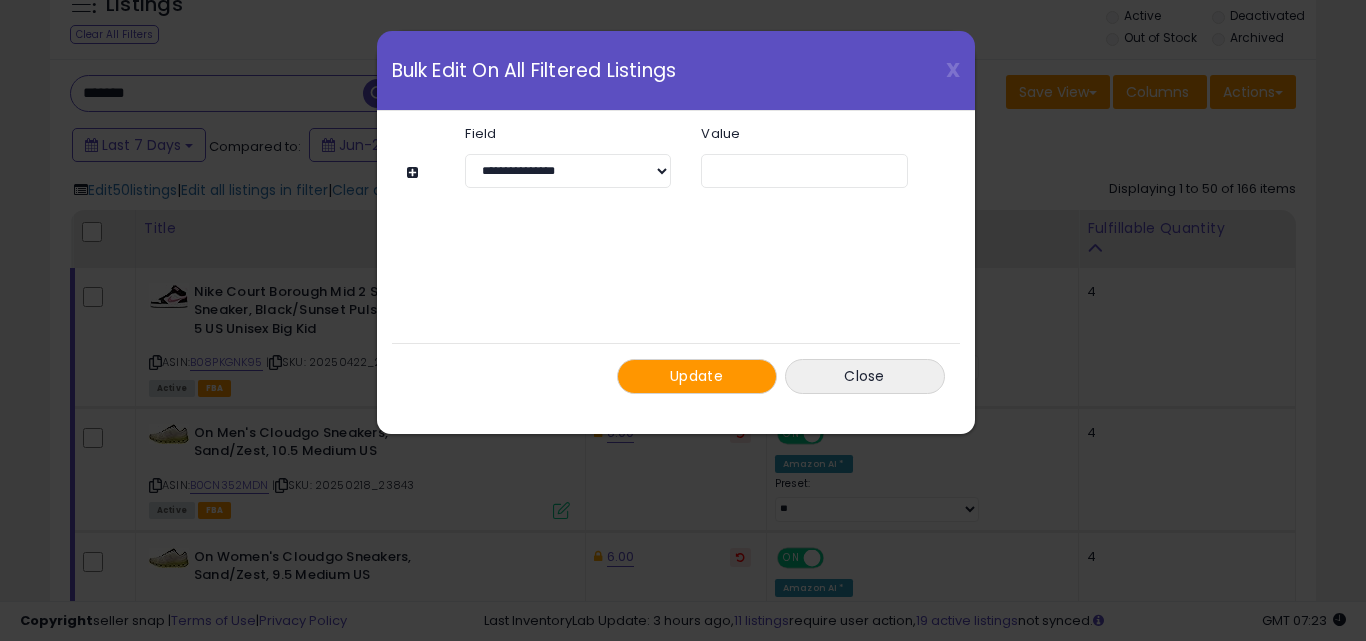 click on "Update" at bounding box center (696, 376) 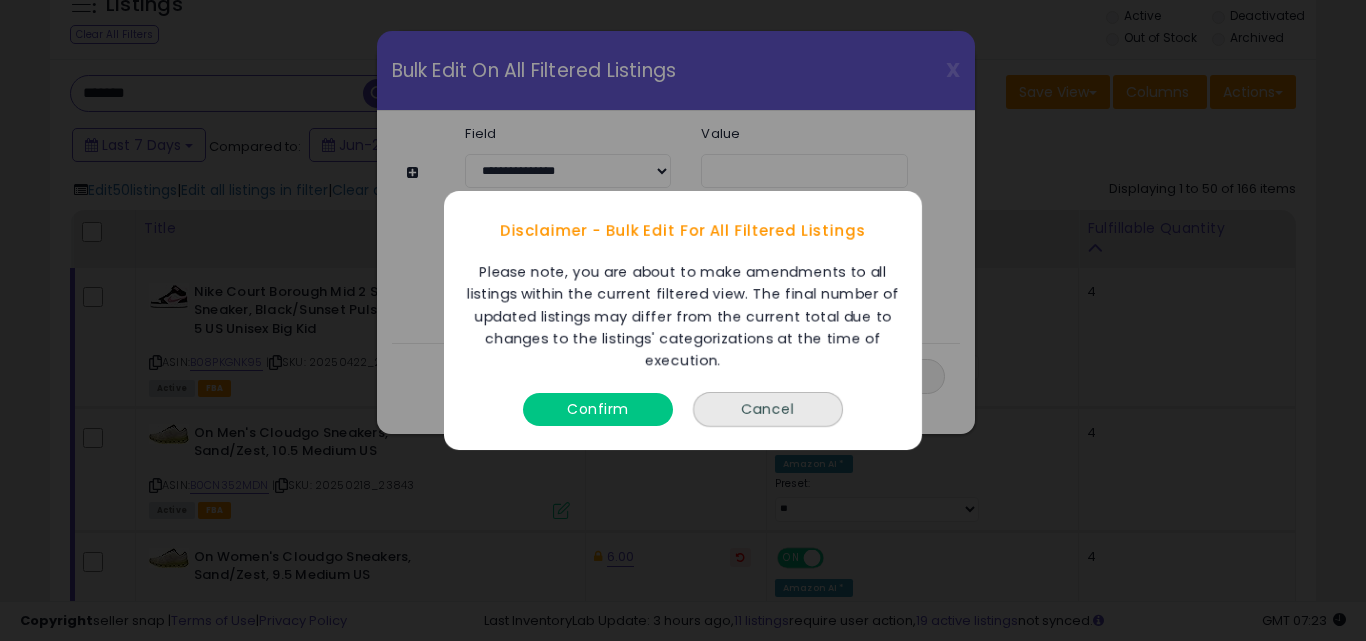 click on "Confirm" at bounding box center [598, 409] 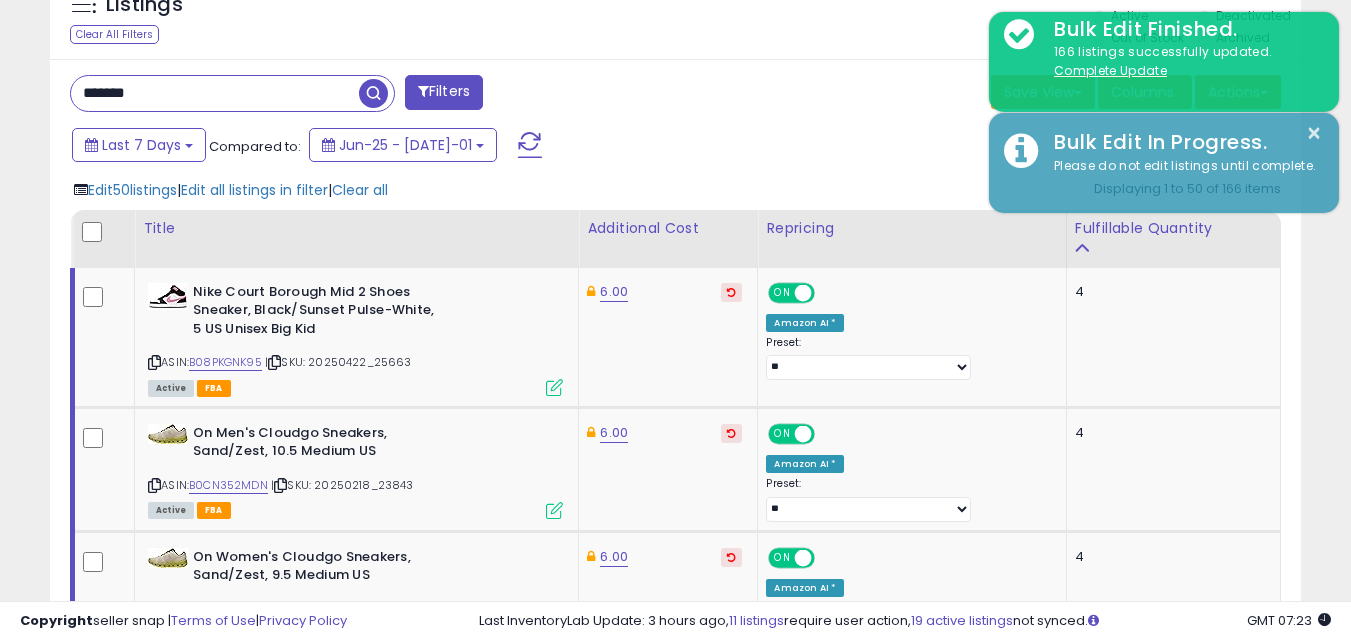 scroll, scrollTop: 410, scrollLeft: 724, axis: both 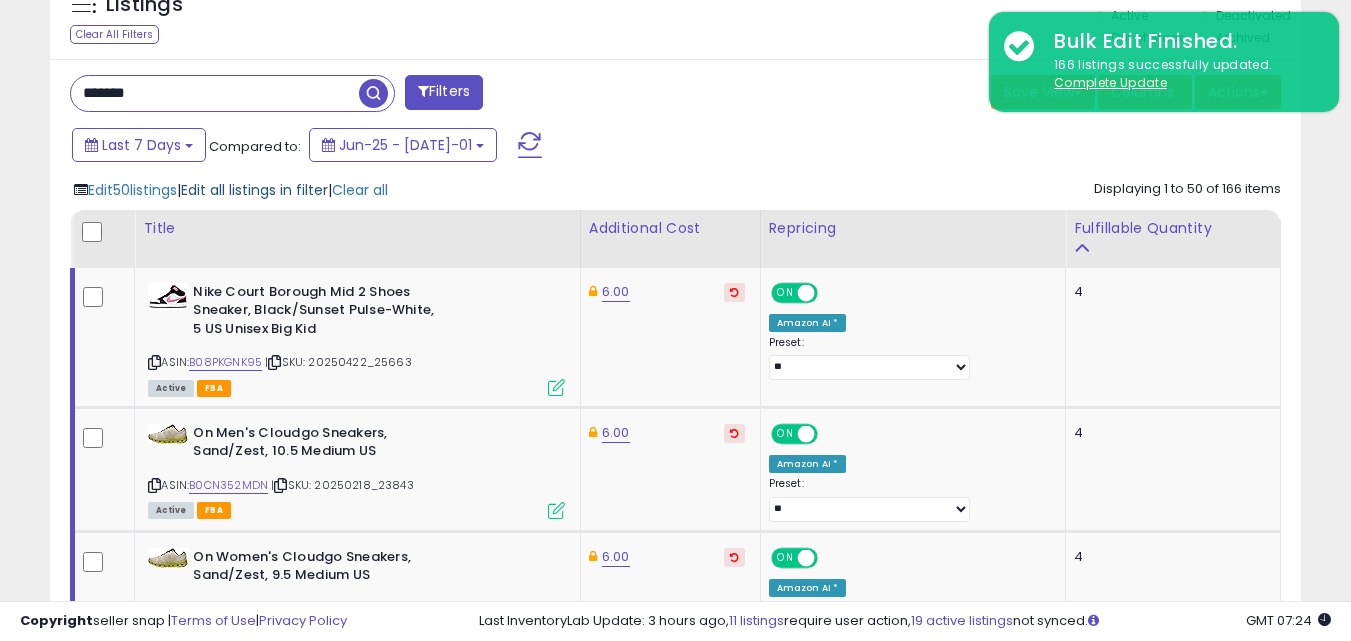 click on "Edit all listings in filter" at bounding box center [254, 190] 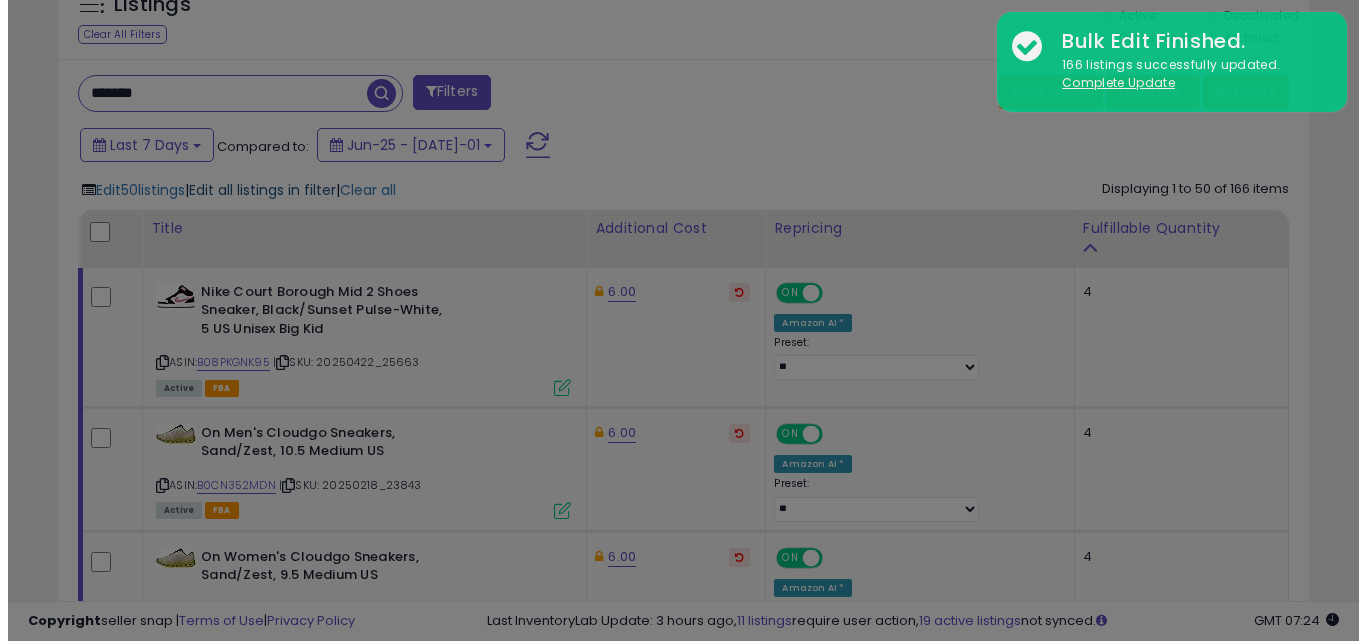 scroll, scrollTop: 999590, scrollLeft: 999267, axis: both 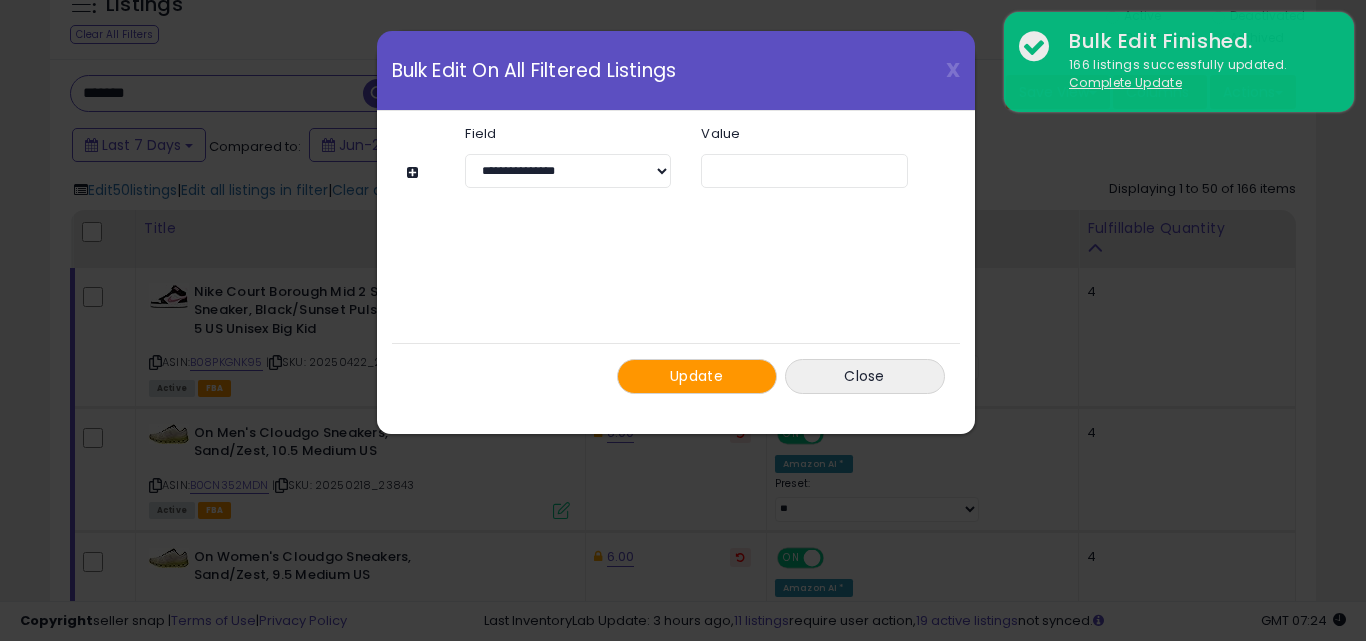 click on "Update" at bounding box center [696, 376] 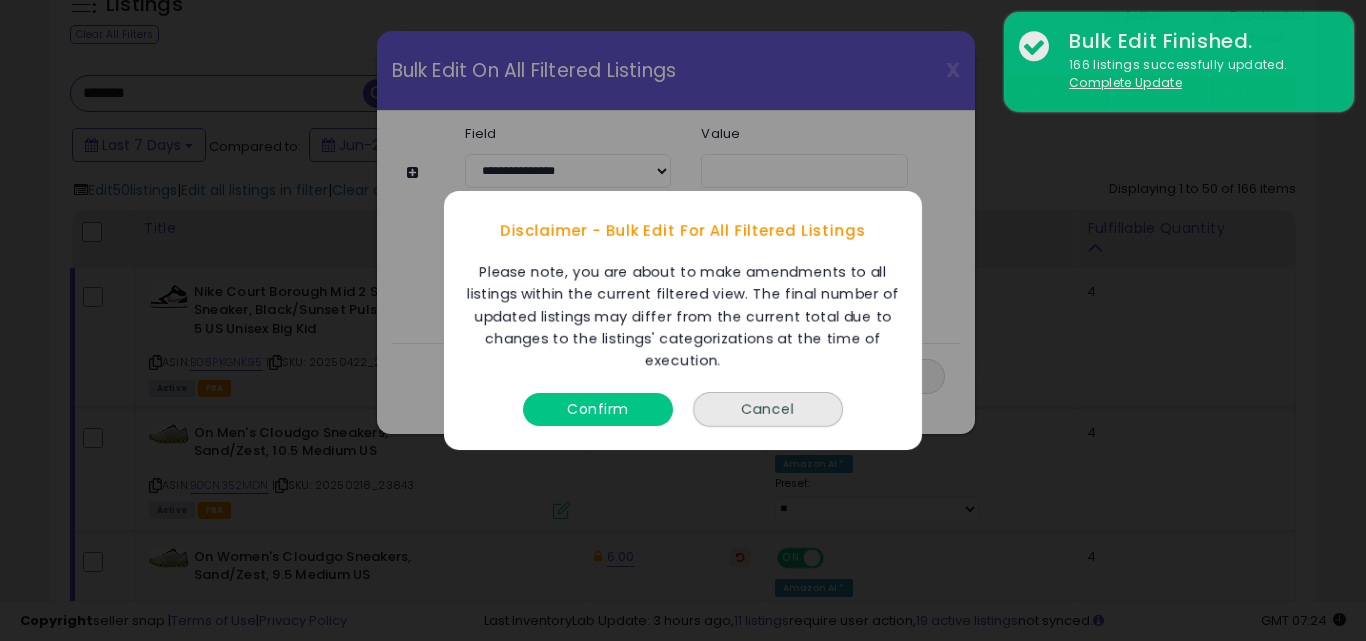 click on "Confirm" at bounding box center [598, 409] 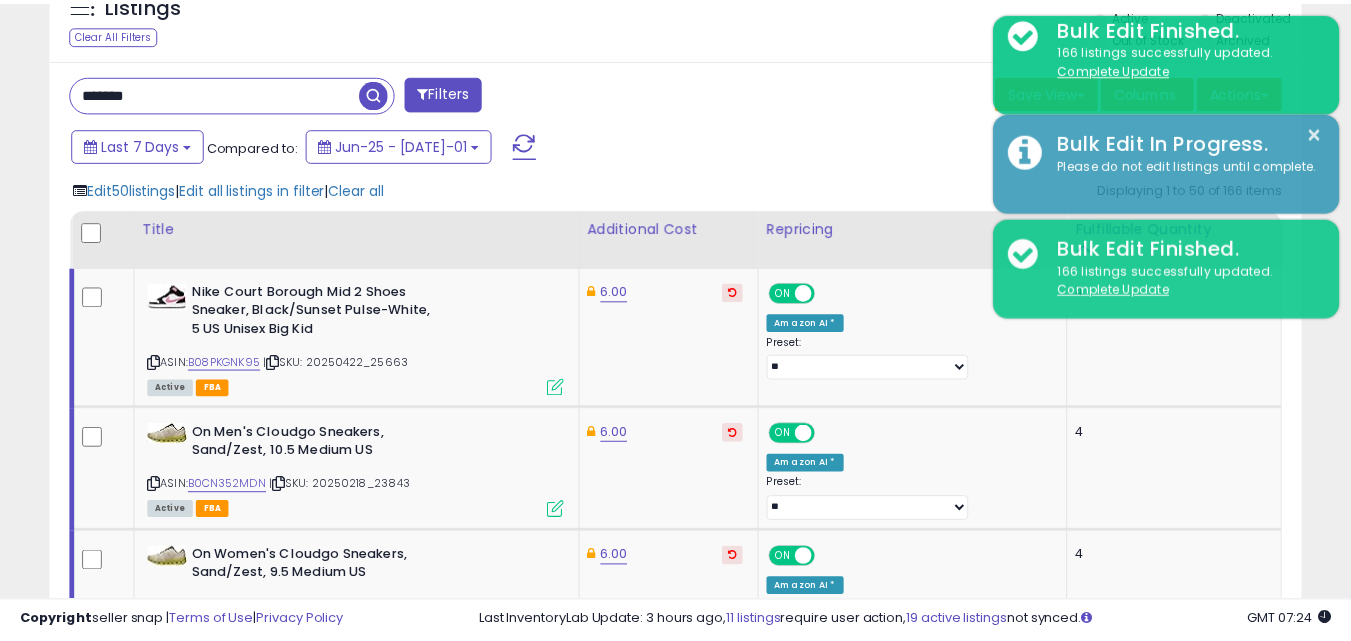 scroll, scrollTop: 410, scrollLeft: 724, axis: both 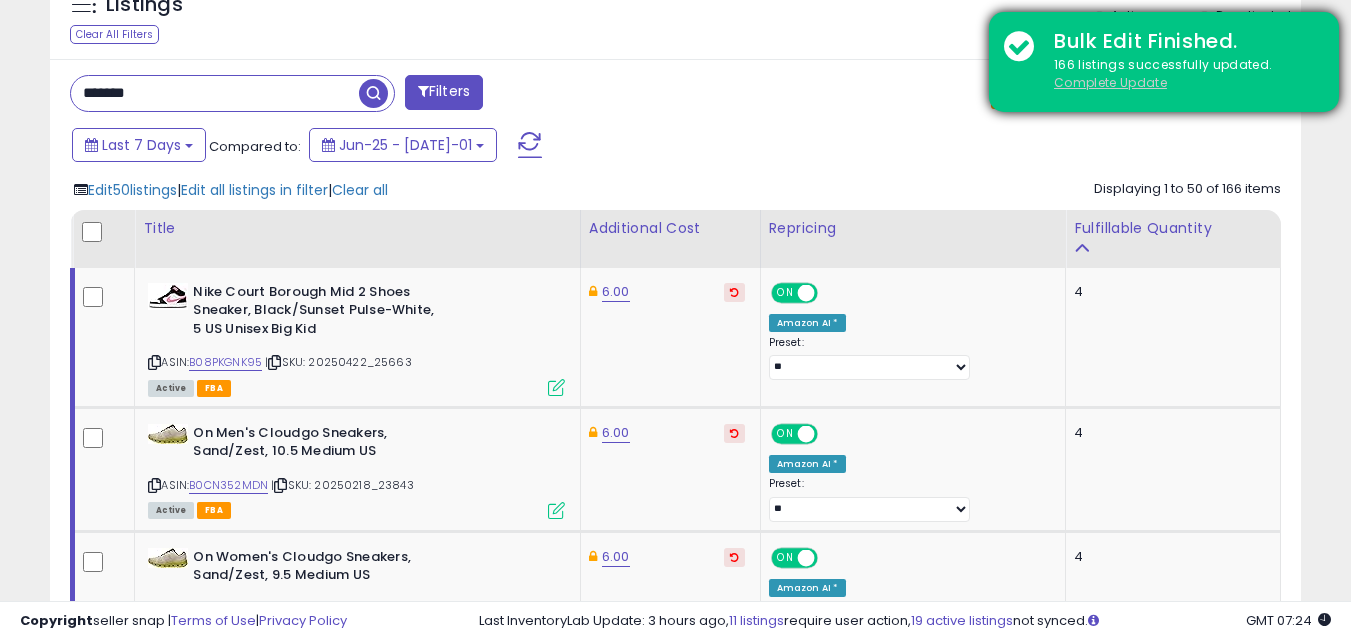 click on "Complete Update" at bounding box center (1110, 82) 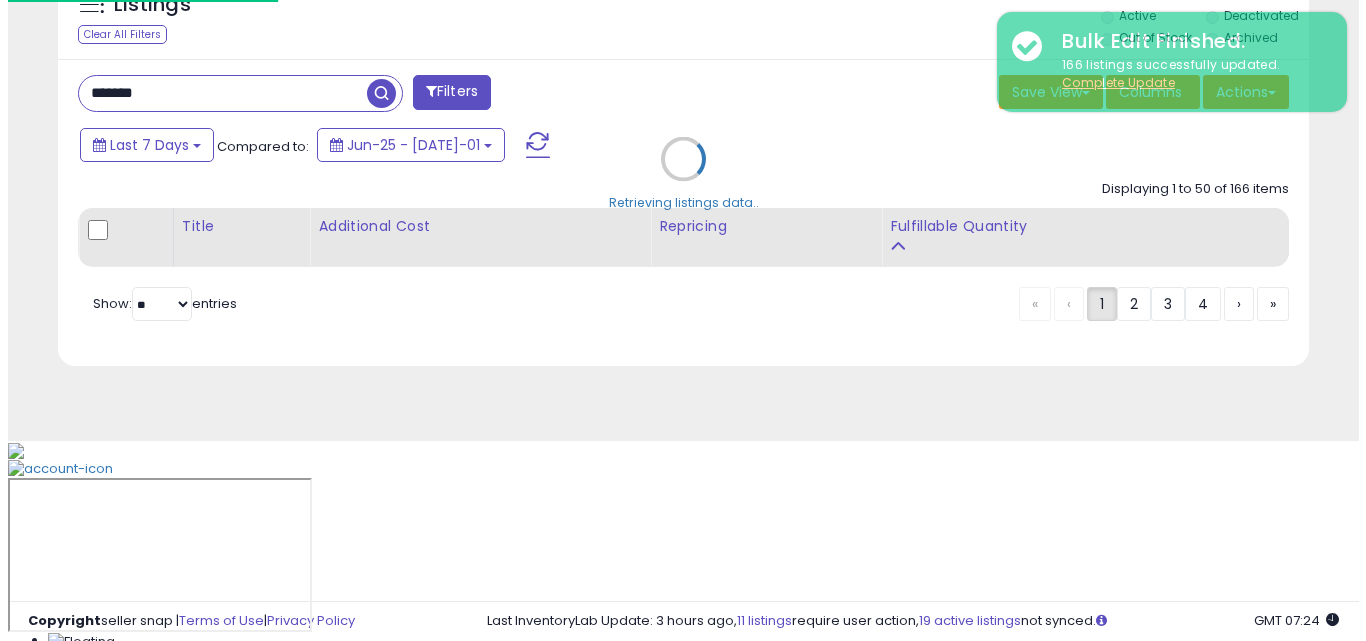 scroll, scrollTop: 563, scrollLeft: 0, axis: vertical 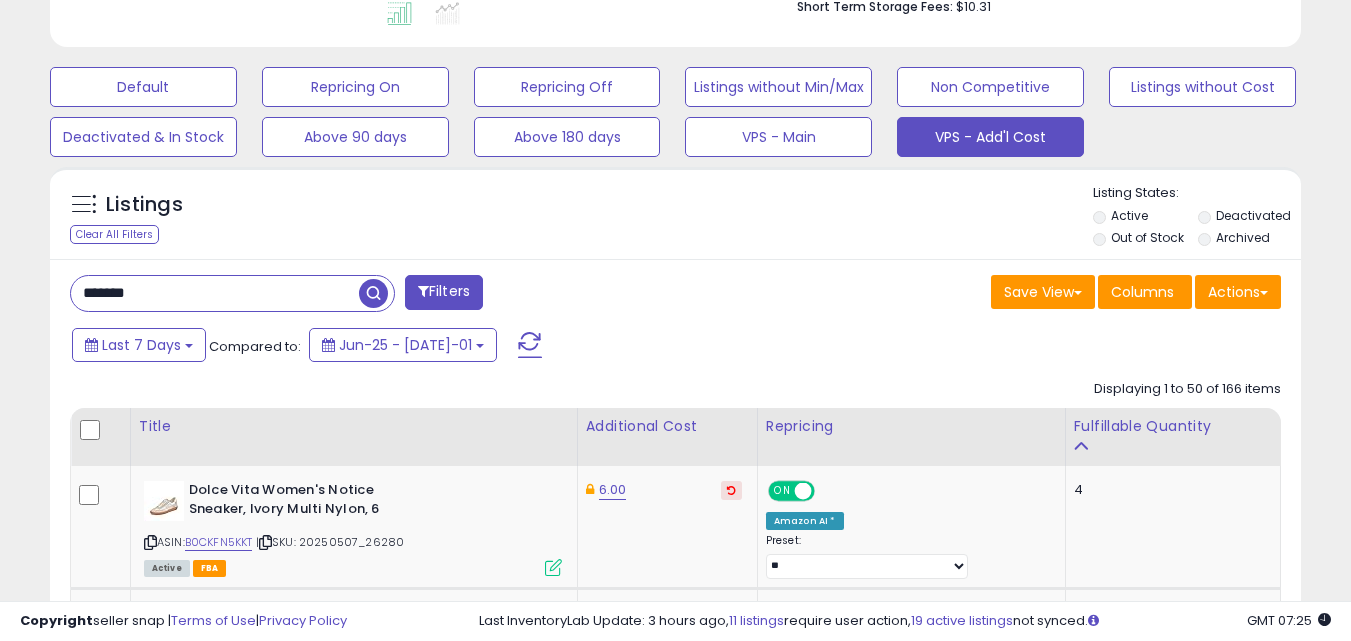 click on "*******" at bounding box center (215, 293) 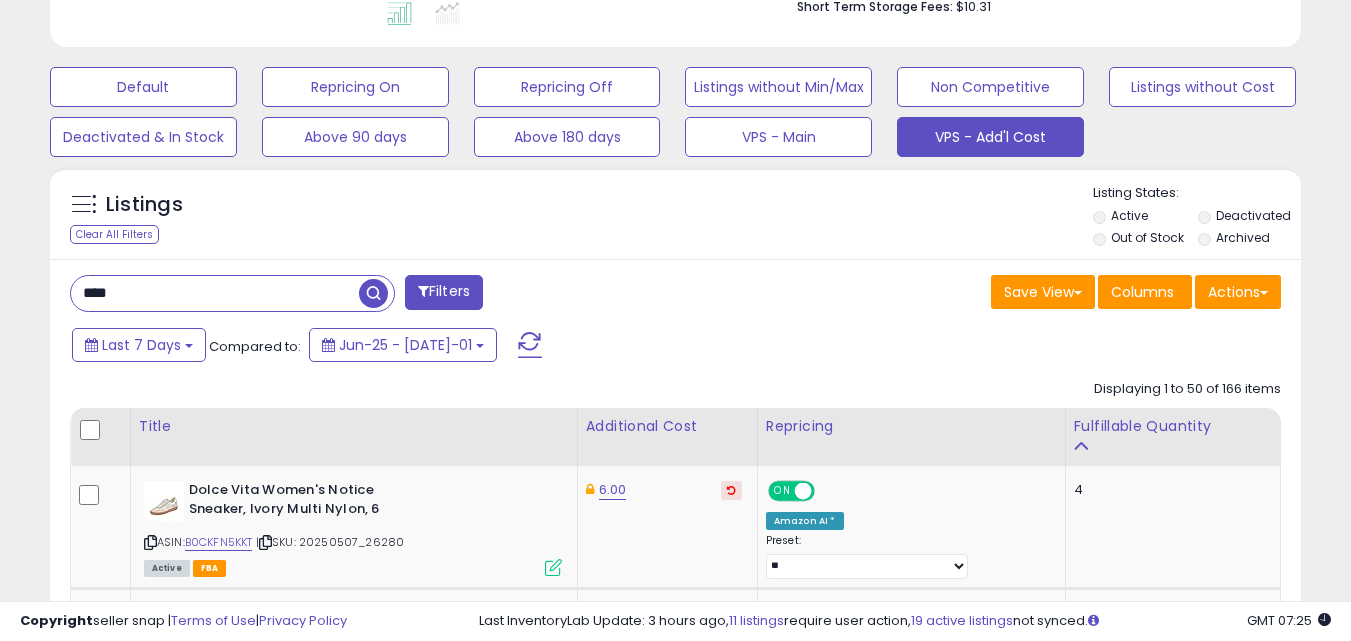 type on "****" 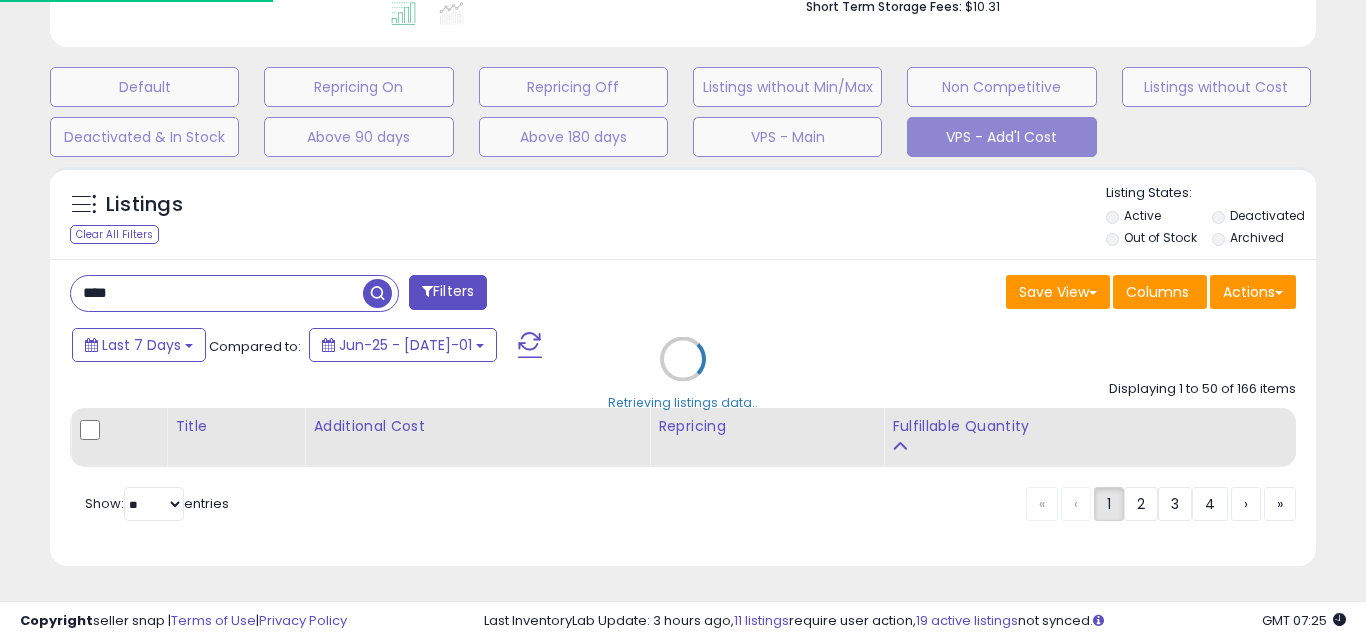 scroll, scrollTop: 999590, scrollLeft: 999267, axis: both 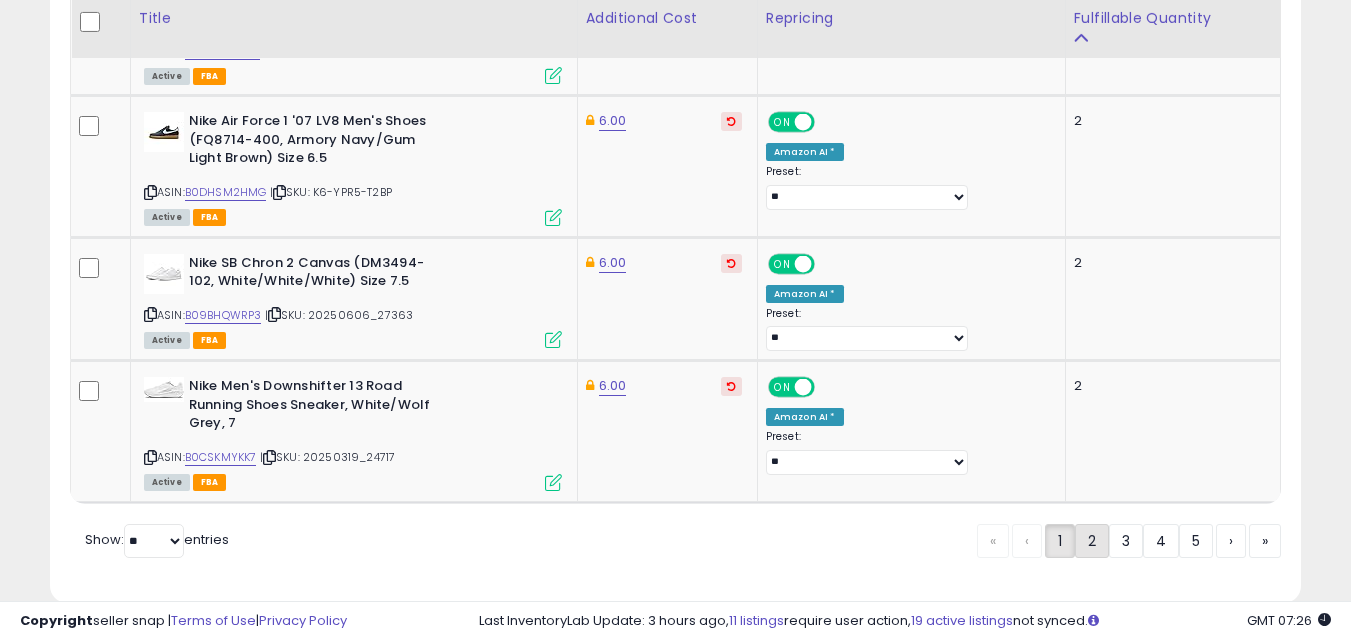 click on "2" 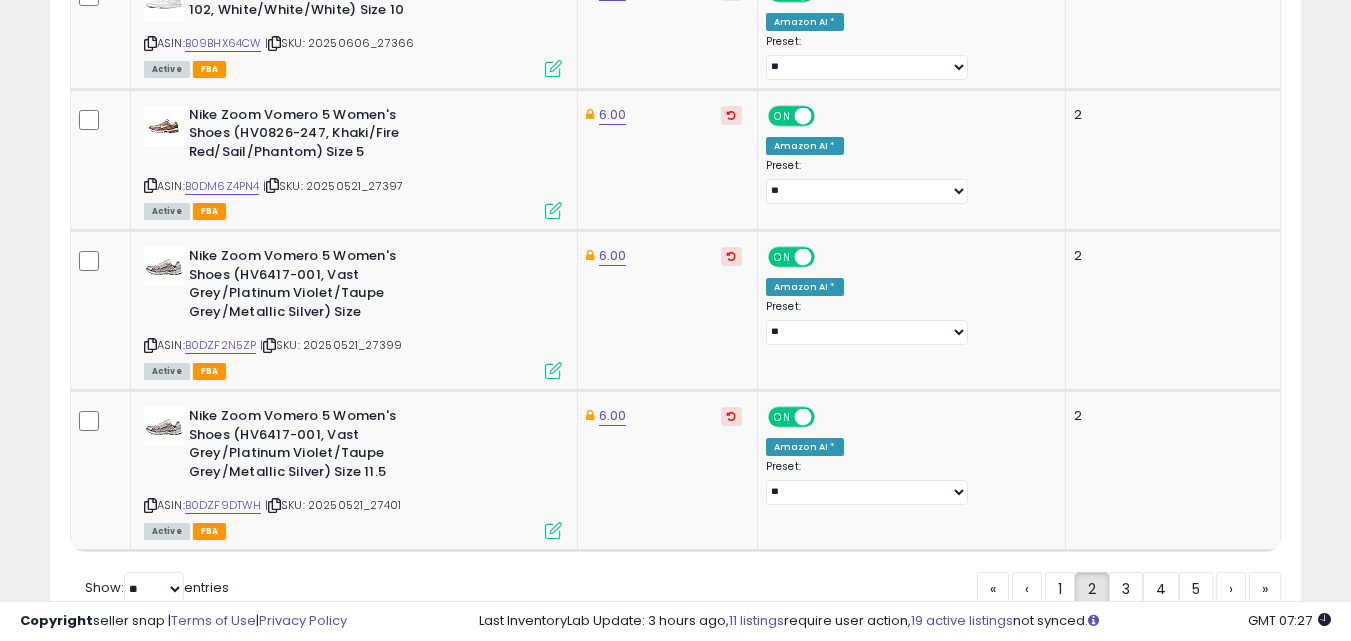 scroll, scrollTop: 7680, scrollLeft: 0, axis: vertical 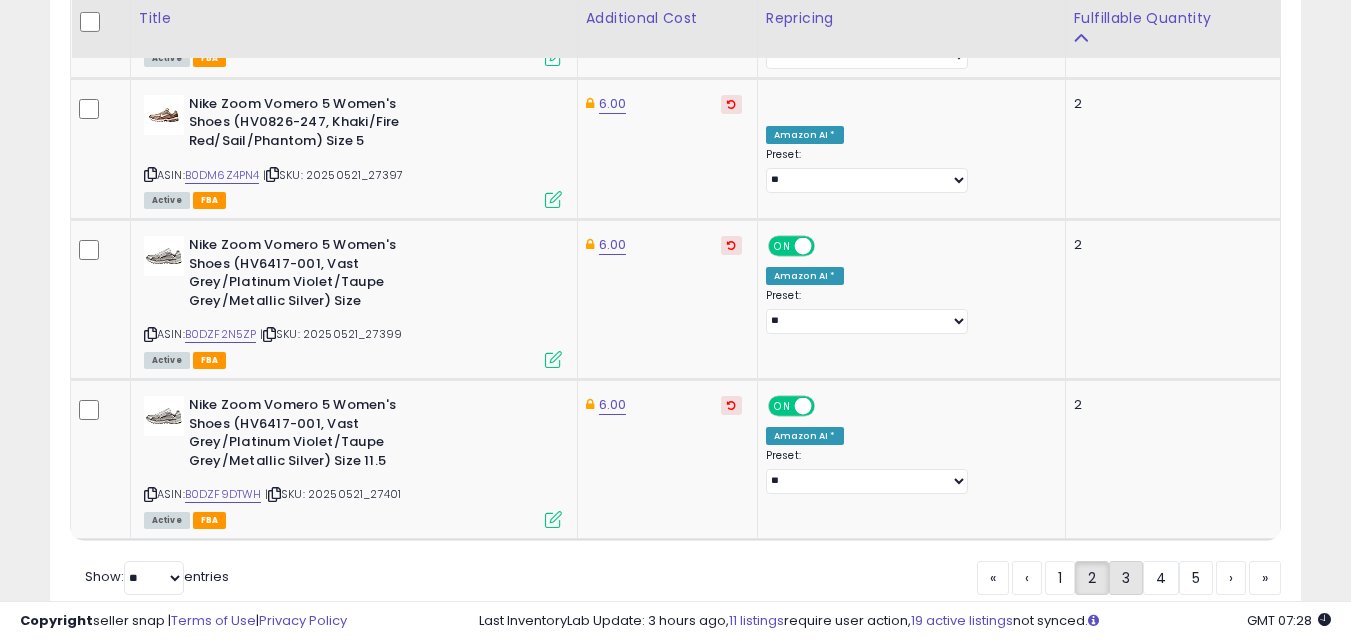 click on "3" 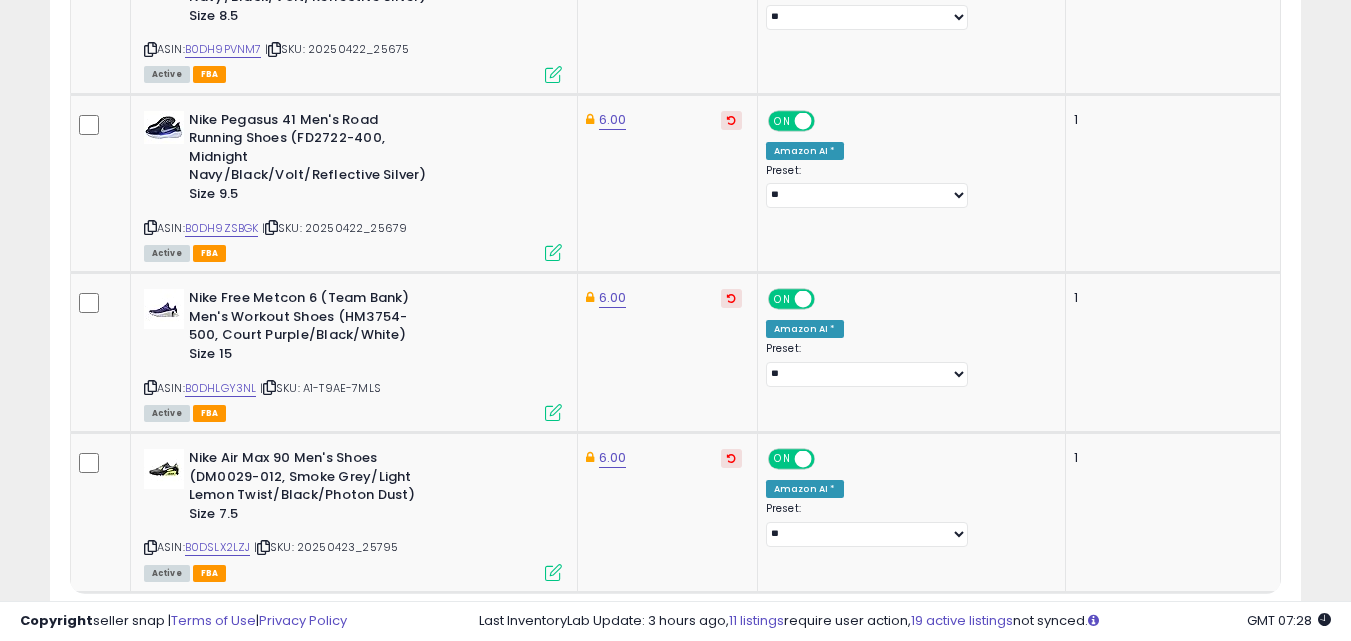 scroll, scrollTop: 7844, scrollLeft: 0, axis: vertical 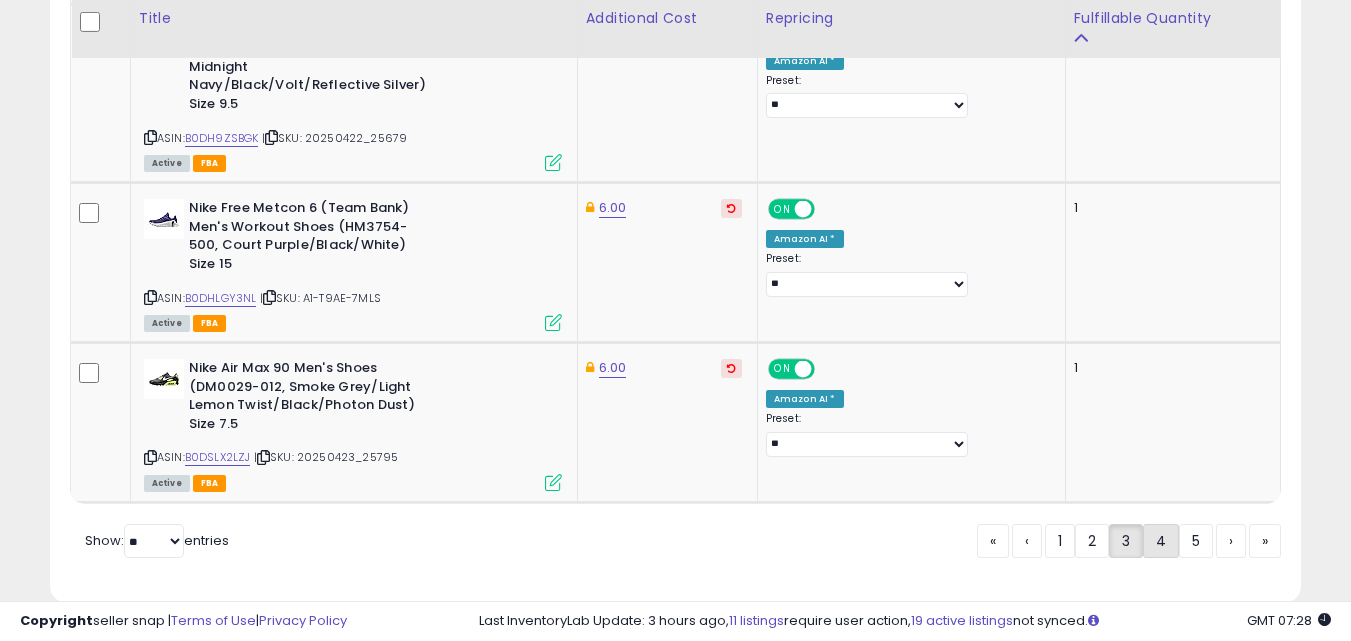 click on "4" 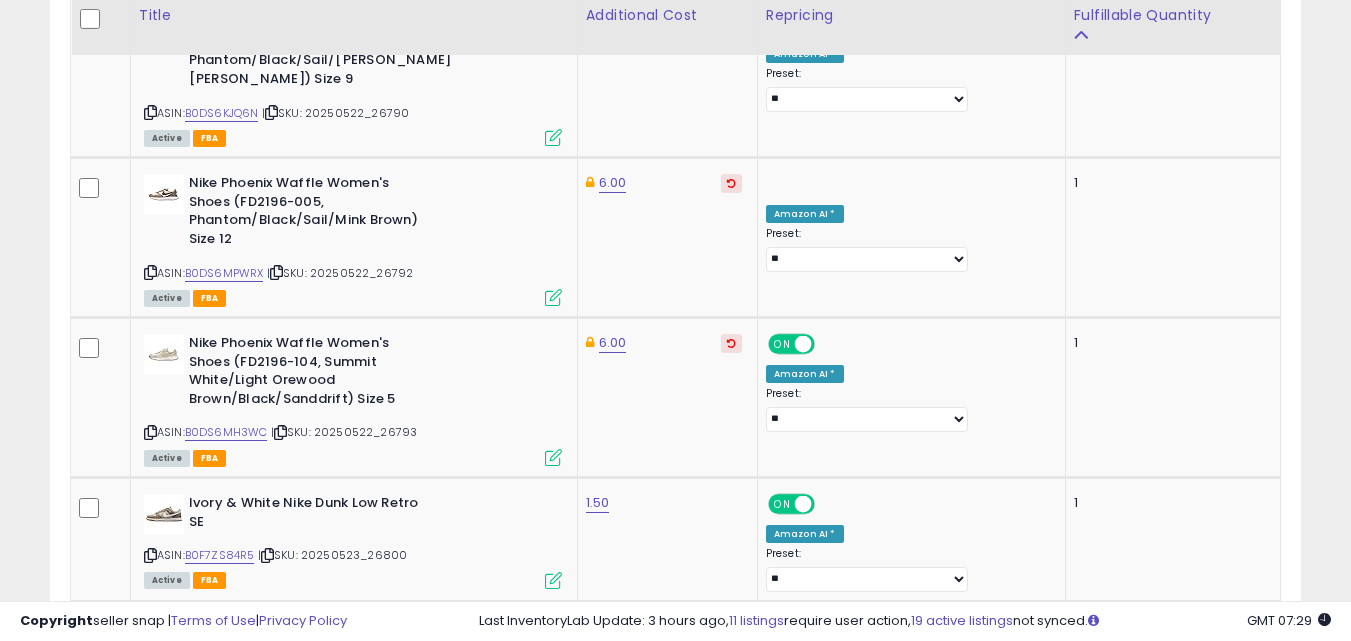 scroll, scrollTop: 6463, scrollLeft: 0, axis: vertical 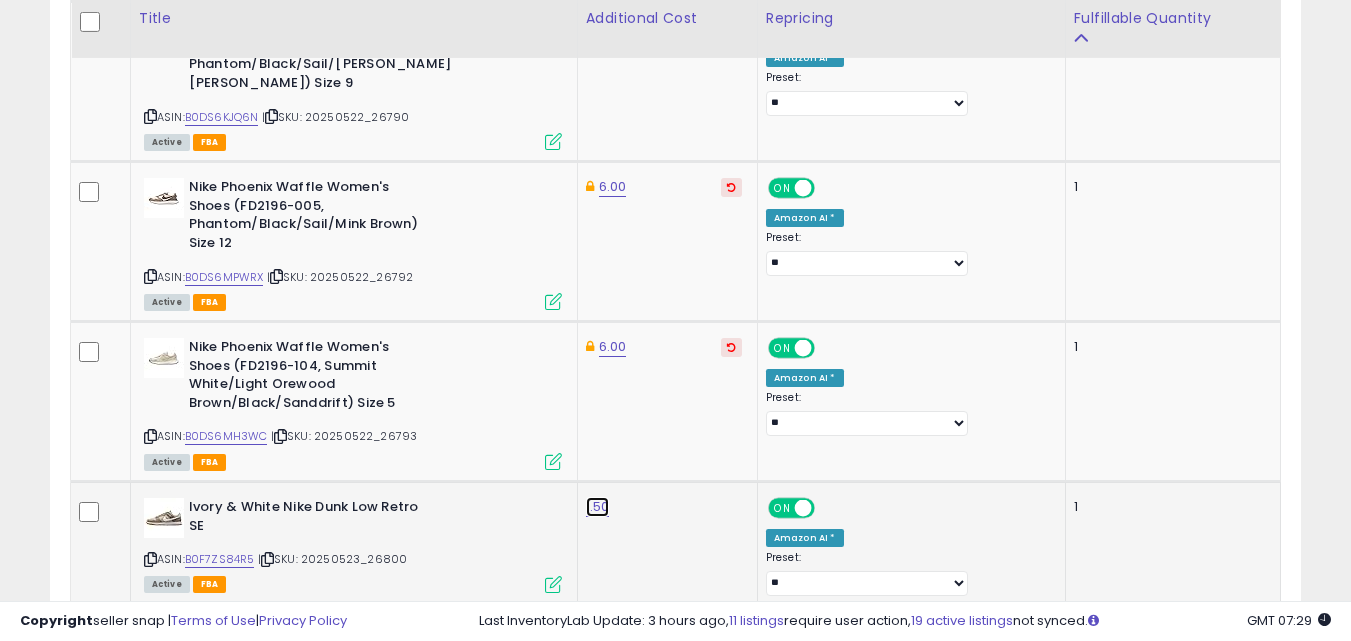 click on "1.50" at bounding box center (598, 507) 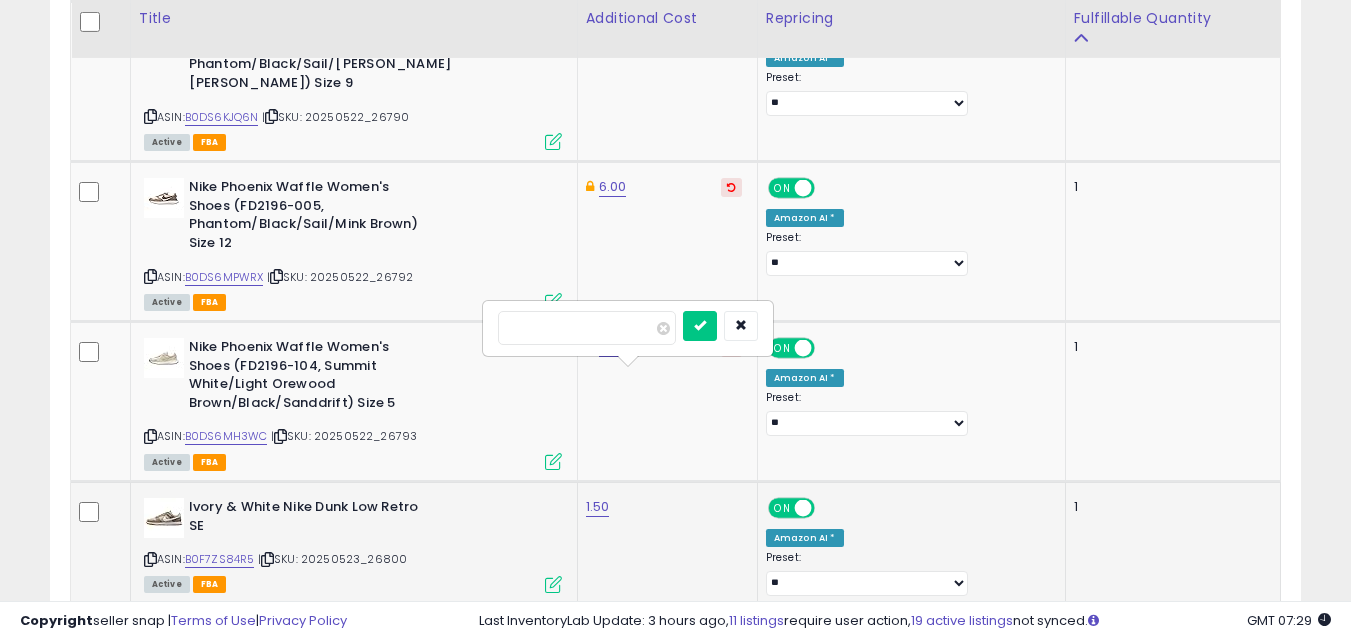 click on "****" at bounding box center (587, 328) 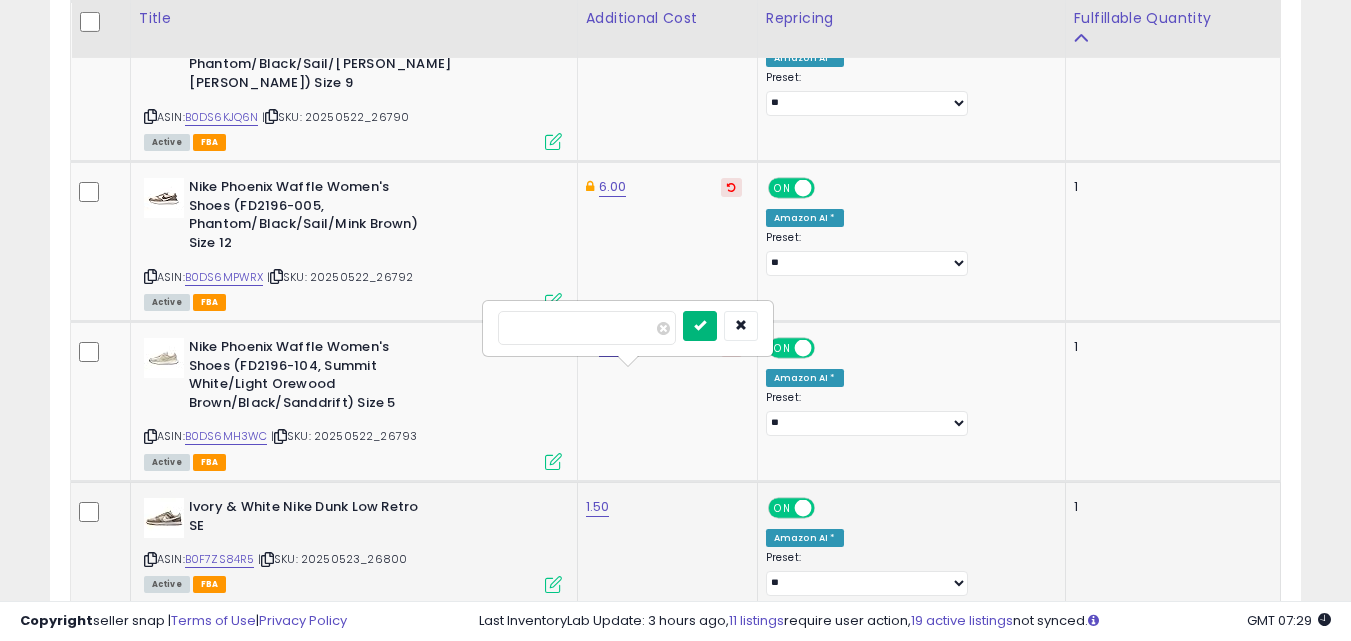 type on "****" 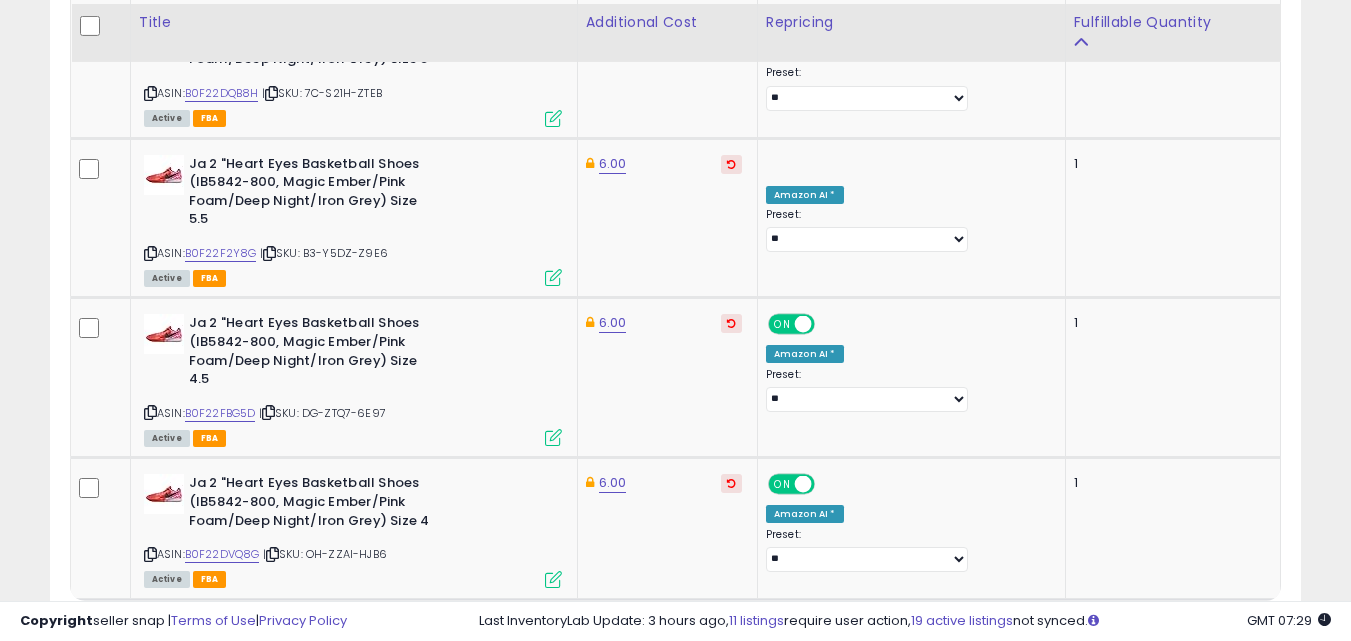 scroll, scrollTop: 7679, scrollLeft: 0, axis: vertical 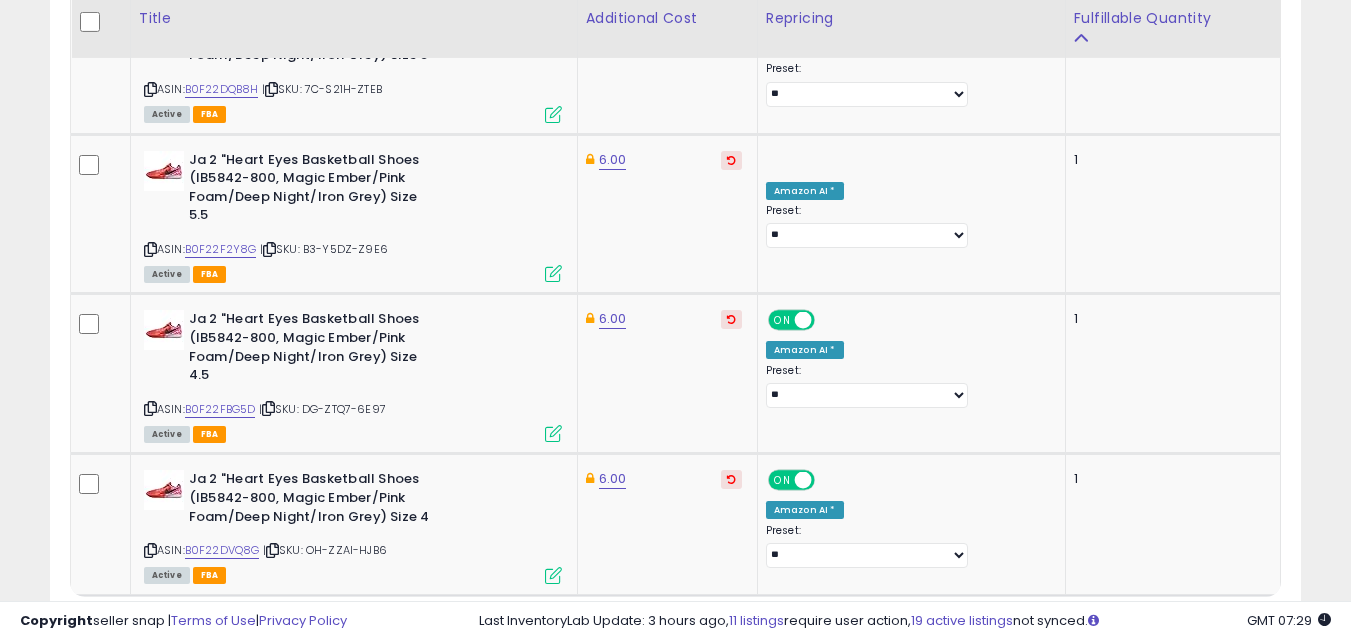 click on "5" 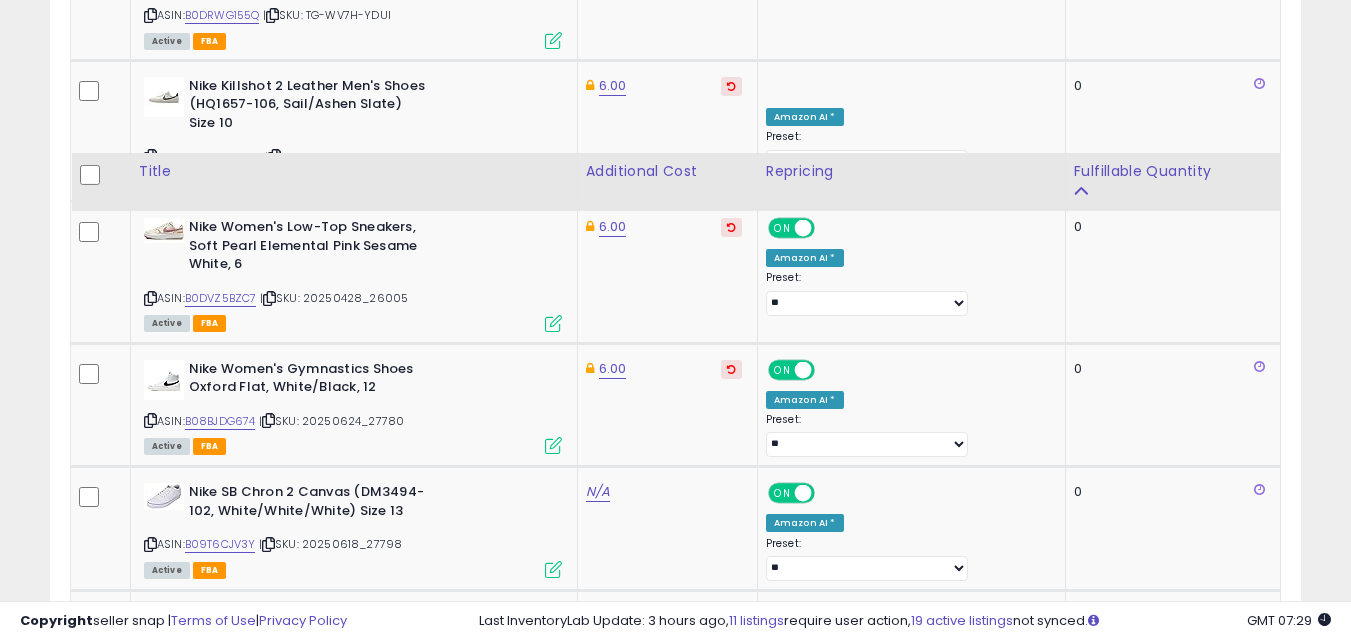 scroll, scrollTop: 3363, scrollLeft: 0, axis: vertical 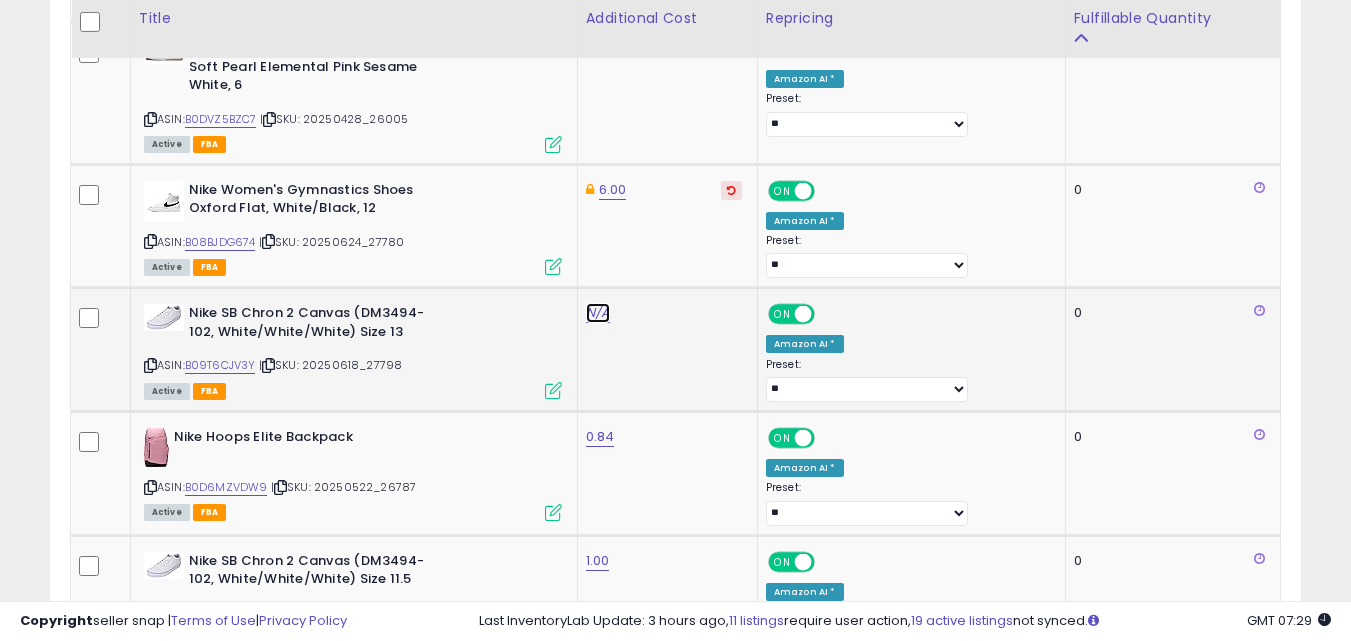 click on "N/A" at bounding box center [598, 313] 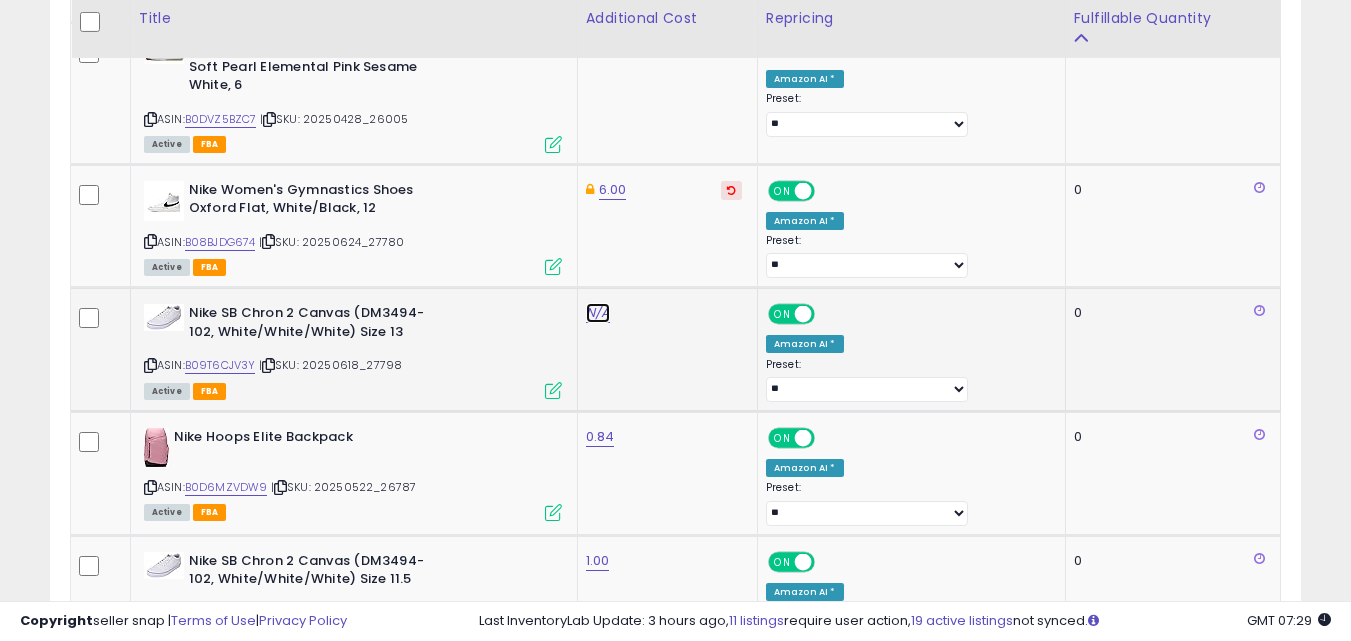 click on "N/A" at bounding box center [598, 313] 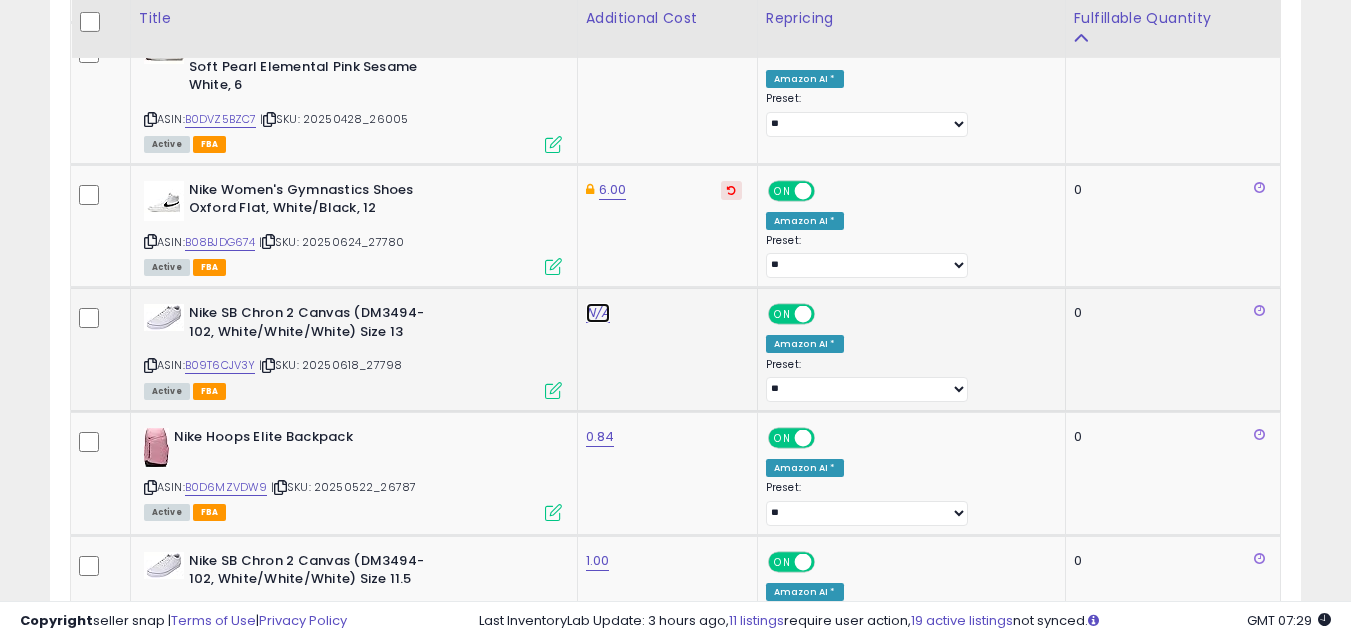 click on "N/A" at bounding box center (598, 313) 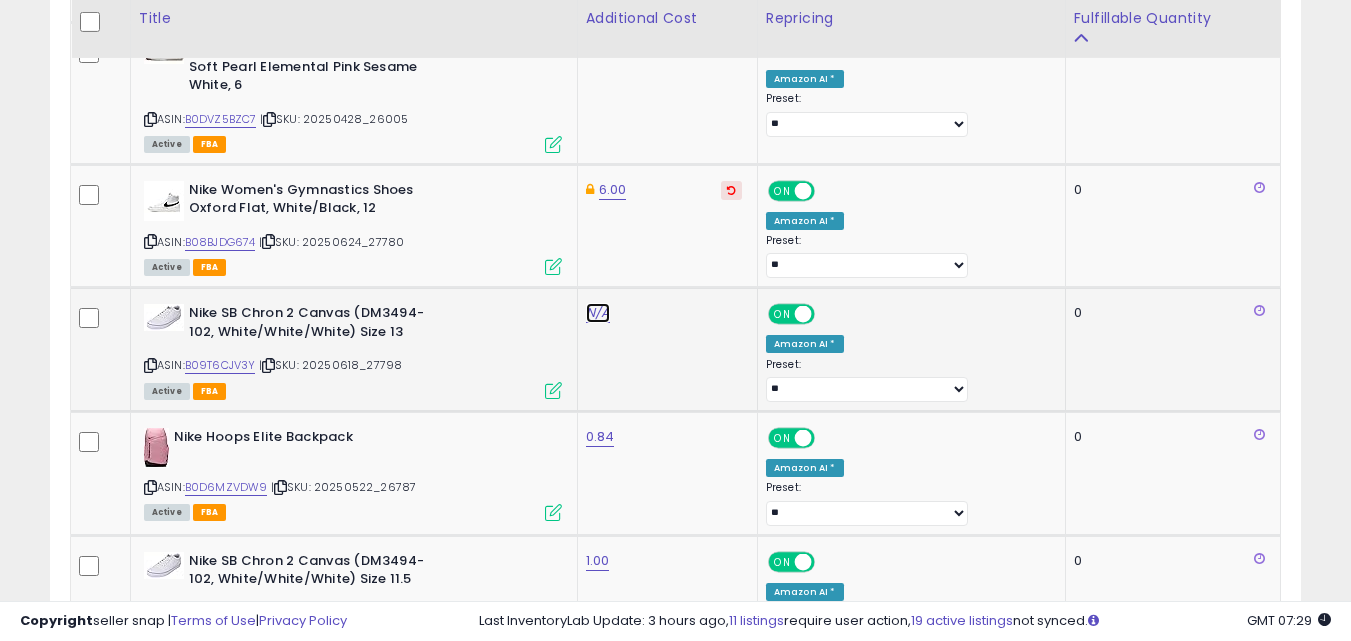 click on "N/A" at bounding box center [598, 313] 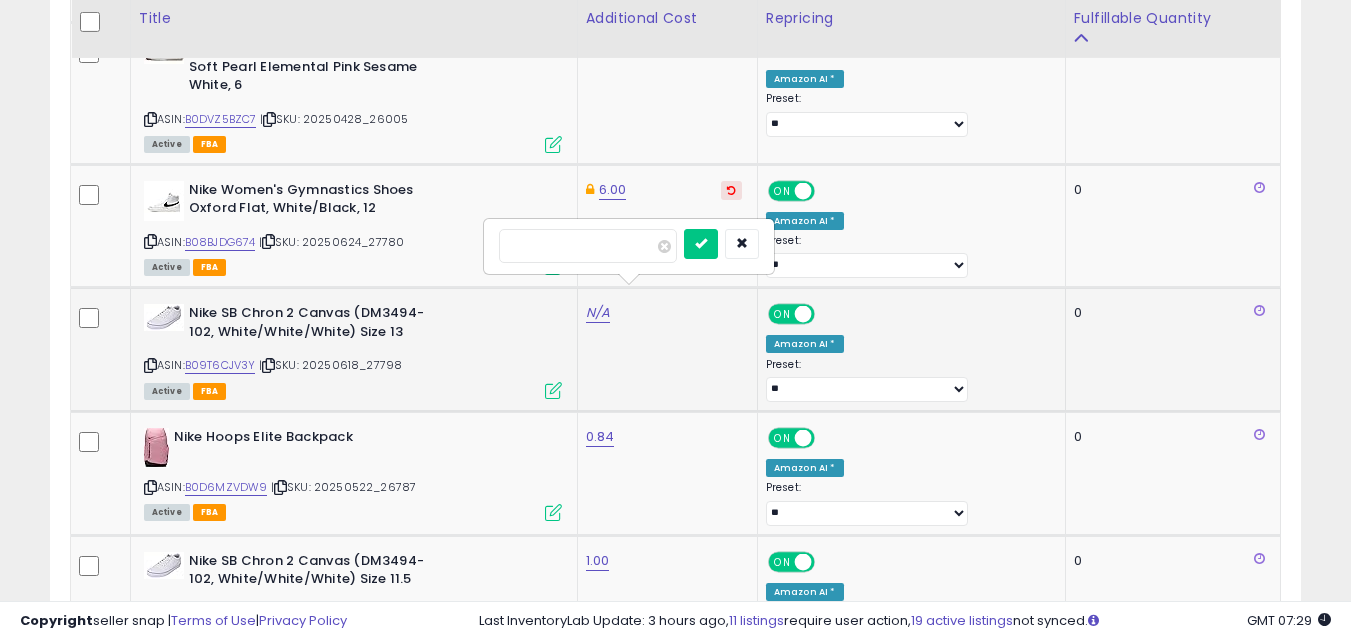 click at bounding box center [588, 246] 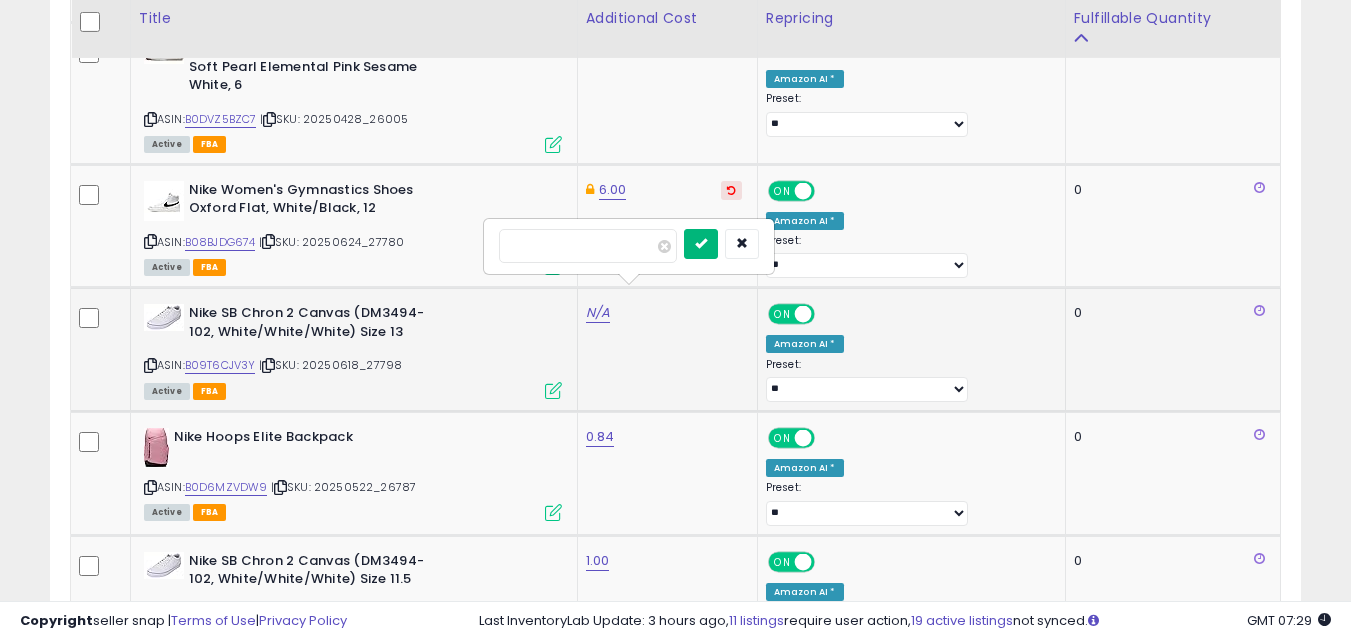 click at bounding box center (701, 243) 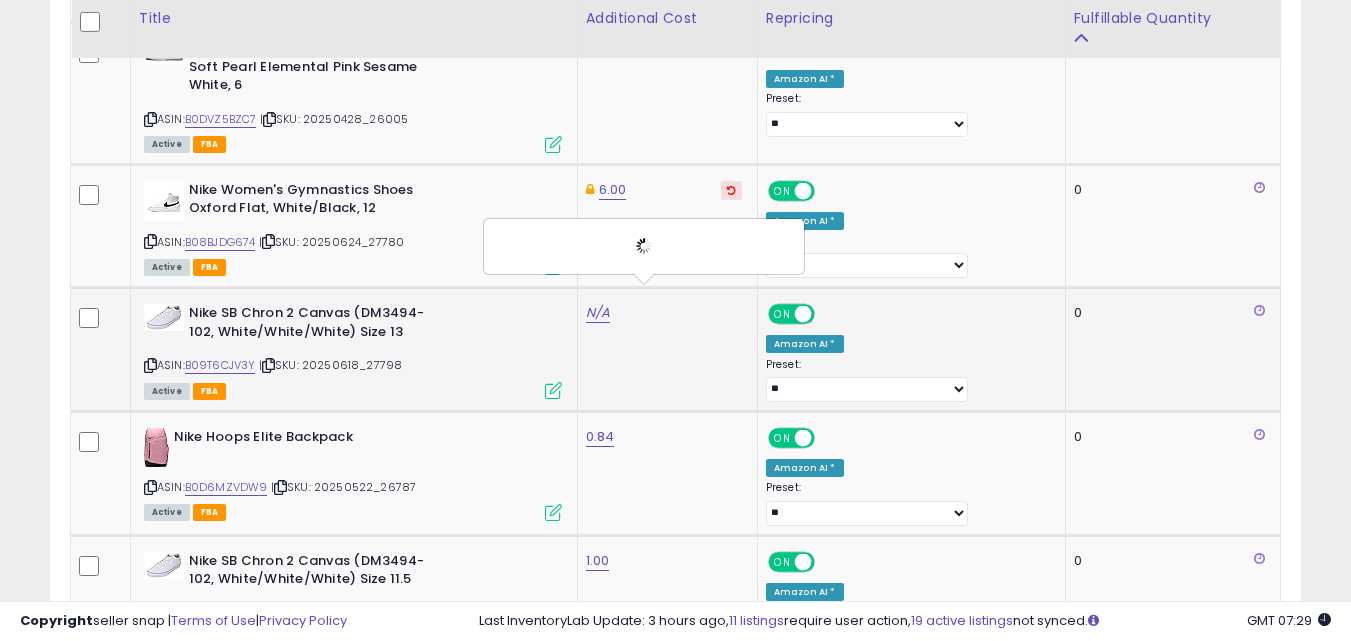 click at bounding box center [644, 246] 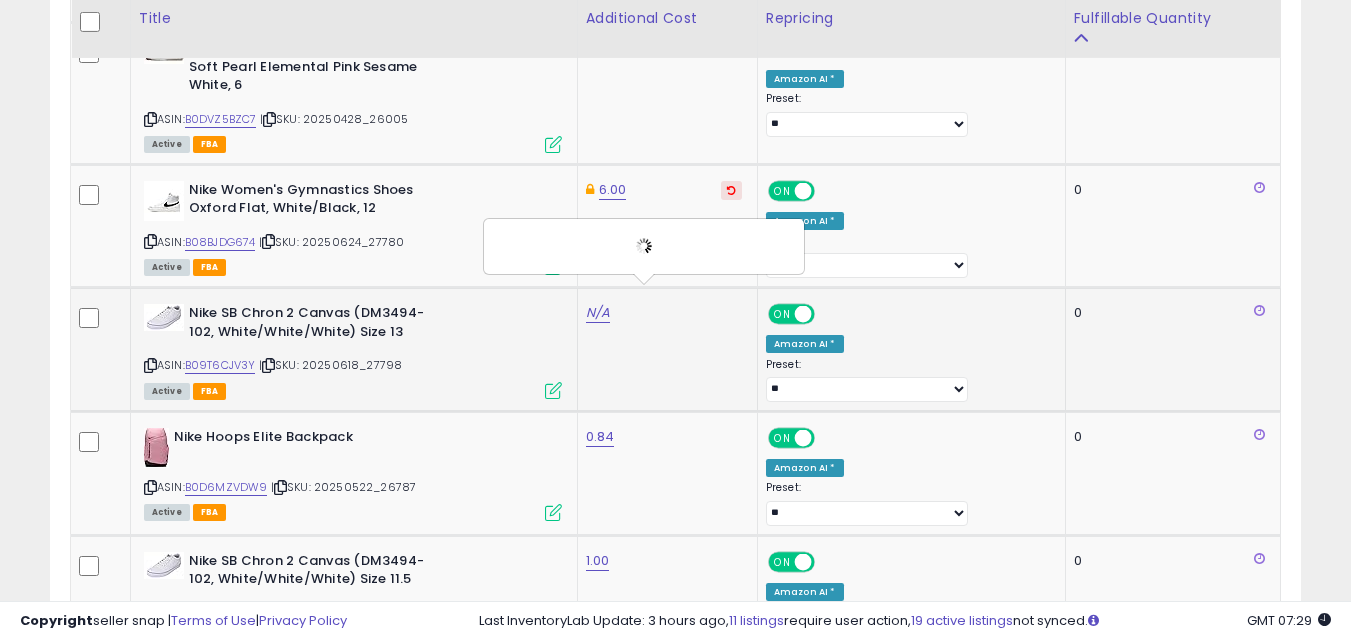 click at bounding box center [644, 246] 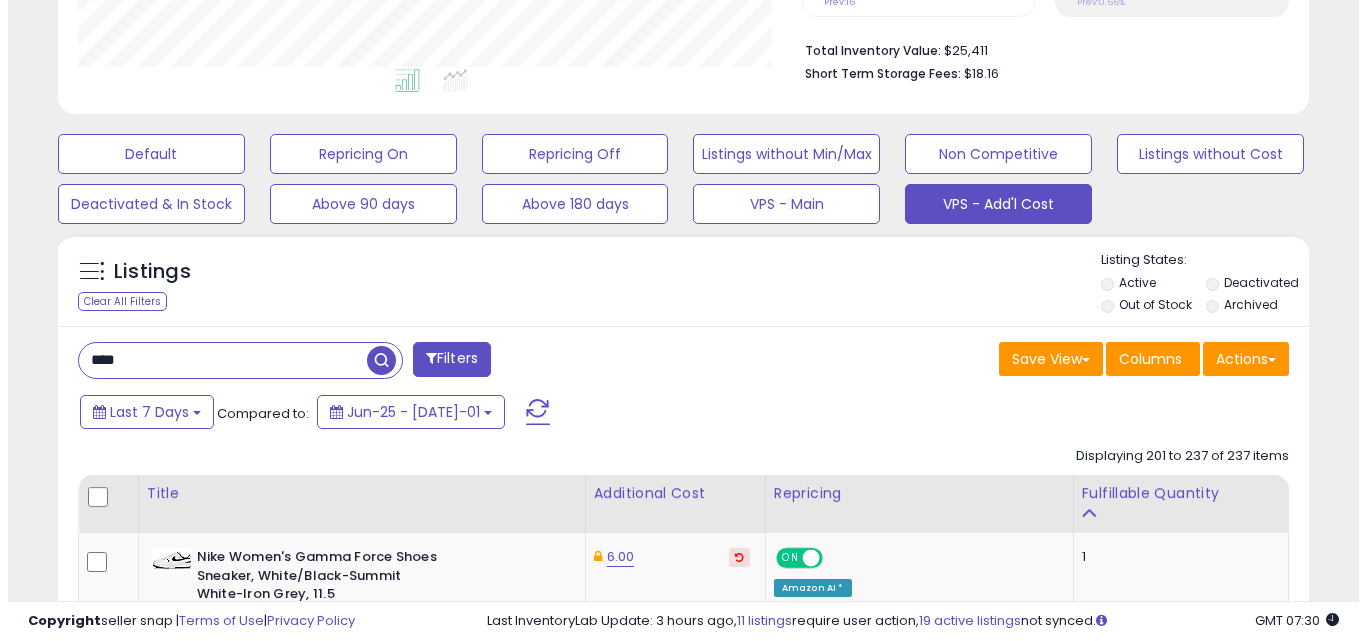 scroll, scrollTop: 560, scrollLeft: 0, axis: vertical 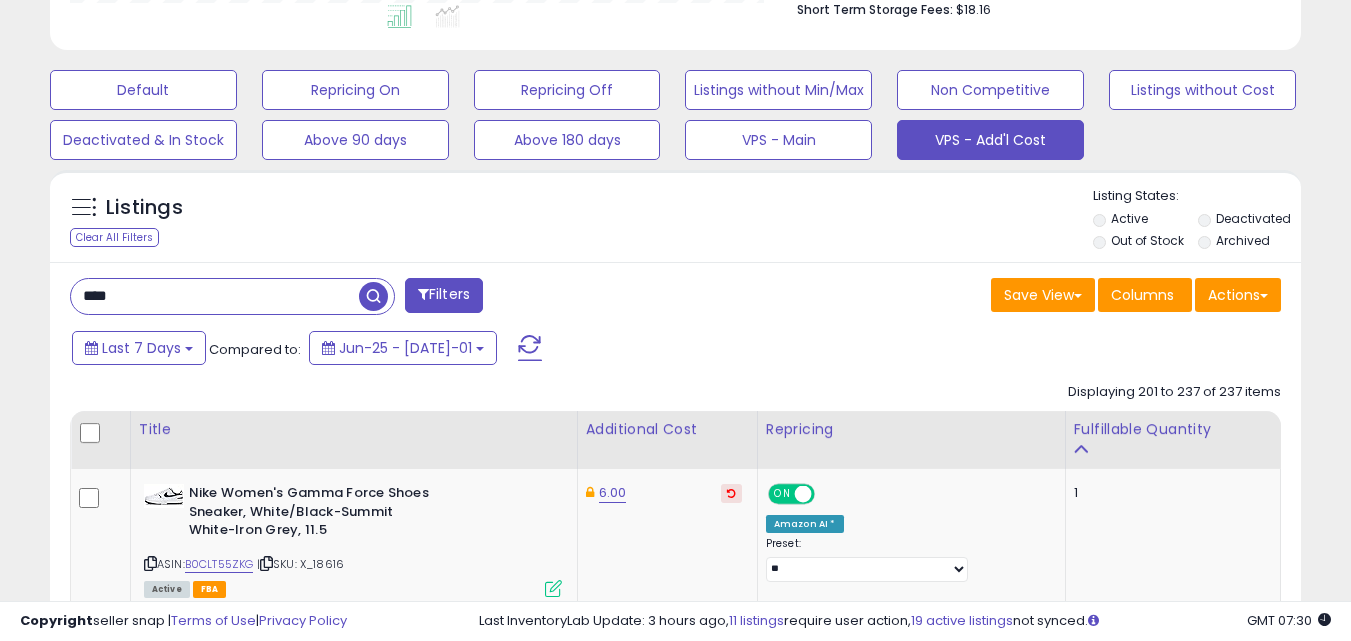 click on "****" at bounding box center (215, 296) 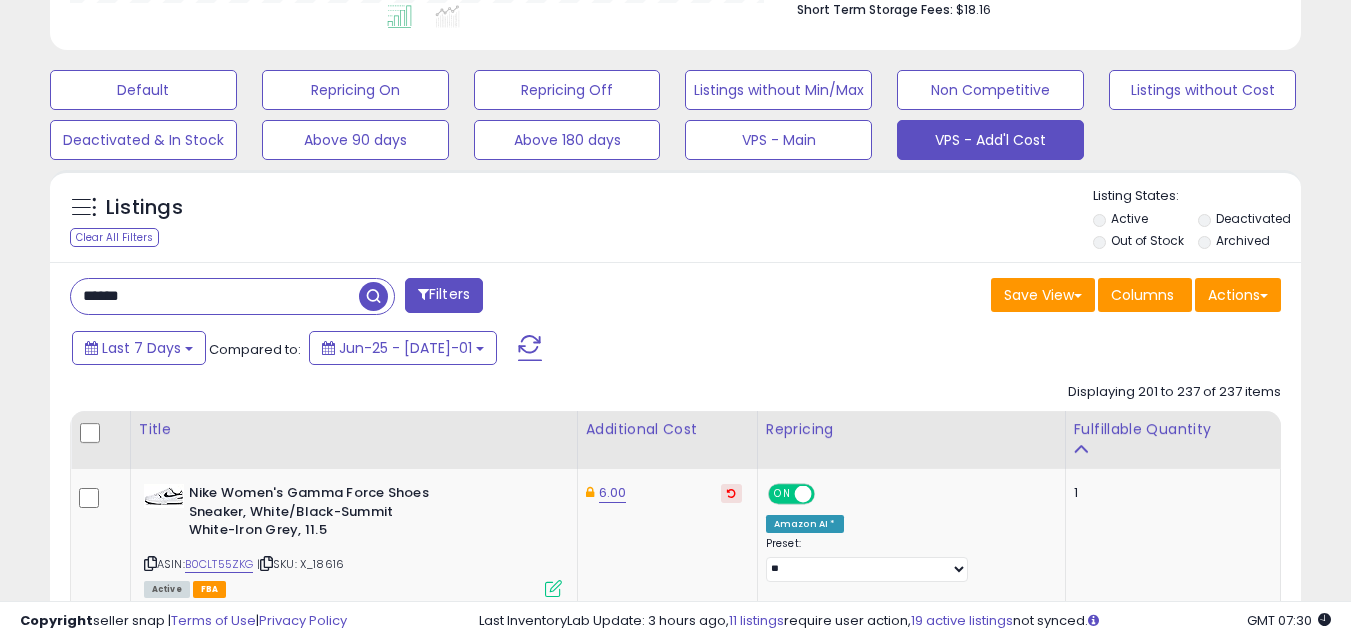 click at bounding box center (373, 296) 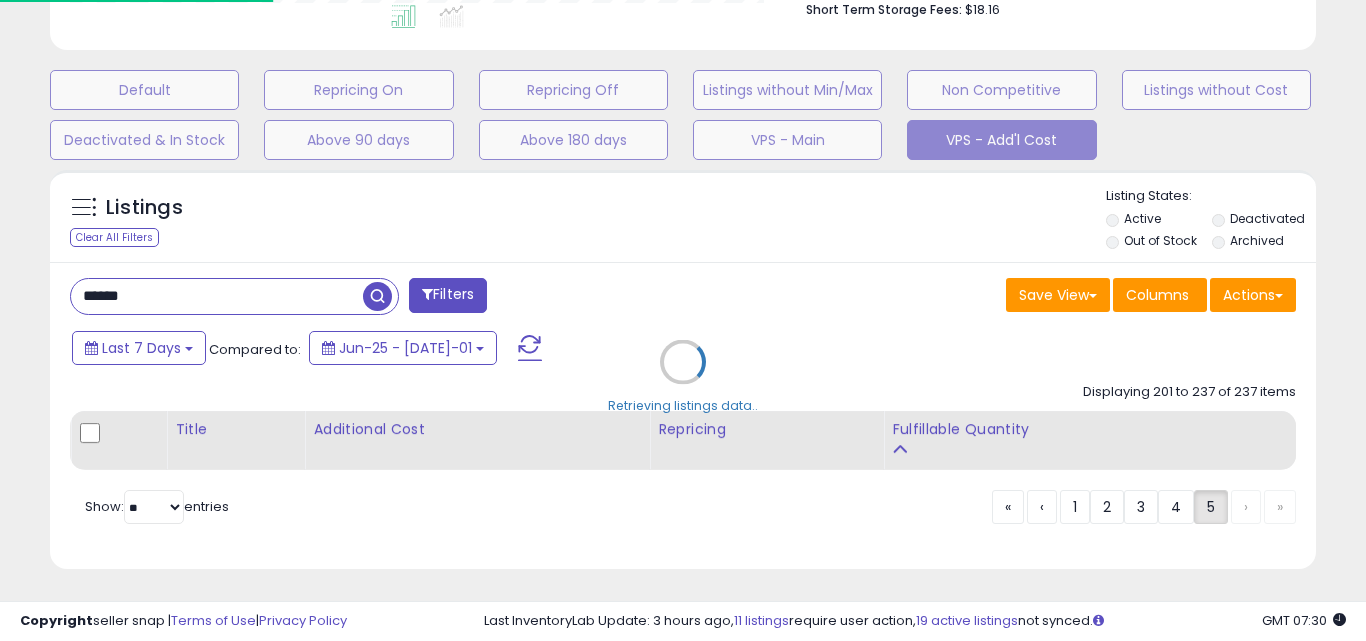scroll, scrollTop: 999590, scrollLeft: 999267, axis: both 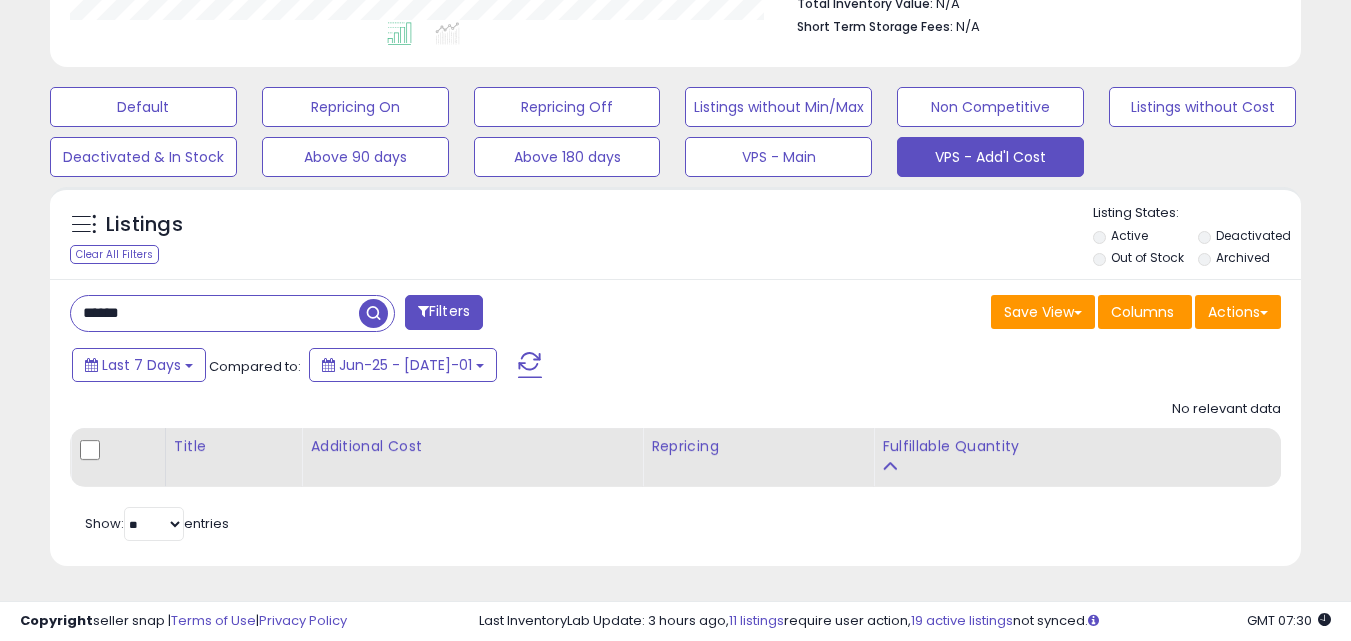 click on "******" at bounding box center [215, 313] 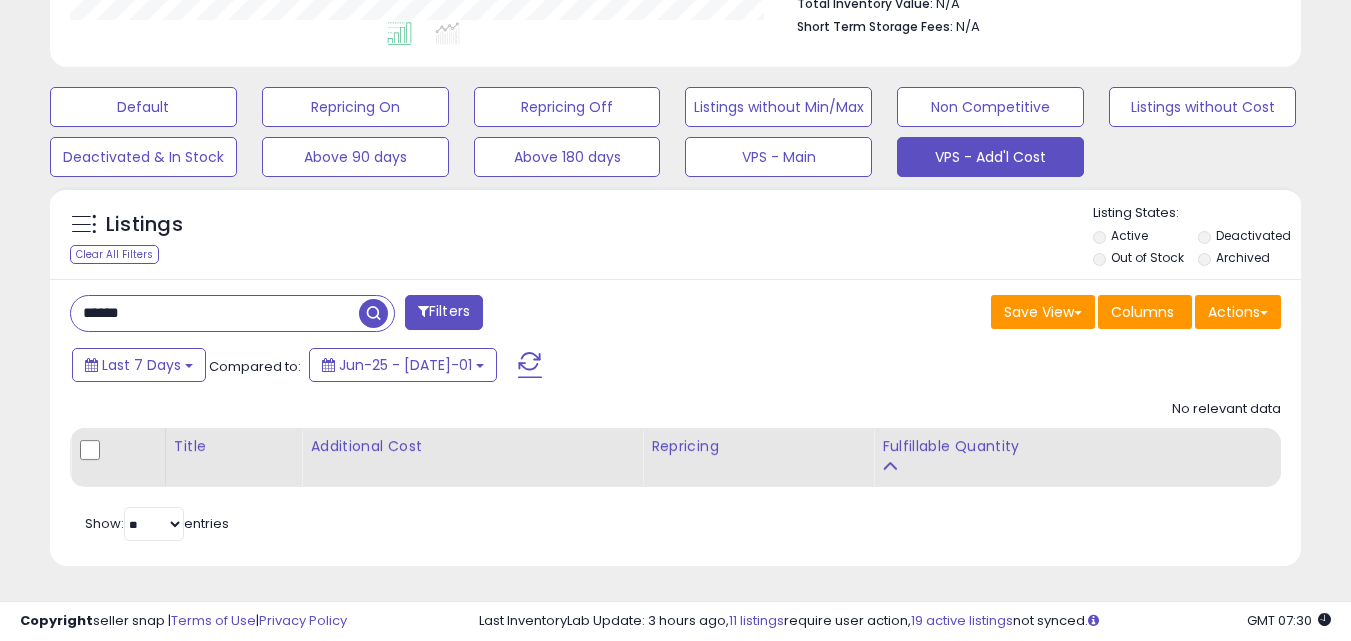 click on "******" at bounding box center (215, 313) 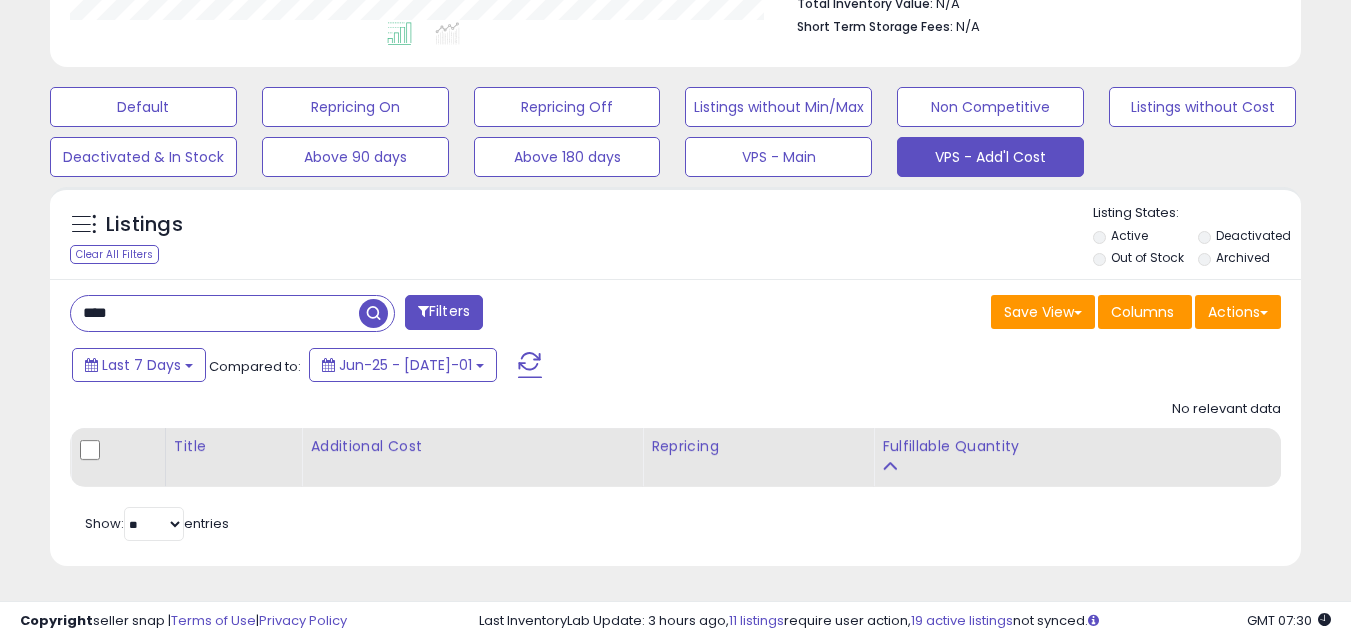type on "****" 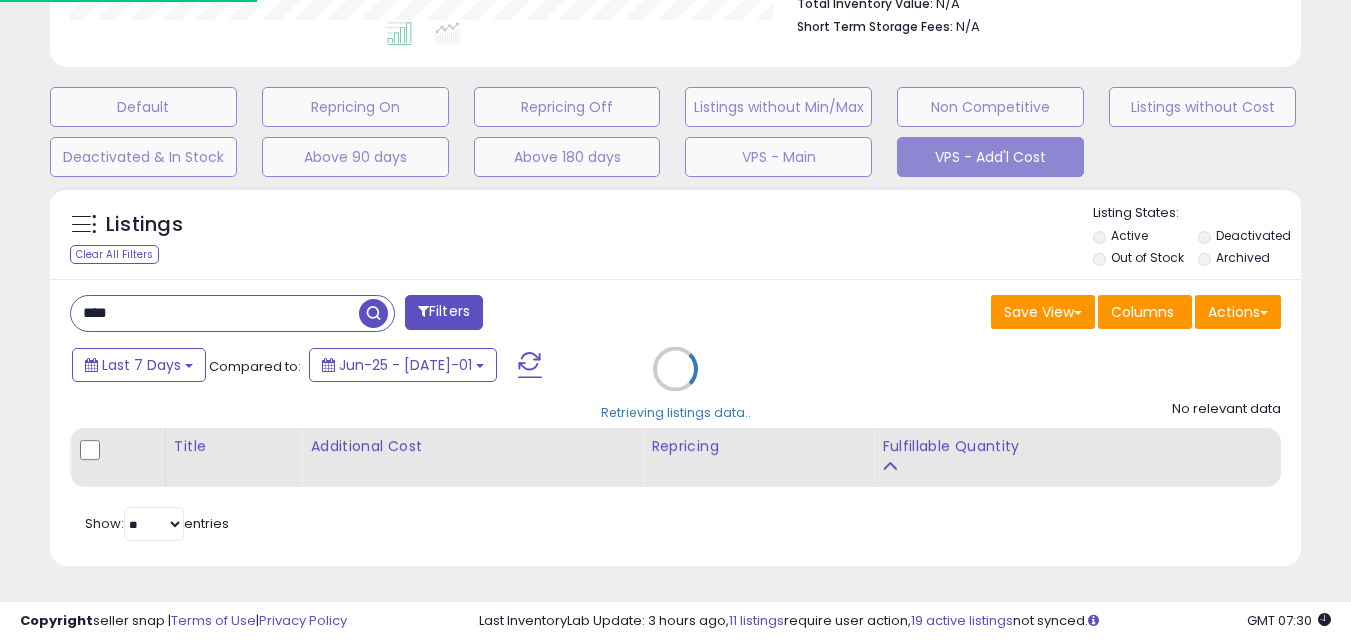 scroll, scrollTop: 999590, scrollLeft: 999267, axis: both 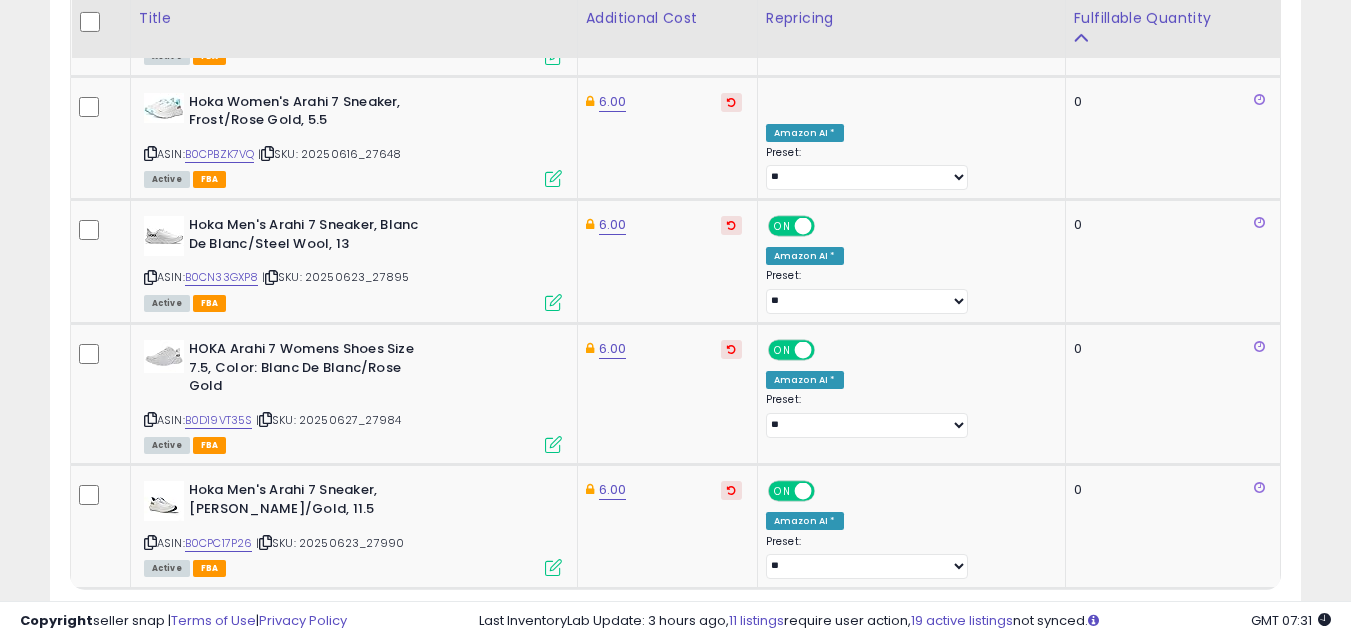 click on "2" 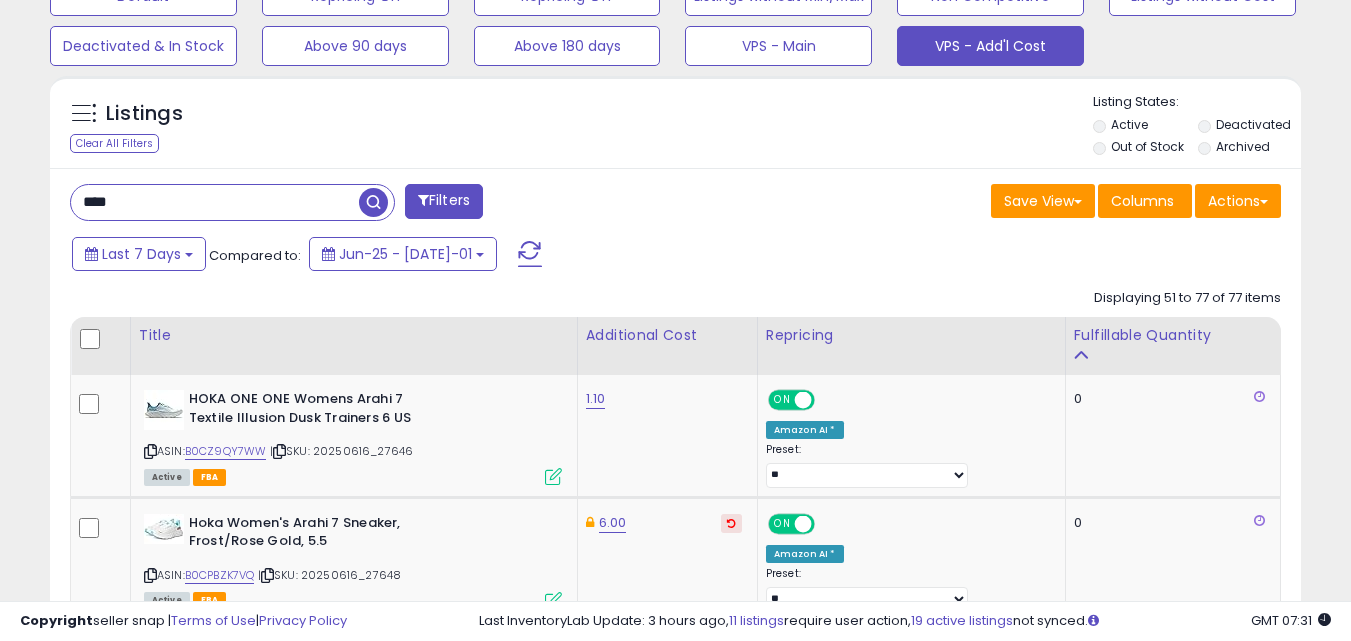 scroll, scrollTop: 763, scrollLeft: 0, axis: vertical 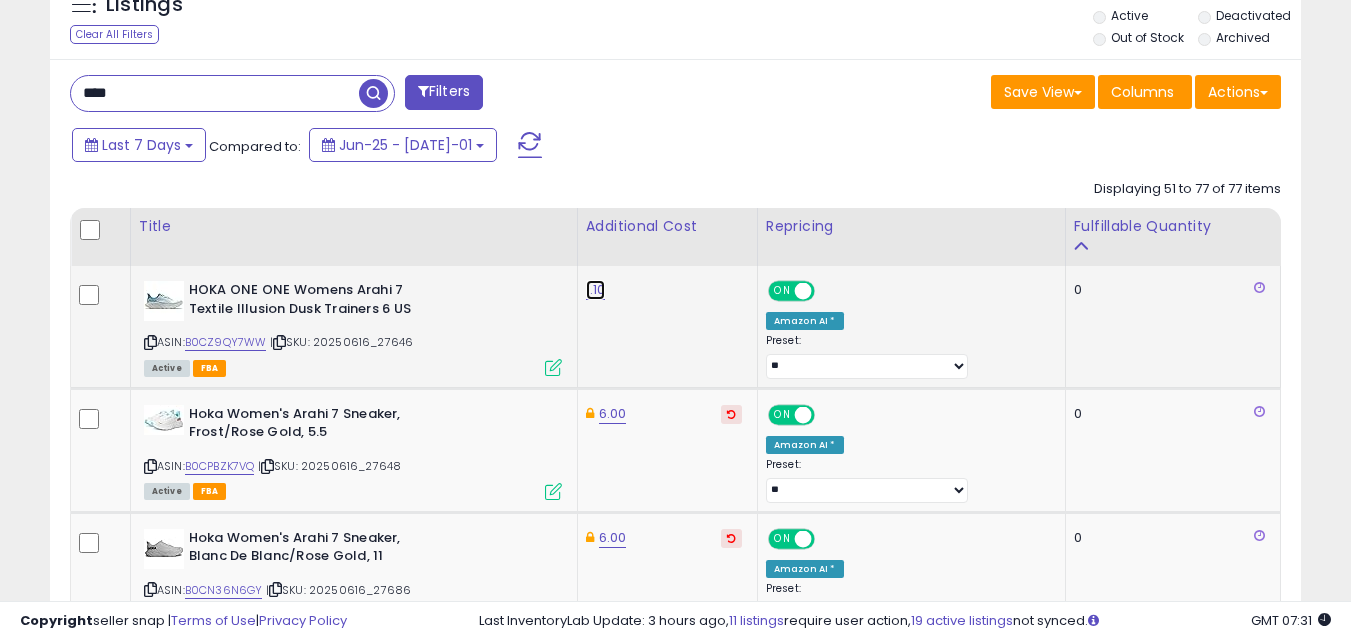 click on "1.10" at bounding box center (596, 290) 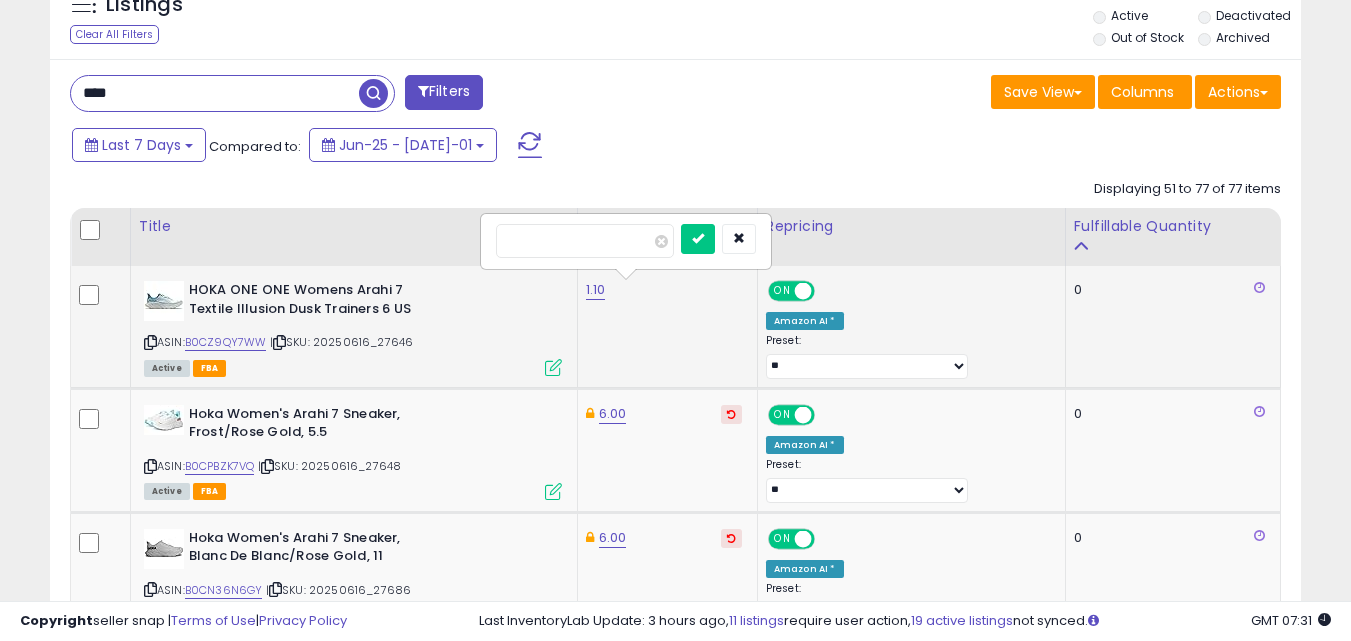 click on "1.10" at bounding box center (596, 290) 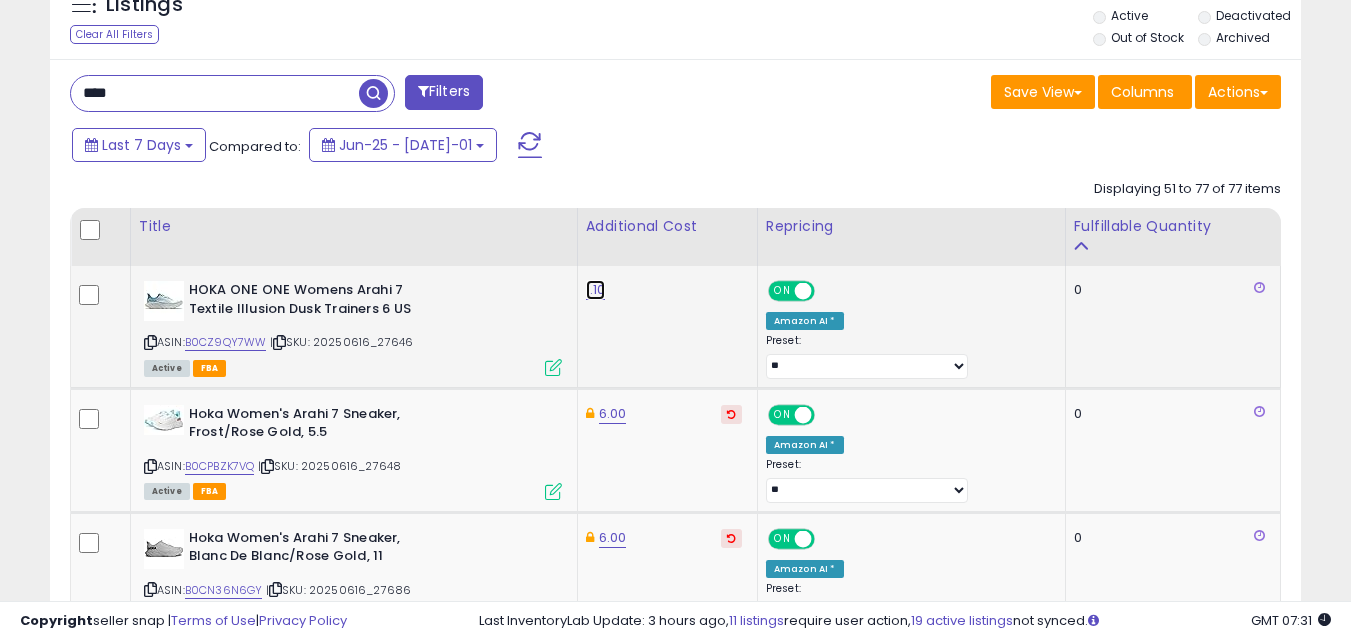 click on "1.10" at bounding box center [596, 290] 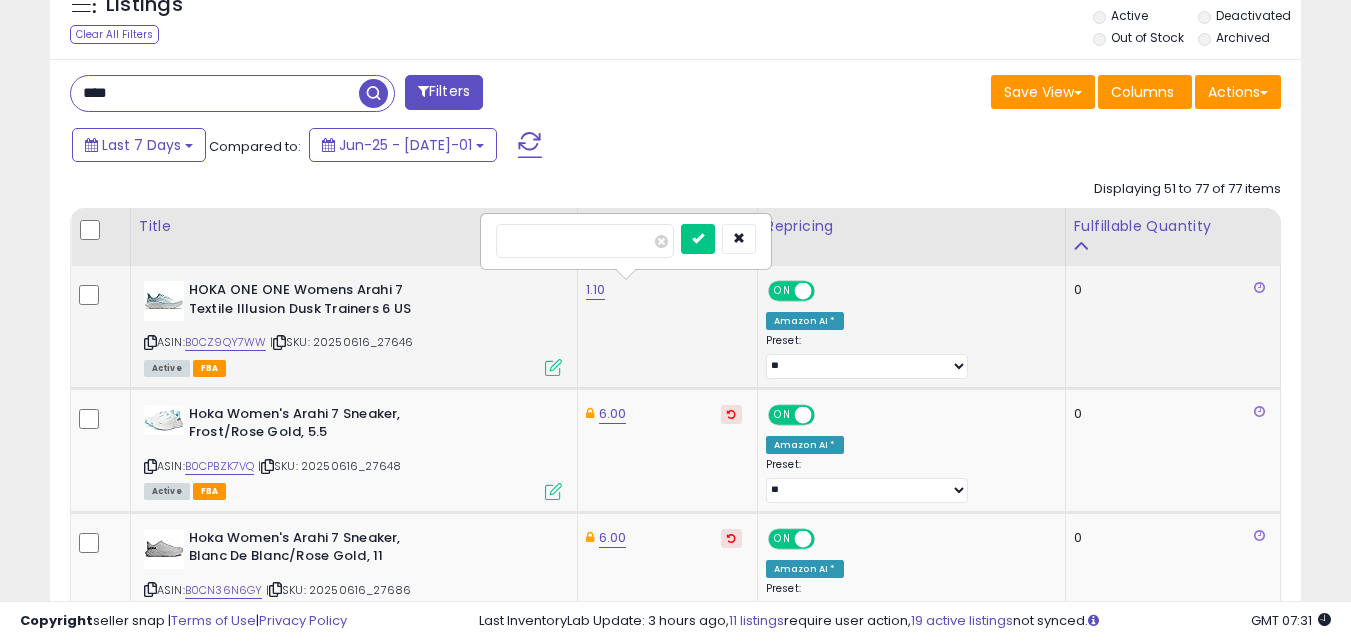 click on "****" at bounding box center (585, 241) 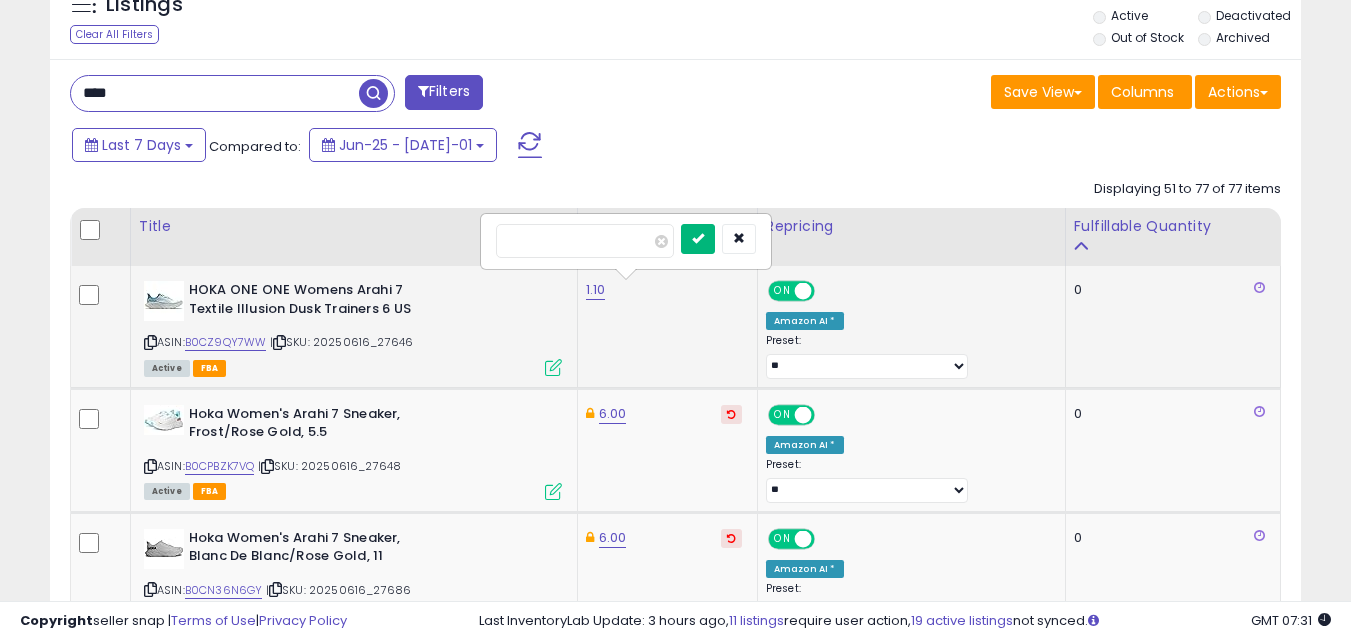 type on "***" 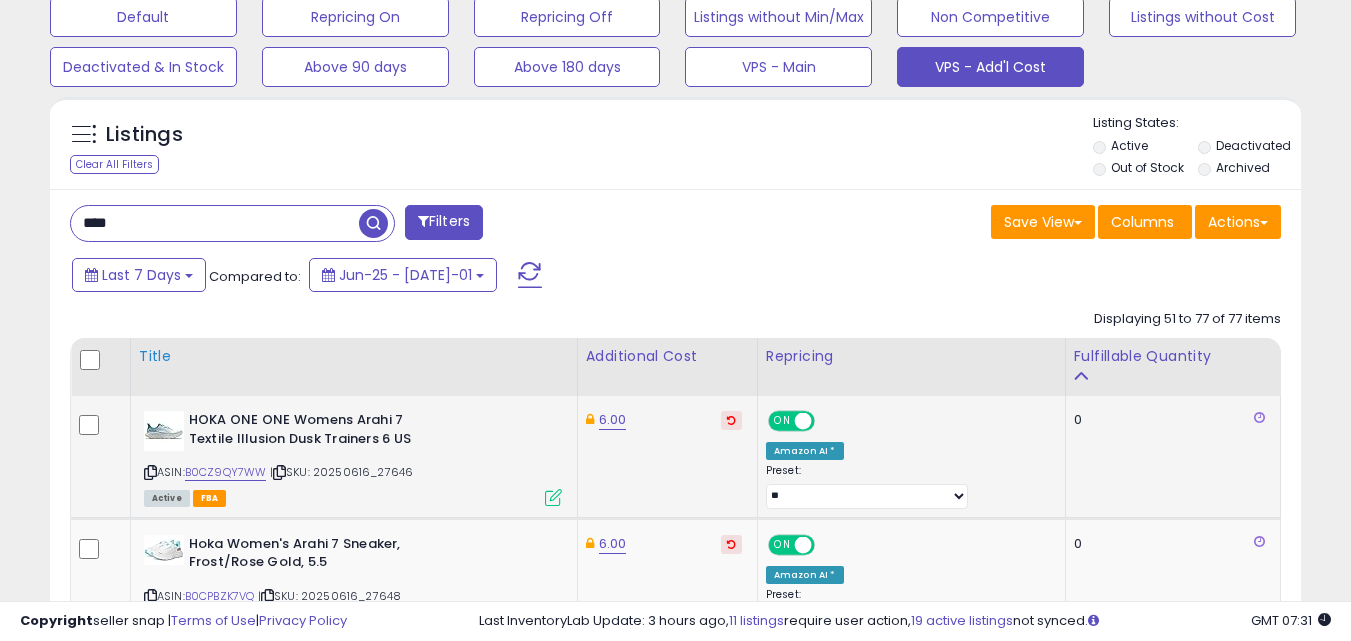 scroll, scrollTop: 639, scrollLeft: 0, axis: vertical 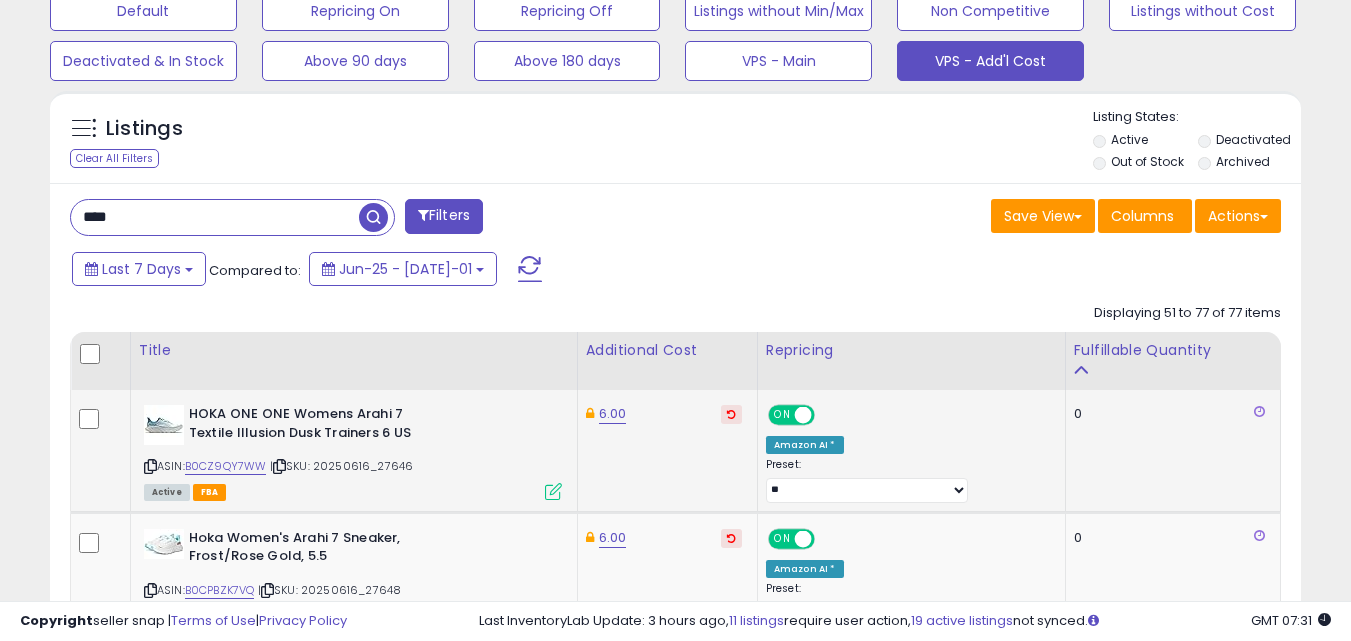 click on "****" at bounding box center [215, 217] 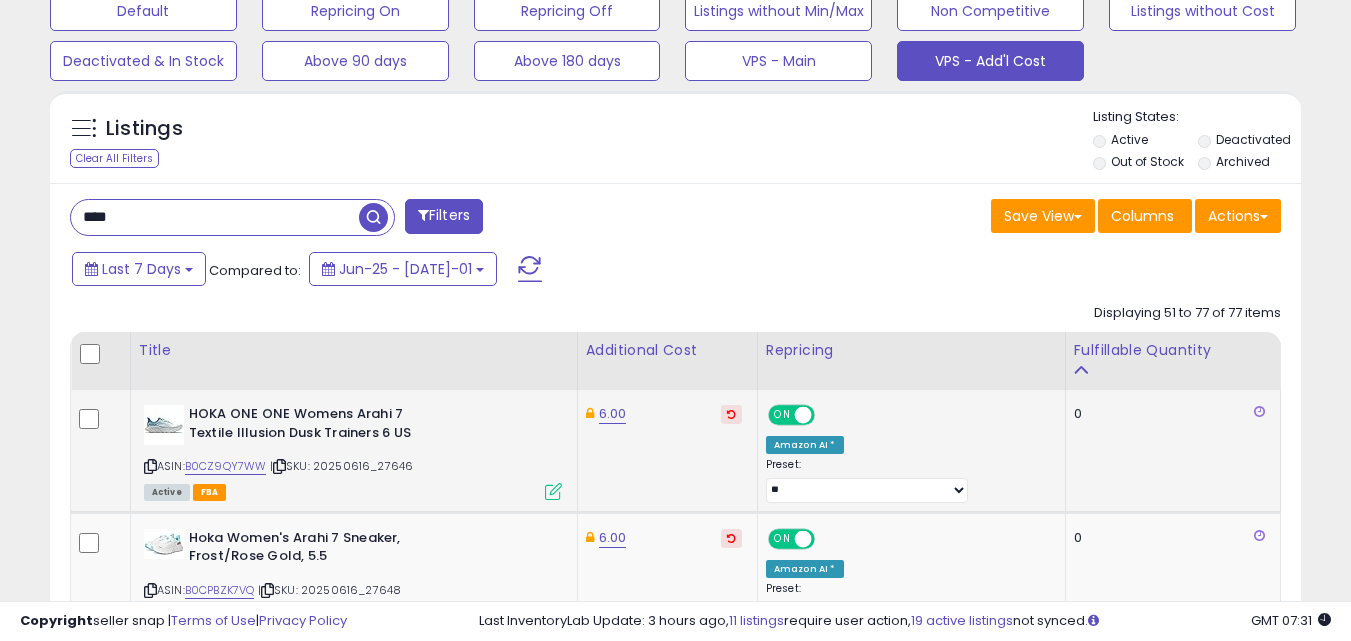 click on "****" at bounding box center [215, 217] 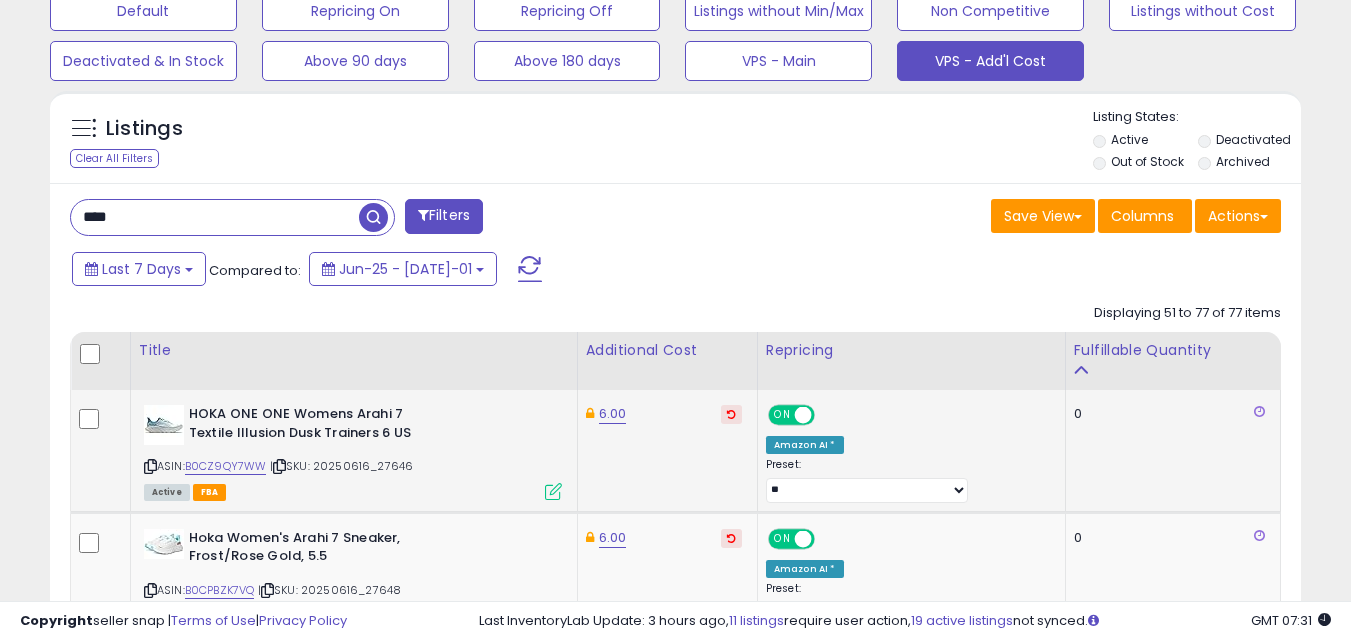 click on "****" at bounding box center [215, 217] 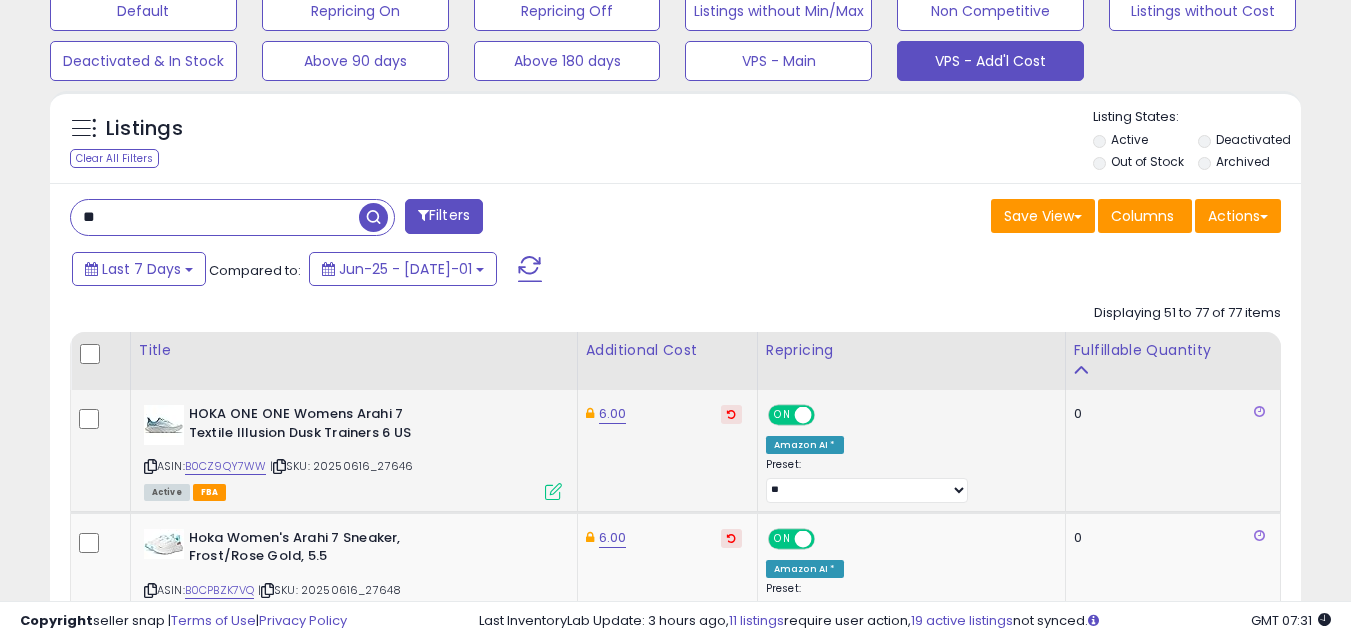 click at bounding box center (373, 217) 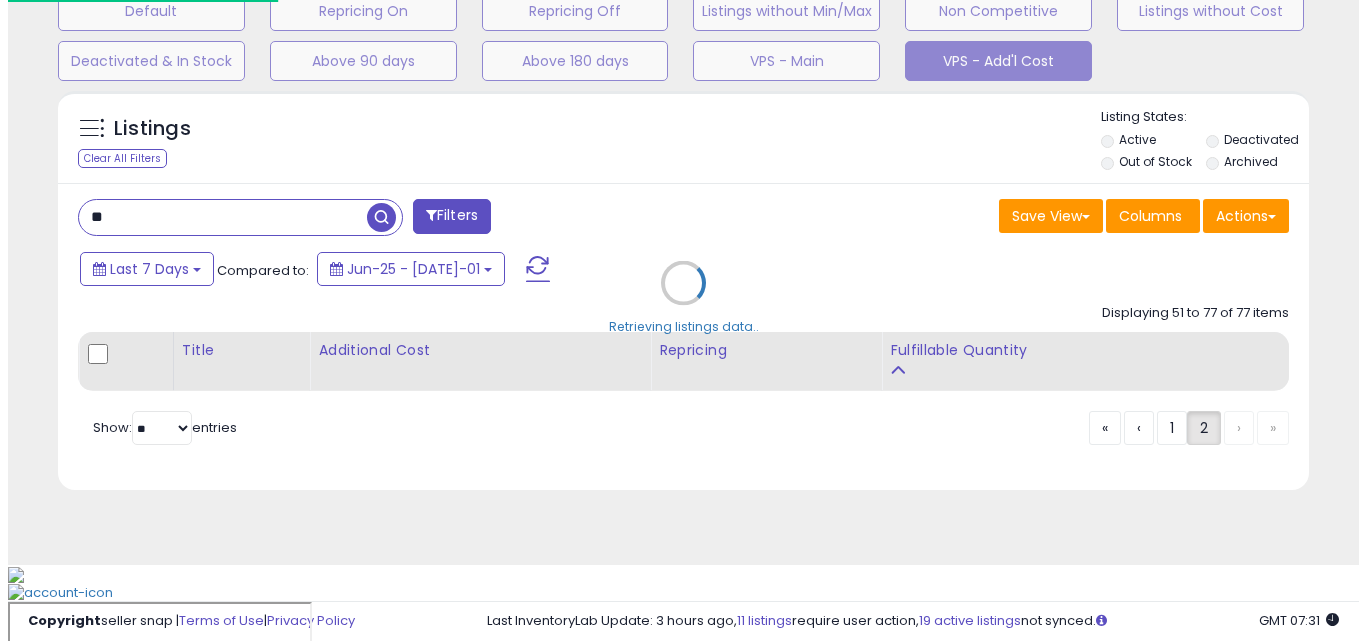 scroll, scrollTop: 563, scrollLeft: 0, axis: vertical 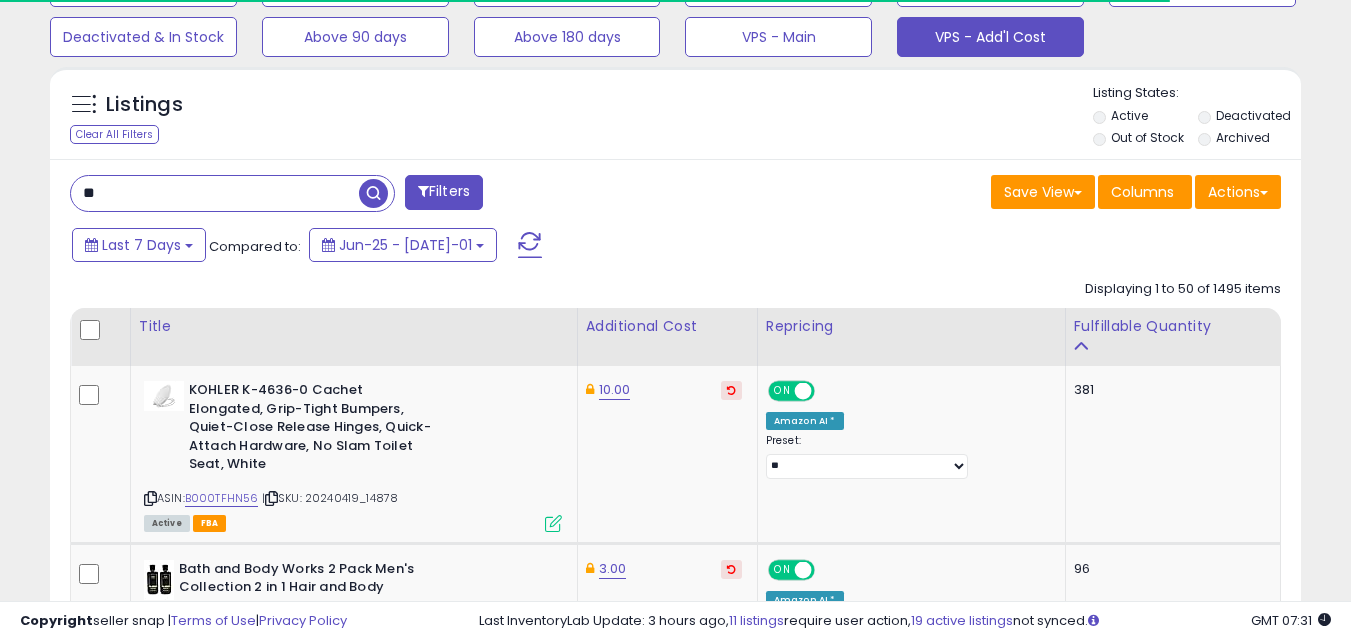 click on "**" at bounding box center (215, 193) 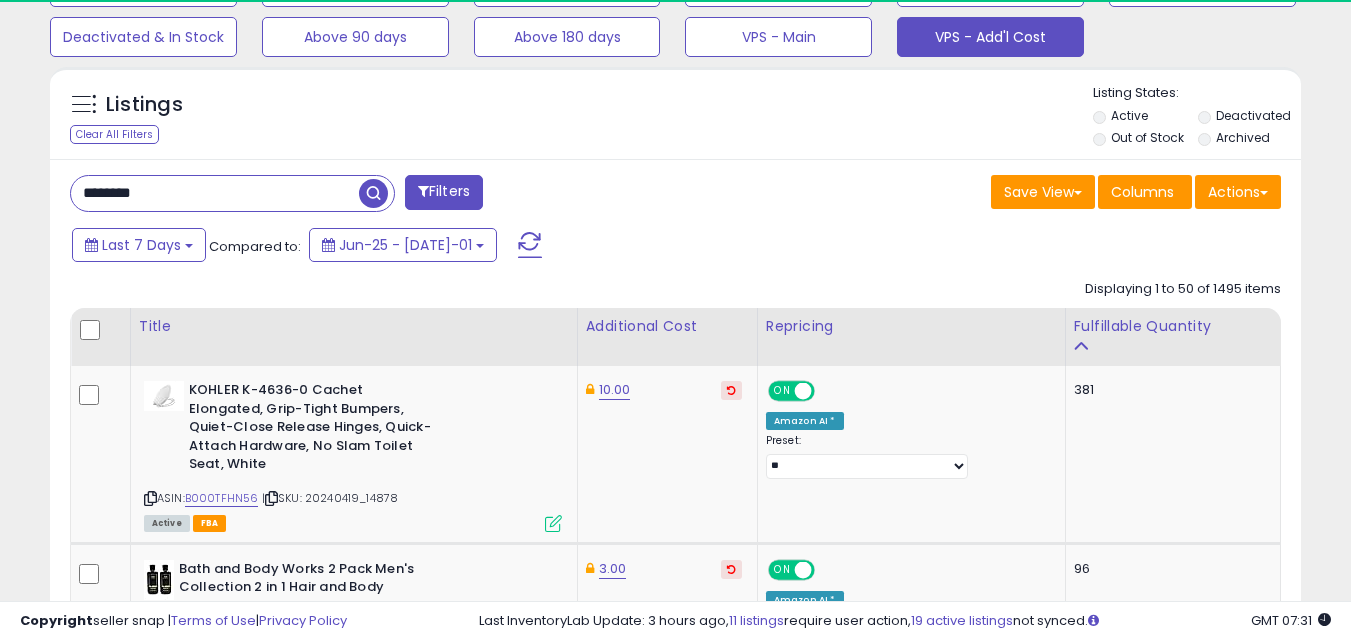 scroll, scrollTop: 999590, scrollLeft: 999276, axis: both 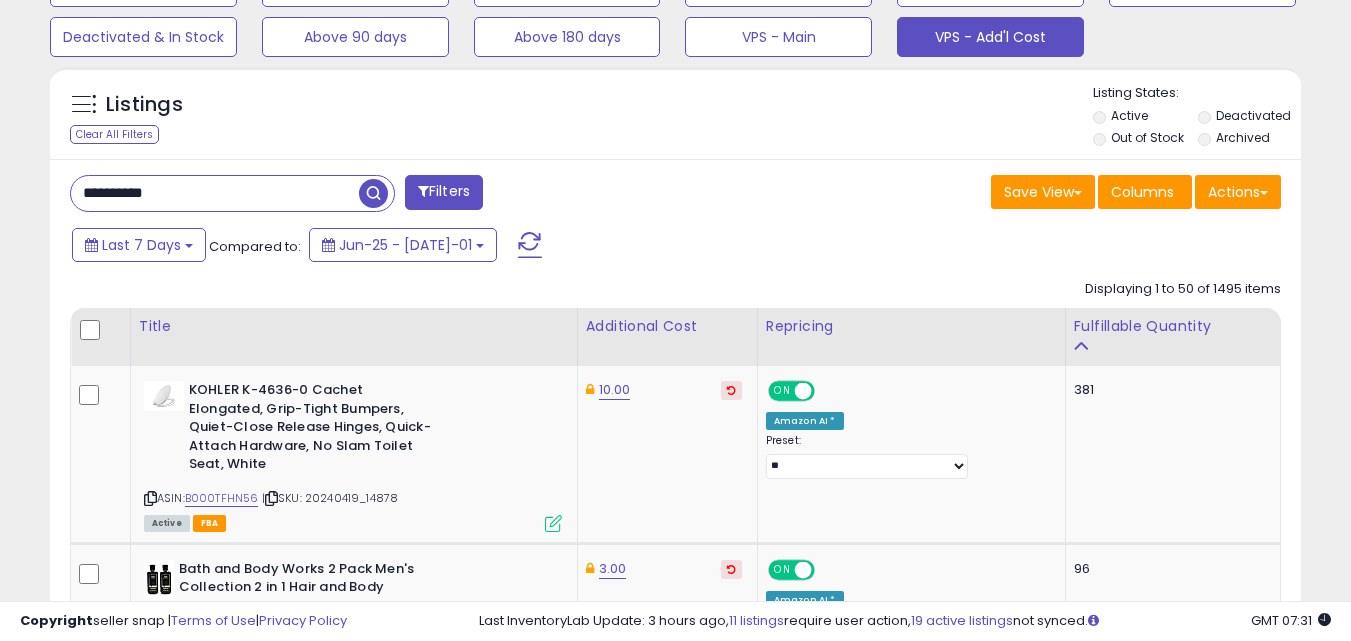 click at bounding box center (373, 193) 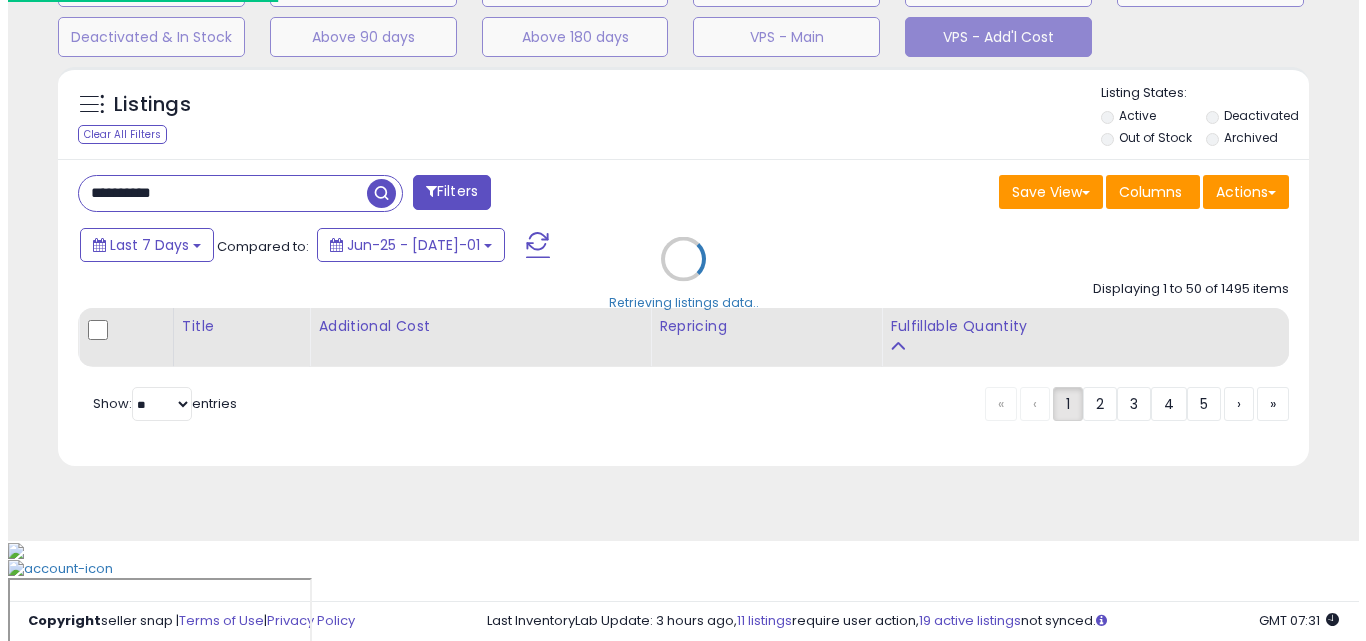 scroll, scrollTop: 563, scrollLeft: 0, axis: vertical 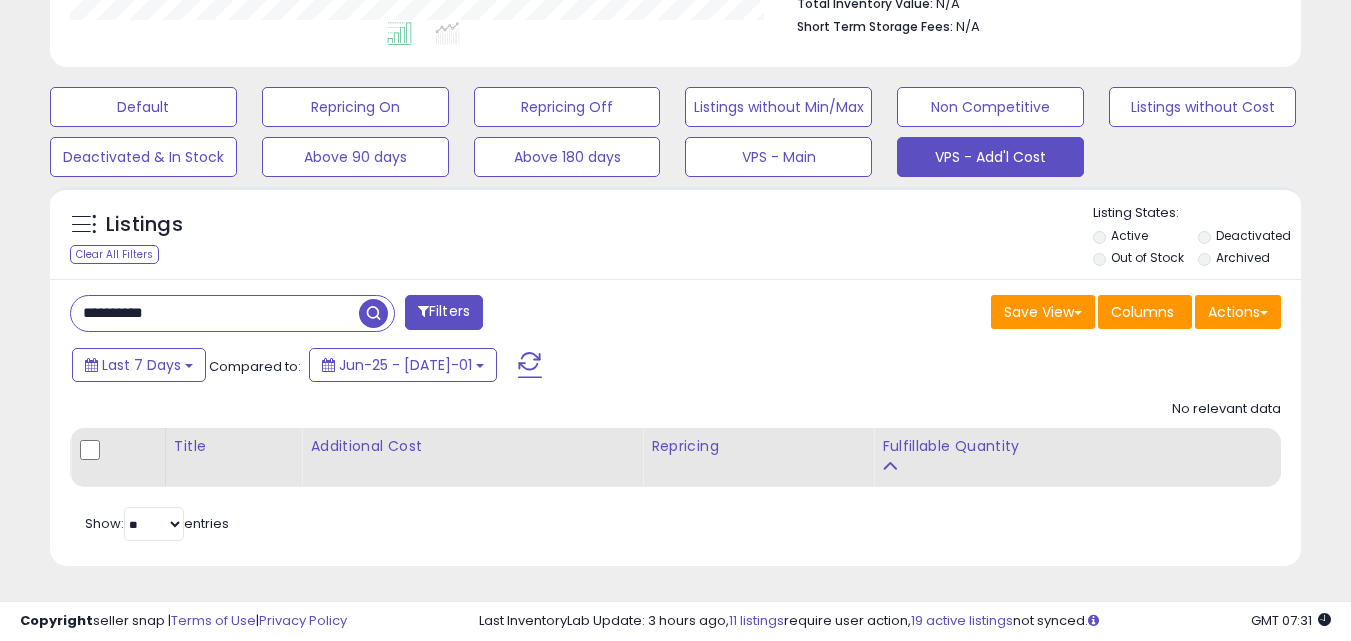 click on "**********" at bounding box center [215, 313] 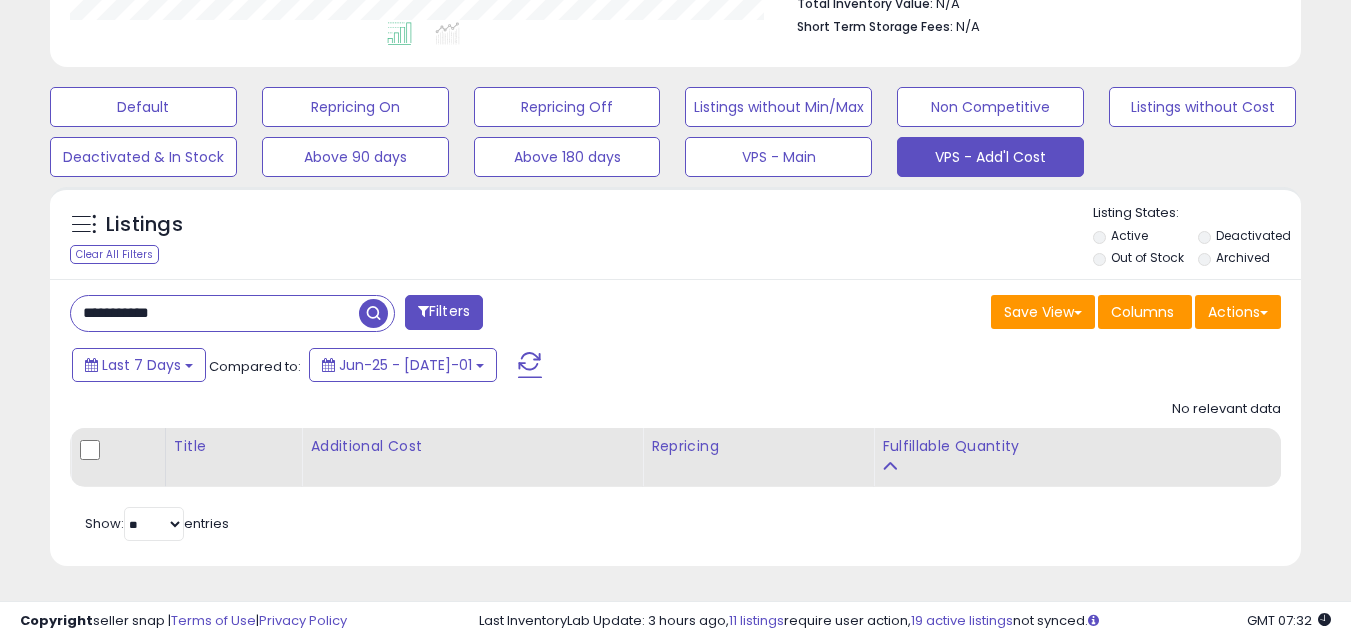 click at bounding box center [373, 313] 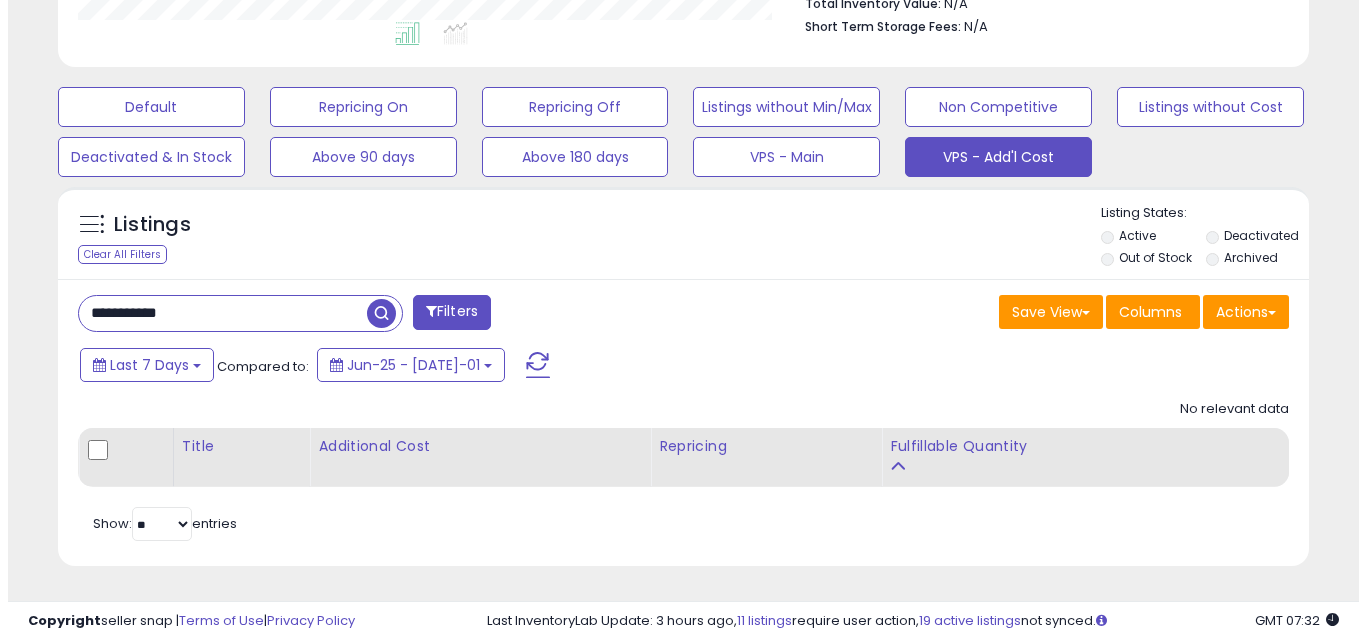 scroll, scrollTop: 410, scrollLeft: 732, axis: both 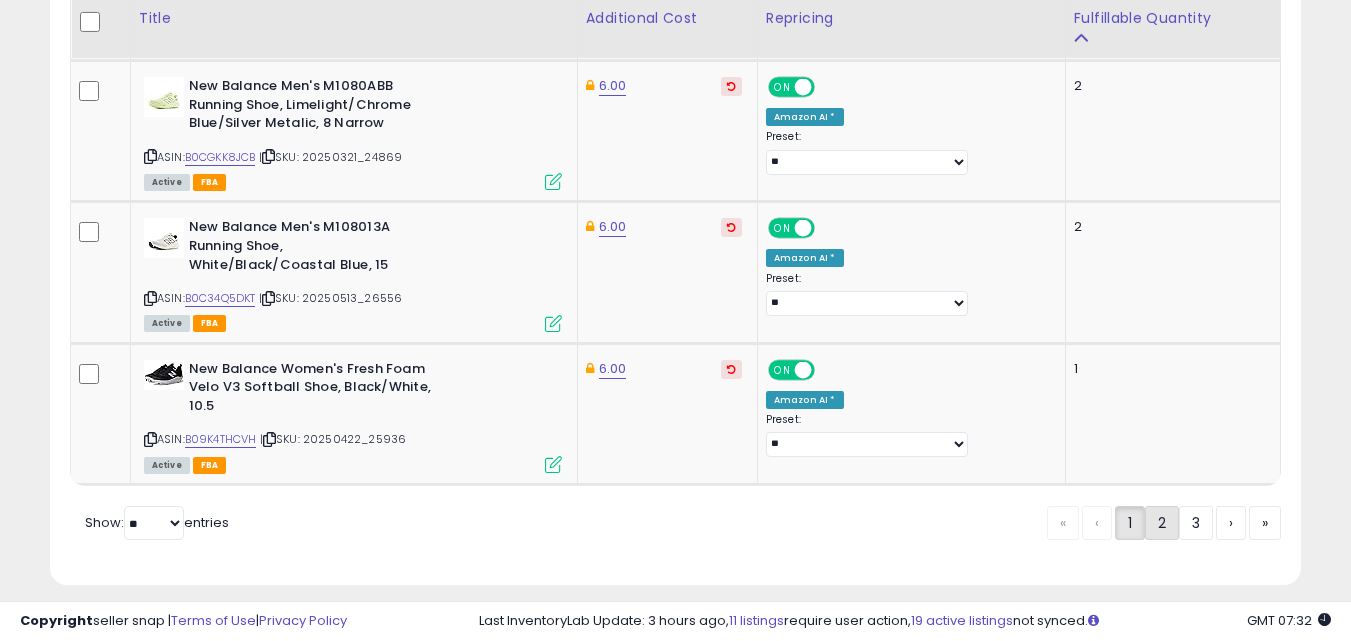click on "2" 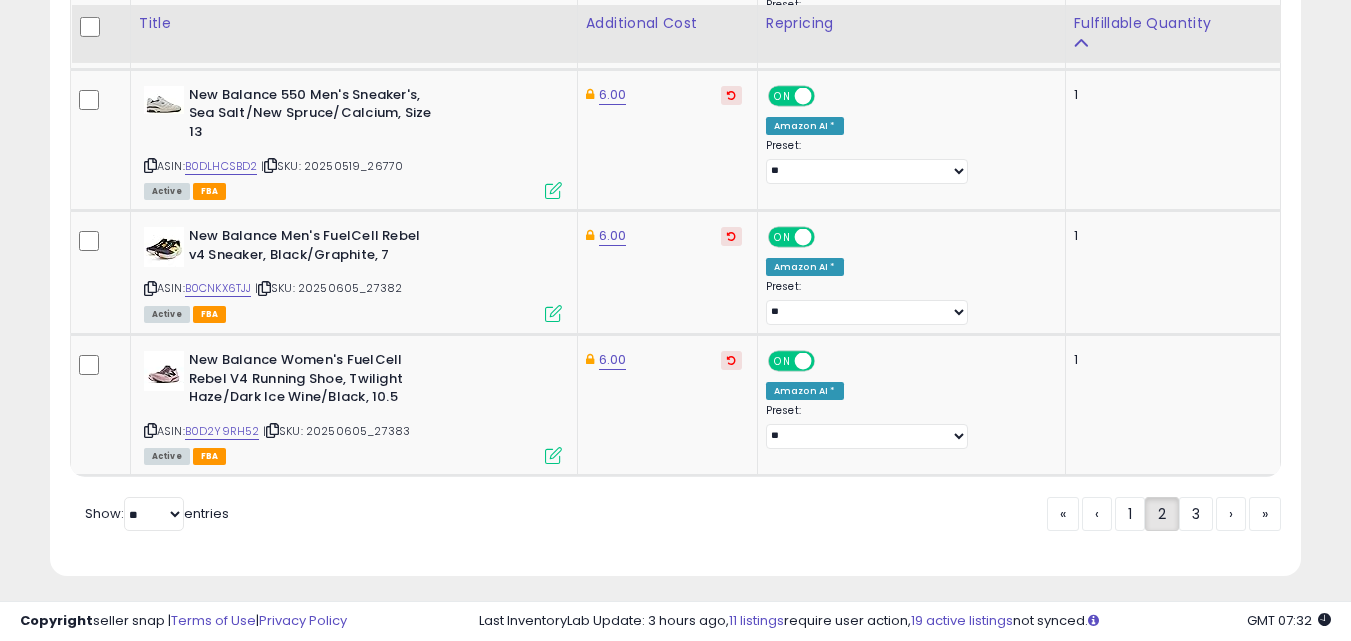 scroll, scrollTop: 7473, scrollLeft: 0, axis: vertical 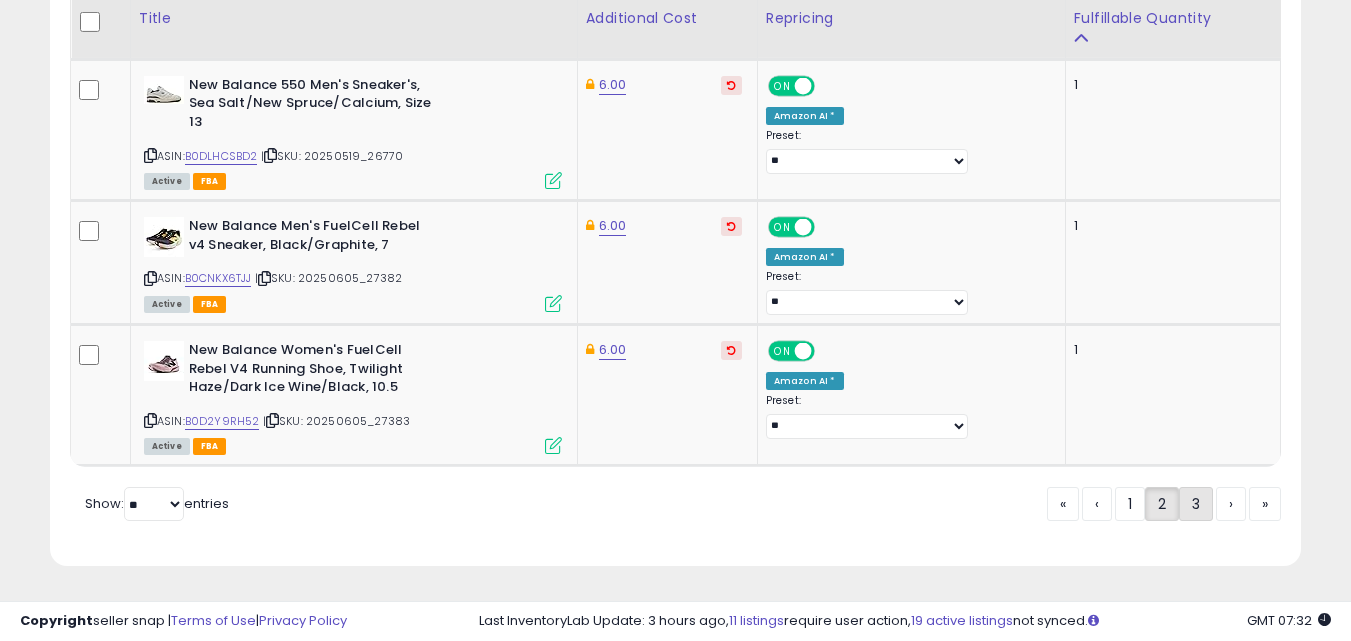 click on "3" 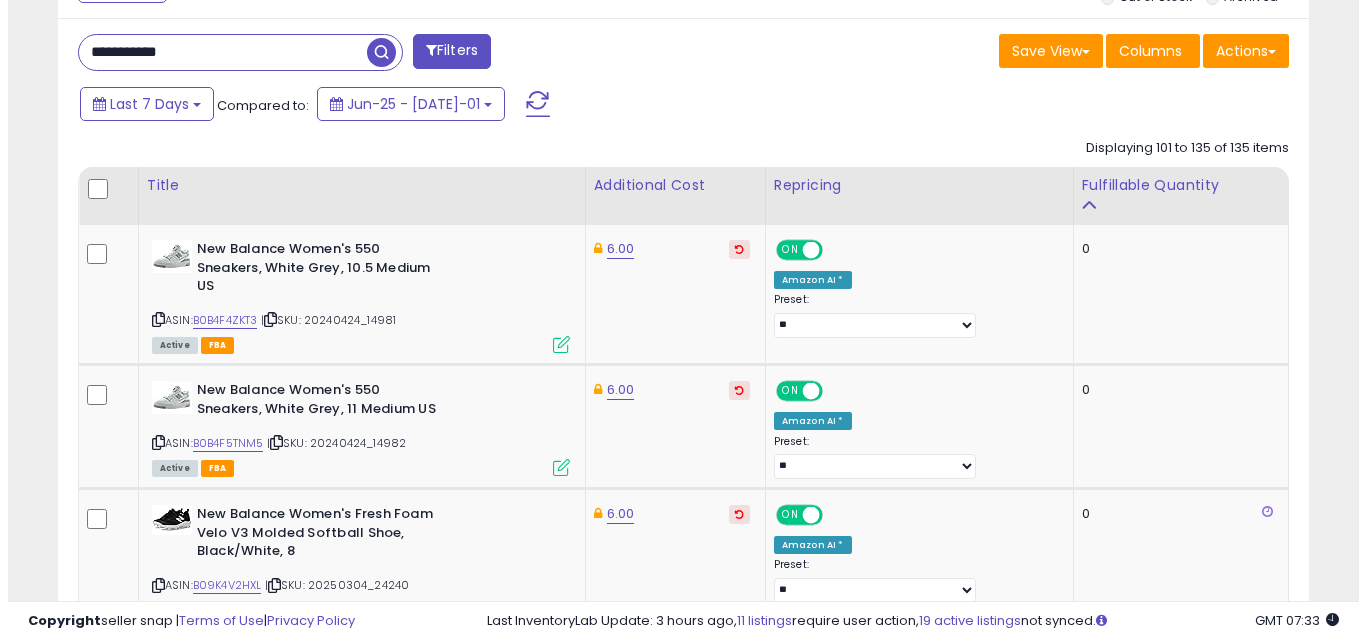 scroll, scrollTop: 503, scrollLeft: 0, axis: vertical 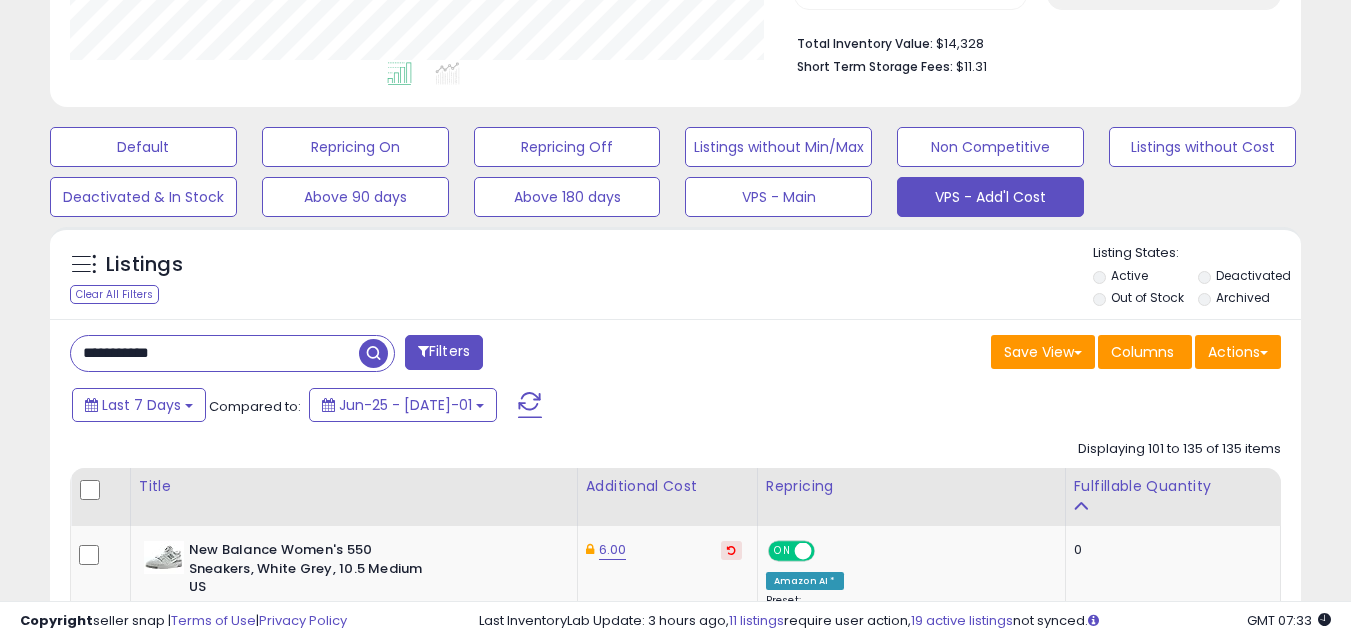 click on "**********" at bounding box center (215, 353) 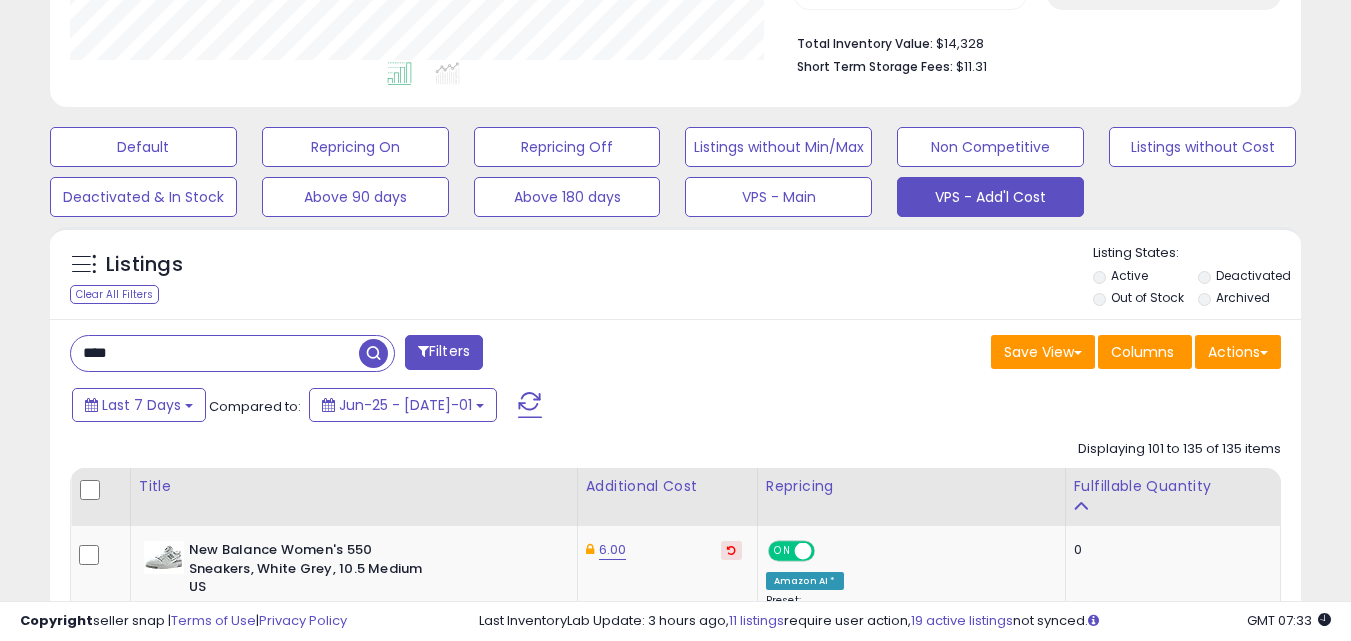 type on "****" 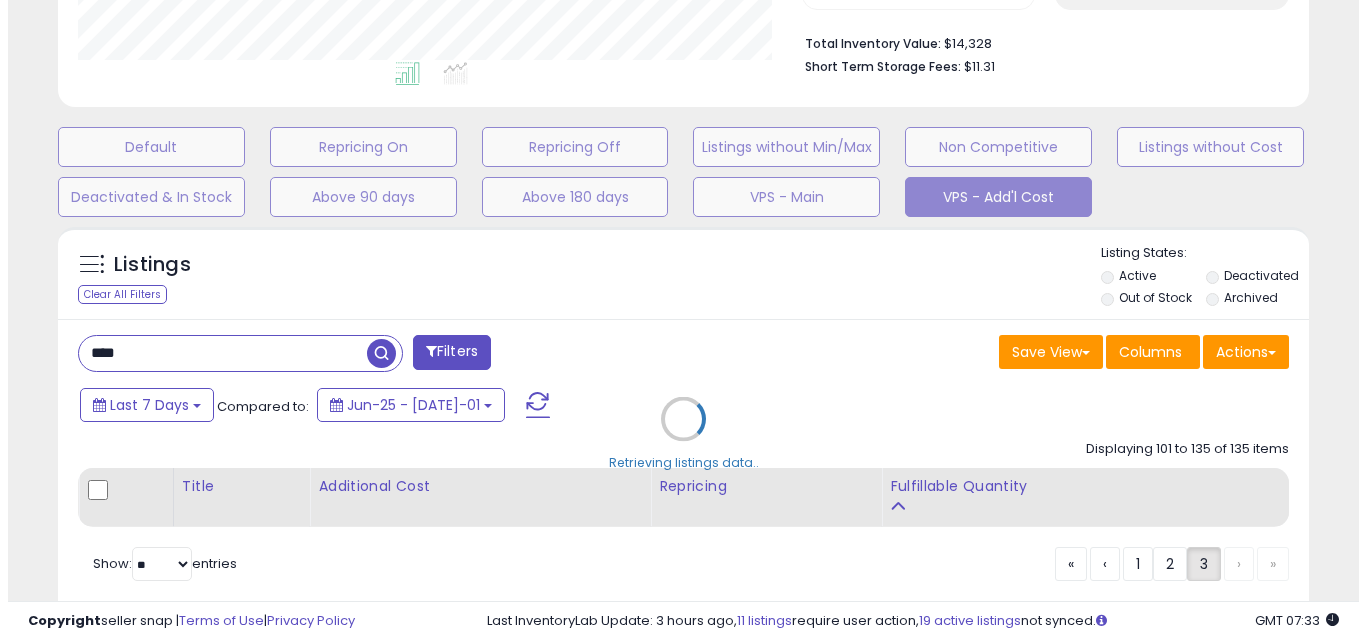 scroll, scrollTop: 999590, scrollLeft: 999267, axis: both 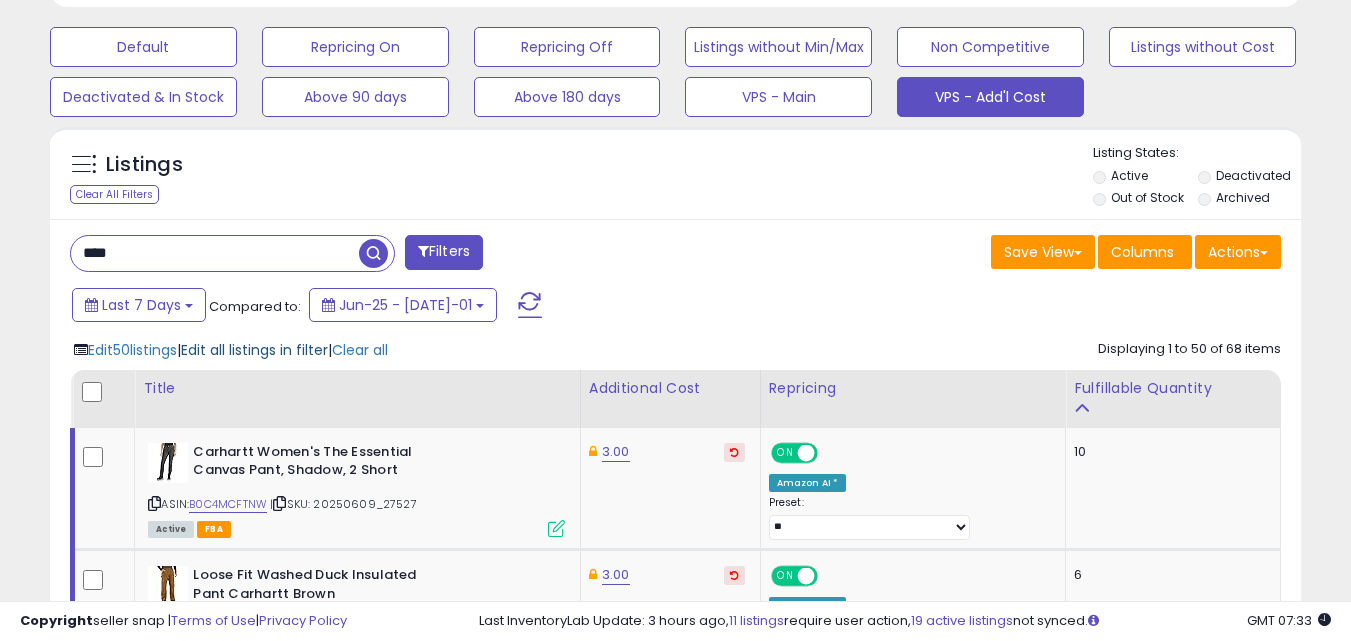 click on "Edit all listings in filter" at bounding box center [254, 350] 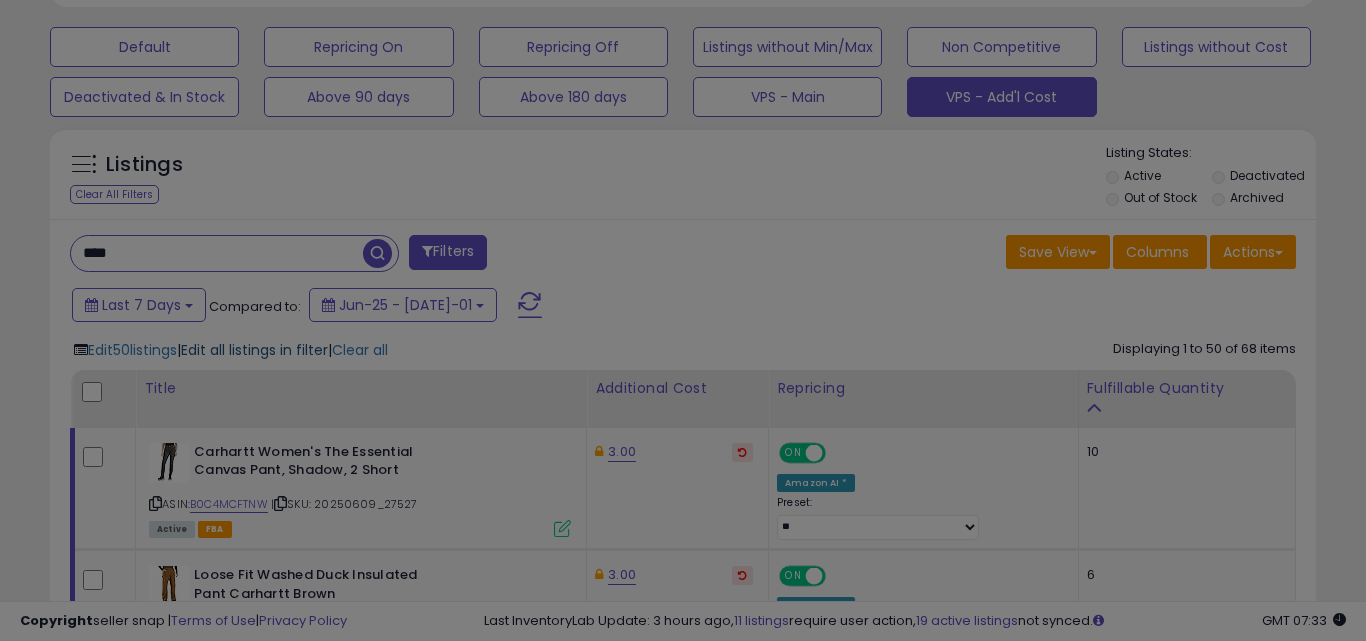 scroll, scrollTop: 999590, scrollLeft: 999267, axis: both 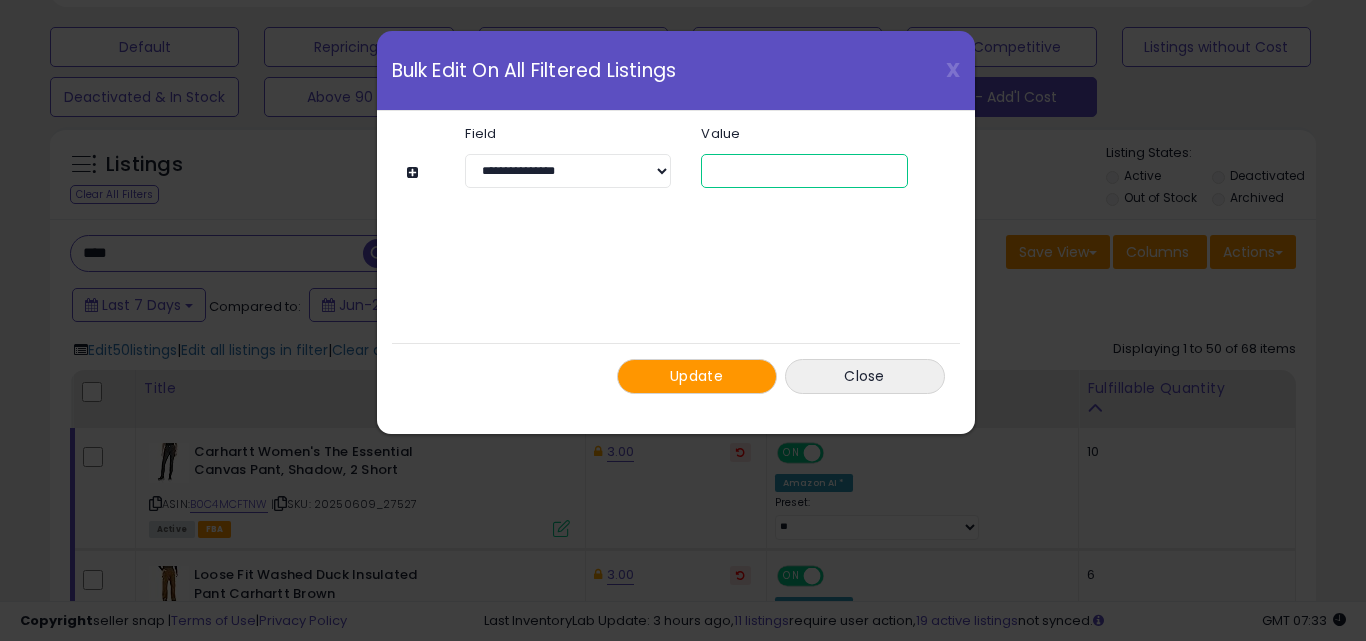 click on "*" at bounding box center (804, 171) 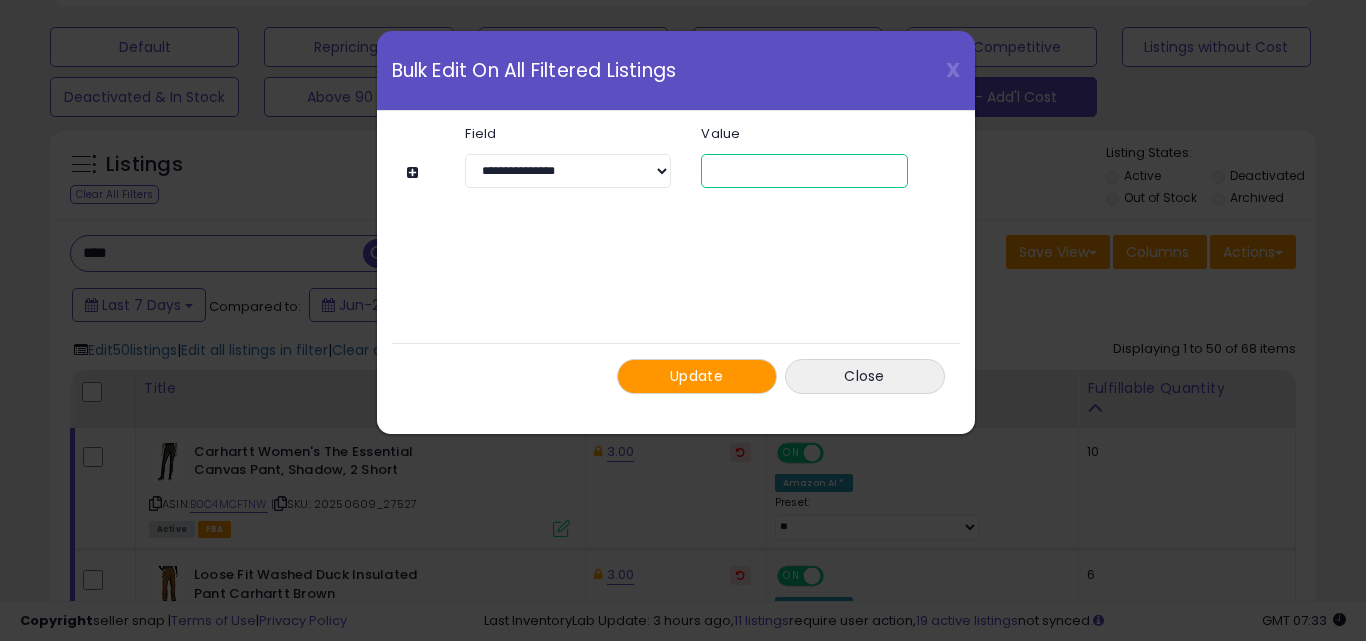 type on "*" 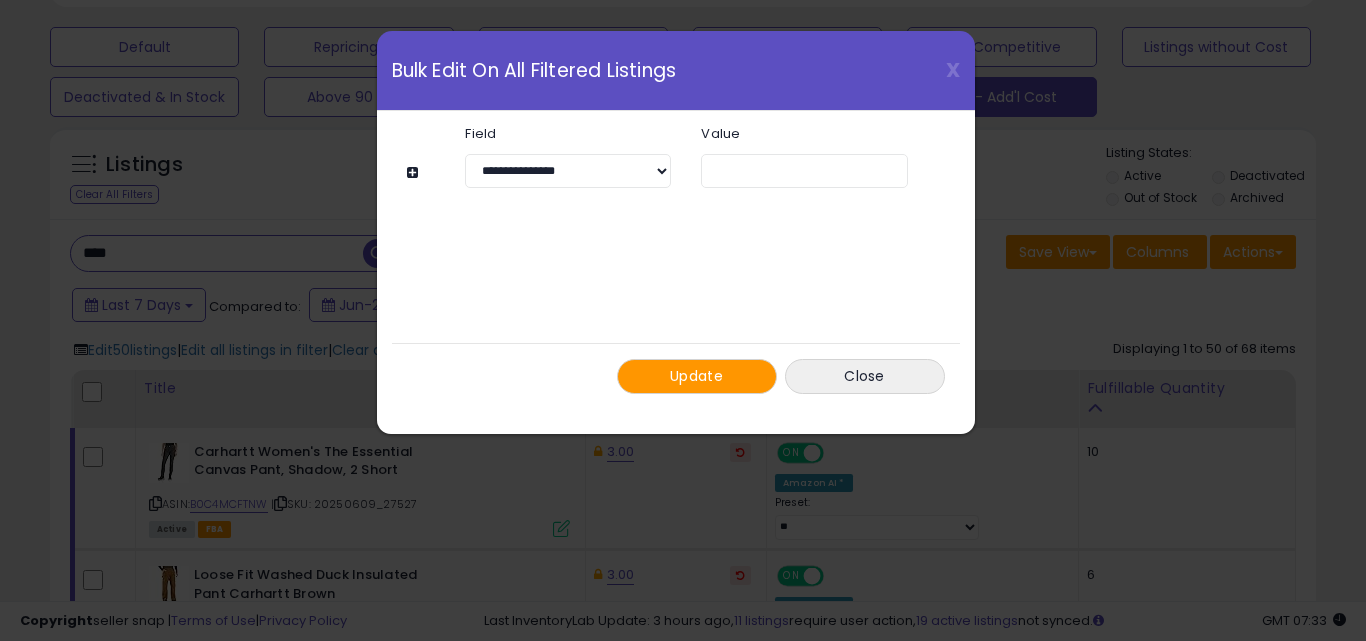 click on "Update" at bounding box center (696, 376) 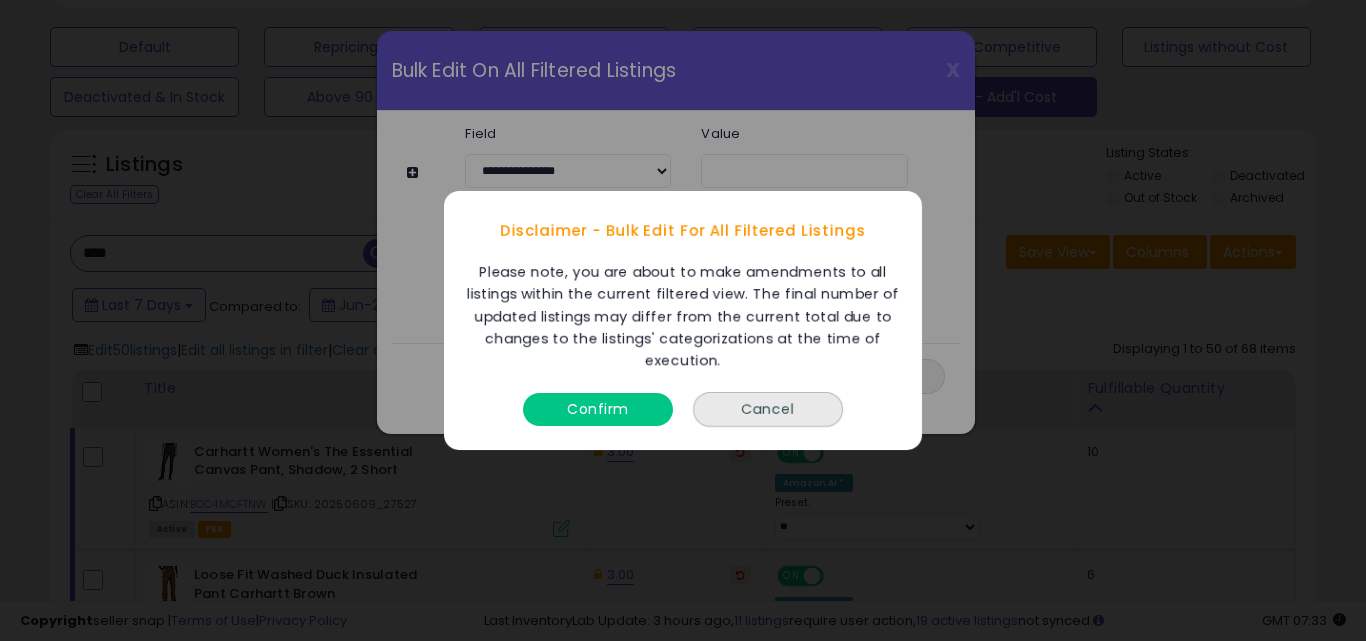 click on "Confirm" at bounding box center [598, 409] 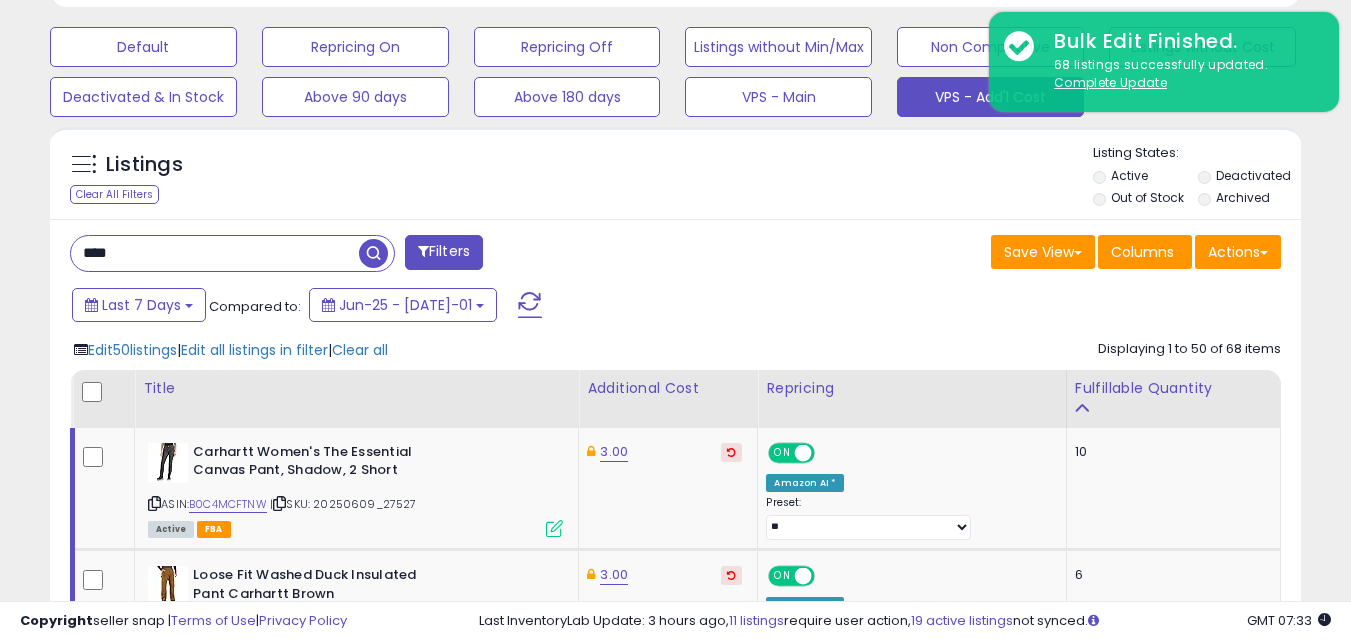 scroll, scrollTop: 410, scrollLeft: 724, axis: both 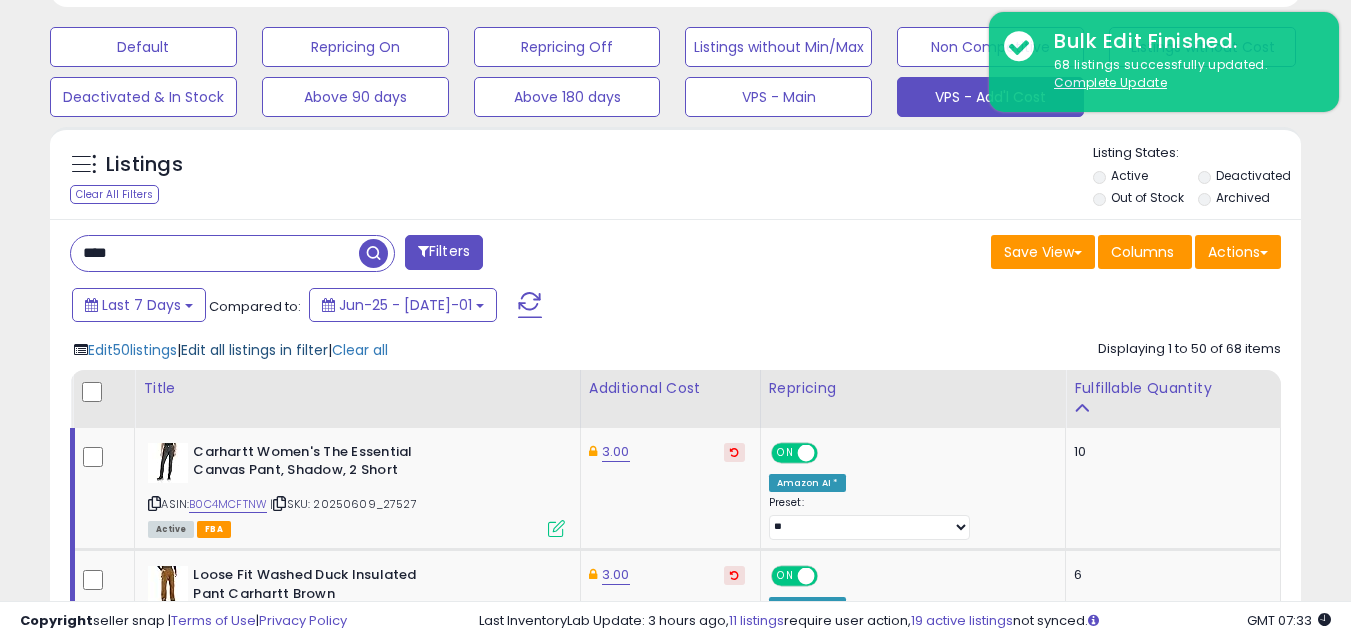 click on "Edit all listings in filter" at bounding box center (254, 350) 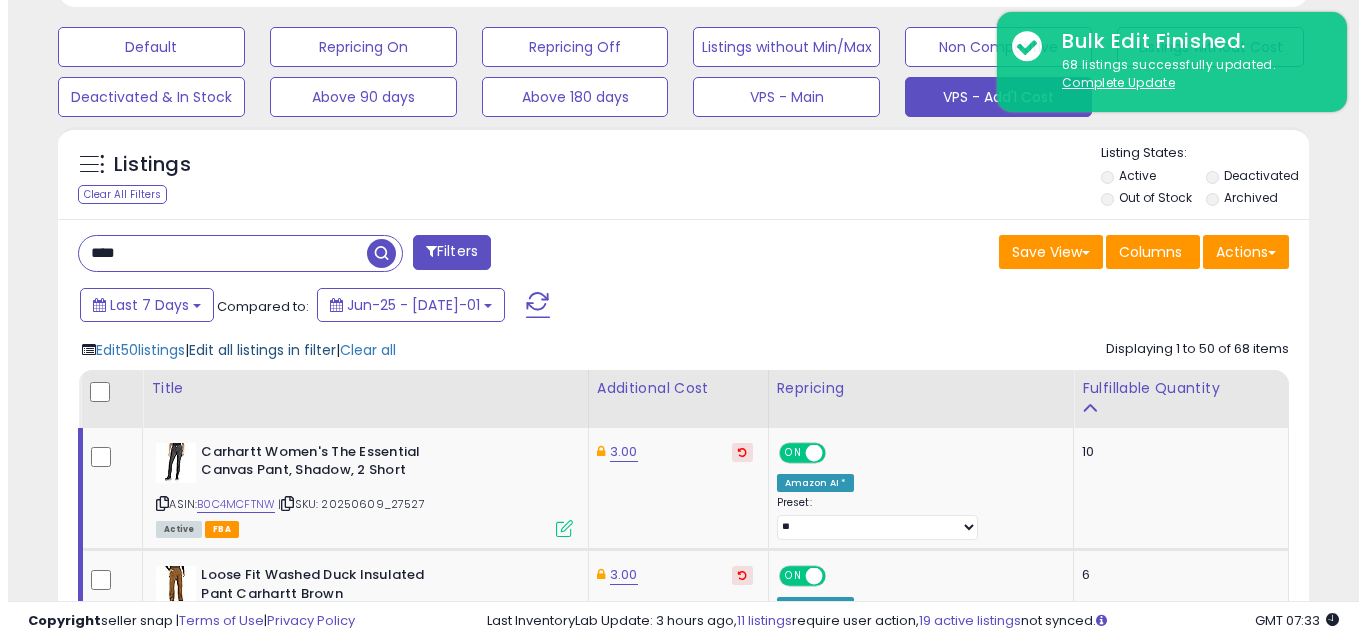 scroll, scrollTop: 999590, scrollLeft: 999267, axis: both 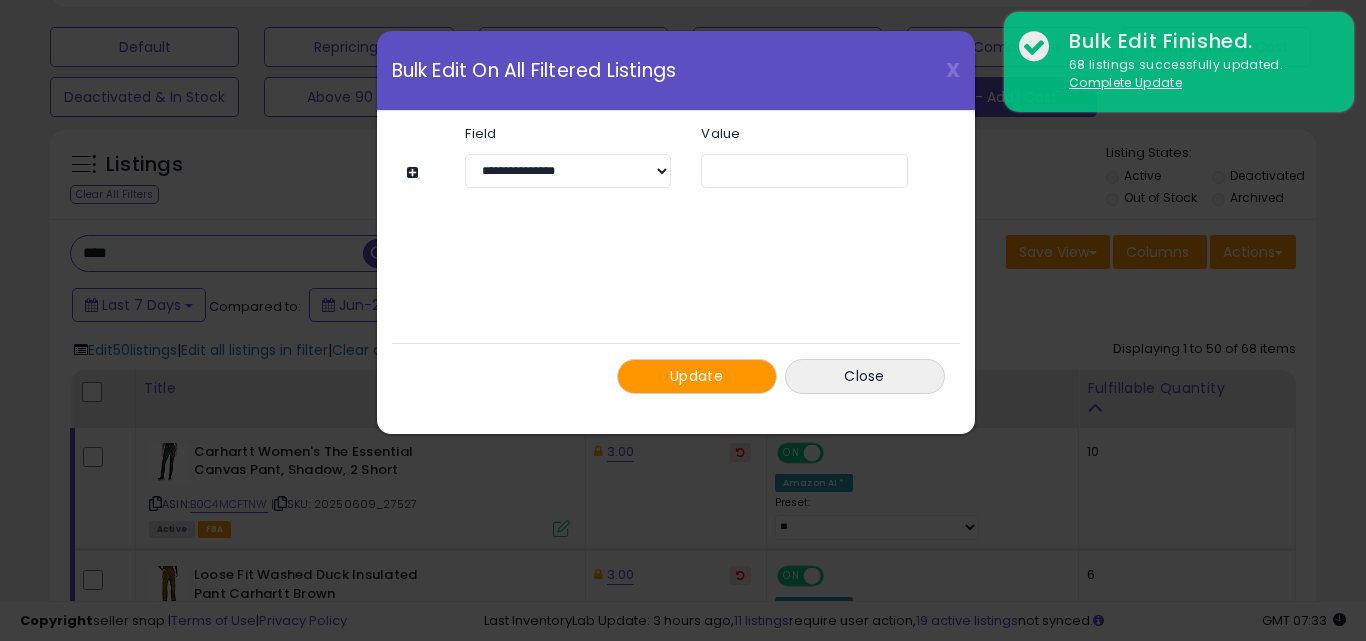 click on "Update" at bounding box center (697, 376) 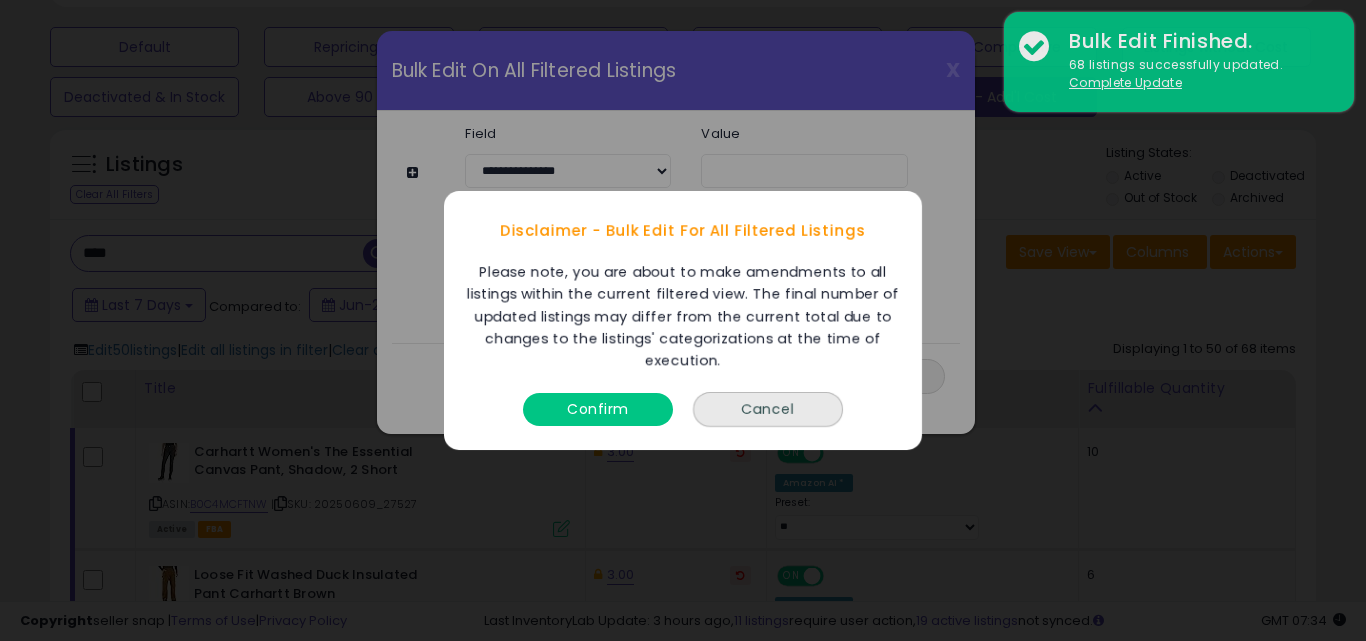 click on "Confirm" at bounding box center (598, 409) 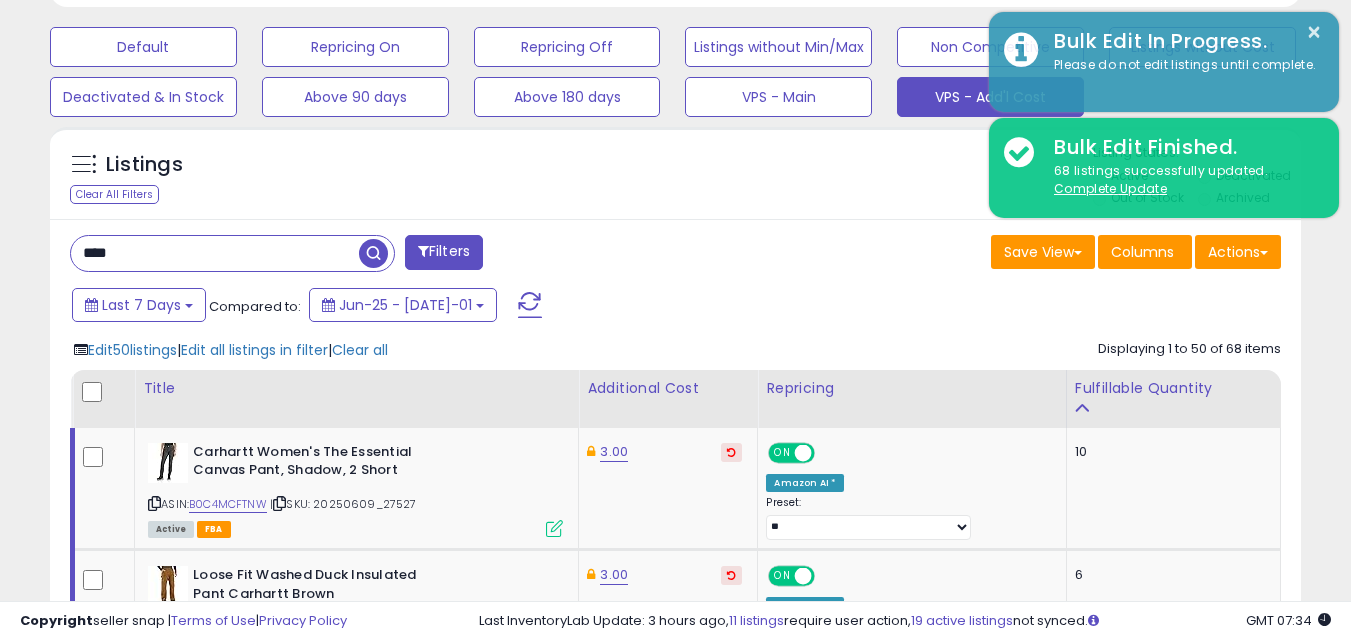 scroll, scrollTop: 410, scrollLeft: 724, axis: both 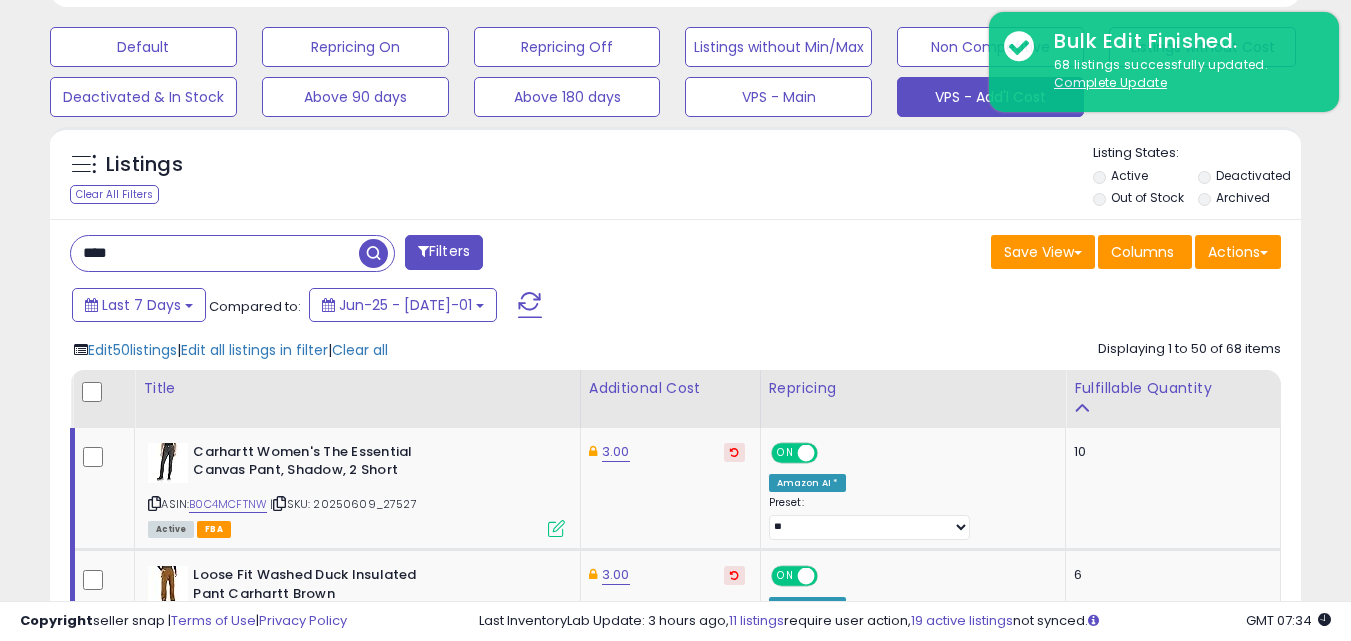click on "****" at bounding box center [215, 253] 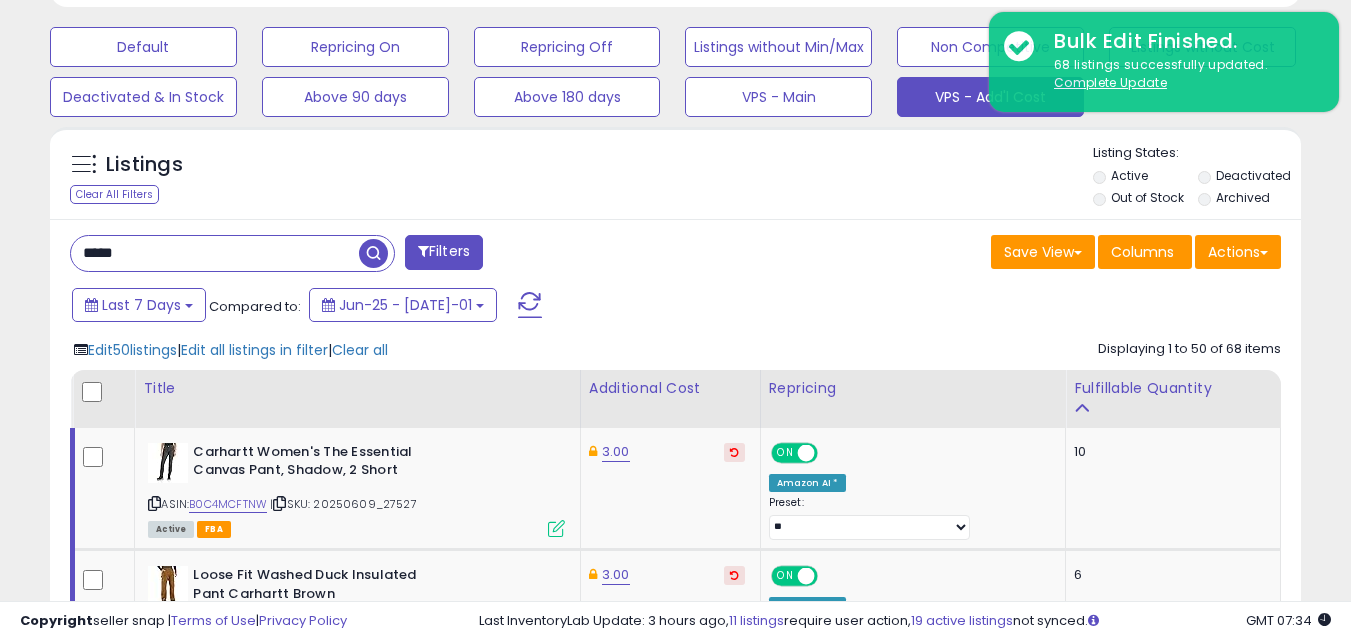 click at bounding box center (373, 253) 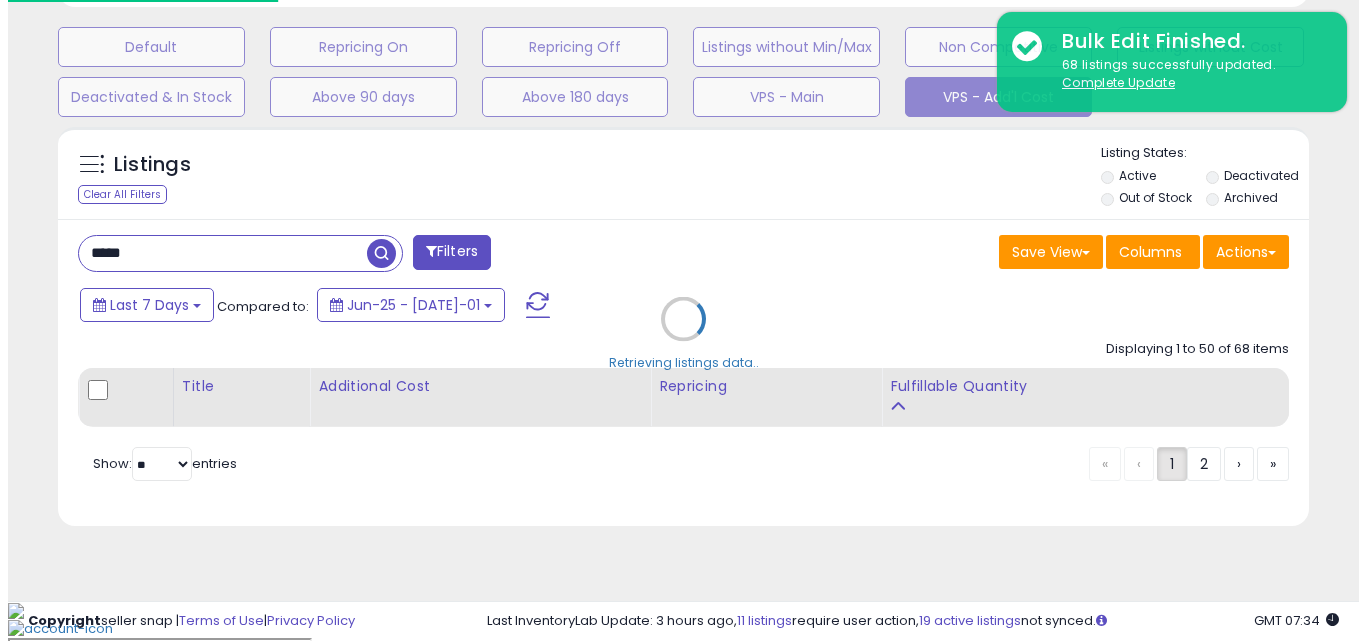 scroll, scrollTop: 563, scrollLeft: 0, axis: vertical 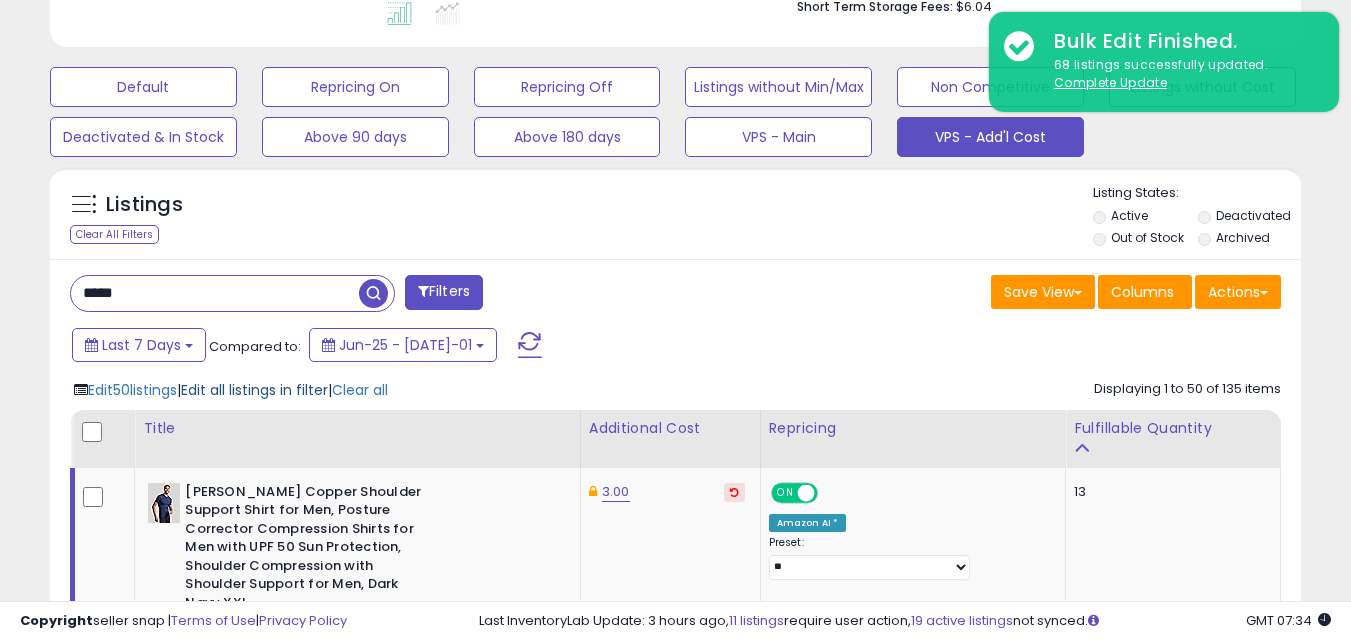 click on "Edit all listings in filter" at bounding box center (254, 390) 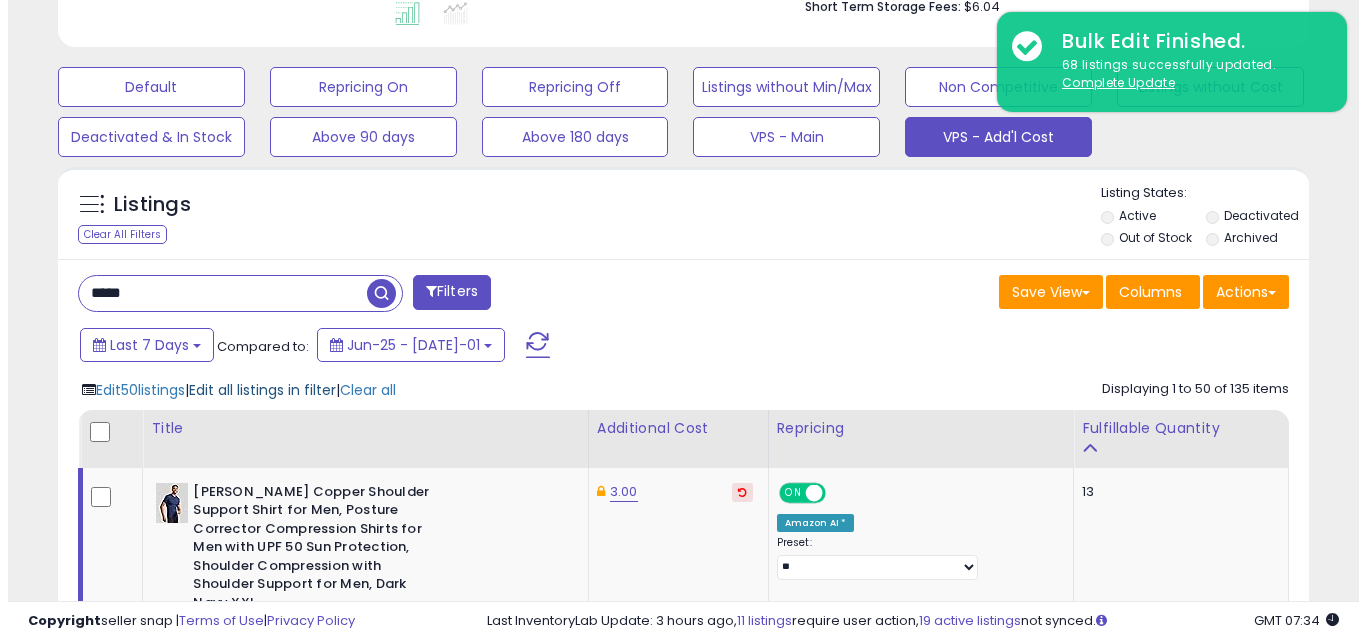scroll, scrollTop: 999590, scrollLeft: 999267, axis: both 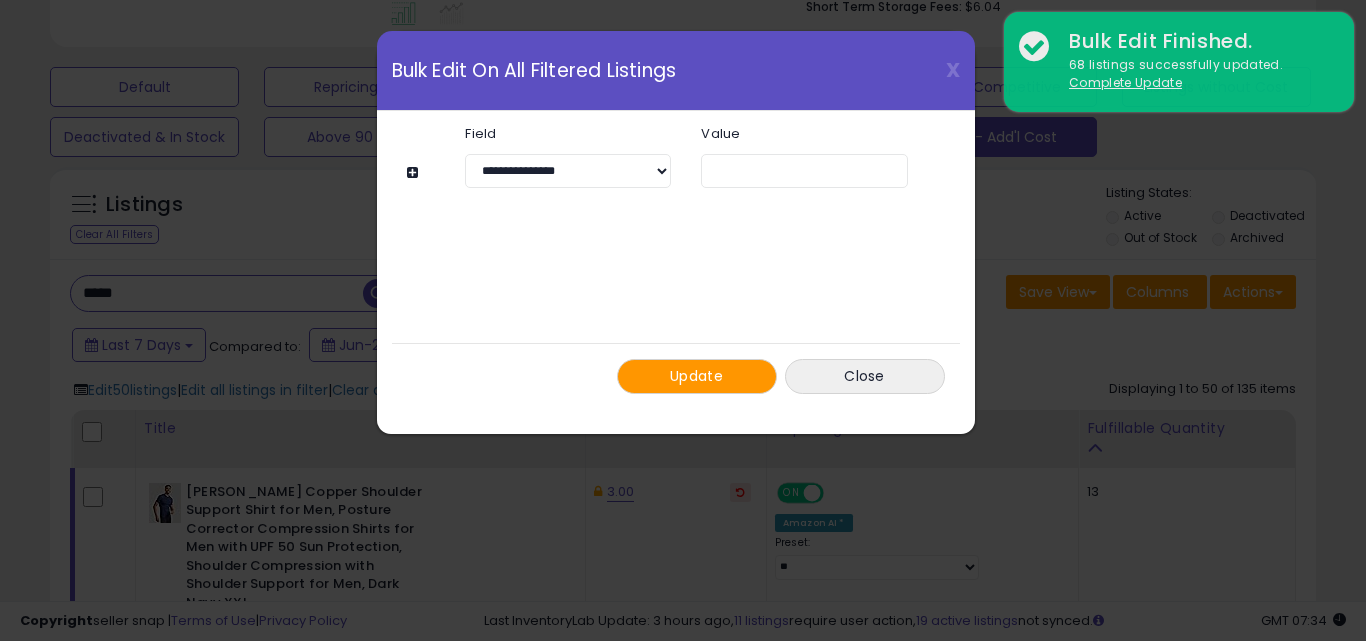 click on "Update" at bounding box center (696, 376) 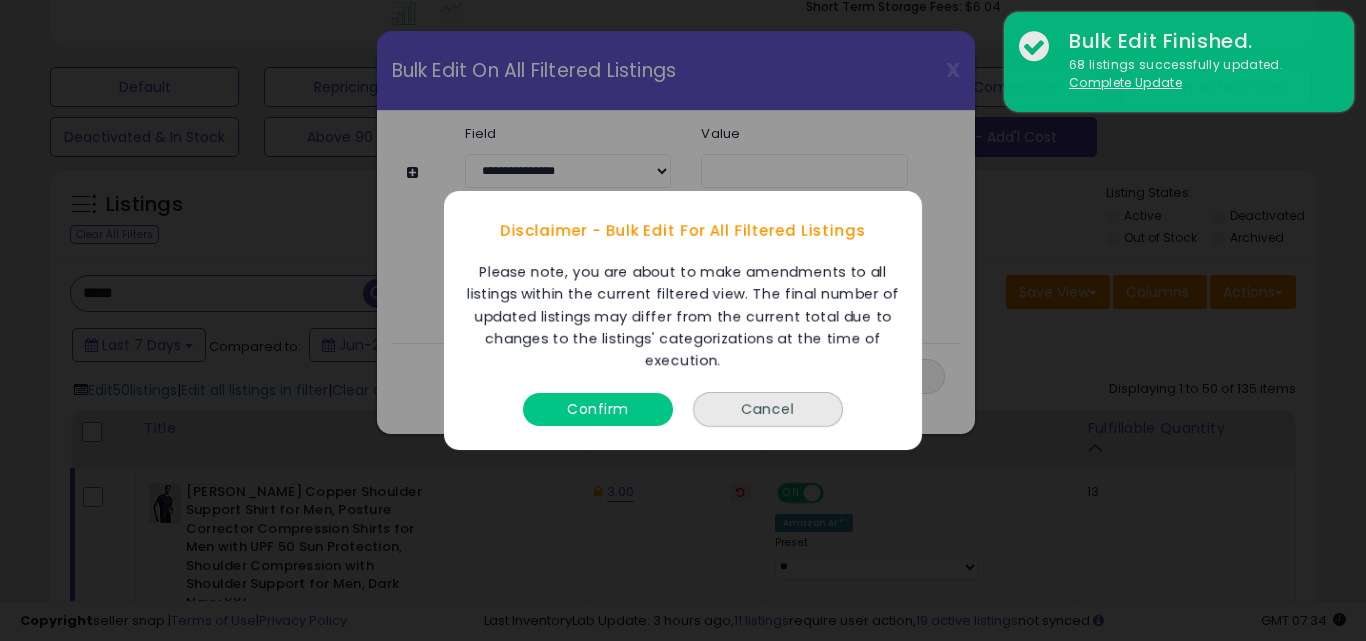 click on "Confirm" at bounding box center (598, 409) 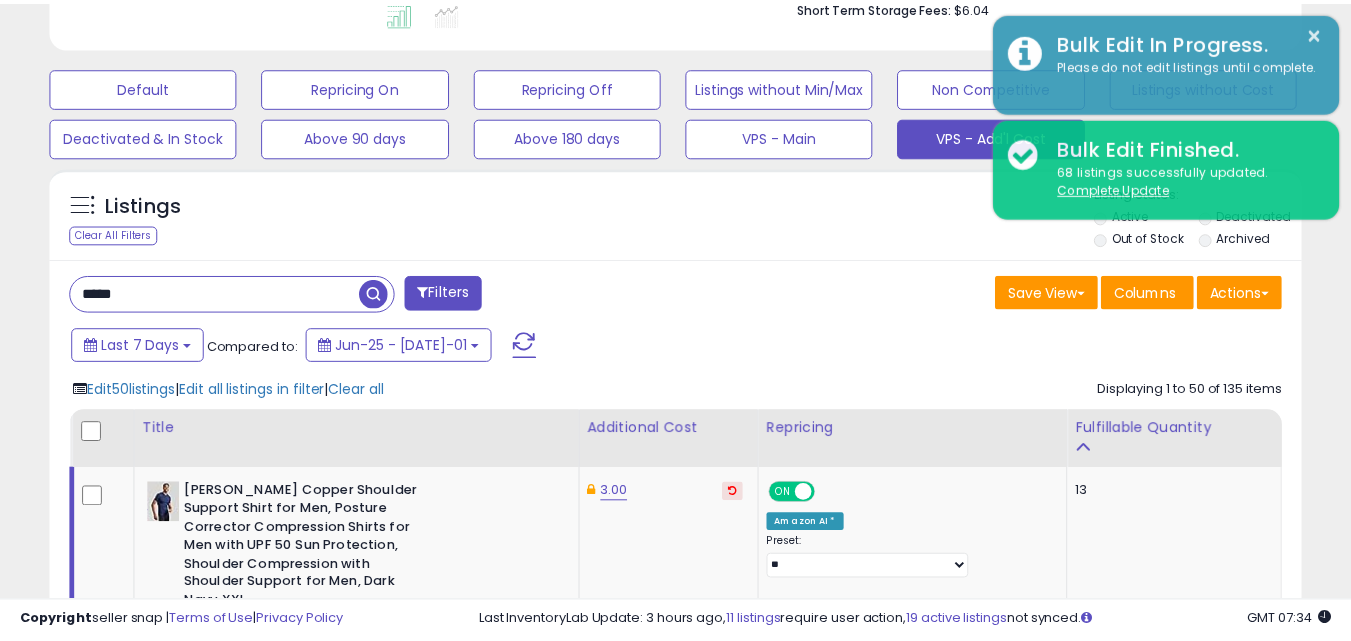 scroll, scrollTop: 410, scrollLeft: 724, axis: both 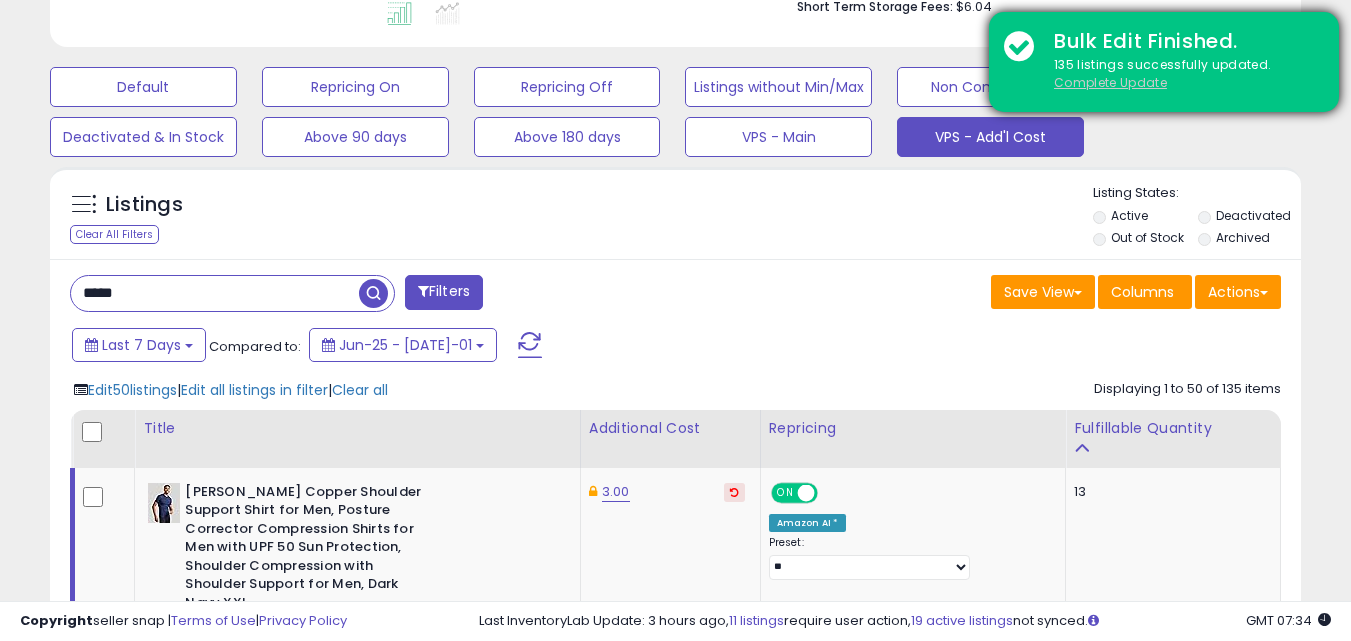 click on "Complete Update" at bounding box center (1110, 82) 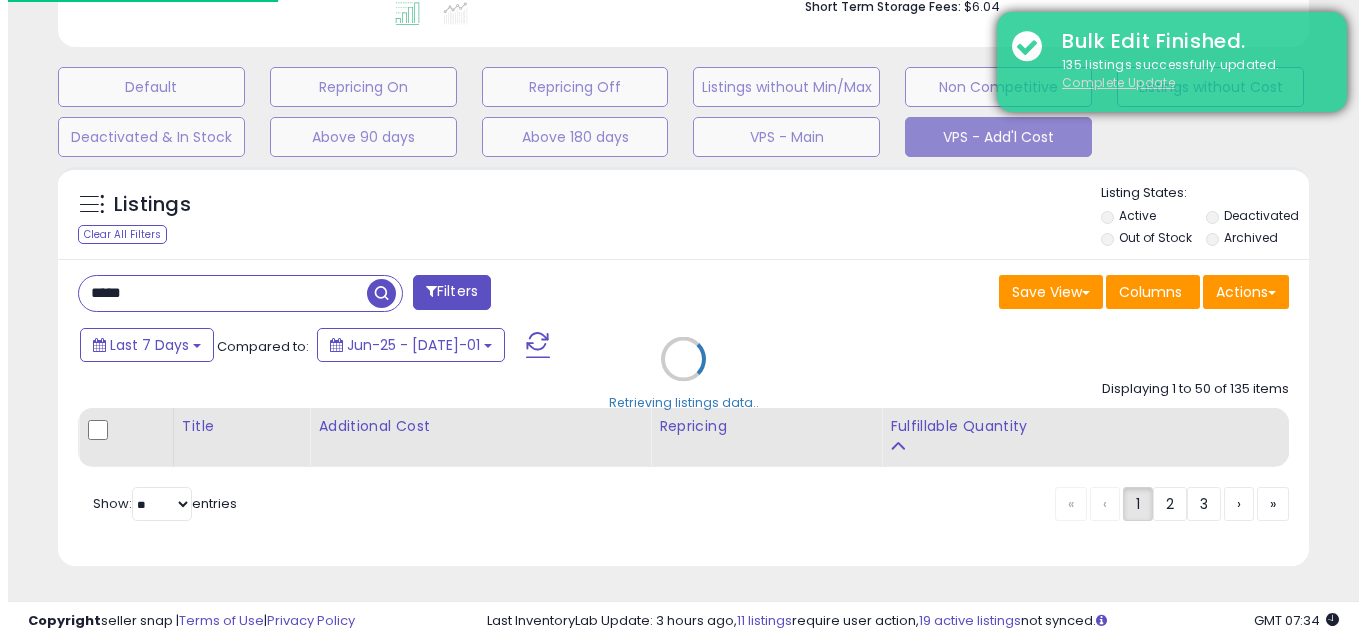 scroll, scrollTop: 999590, scrollLeft: 999267, axis: both 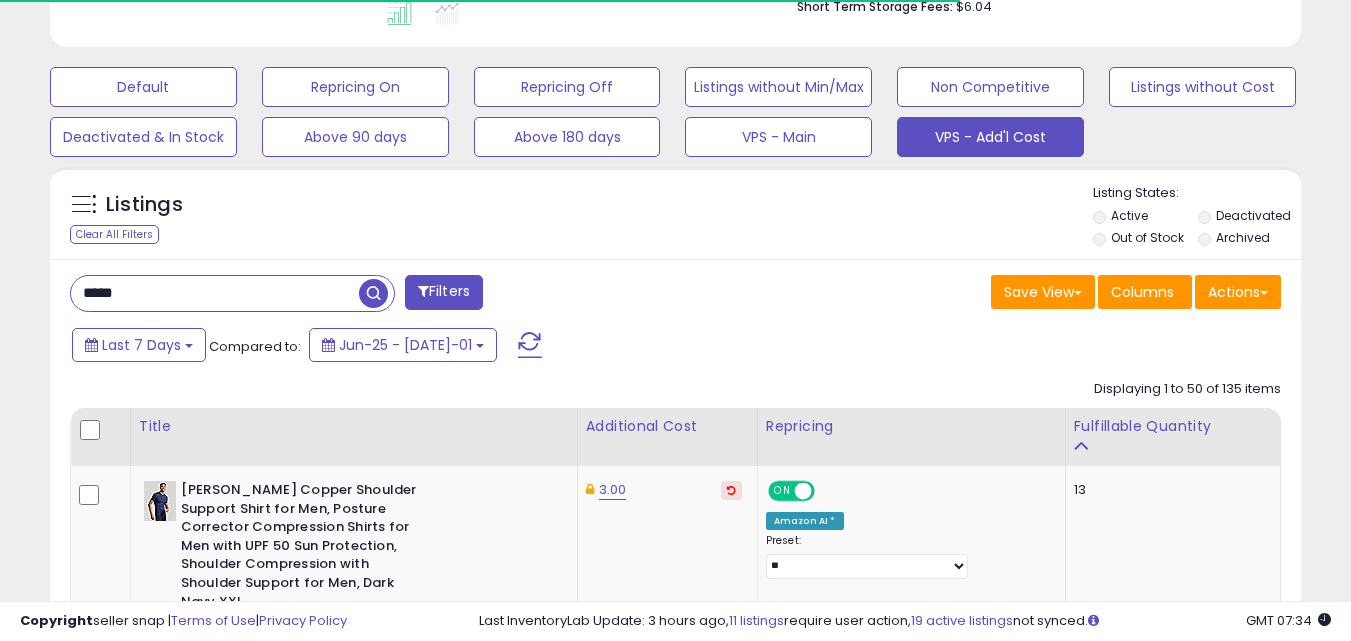 click on "*****" at bounding box center (215, 293) 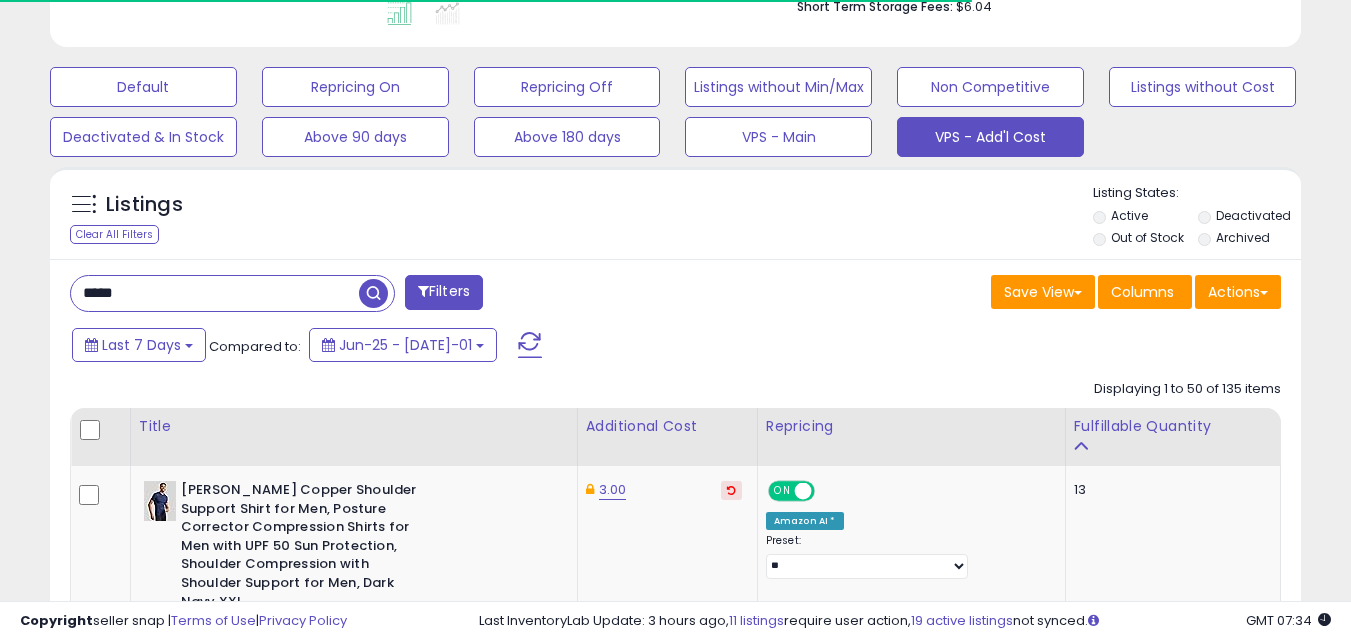 click on "*****" at bounding box center (215, 293) 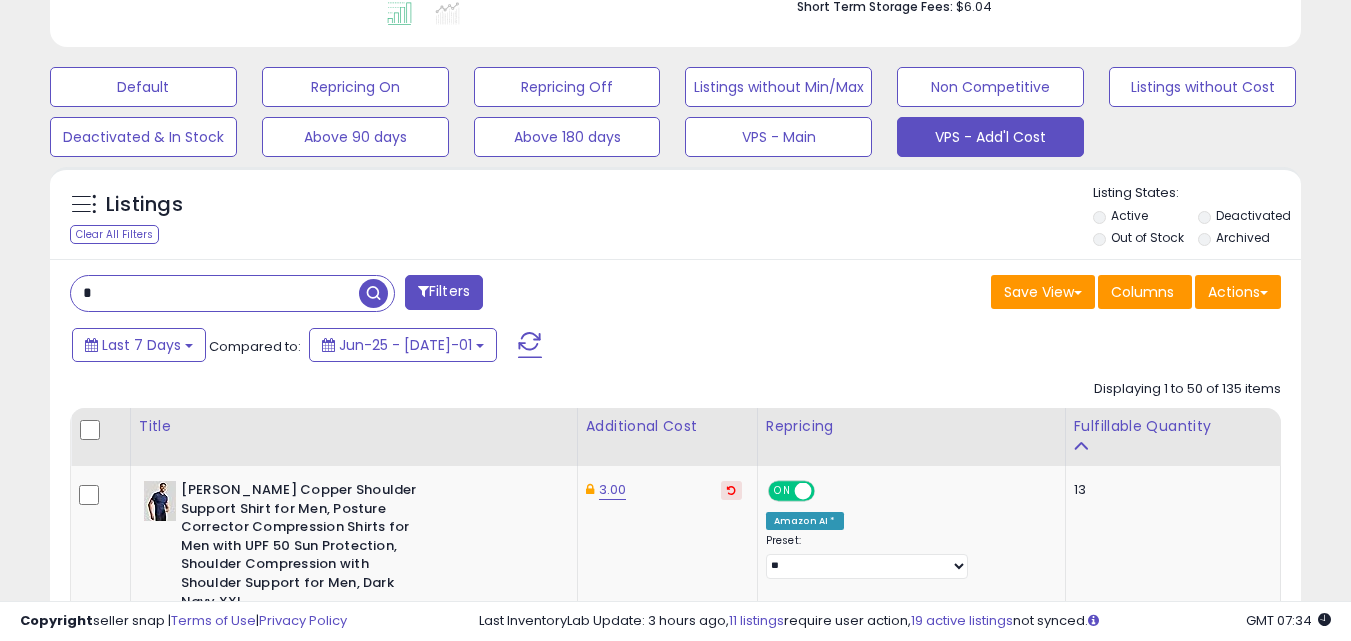 scroll, scrollTop: 999590, scrollLeft: 999276, axis: both 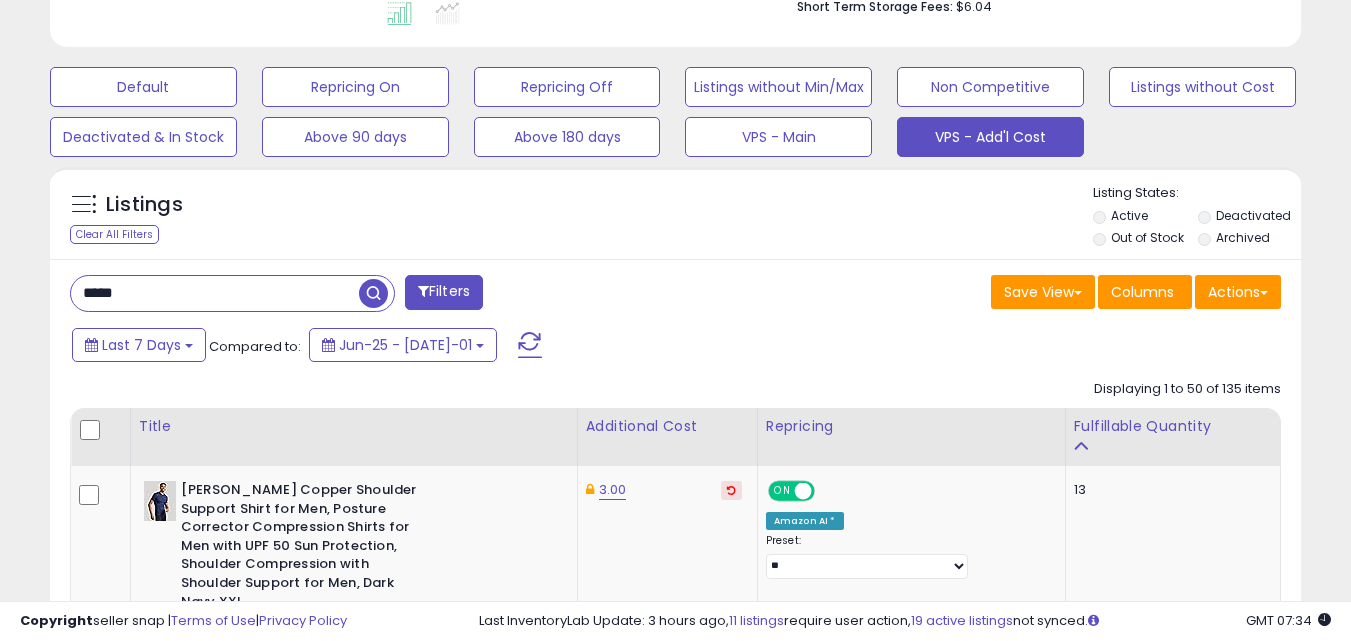 click at bounding box center (373, 293) 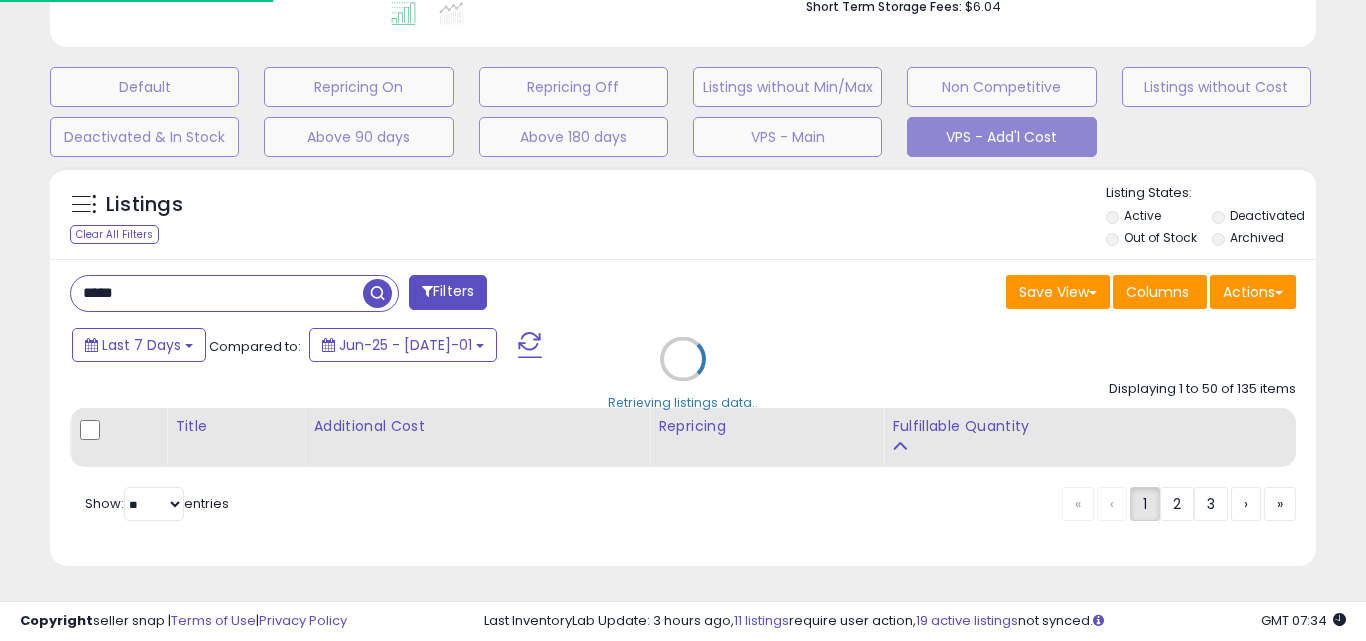 scroll, scrollTop: 999590, scrollLeft: 999267, axis: both 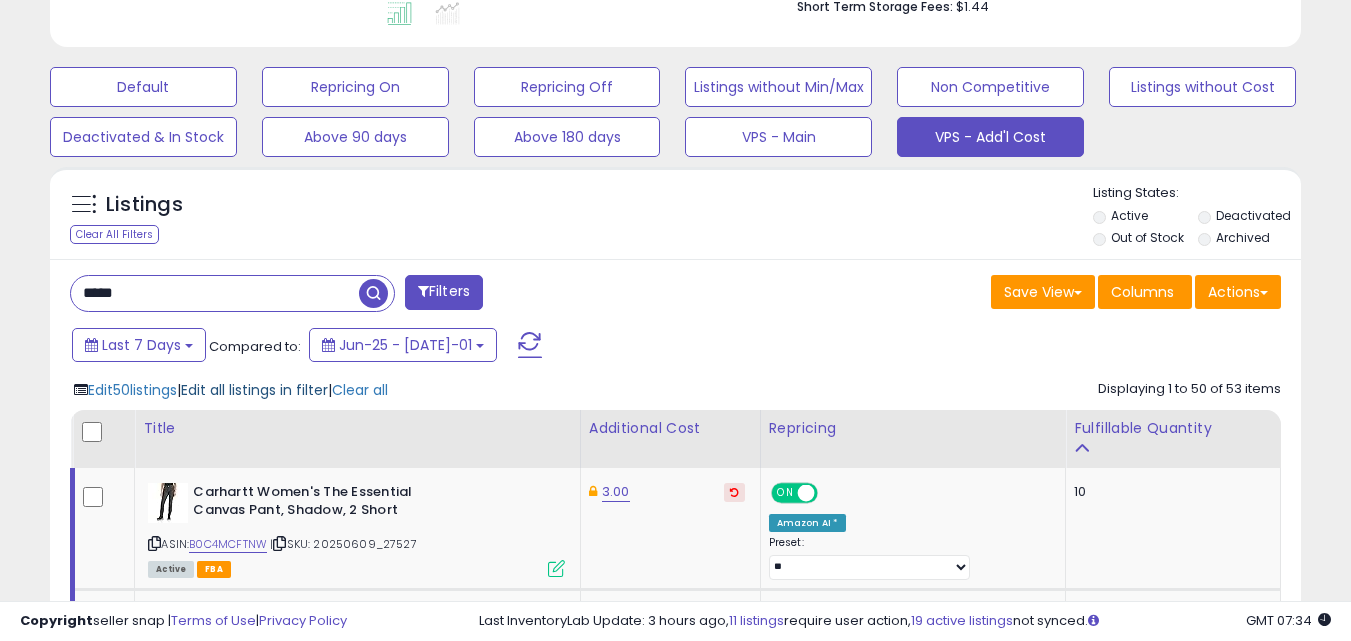 click on "Edit all listings in filter" at bounding box center (254, 390) 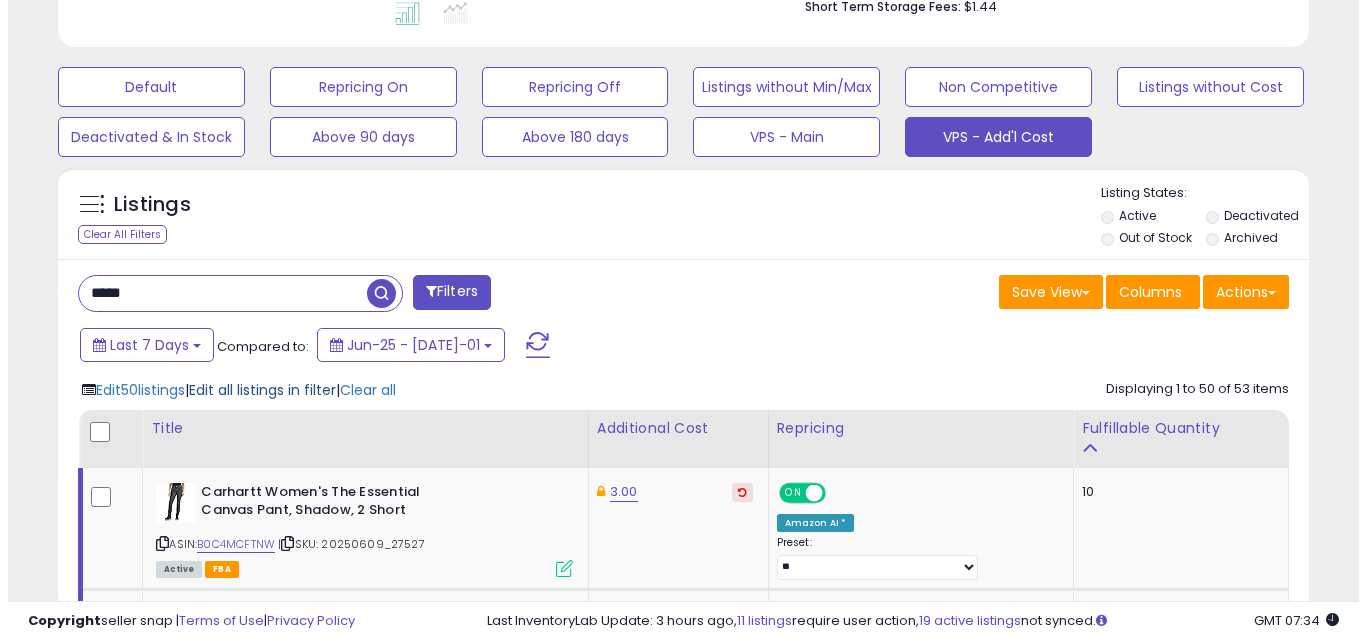 scroll, scrollTop: 999590, scrollLeft: 999267, axis: both 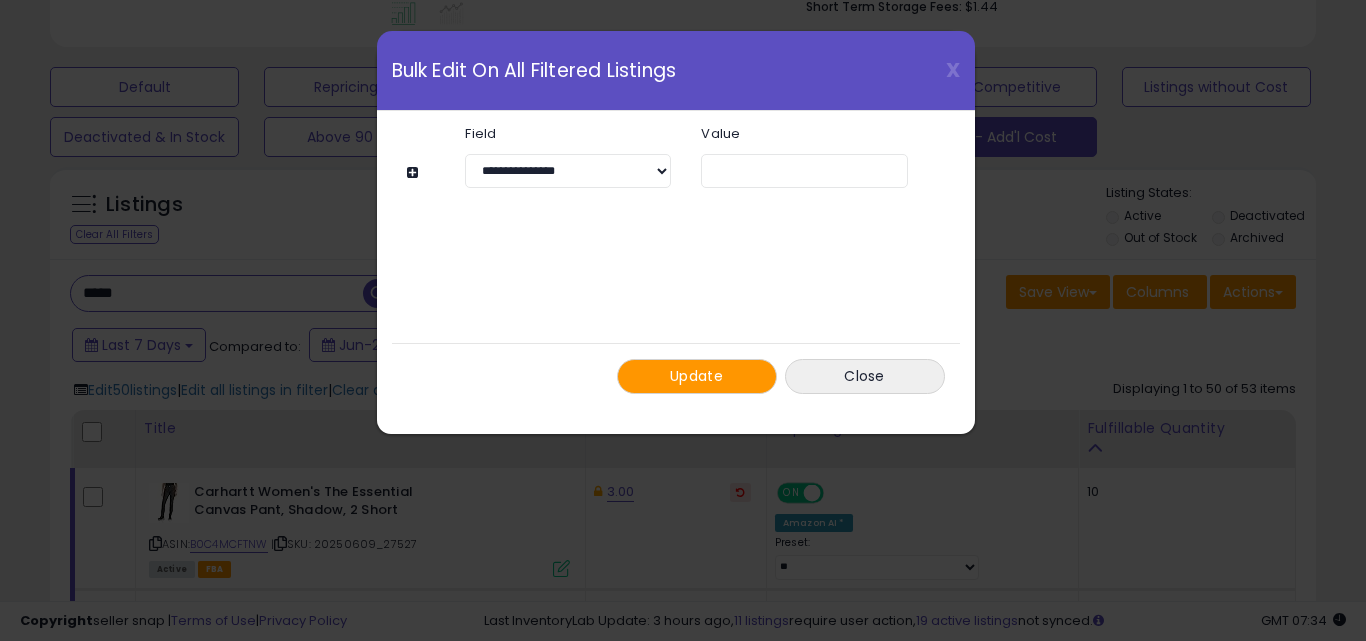 click on "Update" at bounding box center (697, 376) 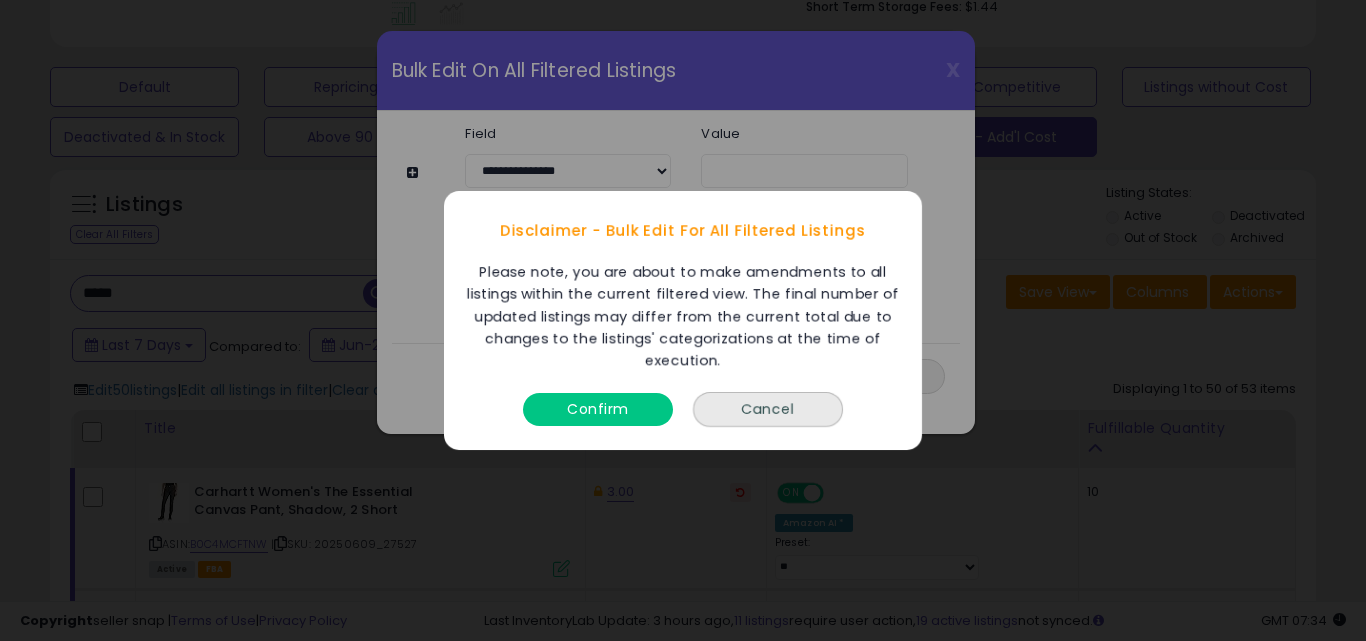 click on "Confirm" at bounding box center [598, 409] 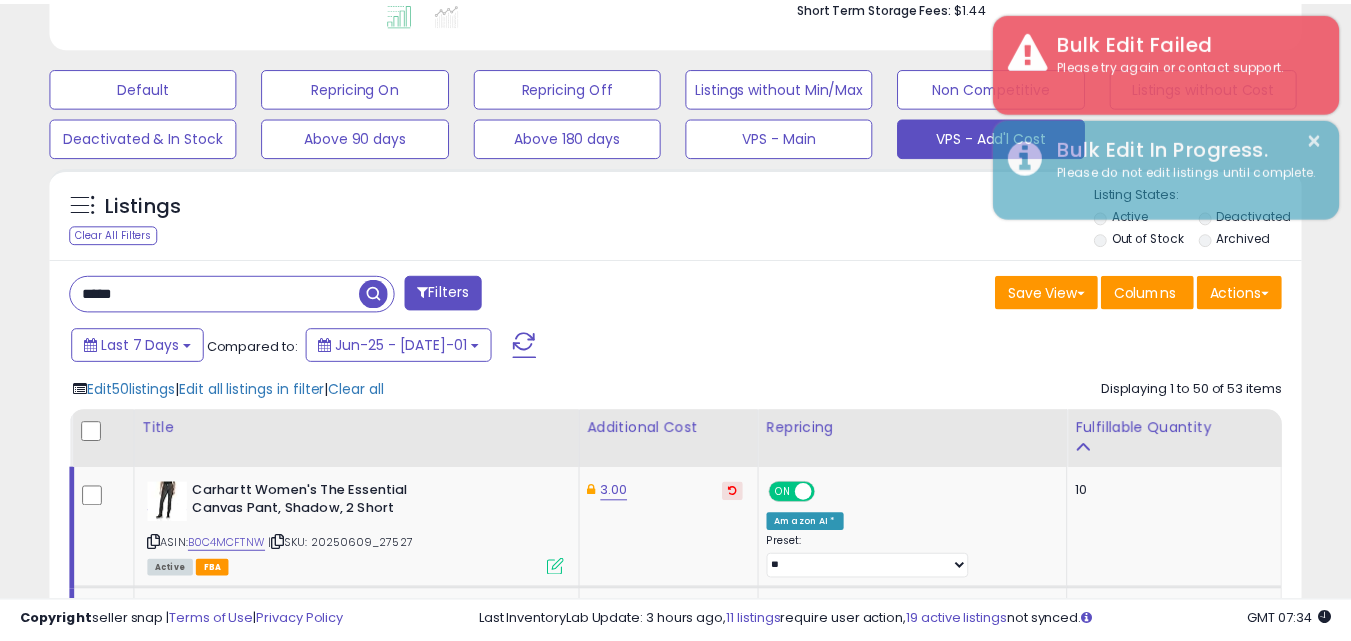 scroll, scrollTop: 410, scrollLeft: 724, axis: both 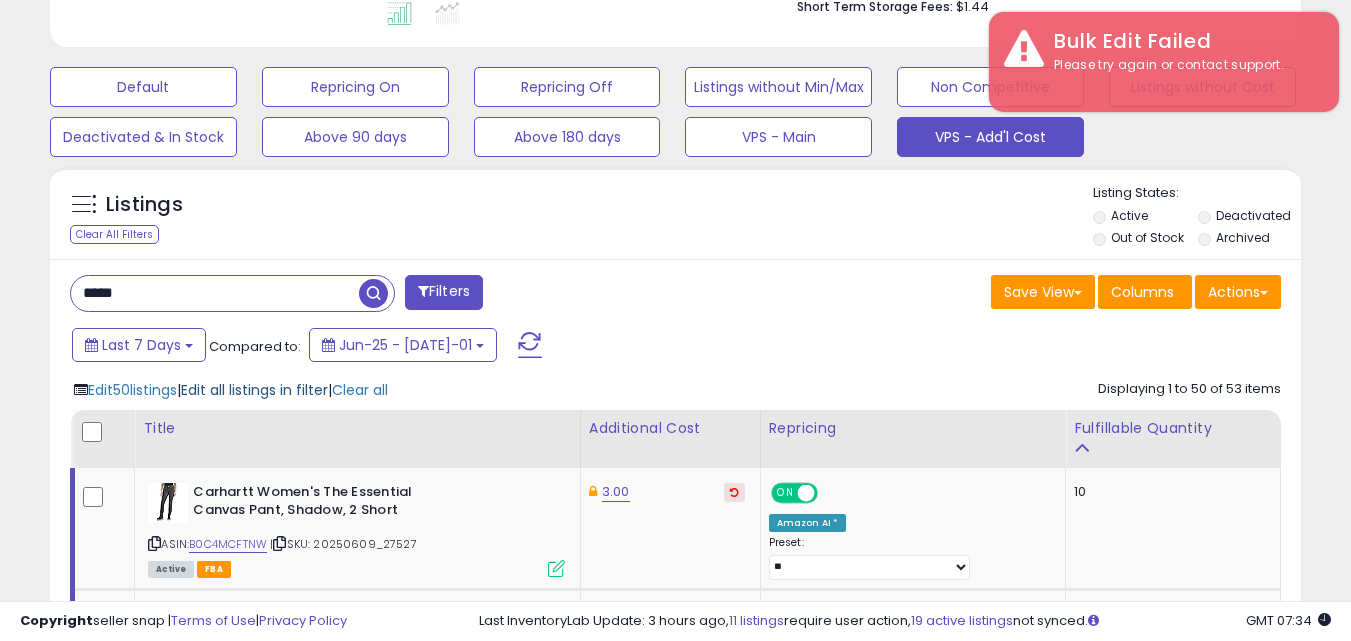 click on "Edit all listings in filter" at bounding box center [254, 390] 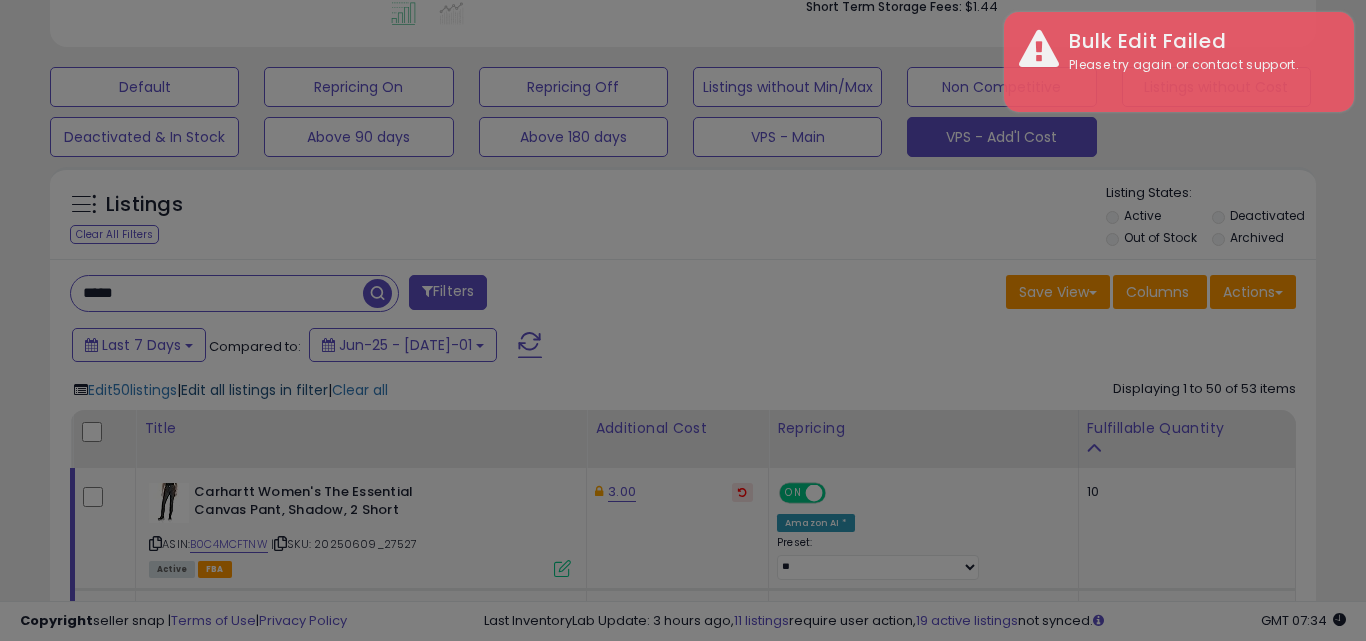scroll, scrollTop: 999590, scrollLeft: 999267, axis: both 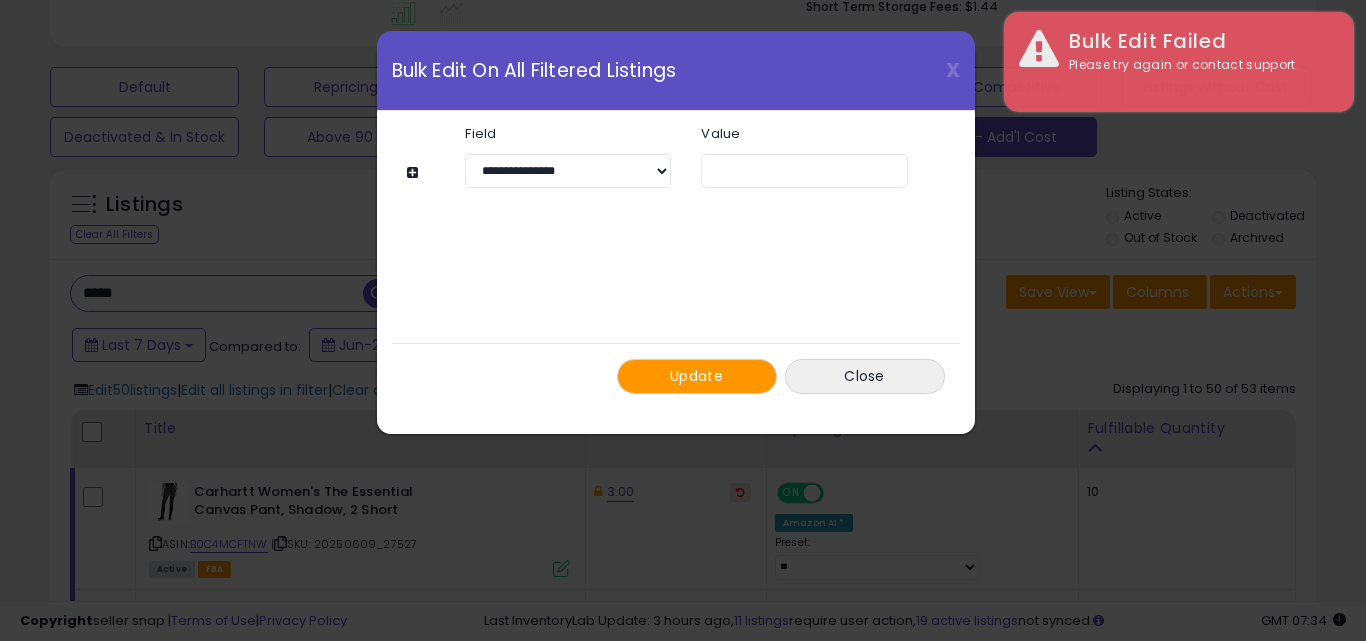 click on "Update" at bounding box center (696, 376) 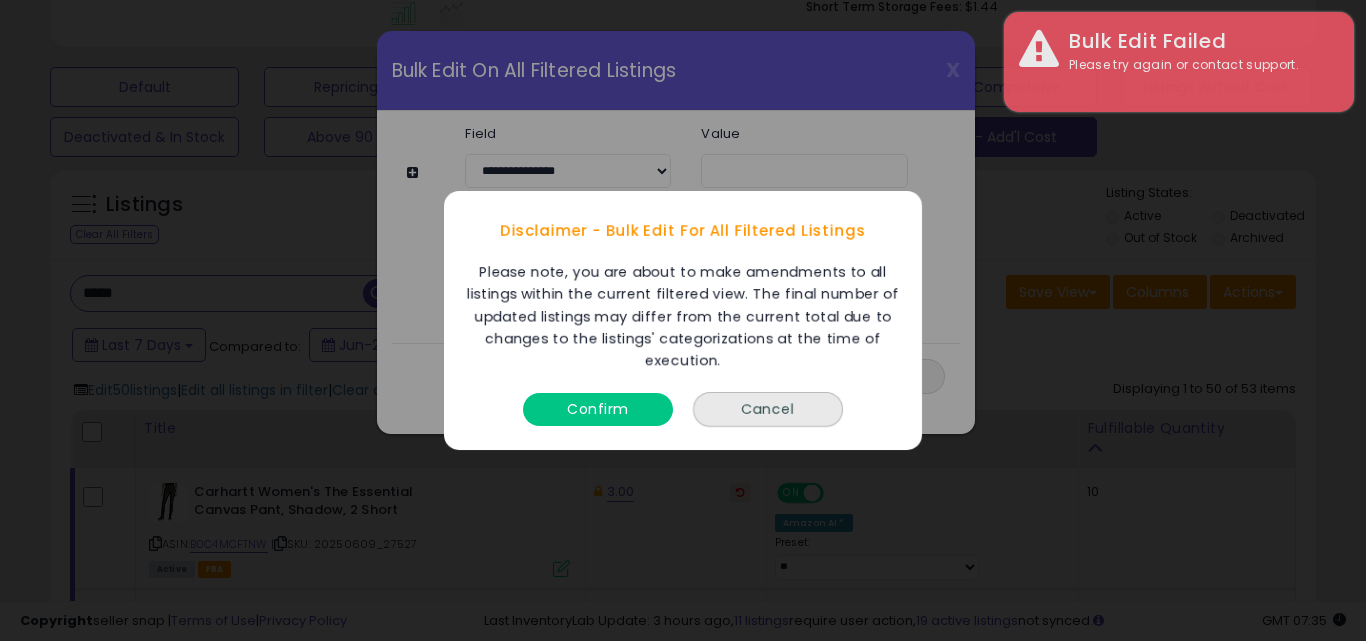 click on "Confirm" at bounding box center [598, 409] 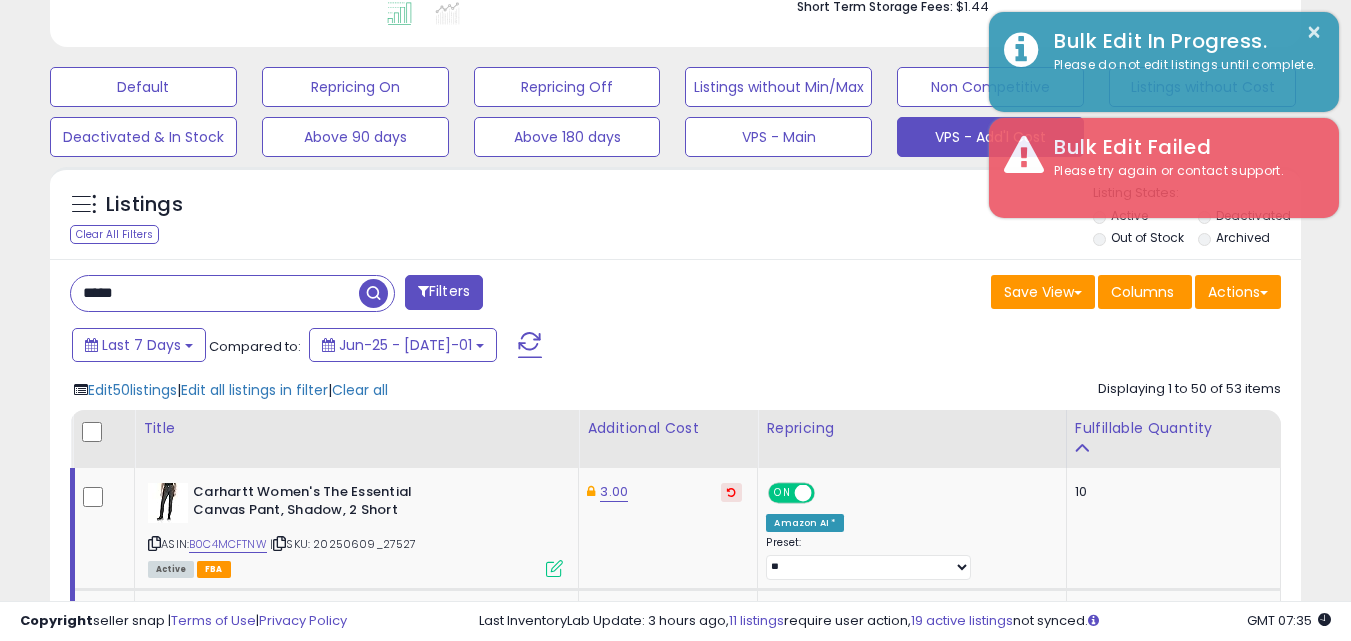 scroll, scrollTop: 410, scrollLeft: 724, axis: both 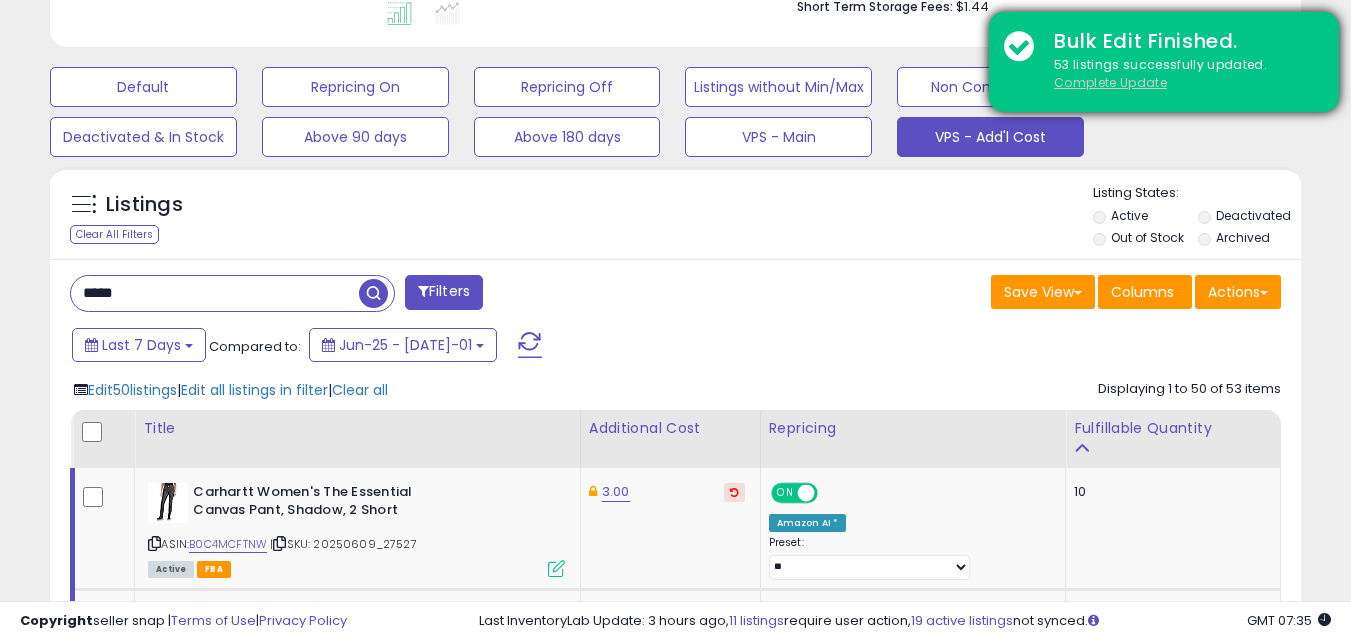 click on "Complete Update" at bounding box center (1110, 82) 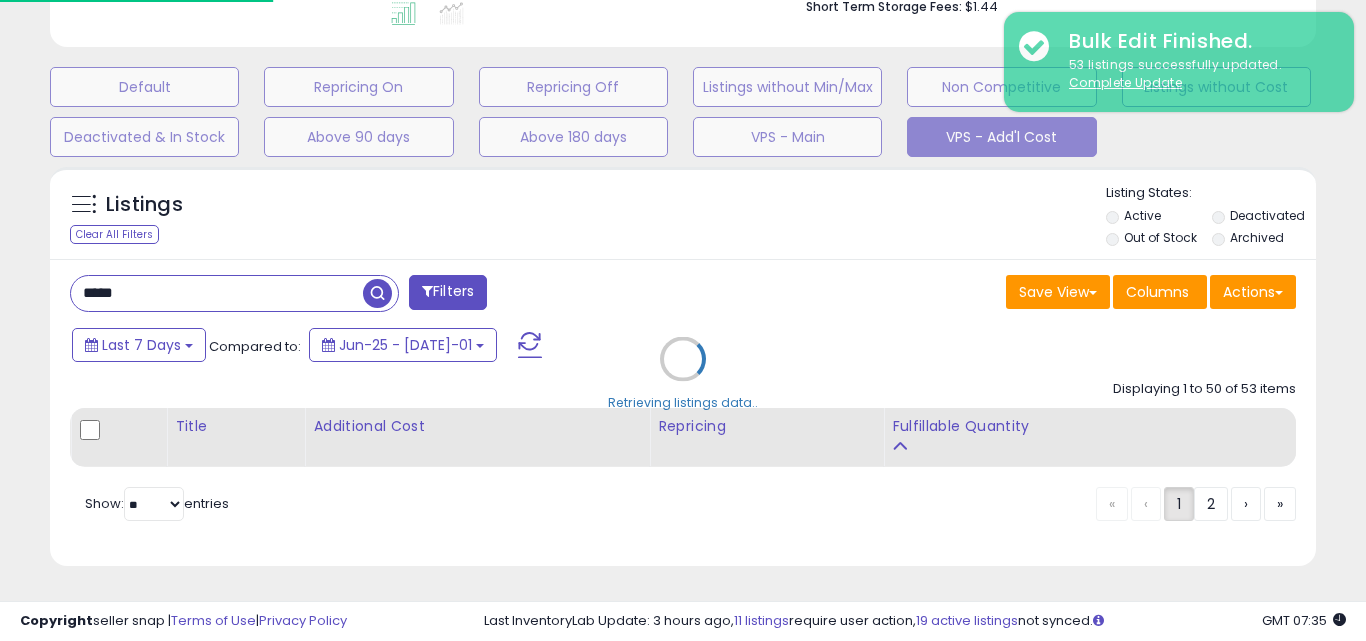 scroll, scrollTop: 999590, scrollLeft: 999267, axis: both 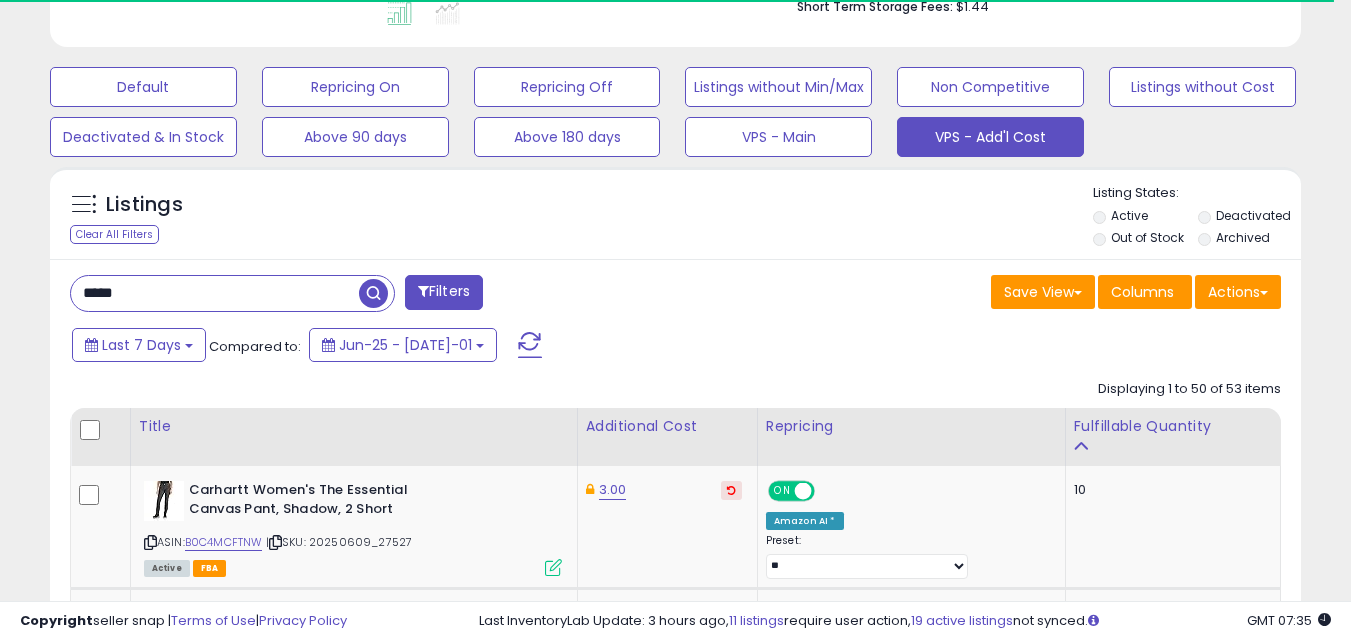 click on "*****" at bounding box center (215, 293) 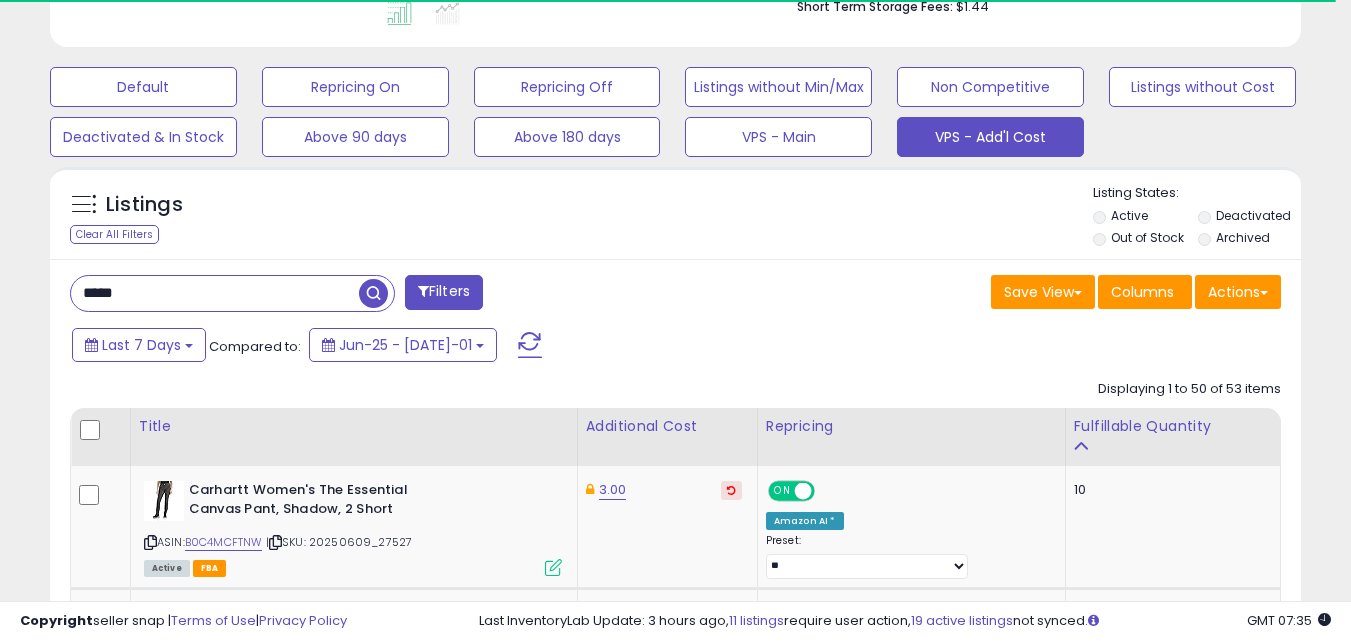 click on "*****" at bounding box center (215, 293) 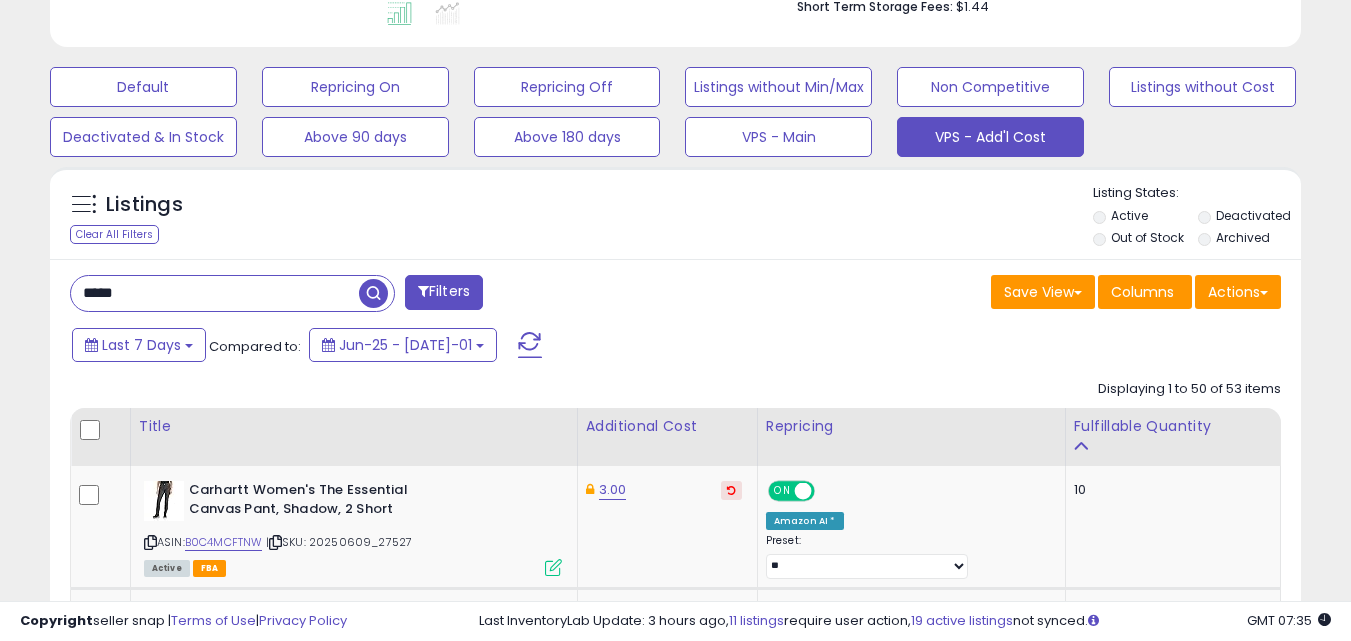 click at bounding box center (373, 293) 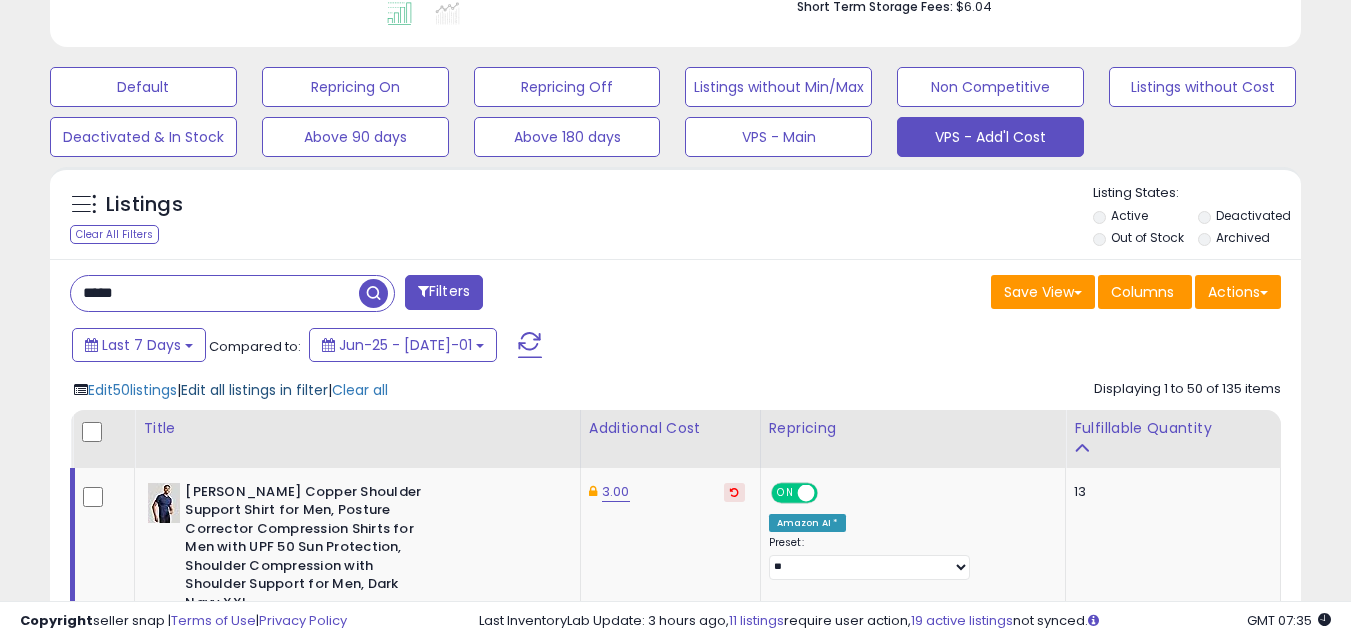 click on "Edit all listings in filter" at bounding box center (254, 390) 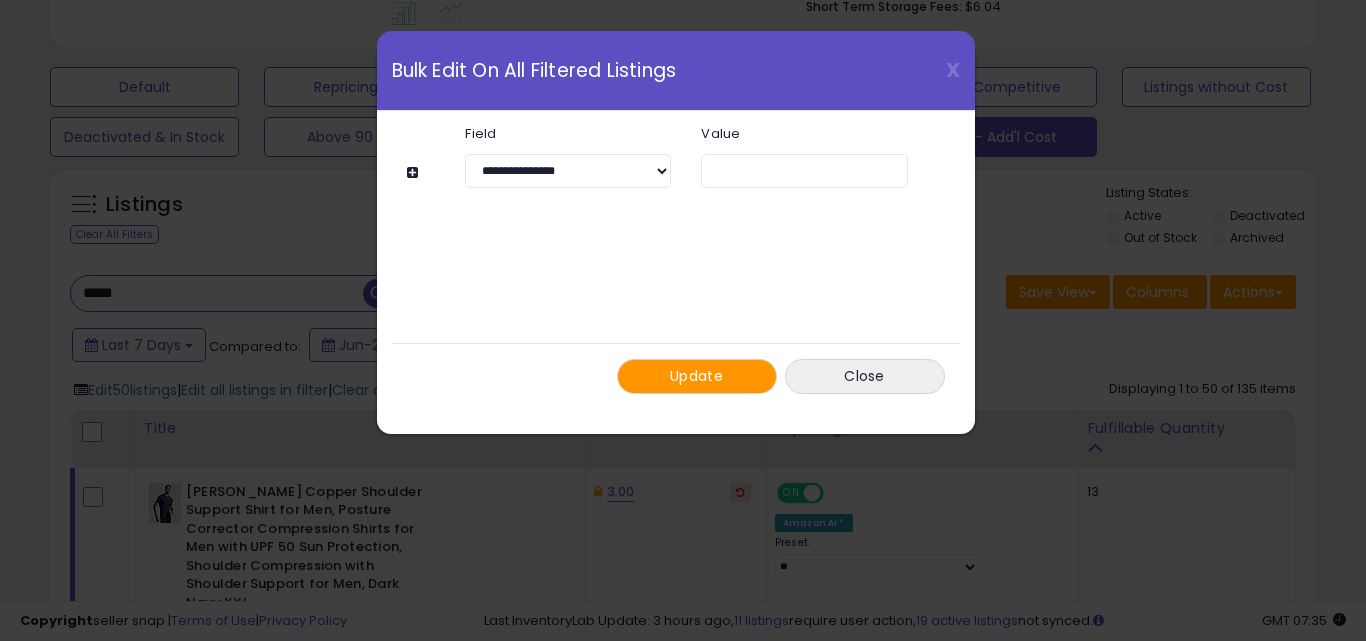 click on "Update" at bounding box center [696, 376] 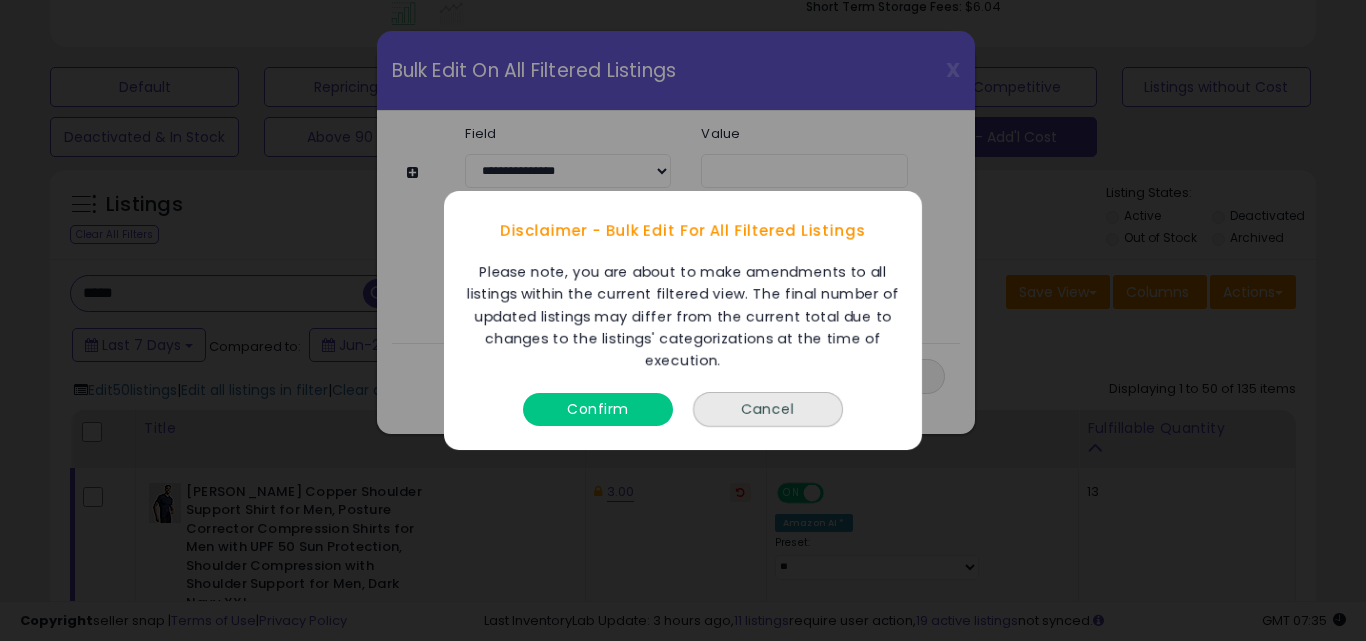 click on "Confirm" at bounding box center [598, 409] 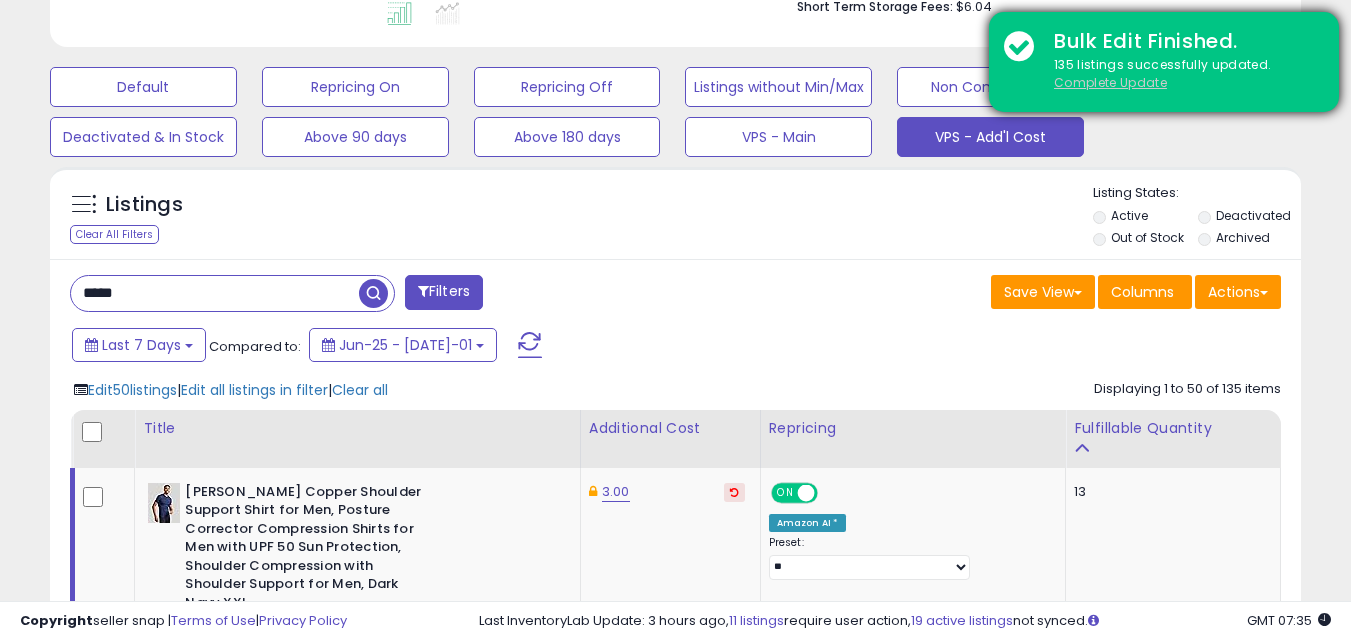 click on "Complete Update" at bounding box center (1110, 82) 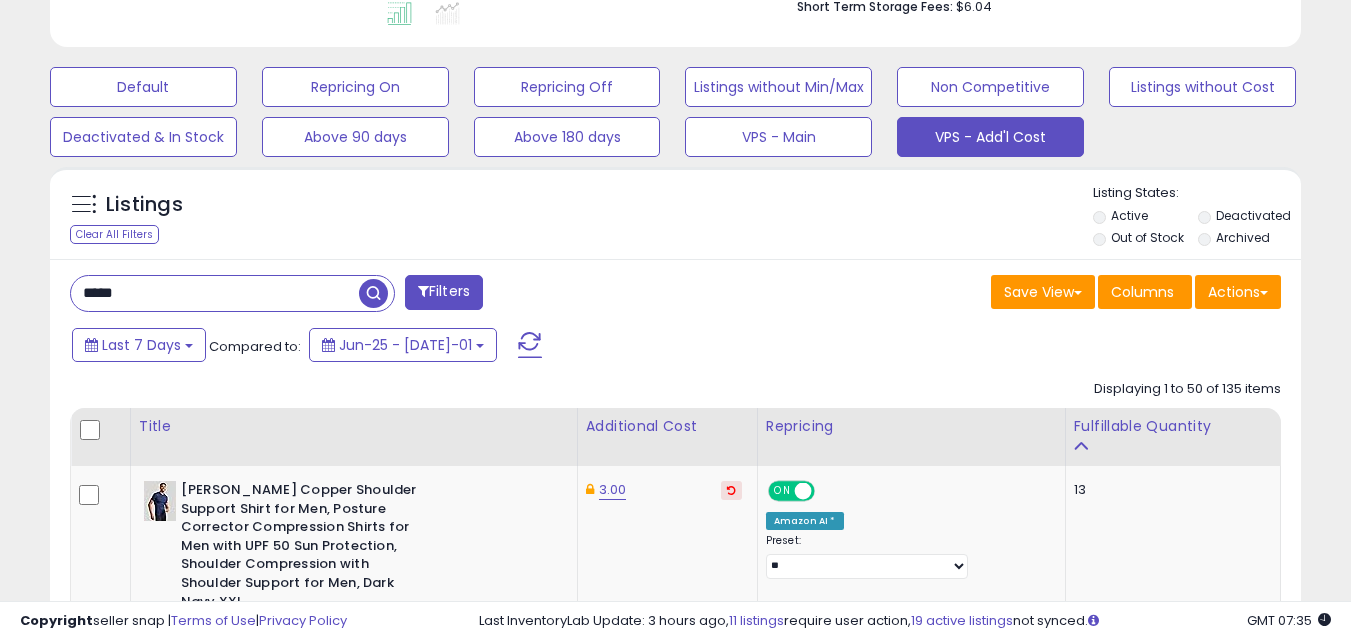 click on "*****" at bounding box center [215, 293] 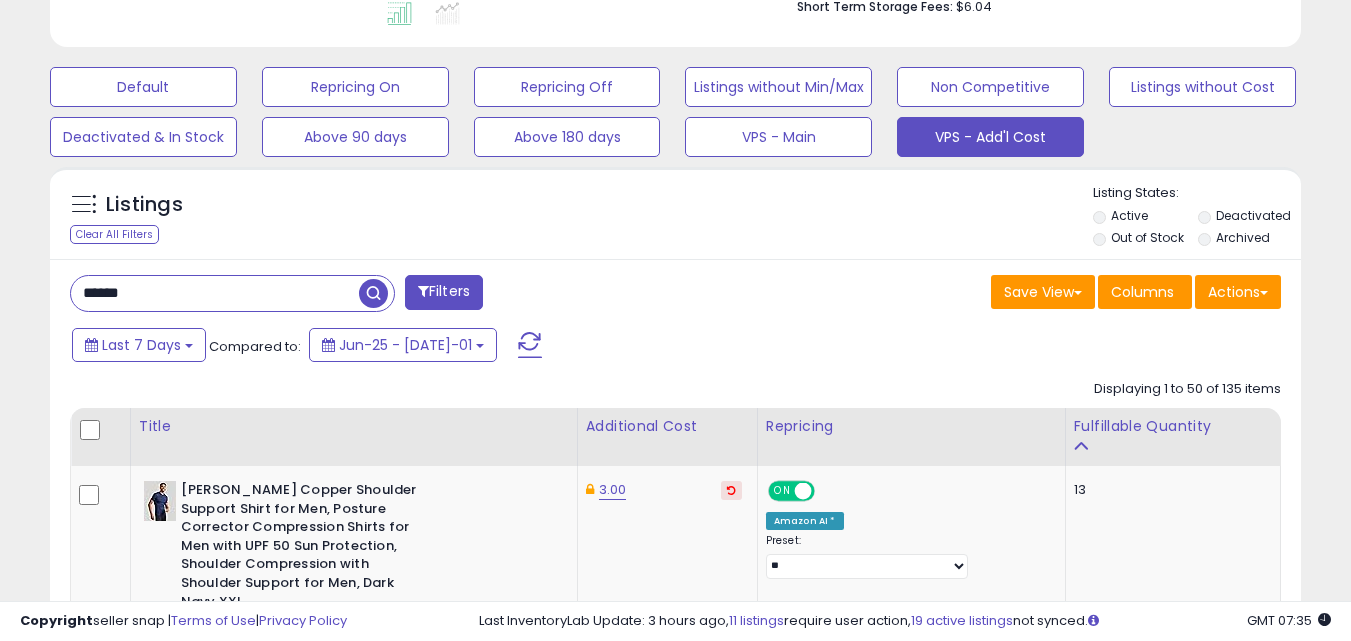 click at bounding box center (373, 293) 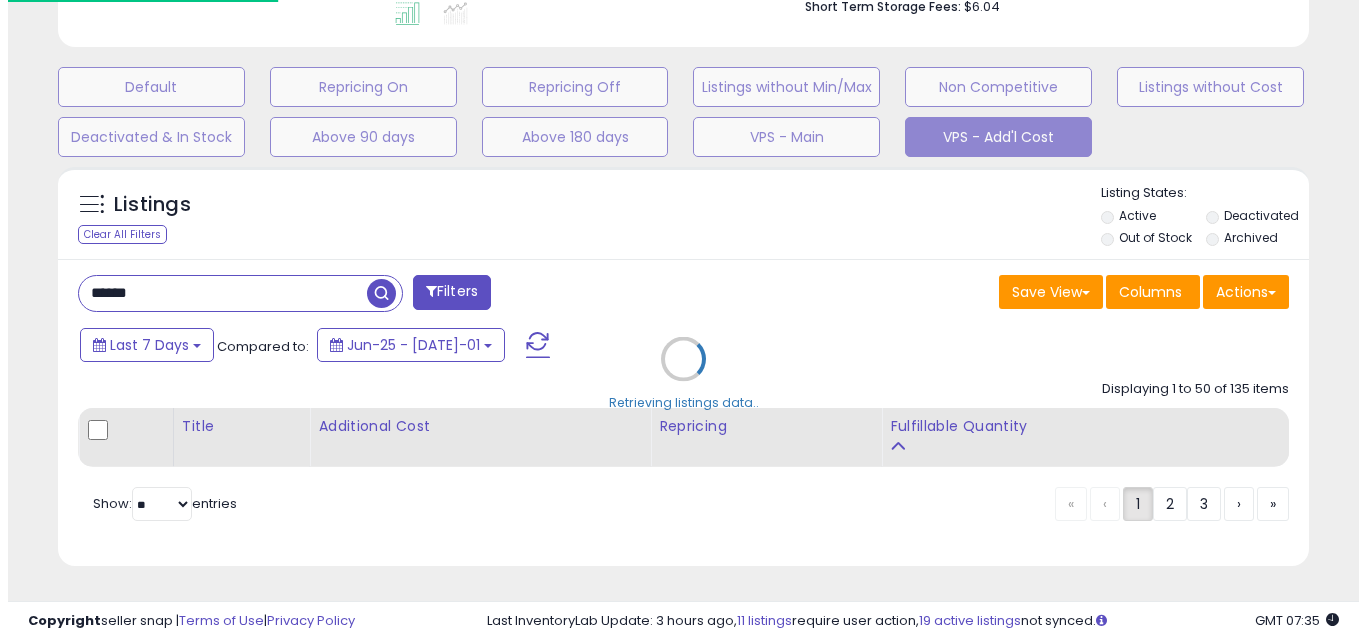 scroll, scrollTop: 999590, scrollLeft: 999267, axis: both 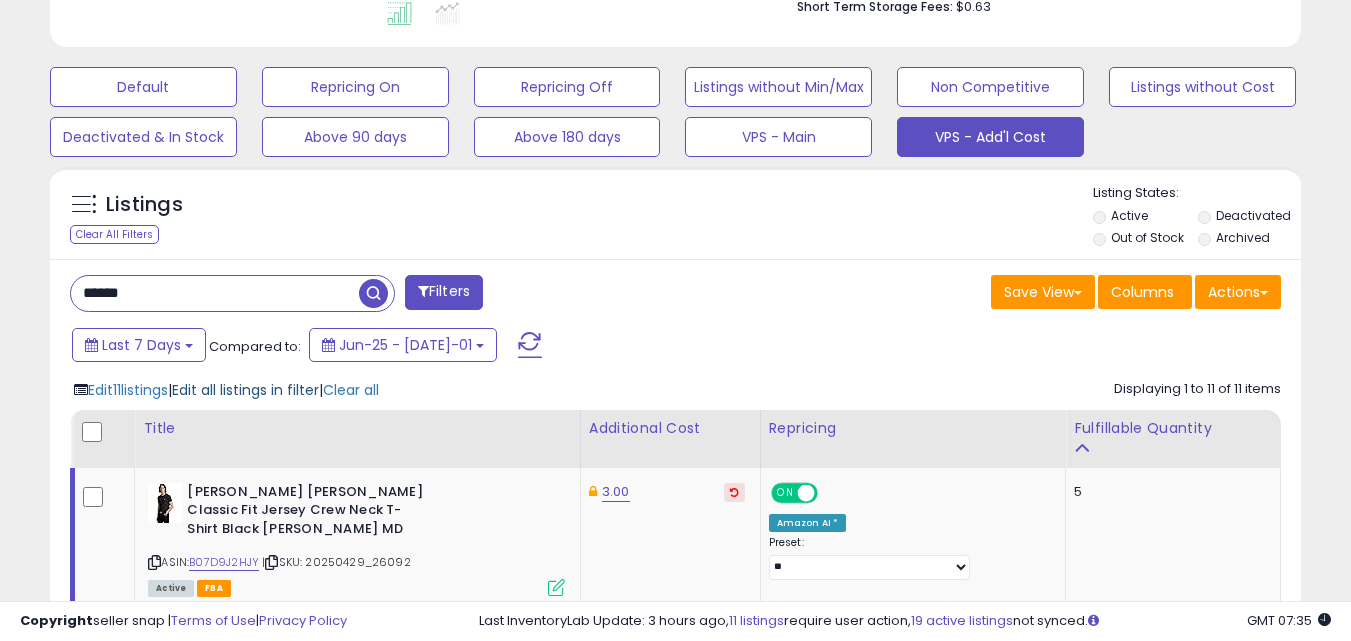 click on "Edit all listings in filter" at bounding box center [245, 390] 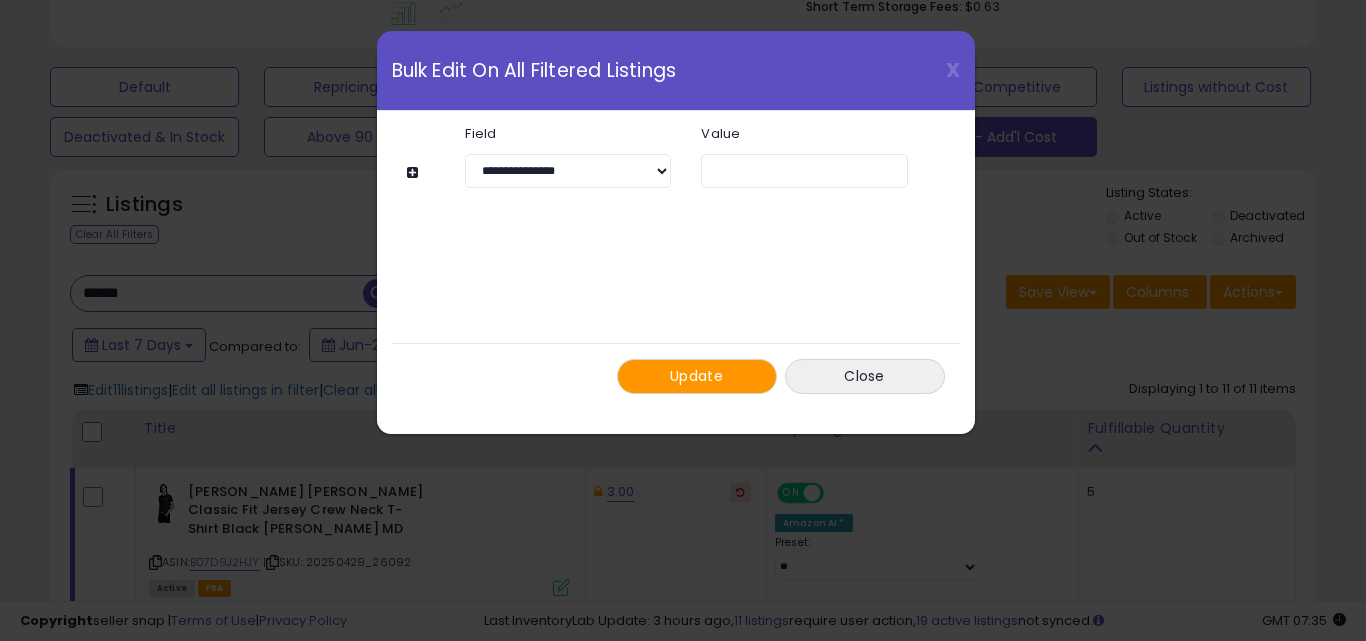 click on "Update" at bounding box center (696, 376) 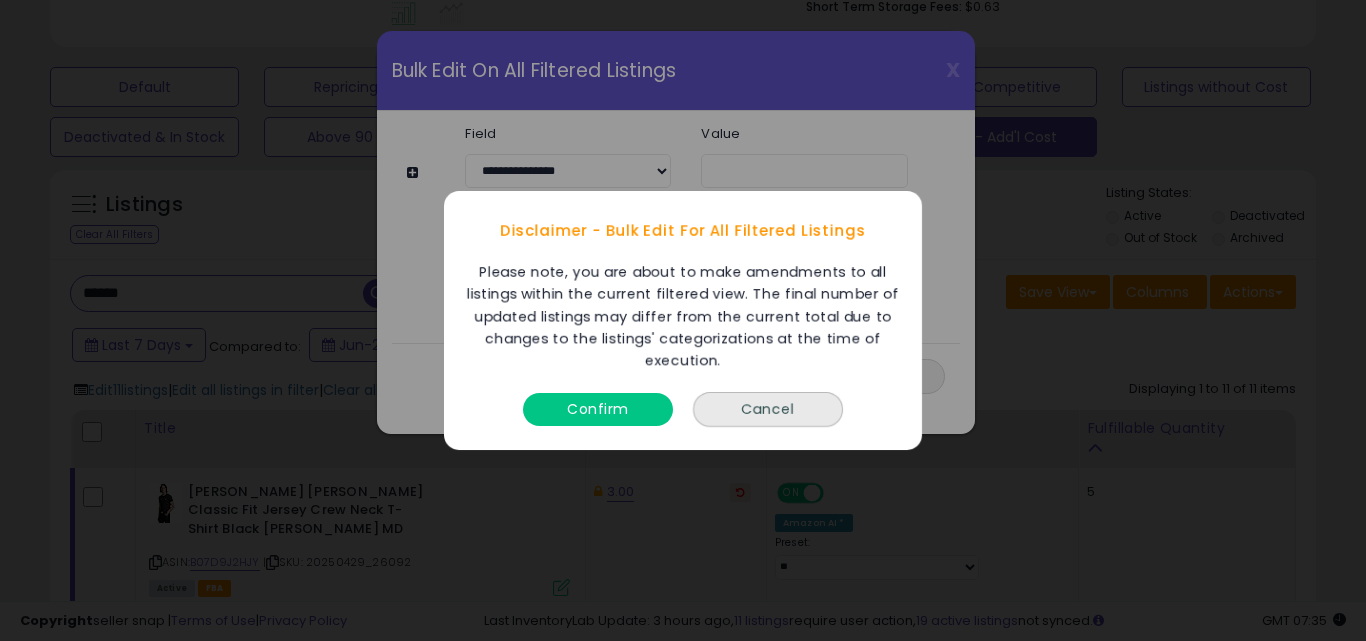 click on "Confirm" at bounding box center (598, 409) 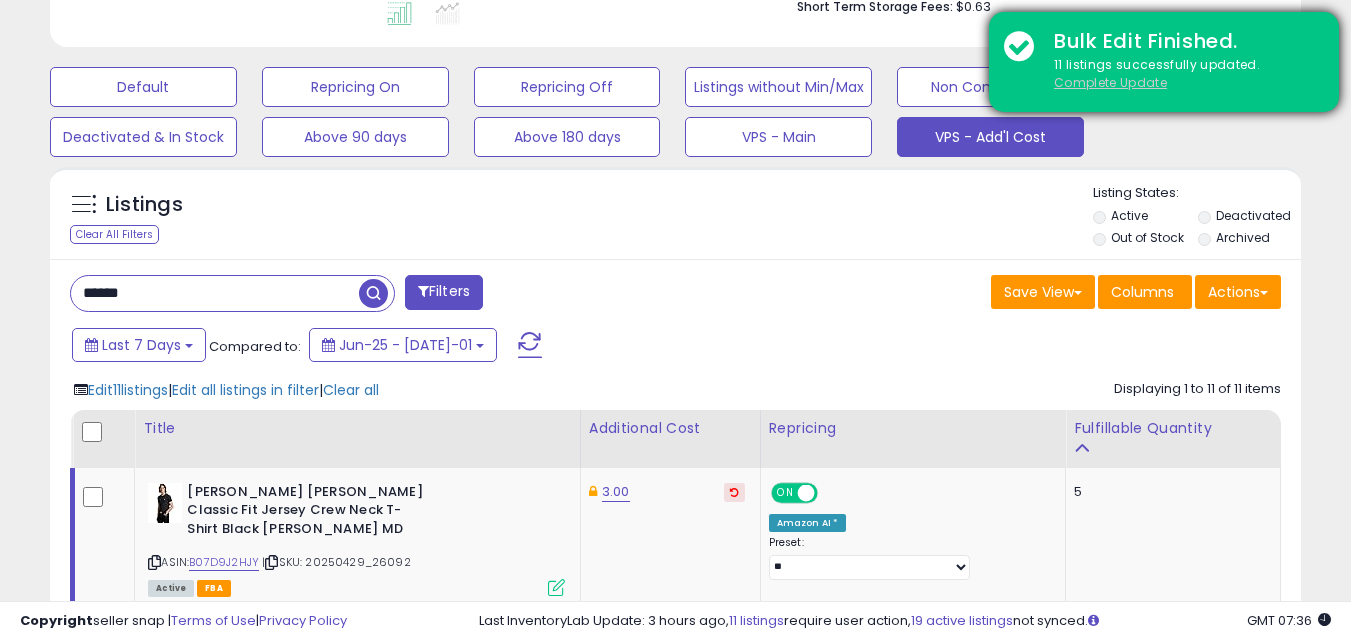 click on "Complete Update" at bounding box center [1110, 82] 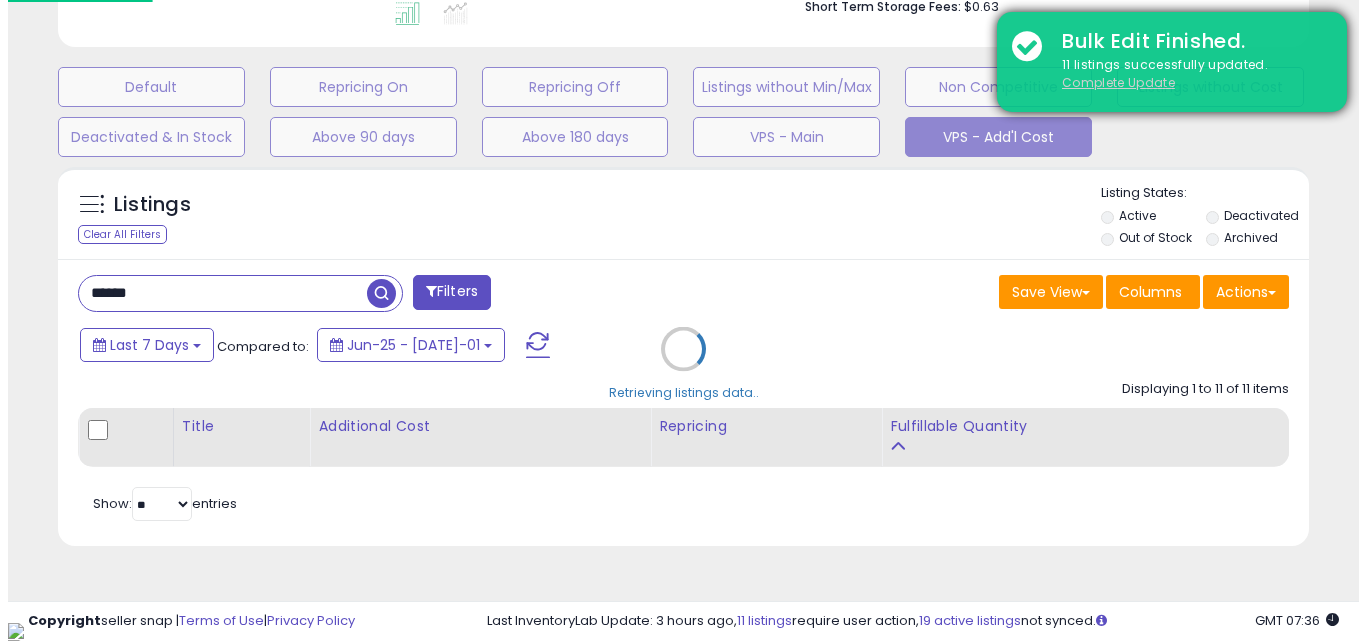 scroll, scrollTop: 543, scrollLeft: 0, axis: vertical 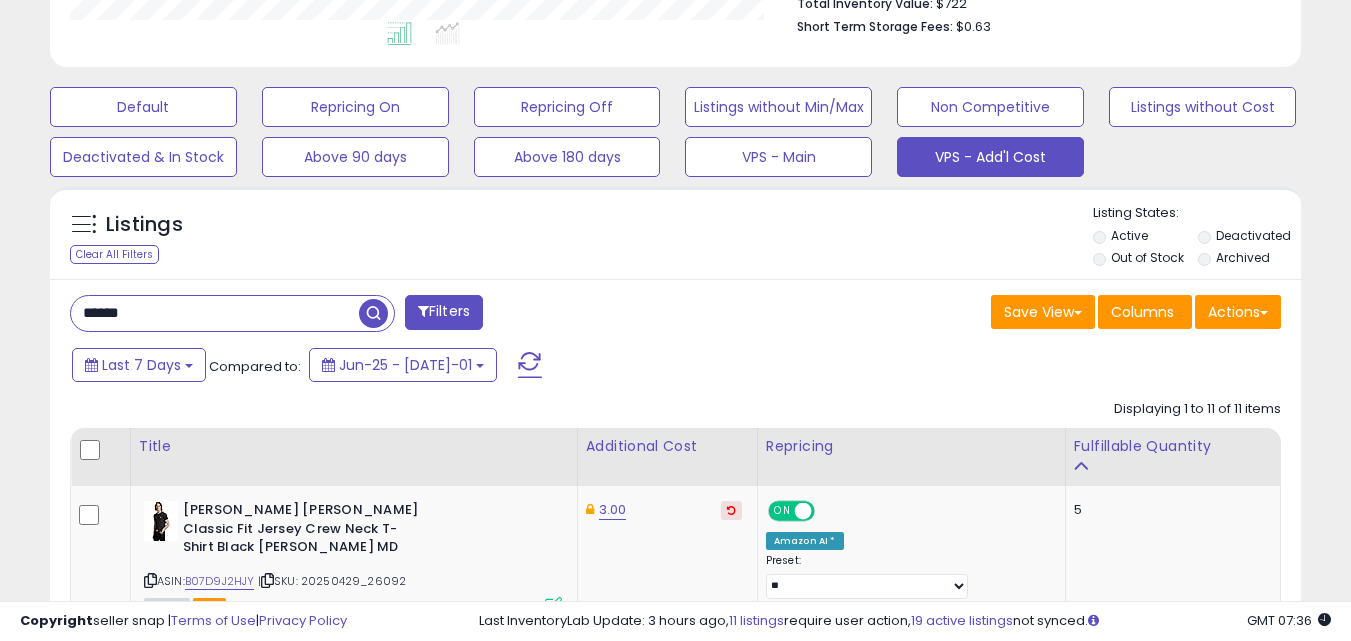 click on "******" at bounding box center [215, 313] 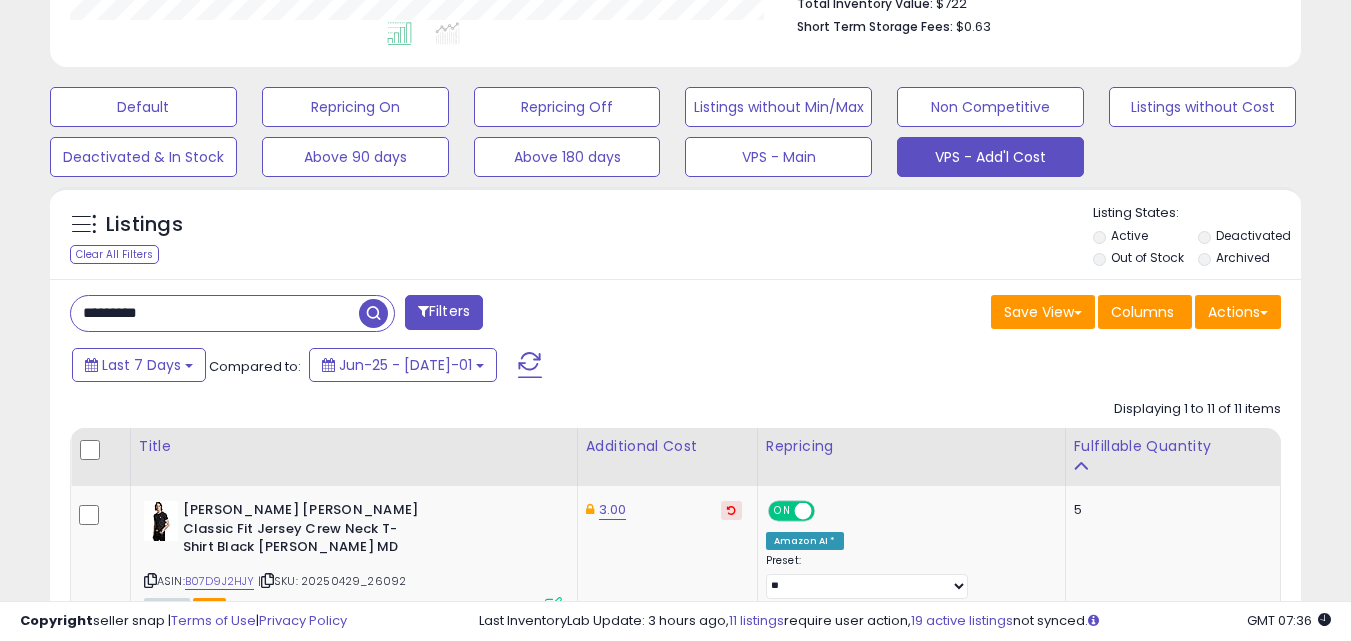click at bounding box center (373, 313) 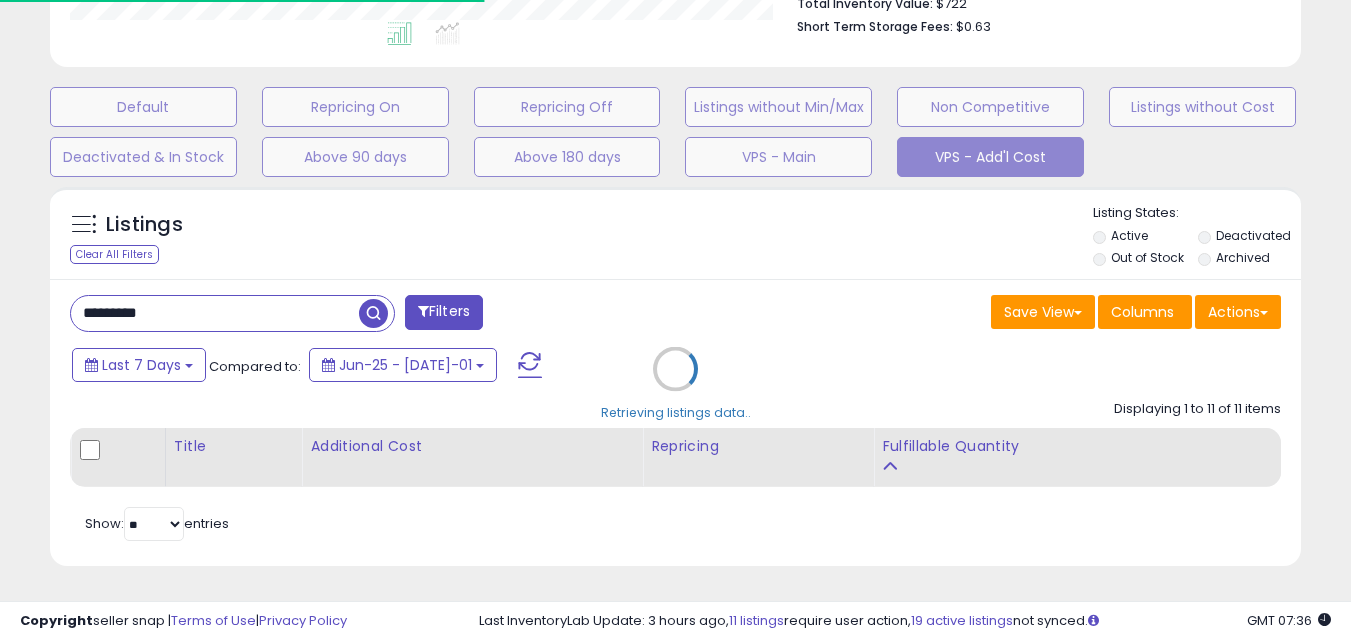 scroll, scrollTop: 410, scrollLeft: 724, axis: both 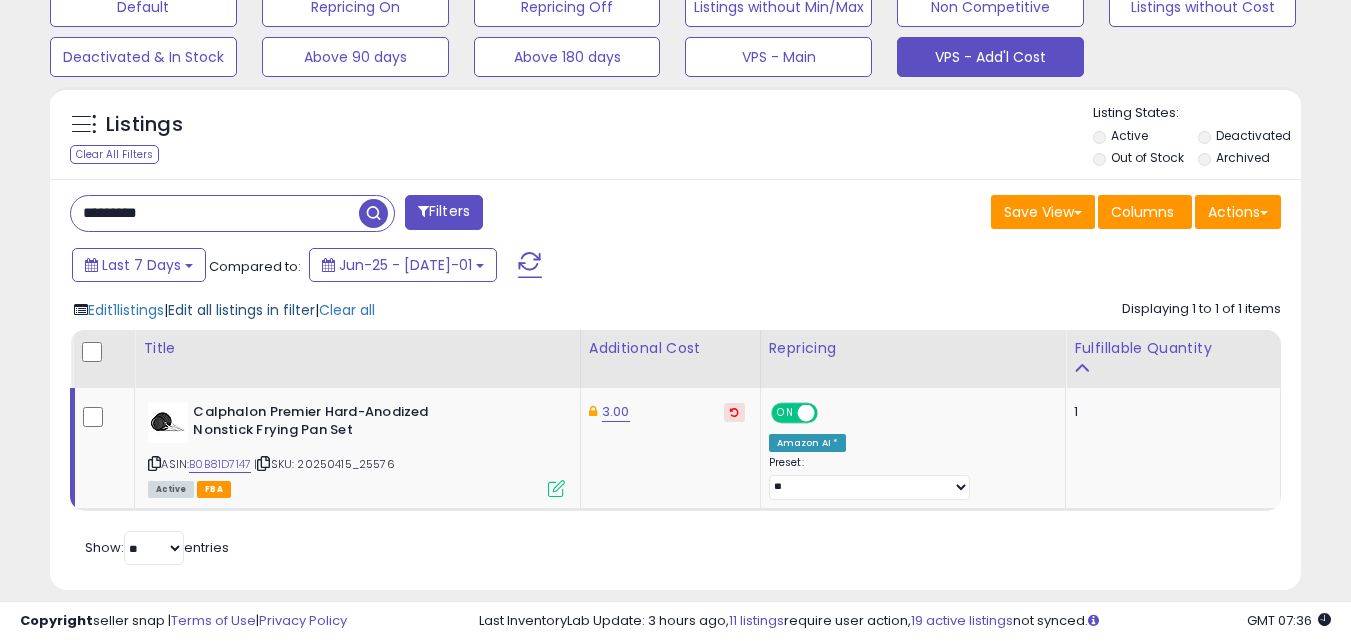 click on "Edit all listings in filter" at bounding box center (241, 310) 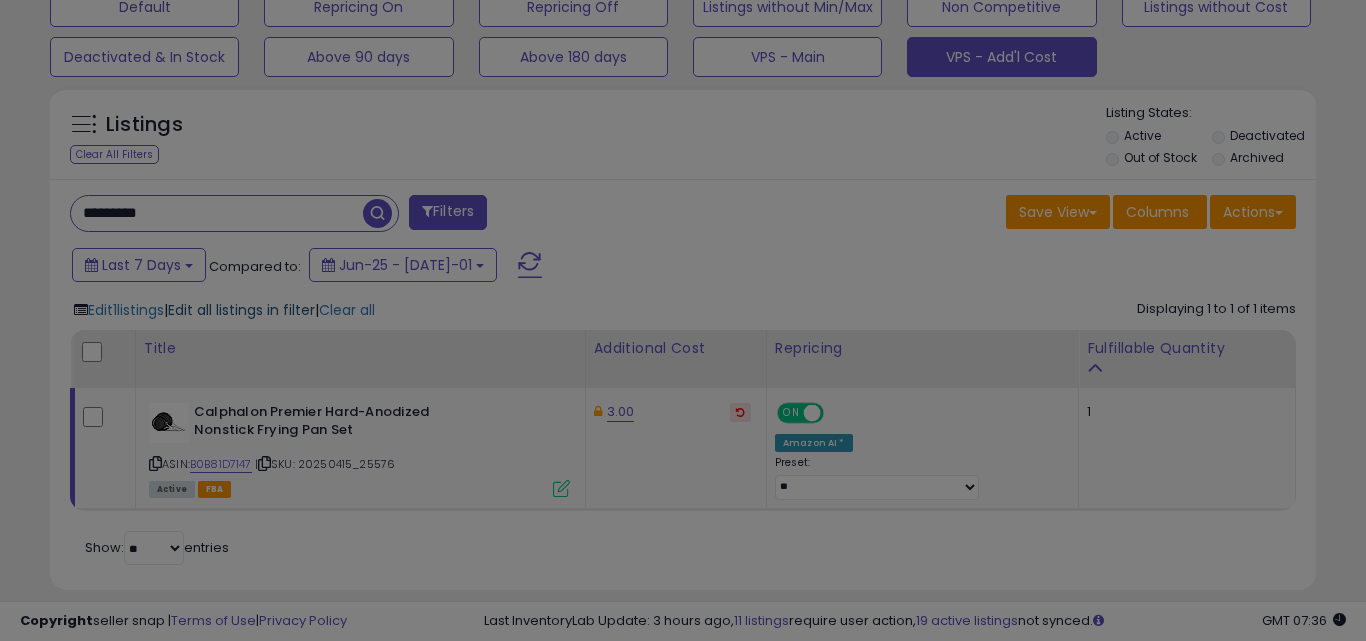 scroll, scrollTop: 999590, scrollLeft: 999267, axis: both 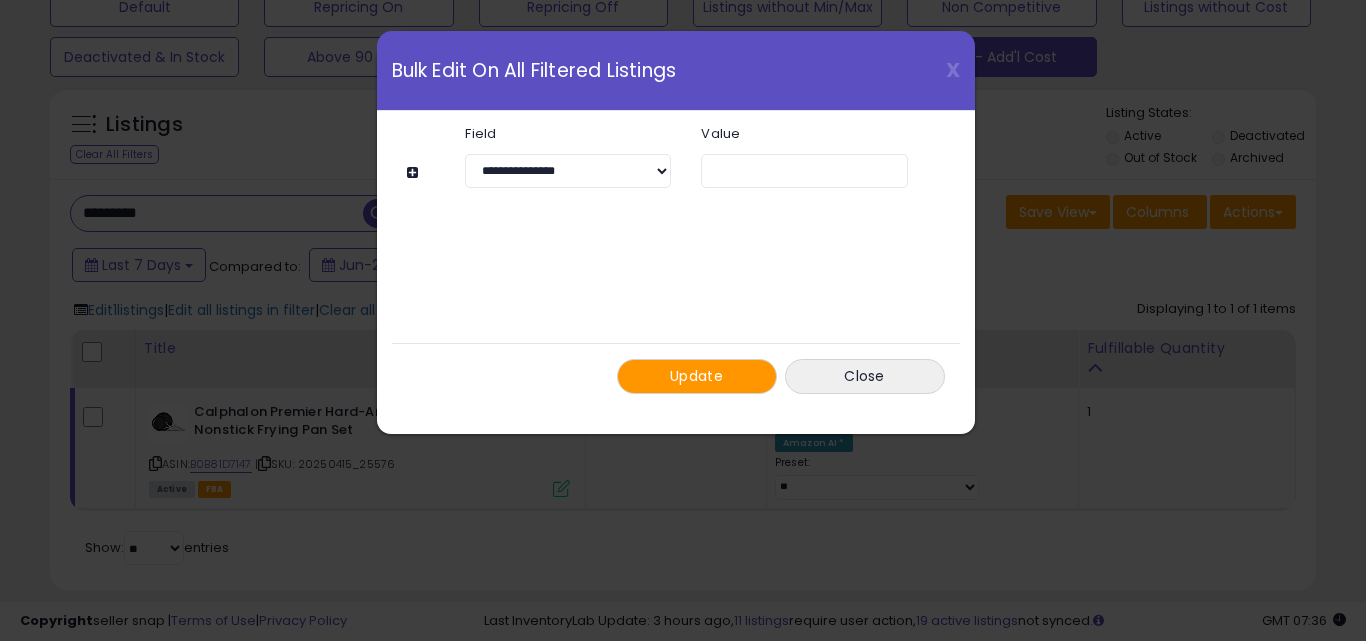 click on "Update" at bounding box center (696, 376) 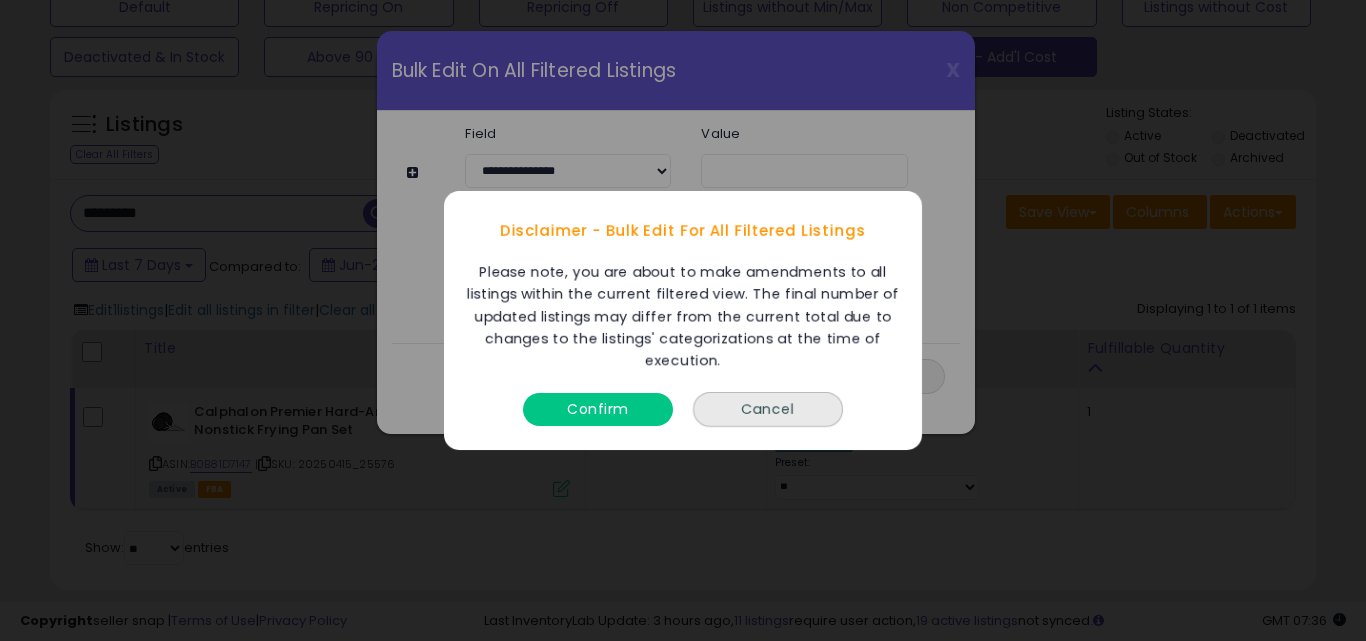 click on "Confirm" at bounding box center [598, 409] 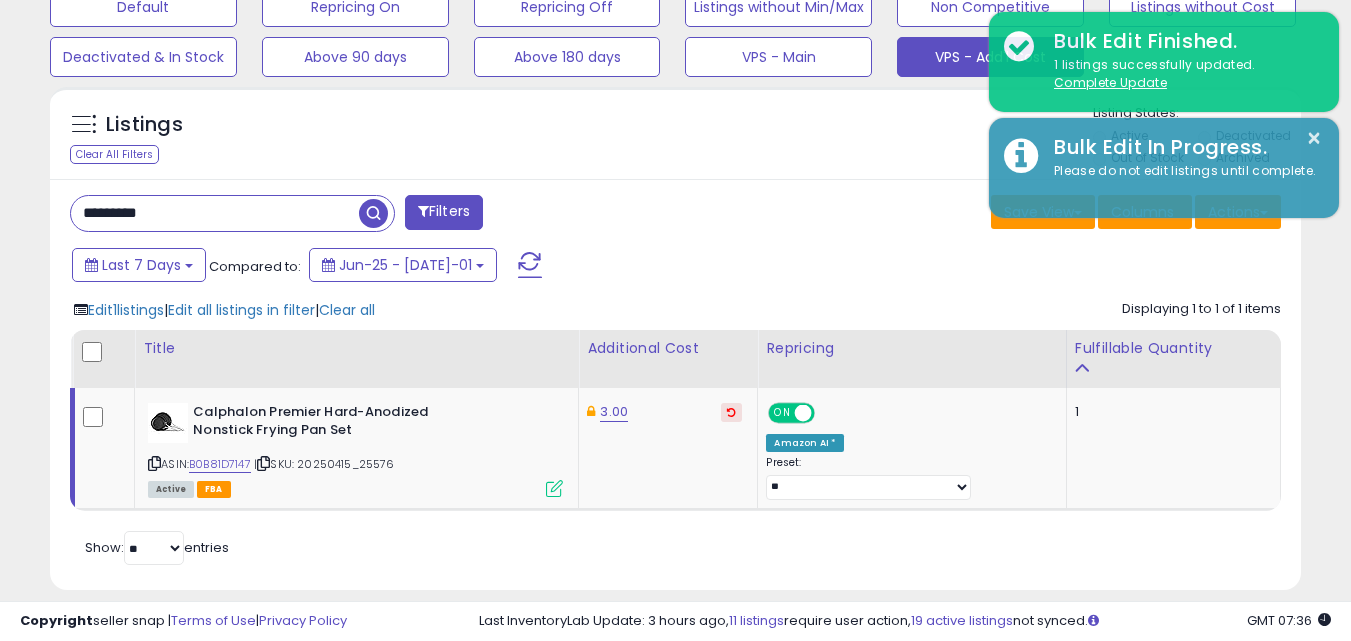 scroll, scrollTop: 410, scrollLeft: 724, axis: both 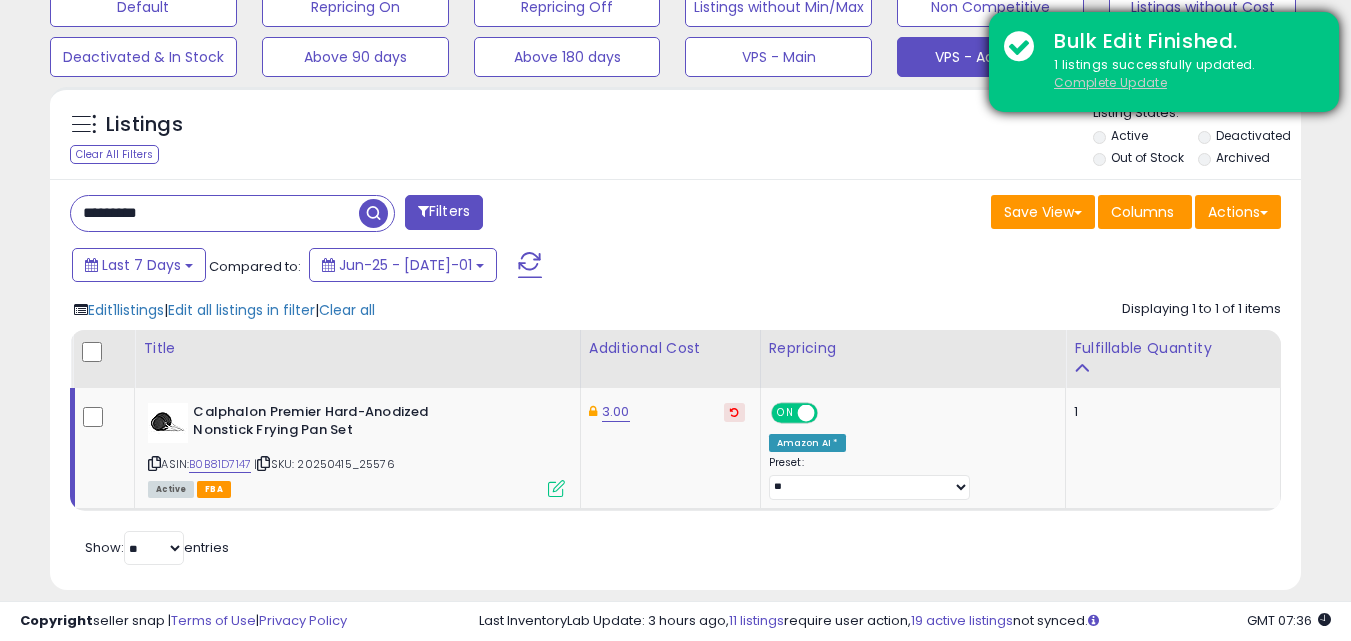 click on "Complete Update" at bounding box center (1110, 82) 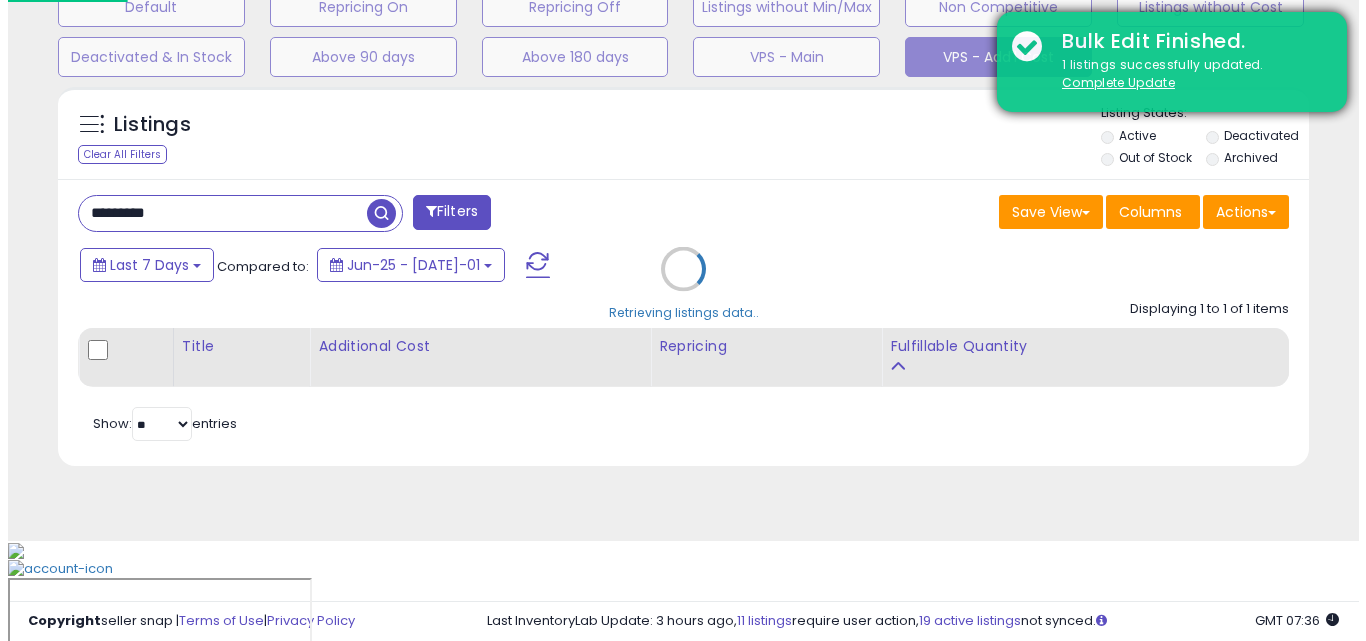 scroll, scrollTop: 543, scrollLeft: 0, axis: vertical 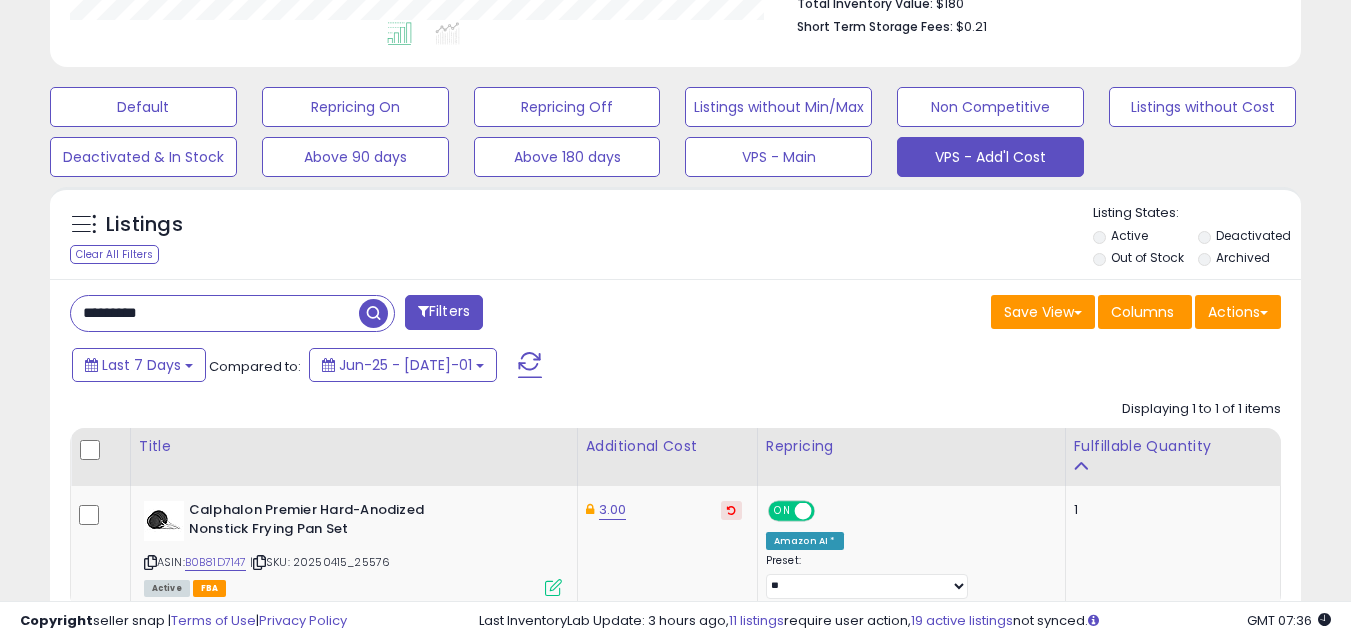 click on "*********" at bounding box center [215, 313] 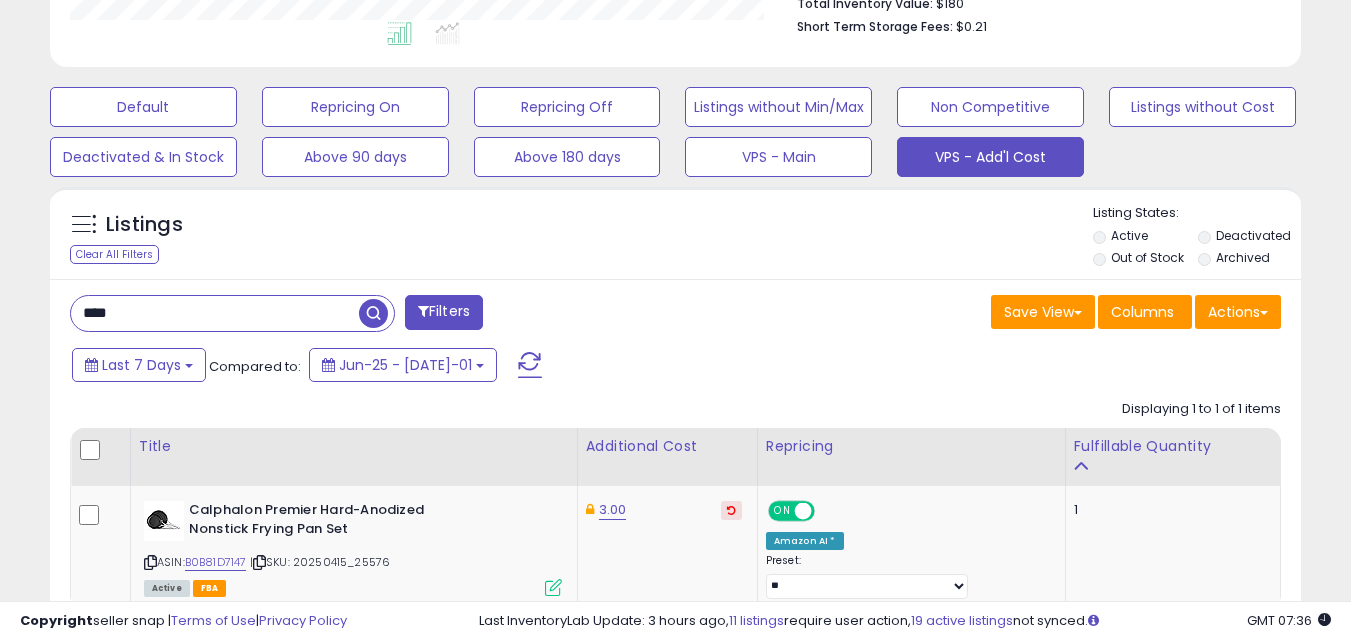 type on "****" 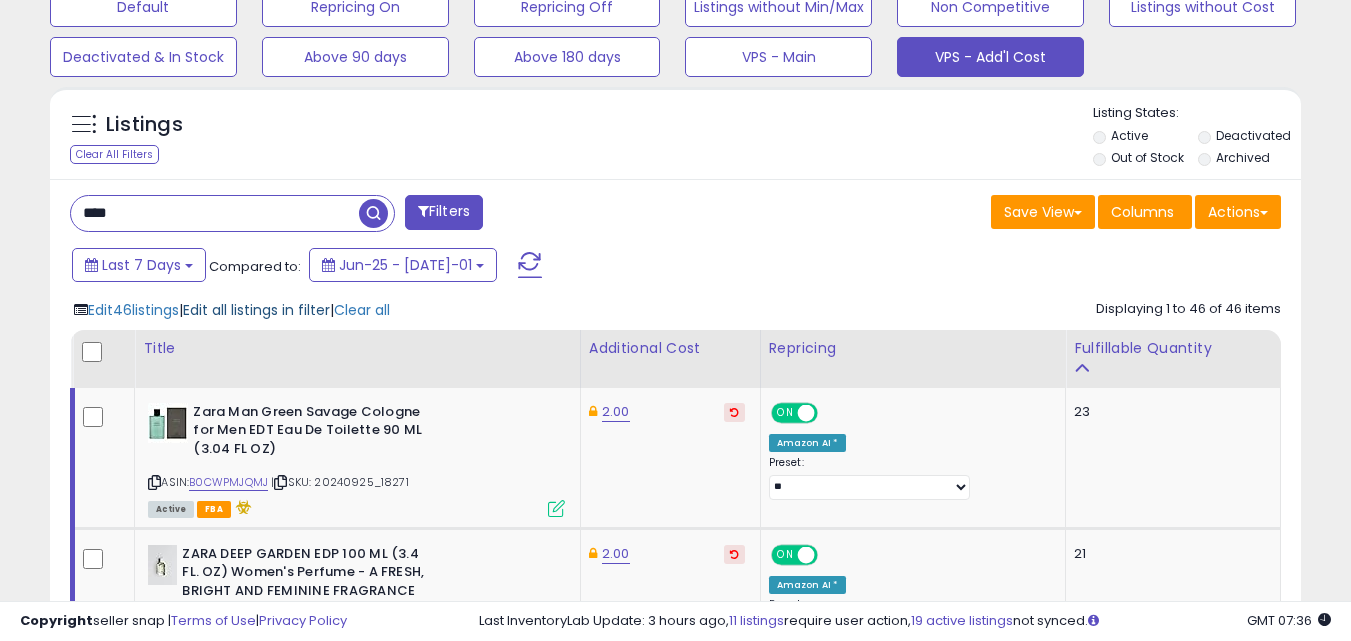 click on "Edit all listings in filter" at bounding box center (256, 310) 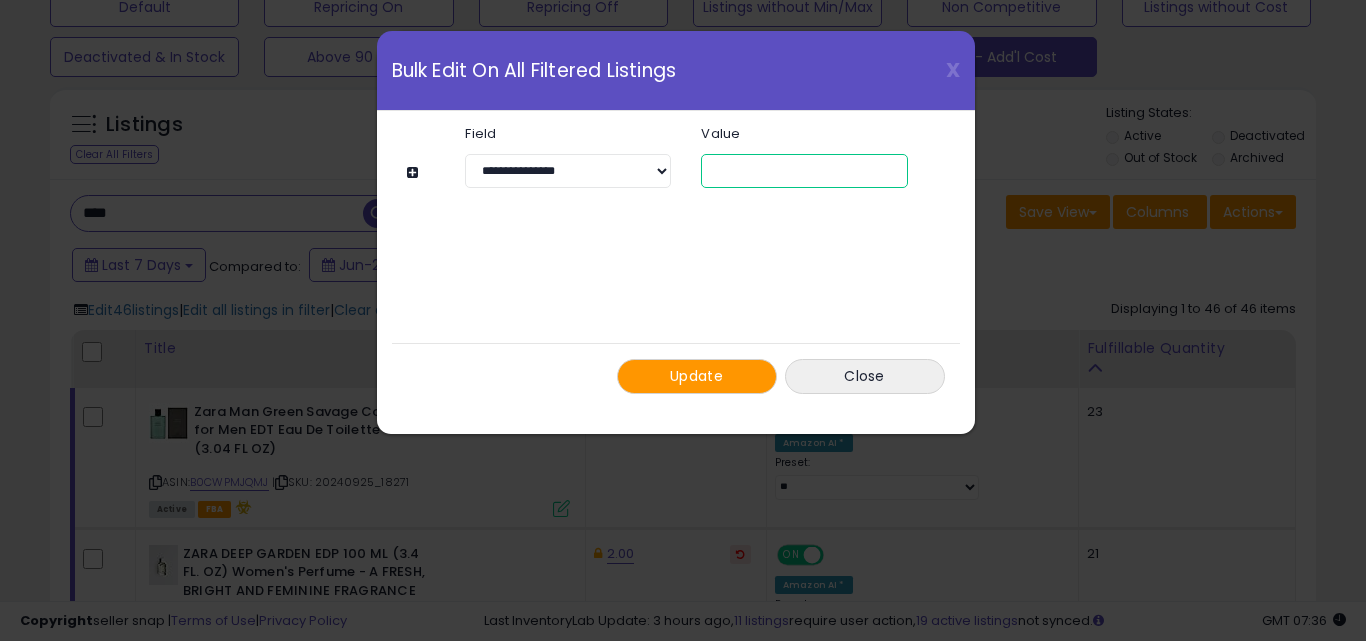 click on "*" at bounding box center (804, 171) 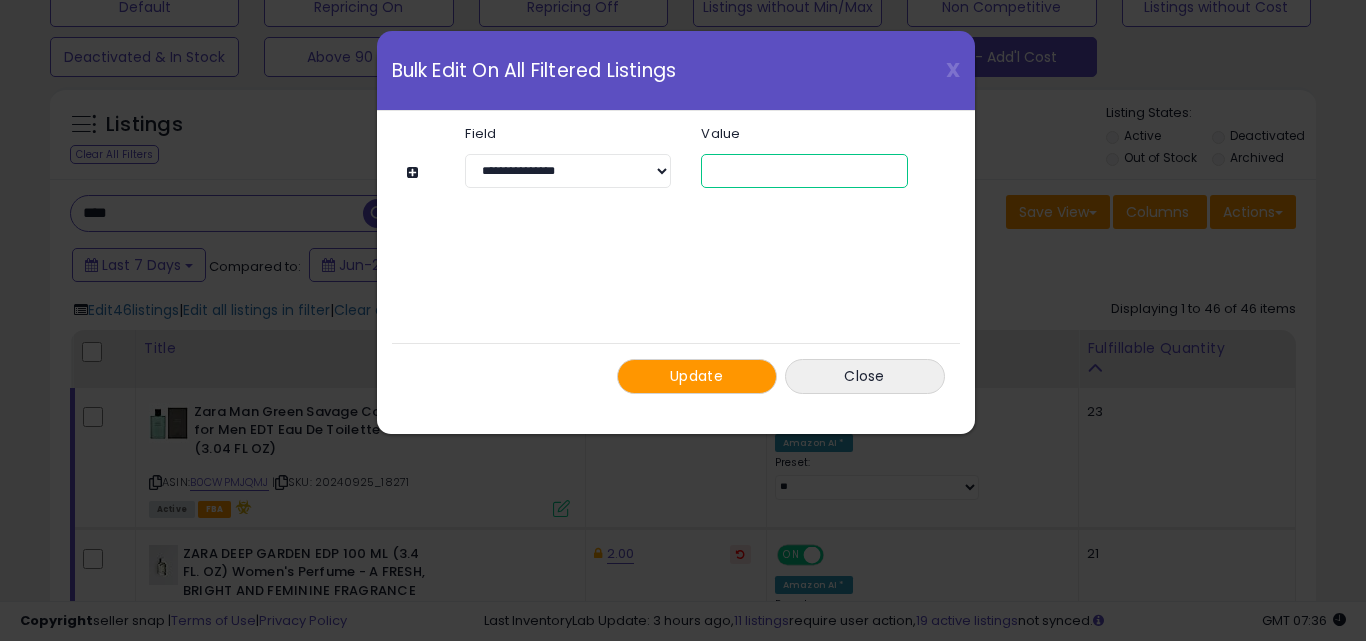 type on "*" 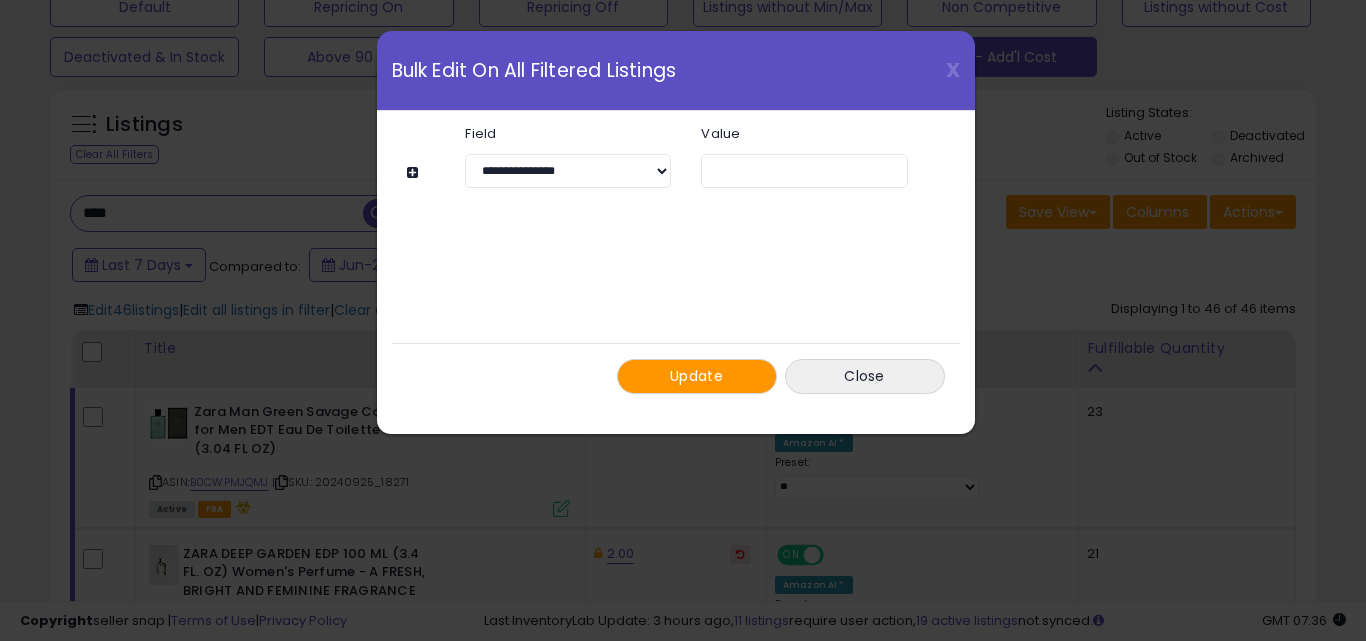 click on "Update" at bounding box center [696, 376] 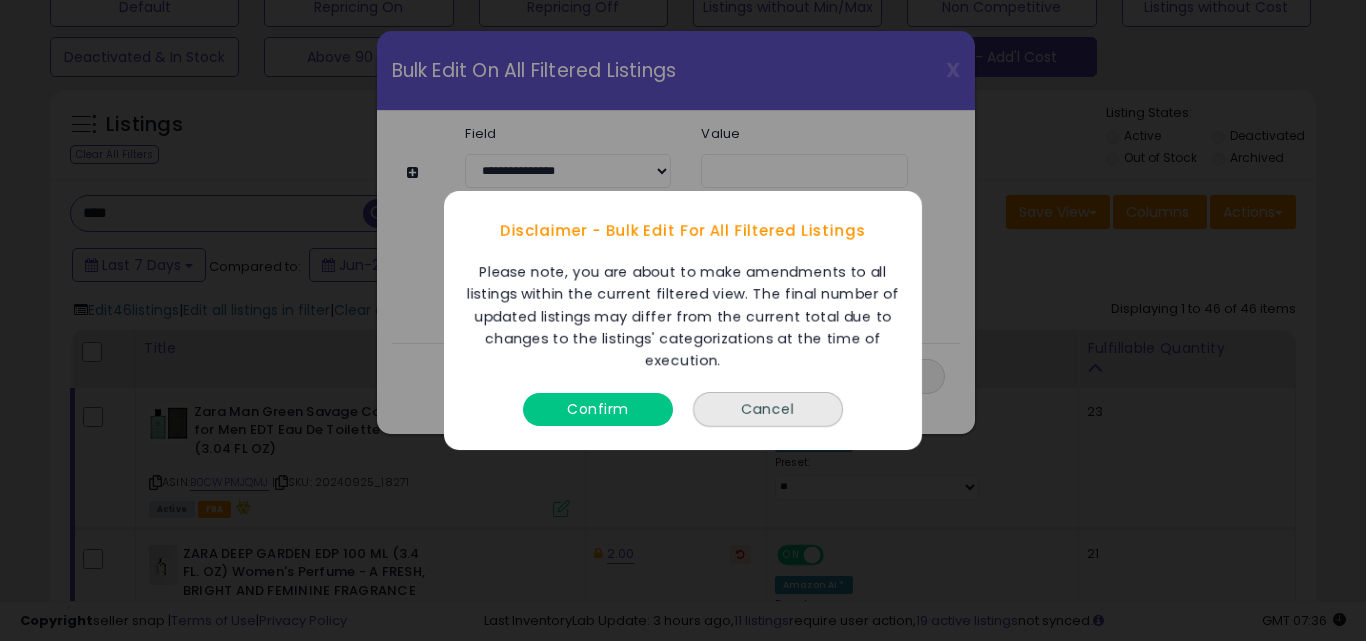 click on "Confirm" at bounding box center (598, 409) 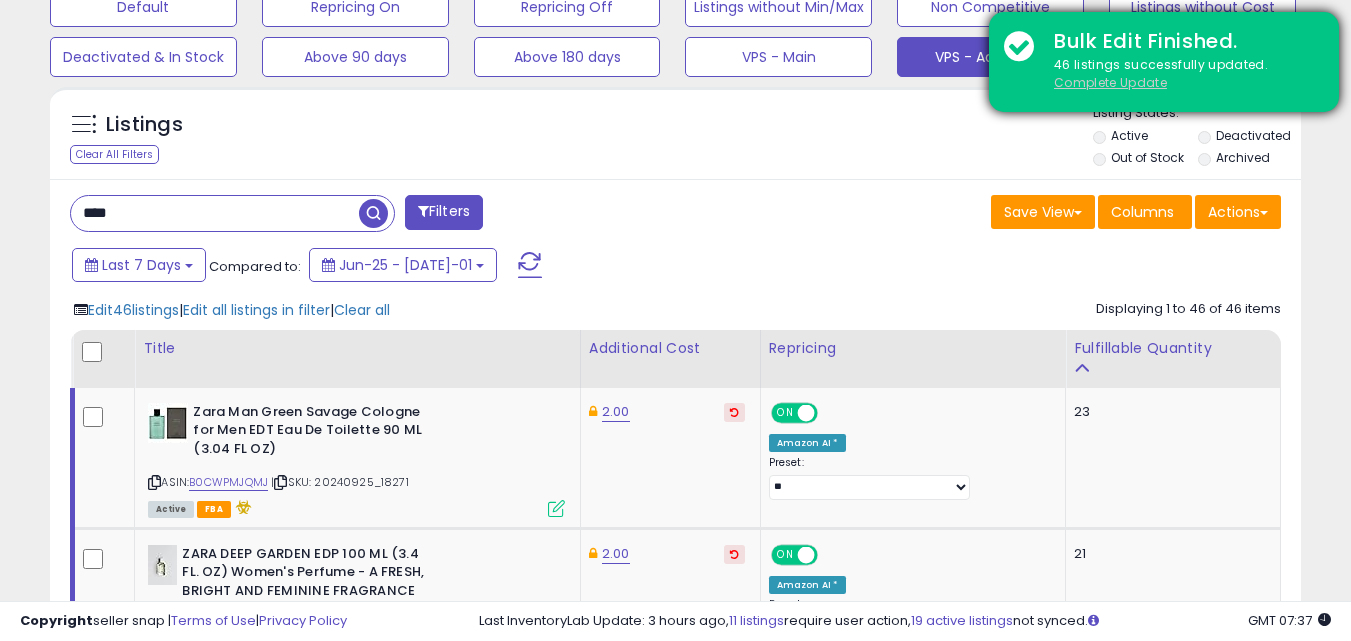 click on "Complete Update" at bounding box center (1110, 82) 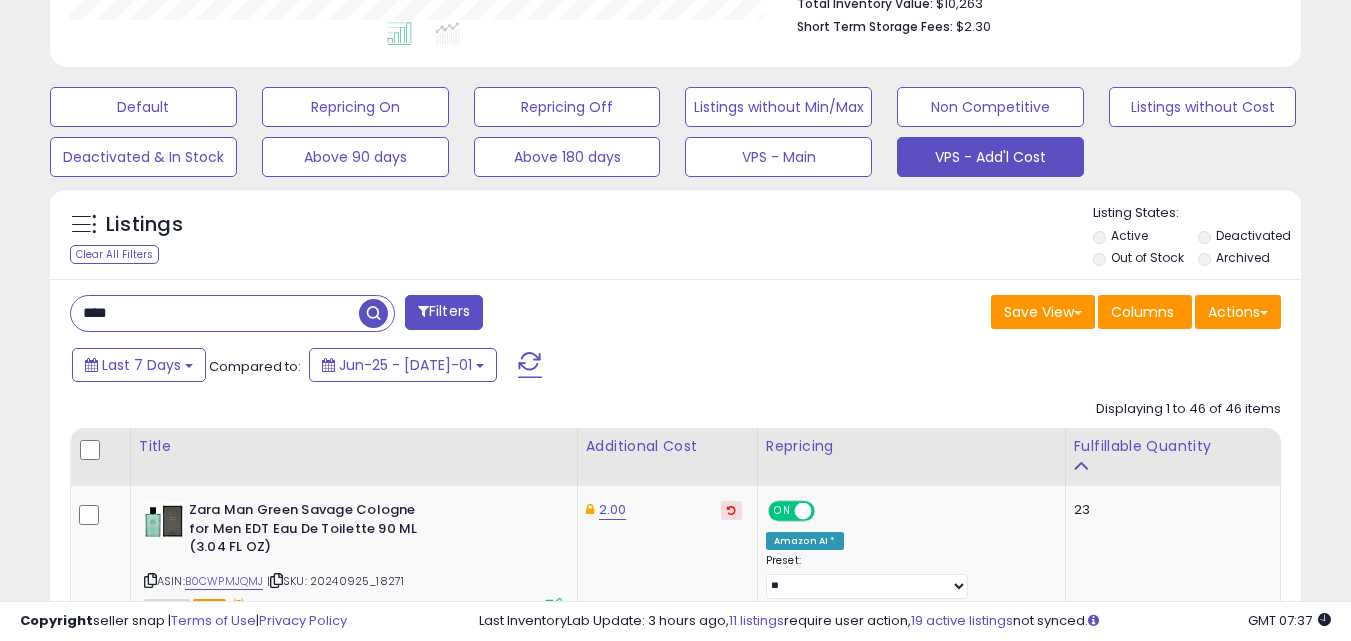 click on "****" at bounding box center (215, 313) 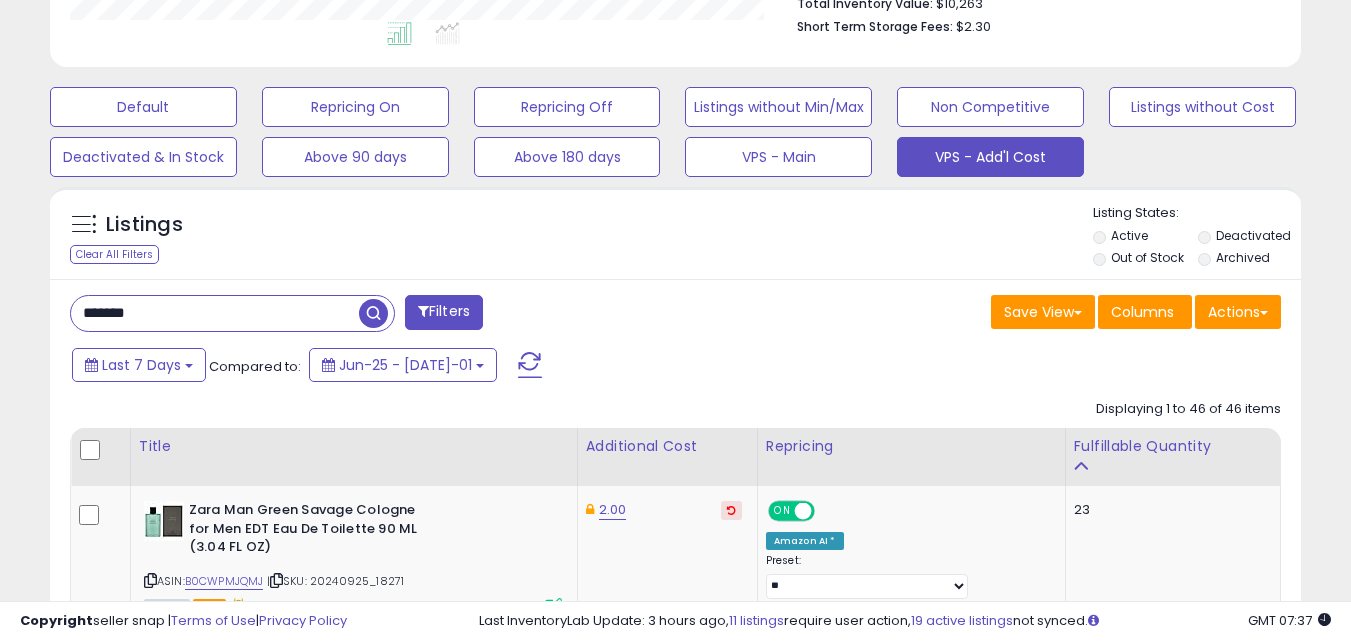 click at bounding box center (373, 313) 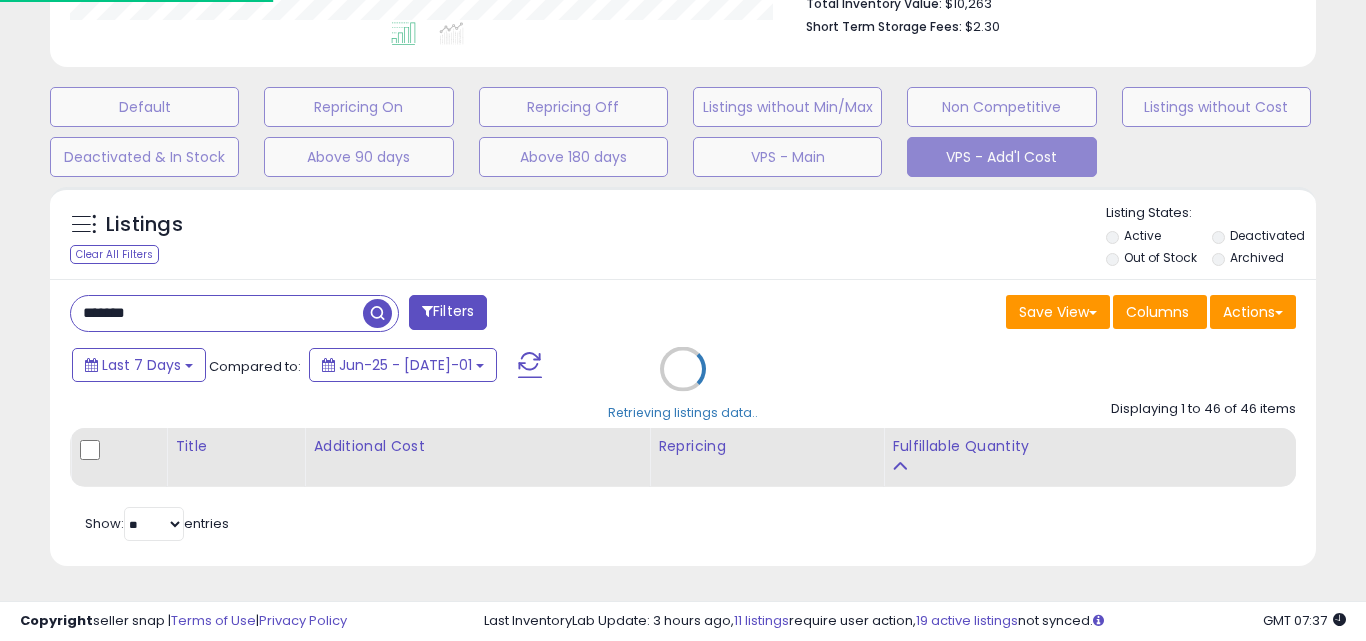scroll, scrollTop: 999590, scrollLeft: 999267, axis: both 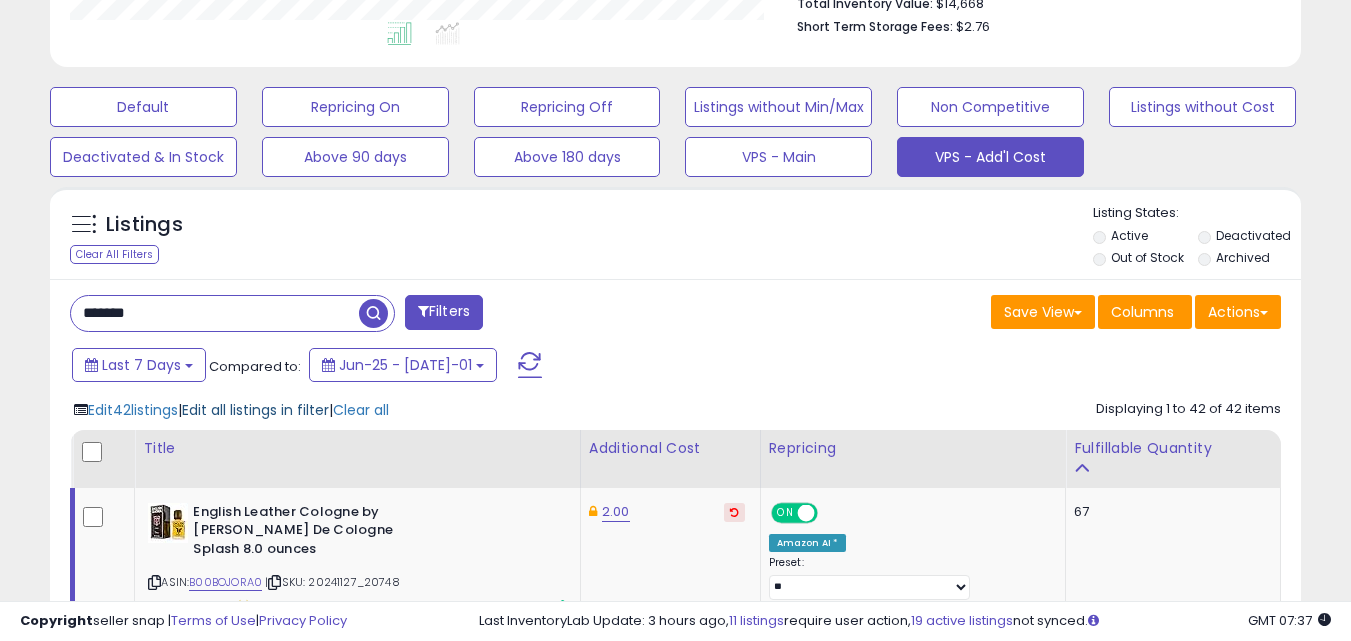 click on "Edit all listings in filter" at bounding box center (255, 410) 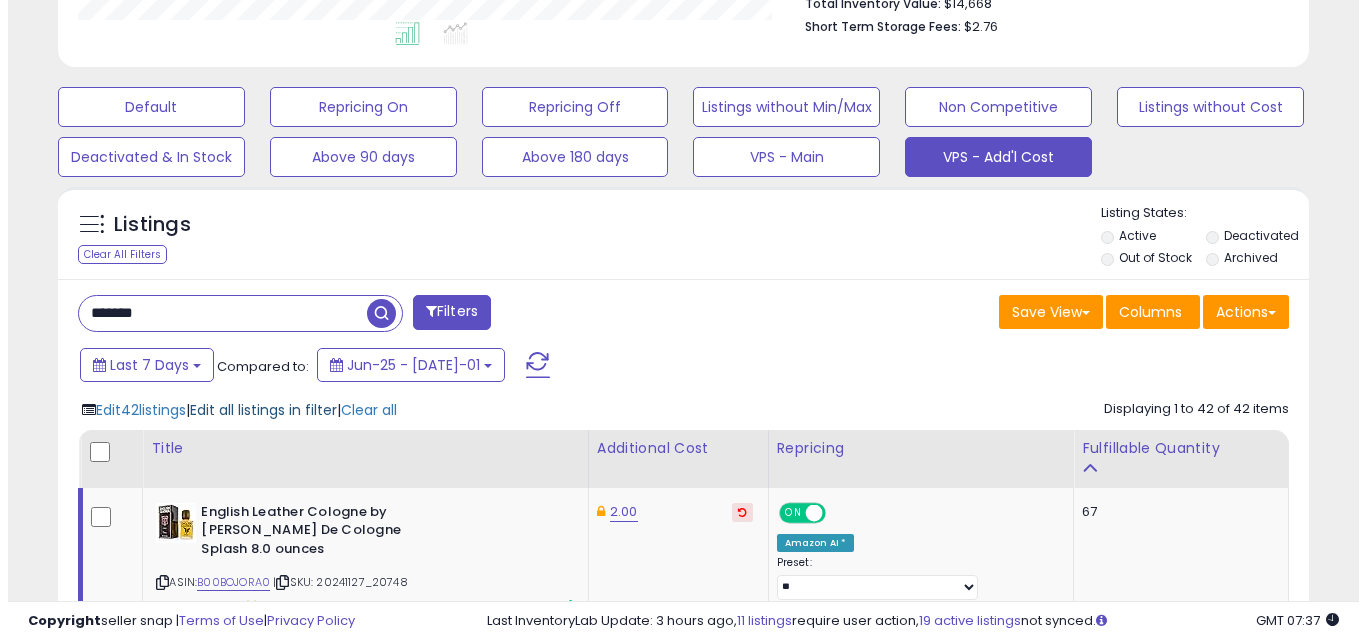 scroll, scrollTop: 999590, scrollLeft: 999267, axis: both 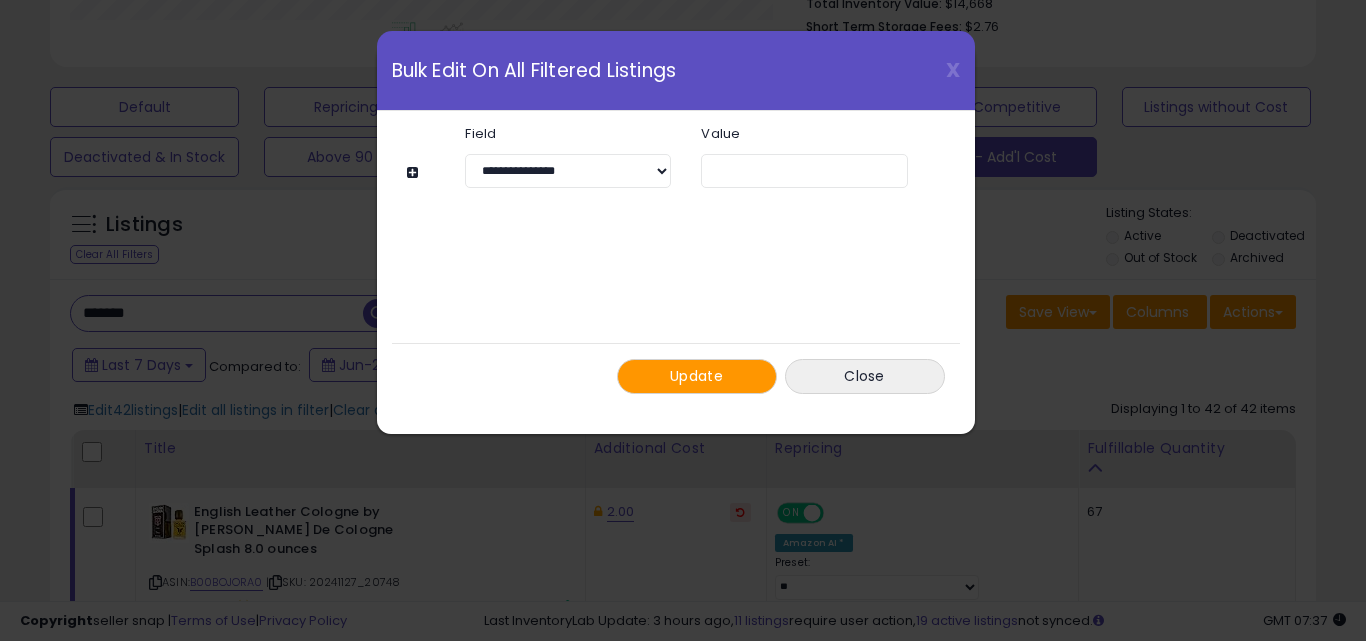 click on "Update" at bounding box center (696, 376) 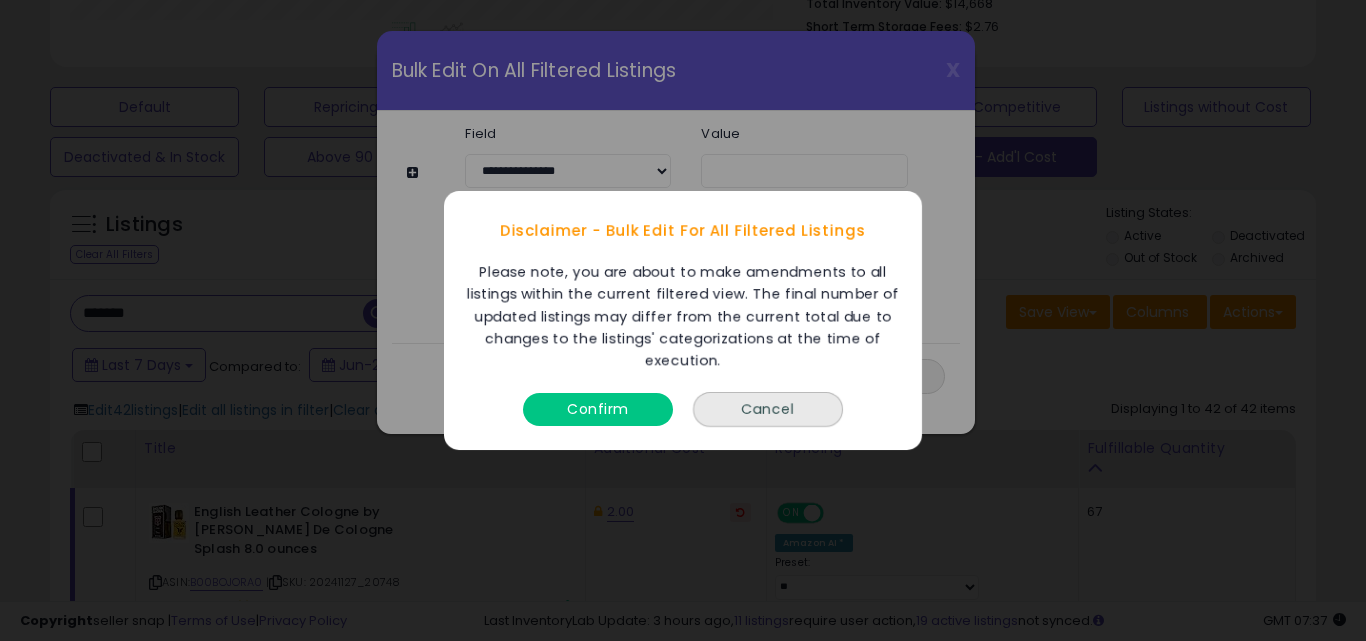 click on "Confirm" at bounding box center (598, 409) 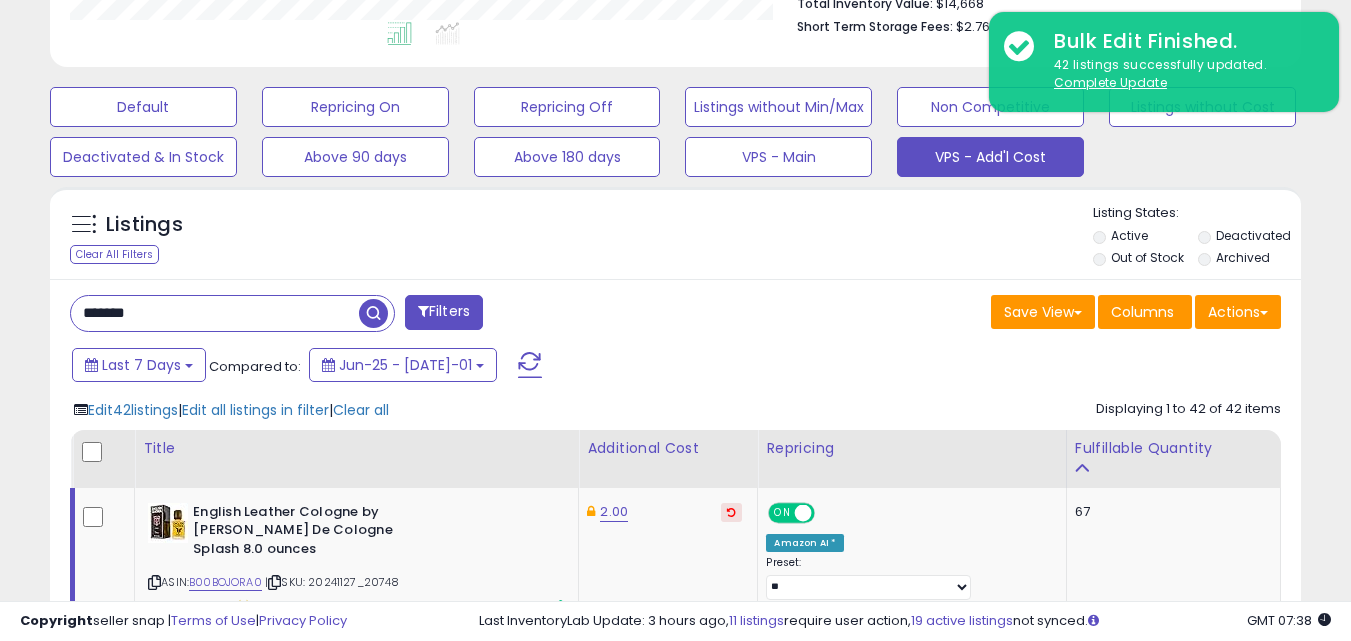 scroll, scrollTop: 410, scrollLeft: 724, axis: both 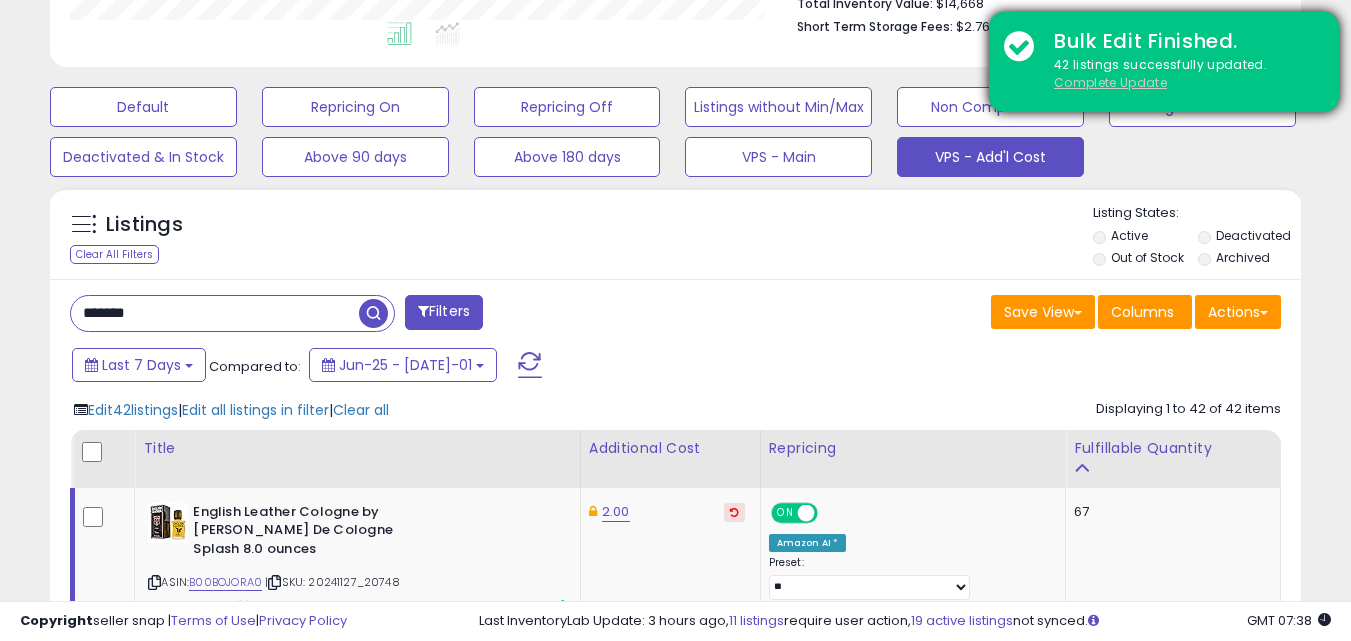 click on "Complete Update" at bounding box center [1110, 82] 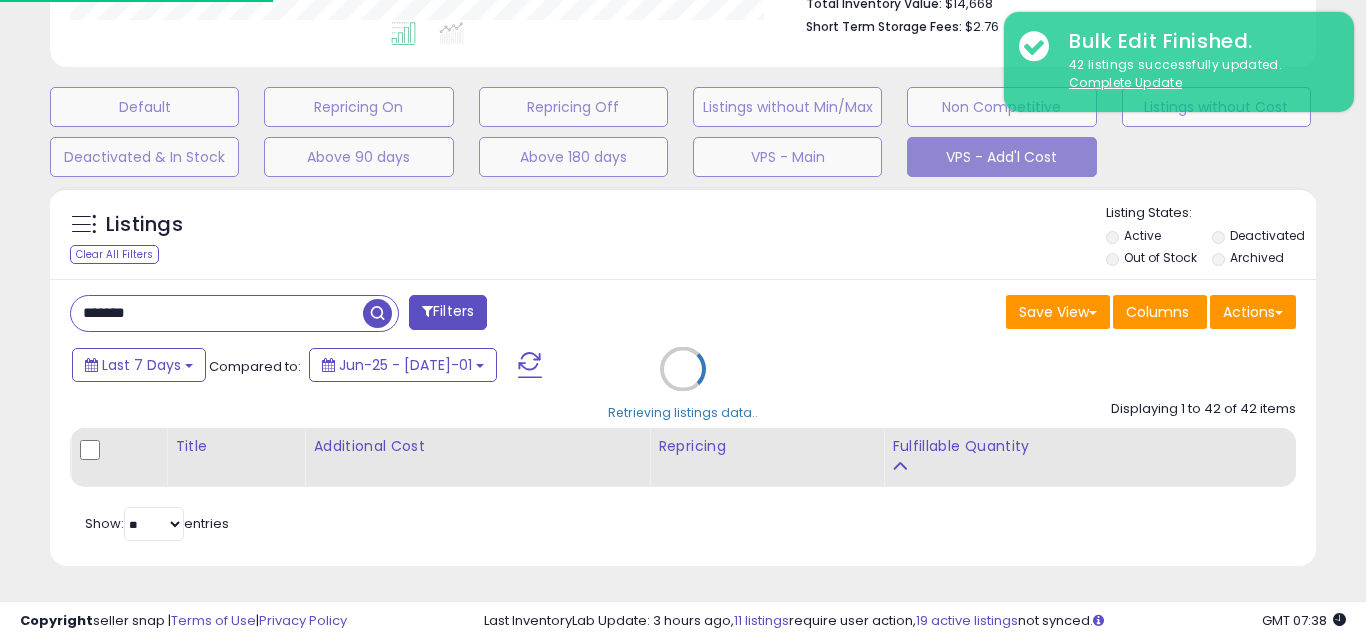 scroll, scrollTop: 999590, scrollLeft: 999267, axis: both 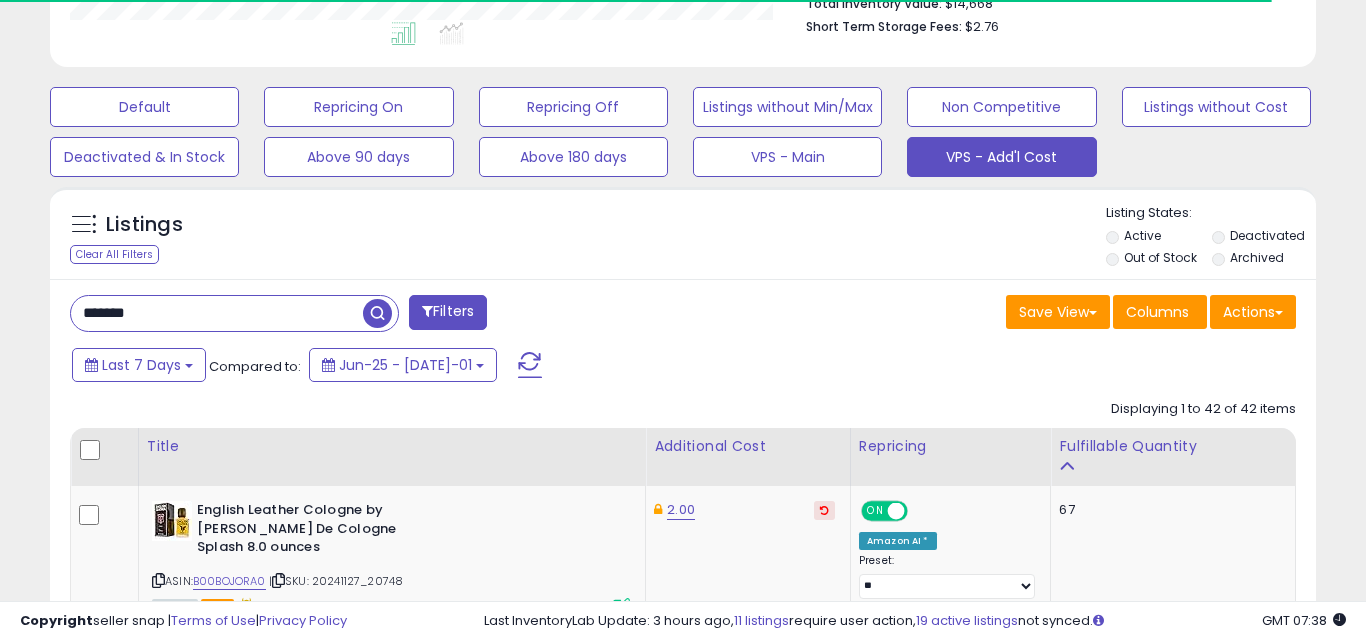 click on "*******" at bounding box center [217, 313] 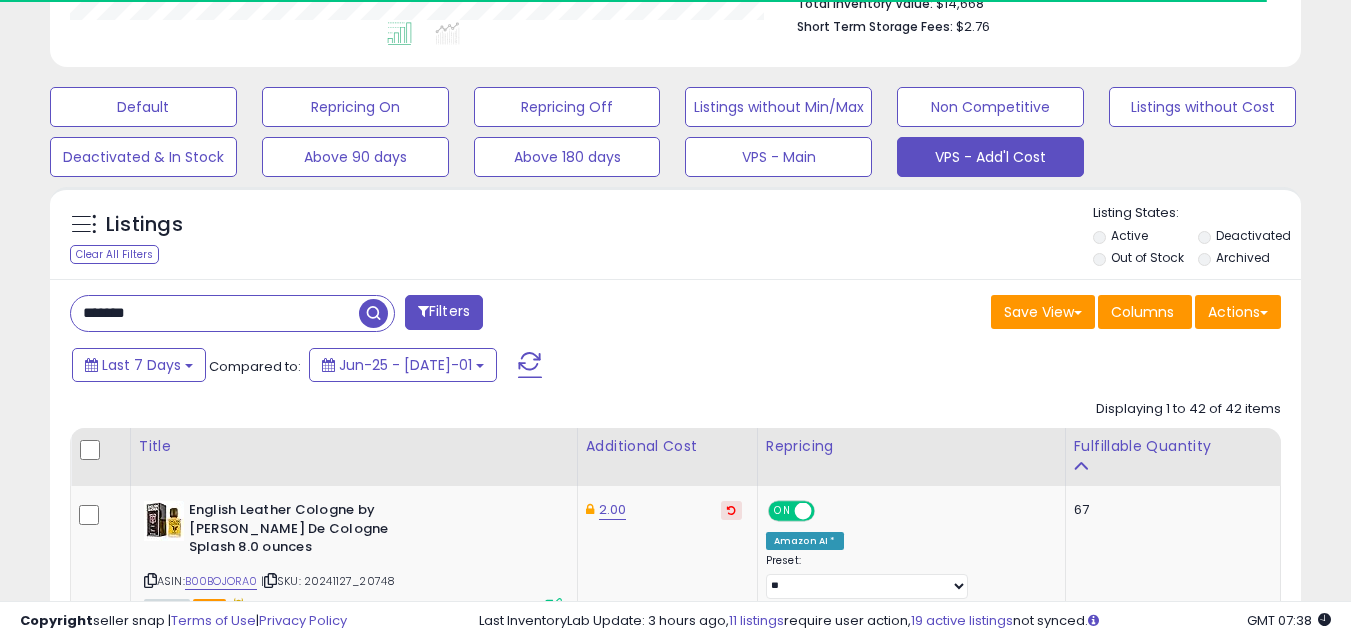scroll, scrollTop: 410, scrollLeft: 724, axis: both 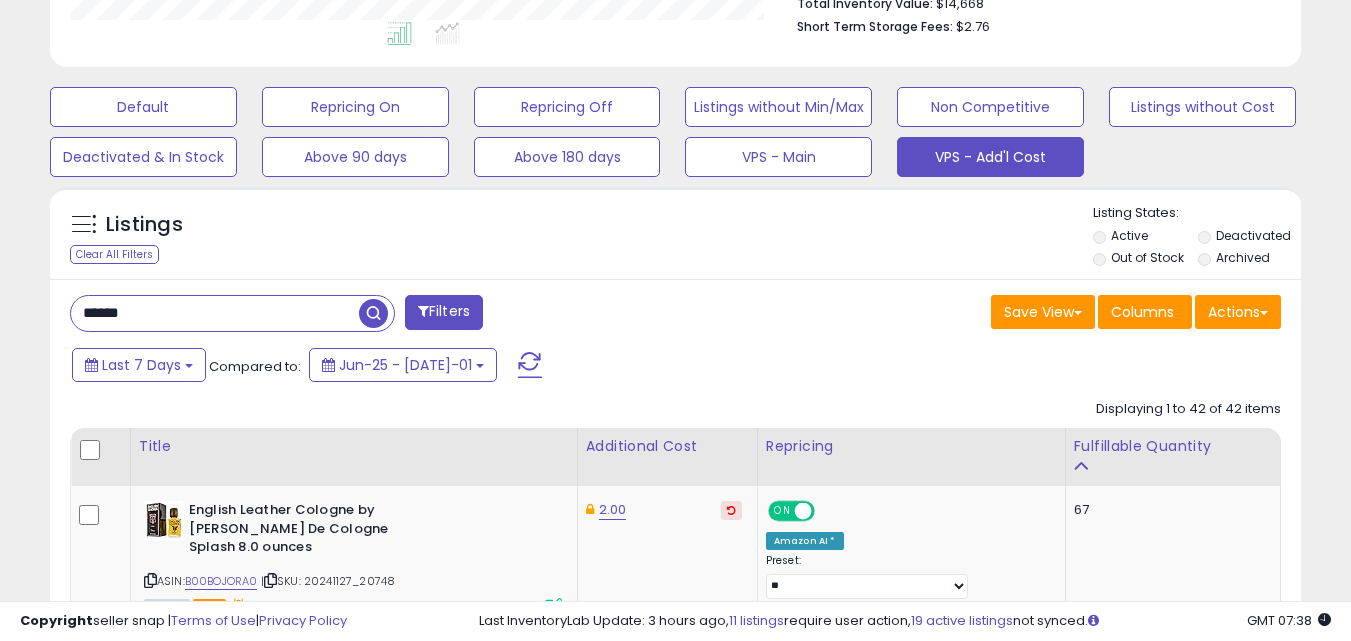 click at bounding box center (373, 313) 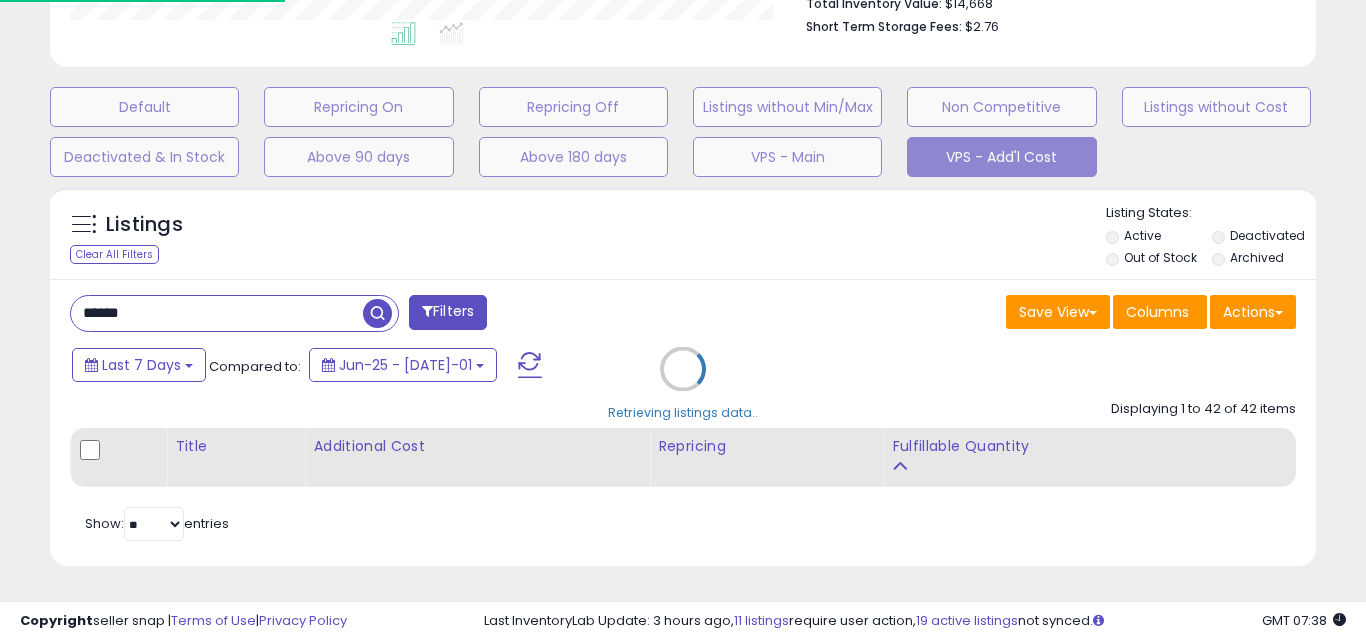 scroll, scrollTop: 999590, scrollLeft: 999267, axis: both 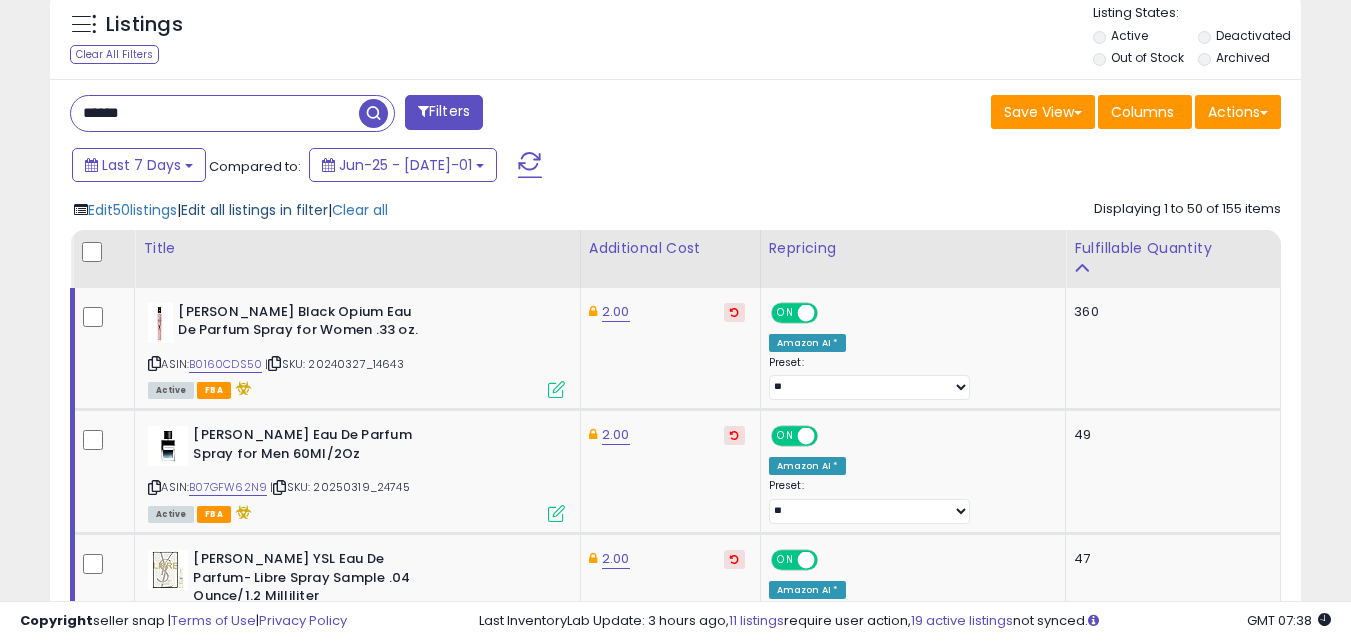 click on "Edit all listings in filter" at bounding box center [254, 210] 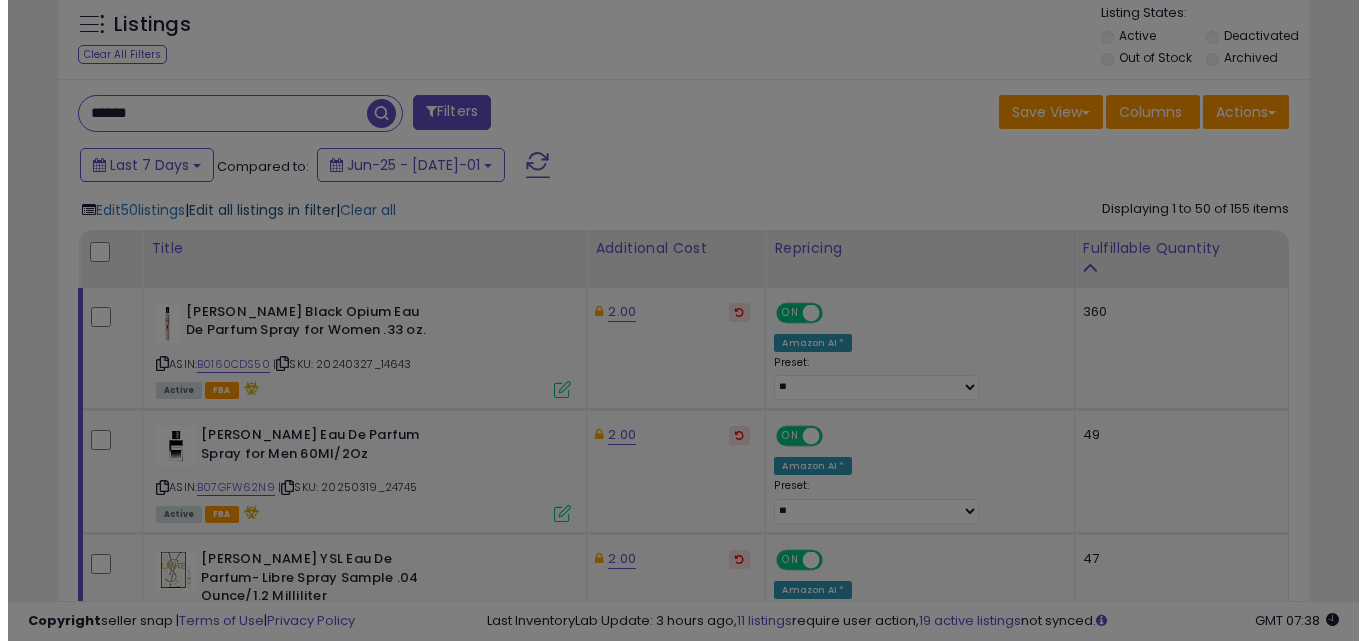 scroll, scrollTop: 999590, scrollLeft: 999267, axis: both 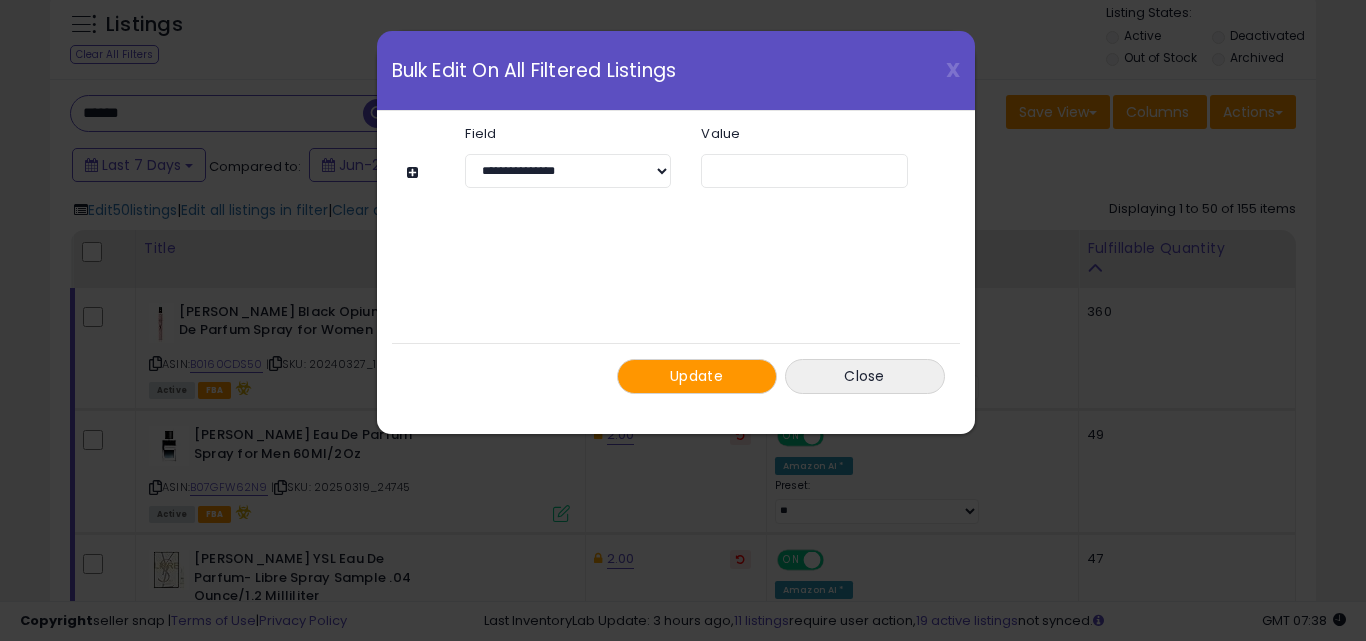 click on "Update" at bounding box center (696, 376) 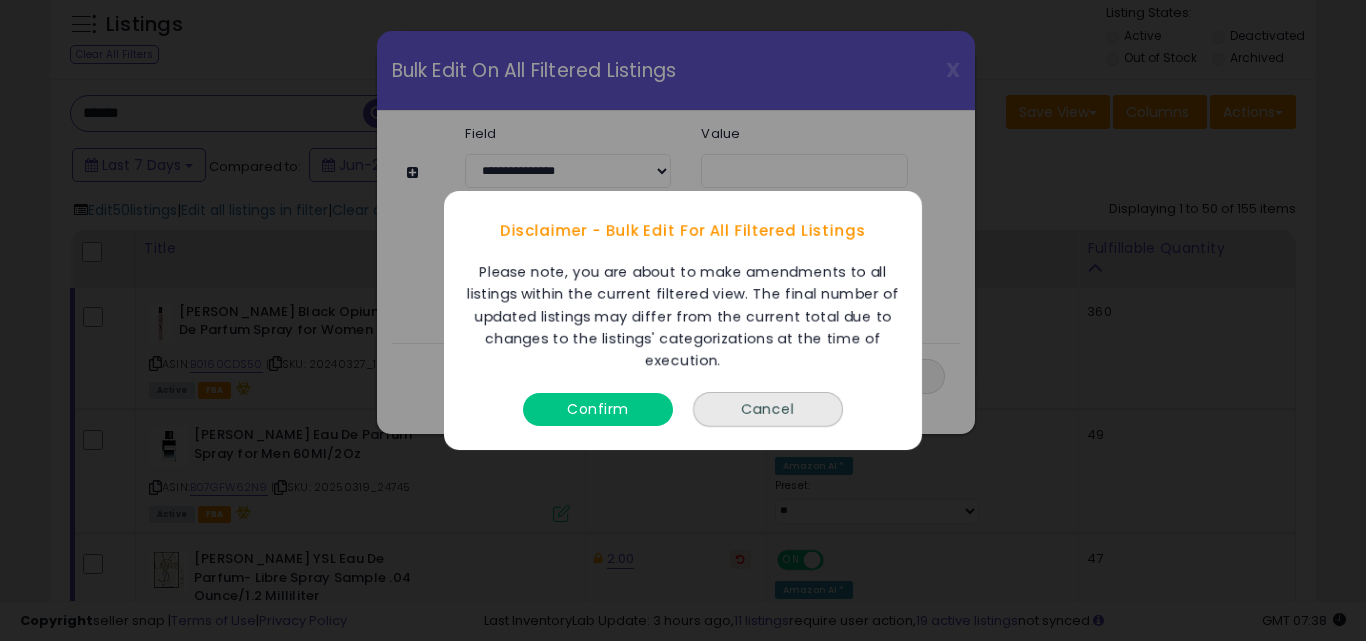 click on "Confirm" at bounding box center (598, 409) 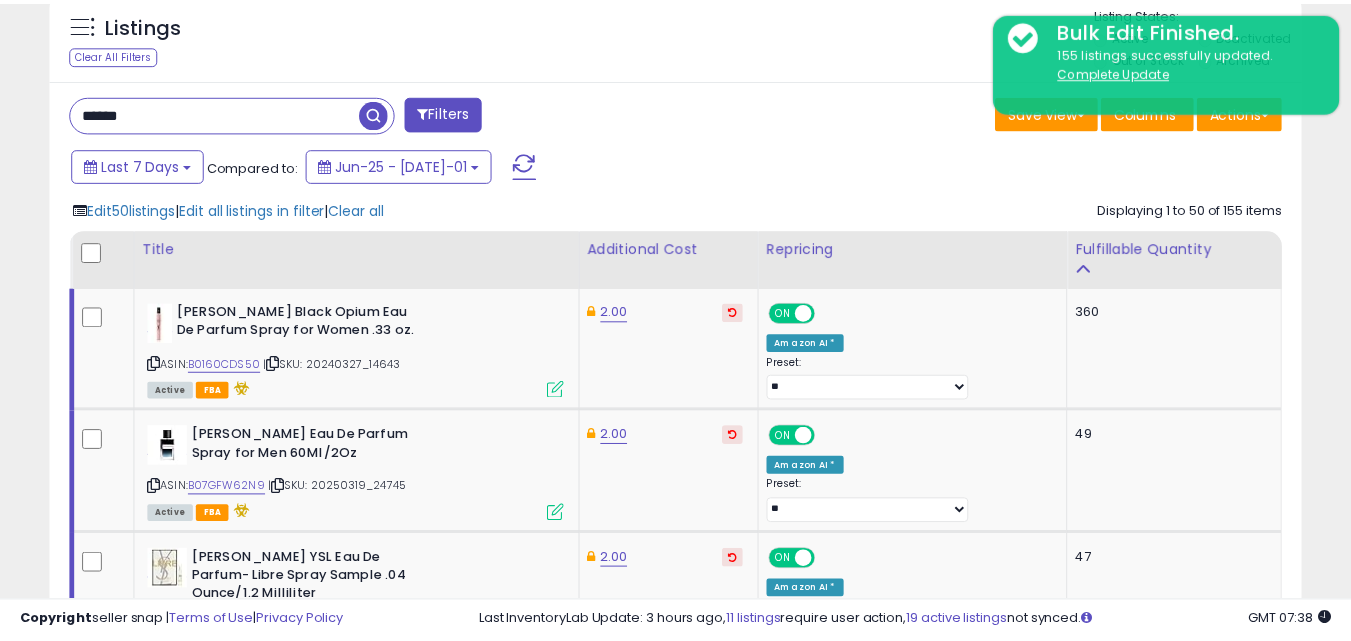 scroll, scrollTop: 410, scrollLeft: 724, axis: both 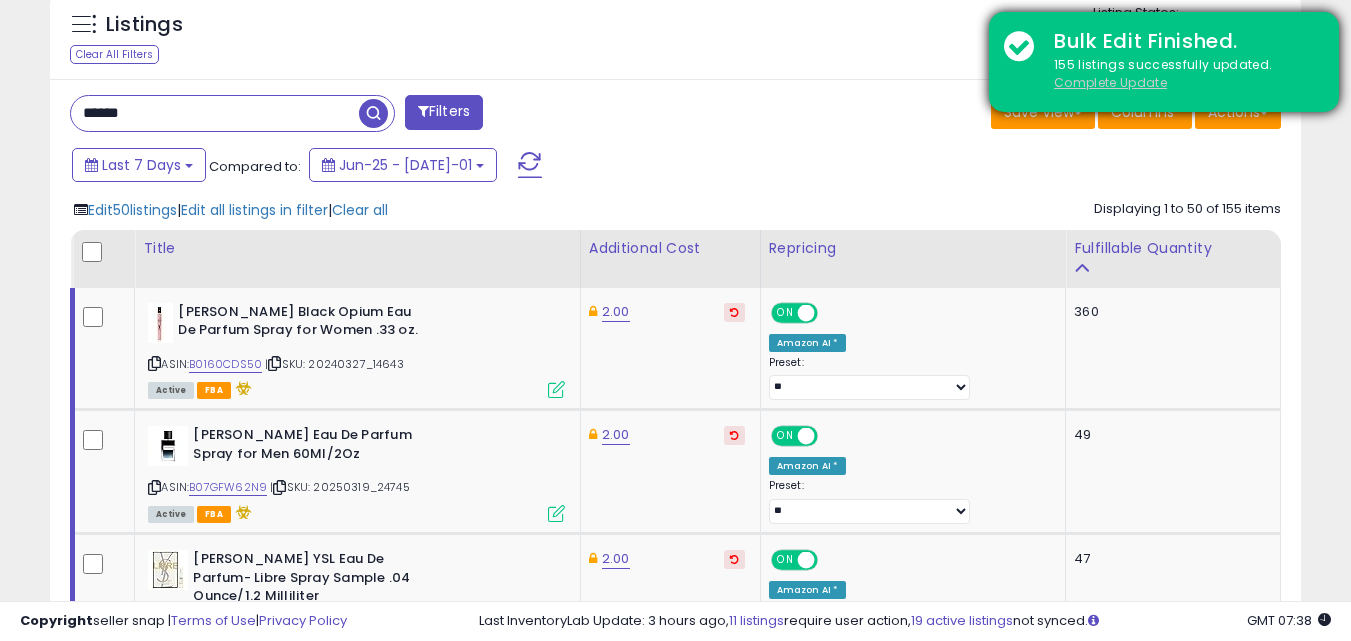 click on "Complete Update" at bounding box center (1110, 82) 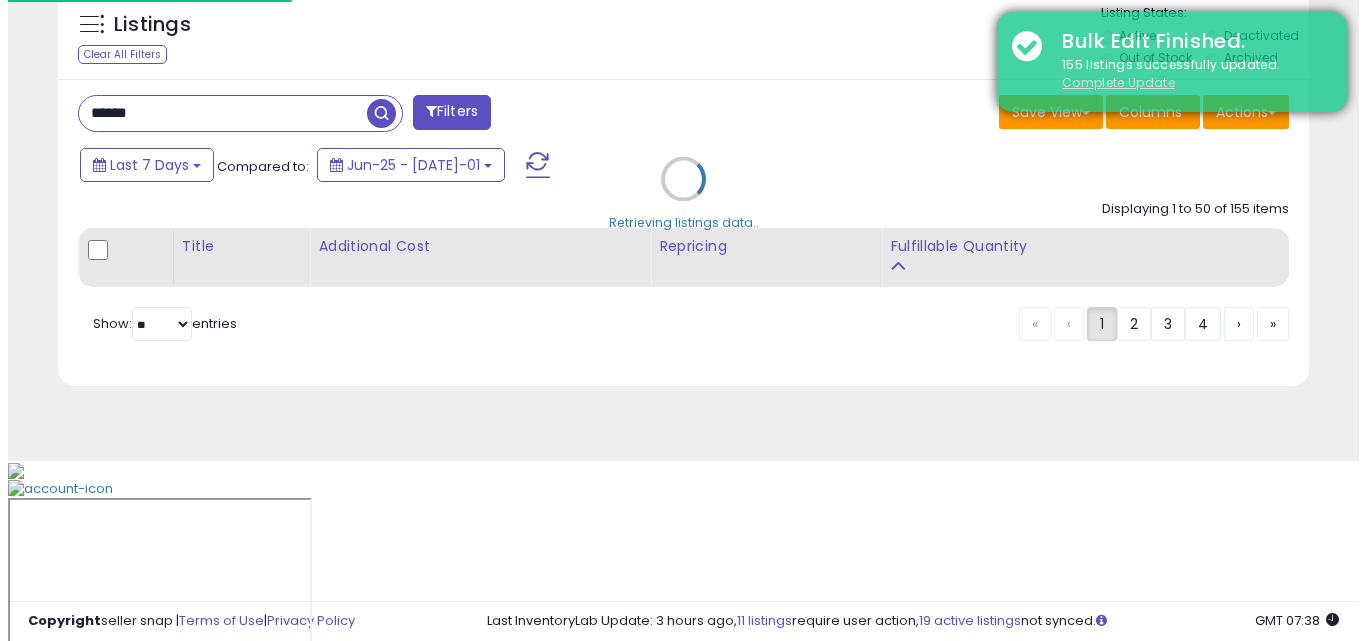 scroll, scrollTop: 563, scrollLeft: 0, axis: vertical 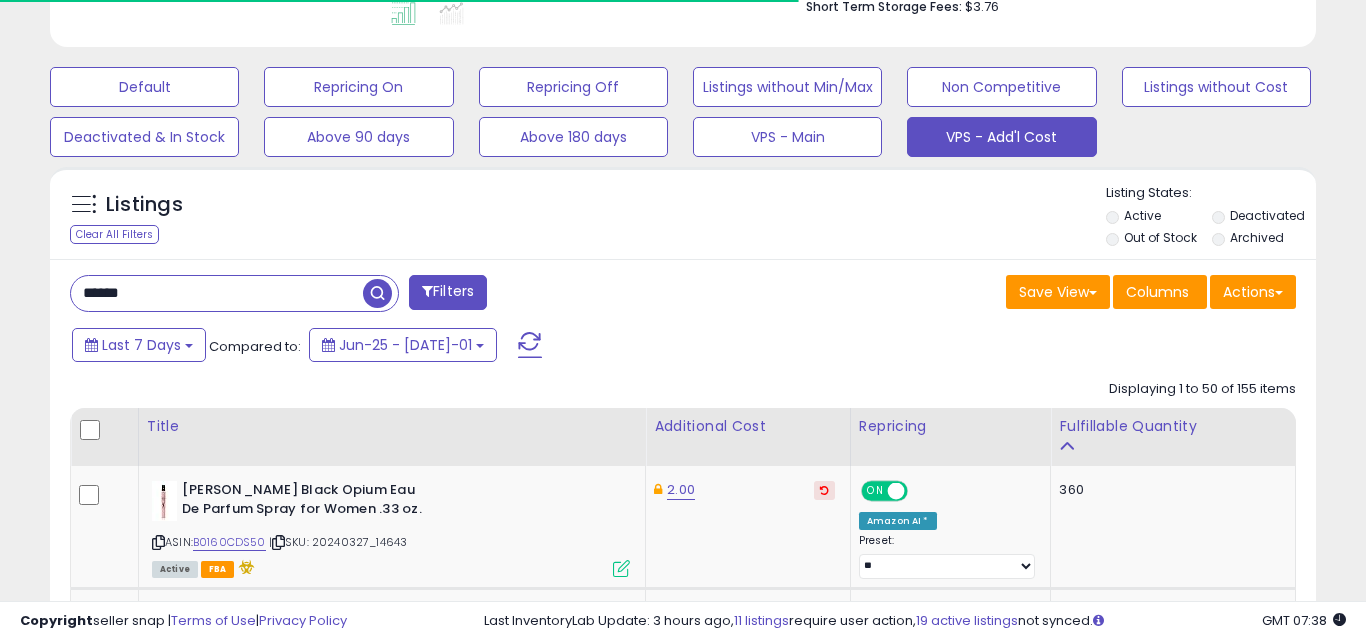 click on "******" at bounding box center (217, 293) 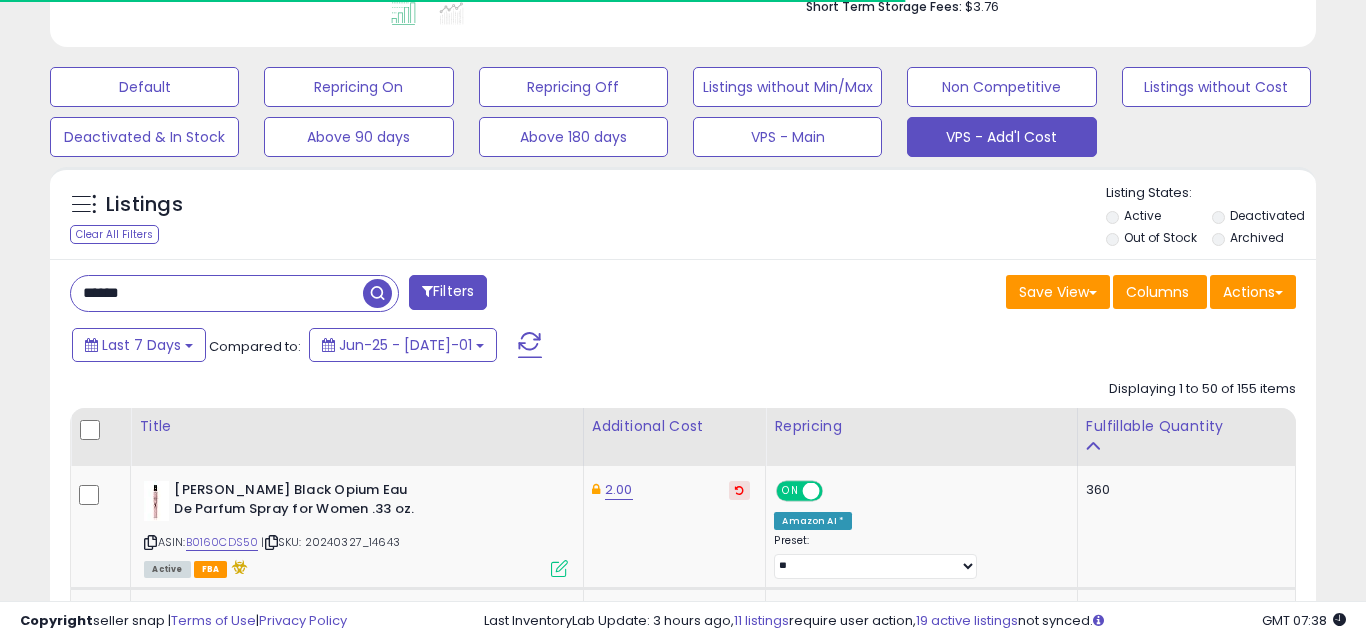 click on "******" at bounding box center (217, 293) 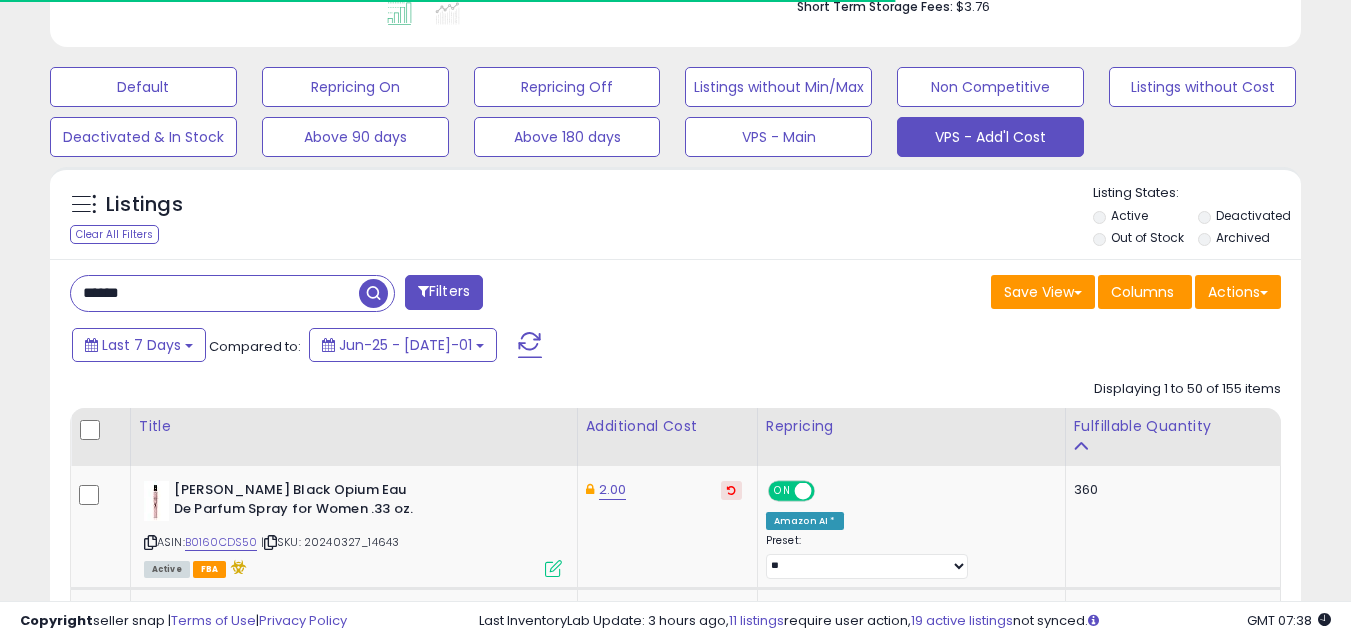 scroll, scrollTop: 410, scrollLeft: 724, axis: both 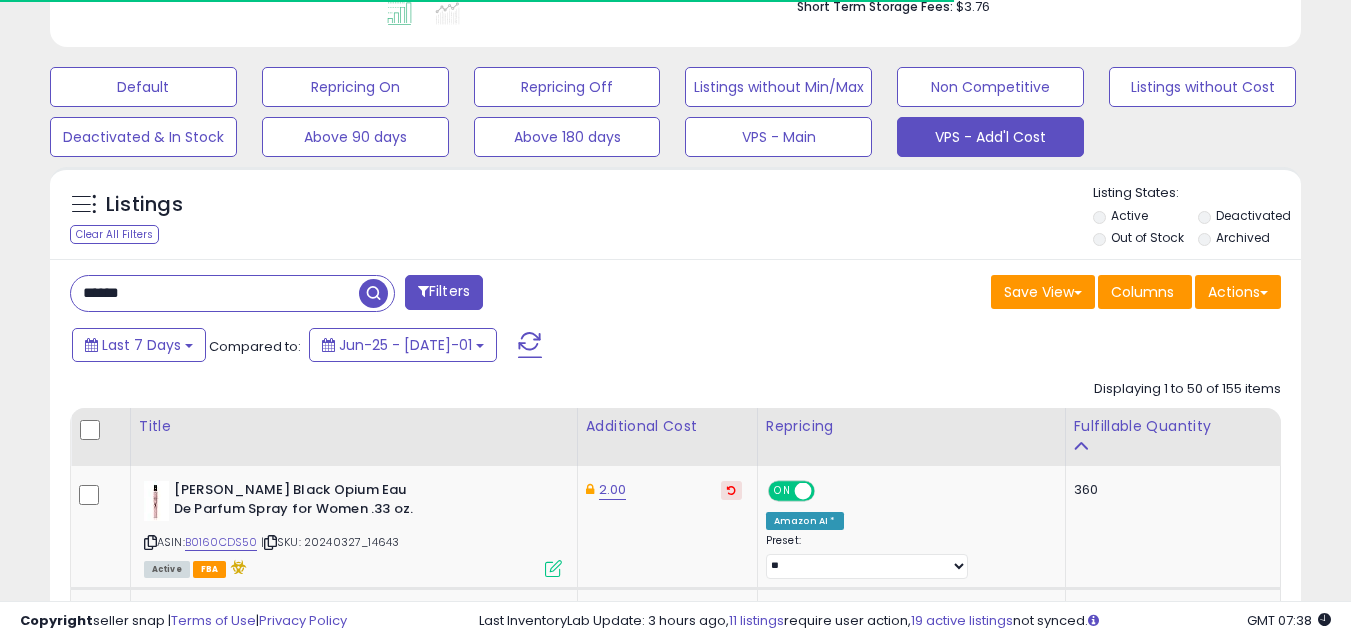 click on "******" at bounding box center (215, 293) 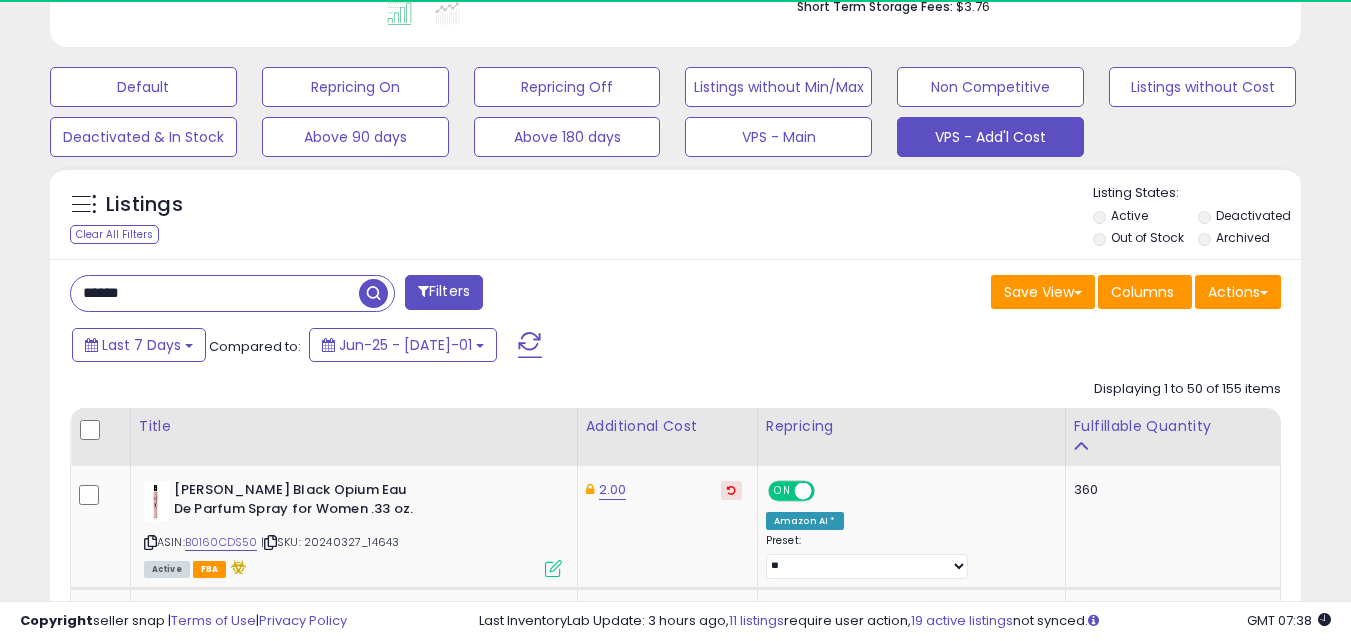scroll, scrollTop: 999590, scrollLeft: 999276, axis: both 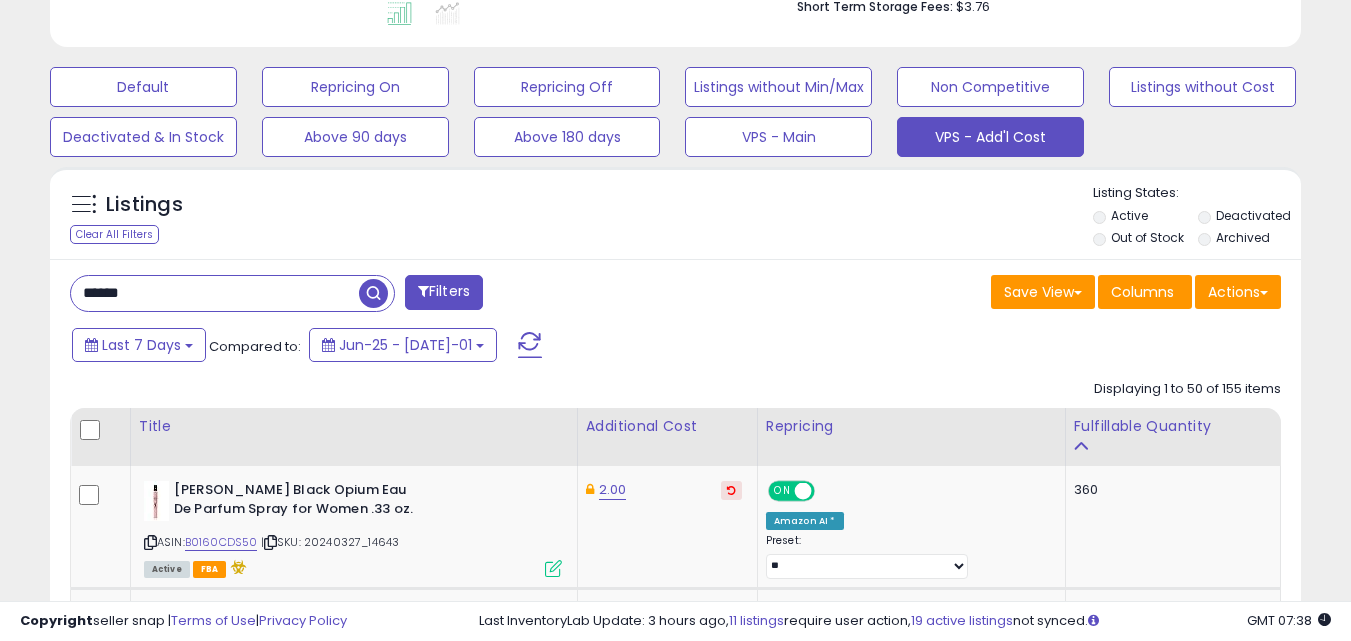 type on "******" 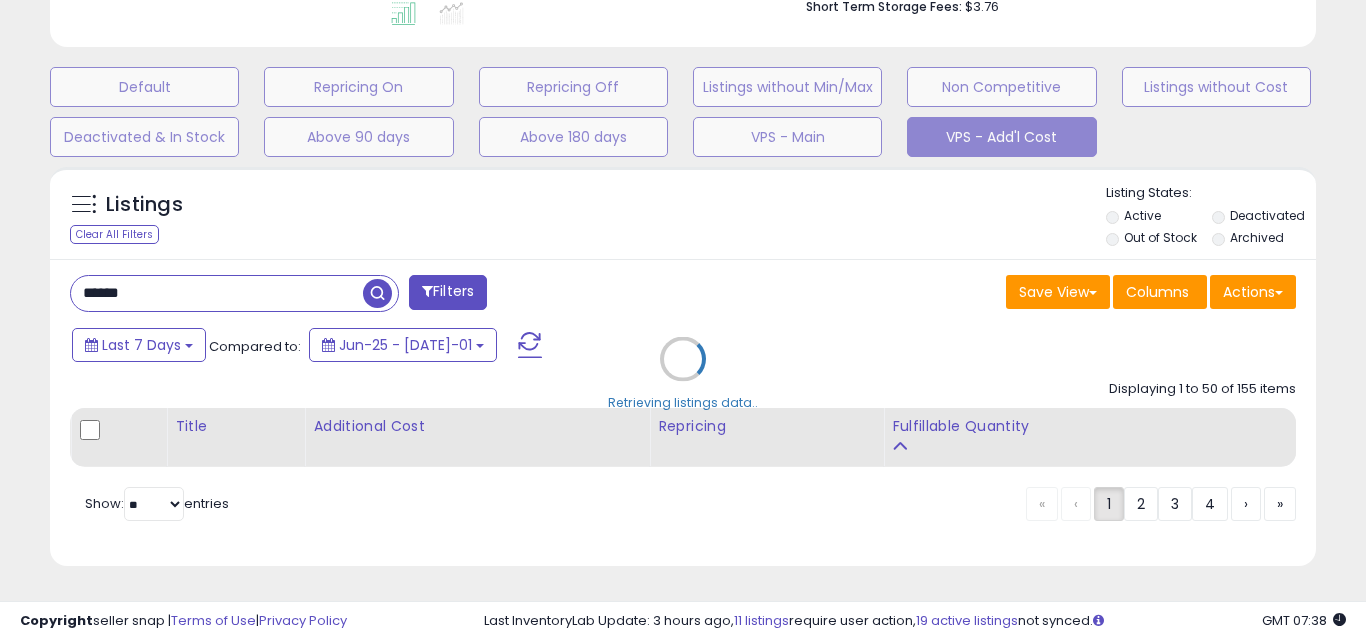 scroll, scrollTop: 999590, scrollLeft: 999267, axis: both 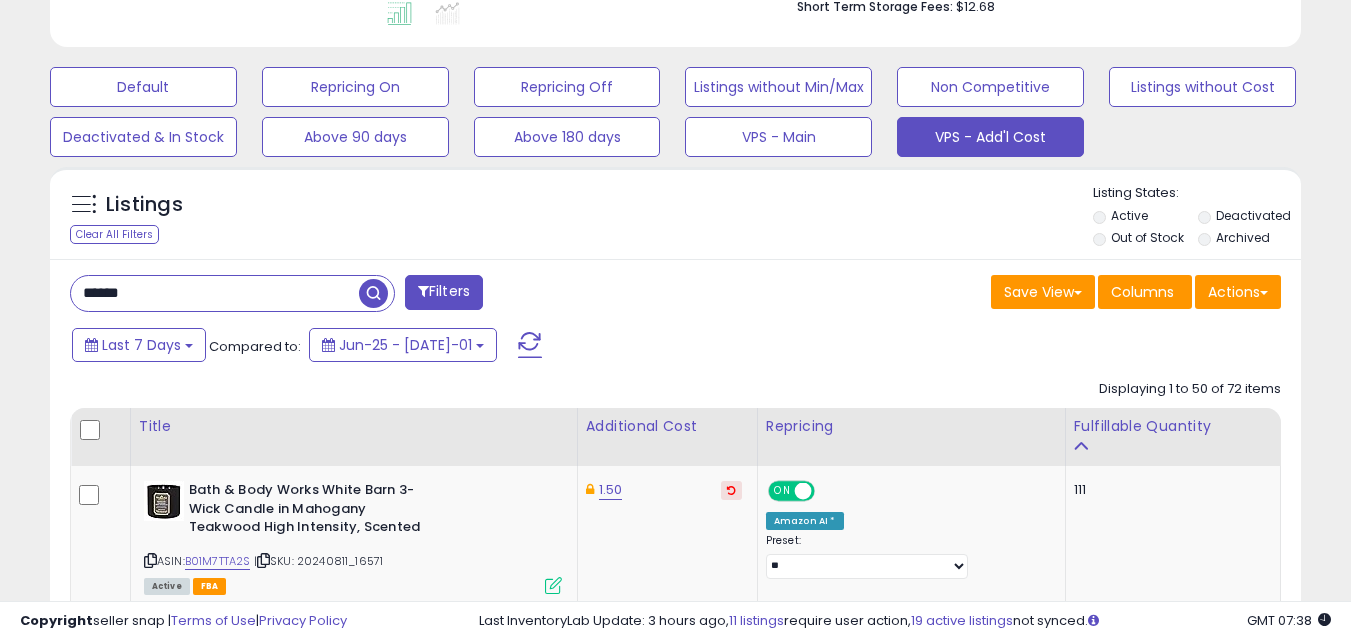 click on "******" at bounding box center [215, 293] 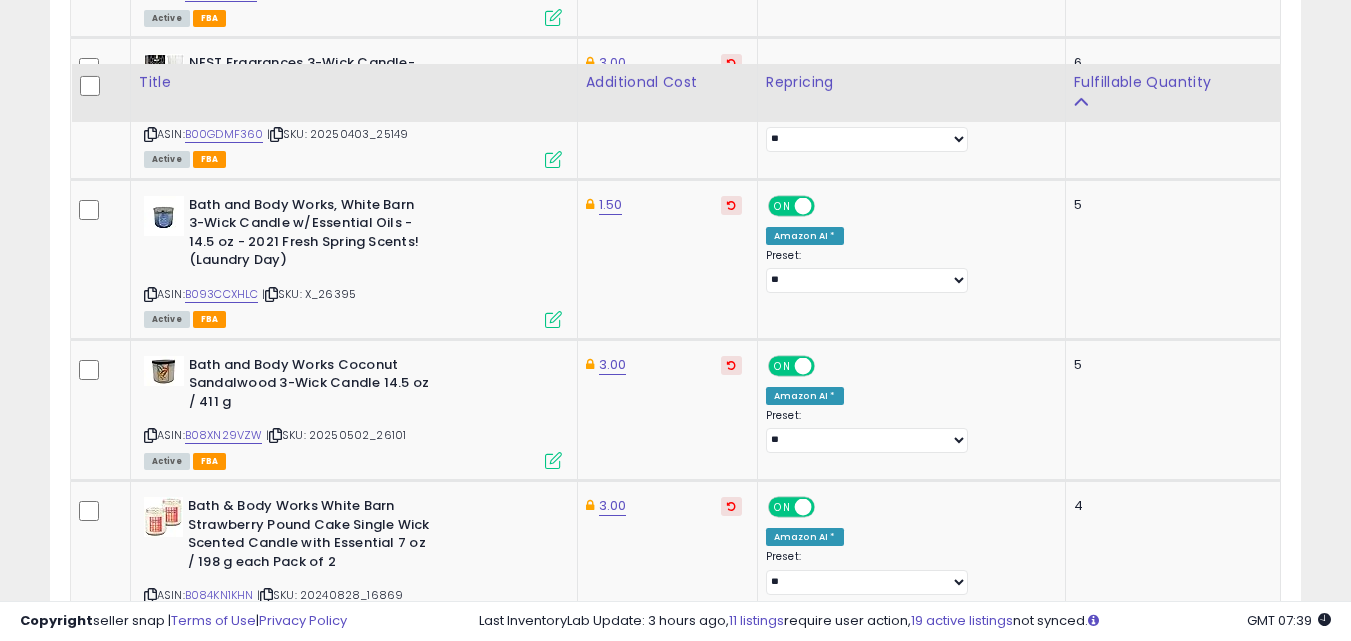 scroll, scrollTop: 5863, scrollLeft: 0, axis: vertical 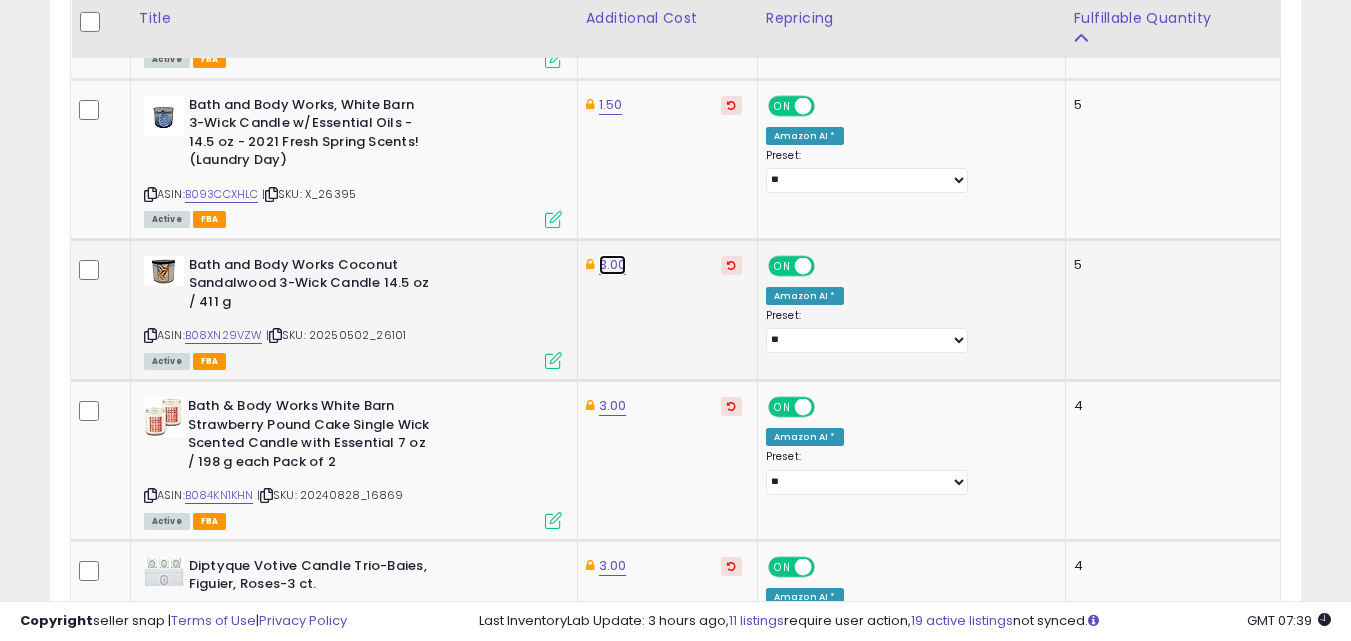 click on "3.00" at bounding box center (611, -4810) 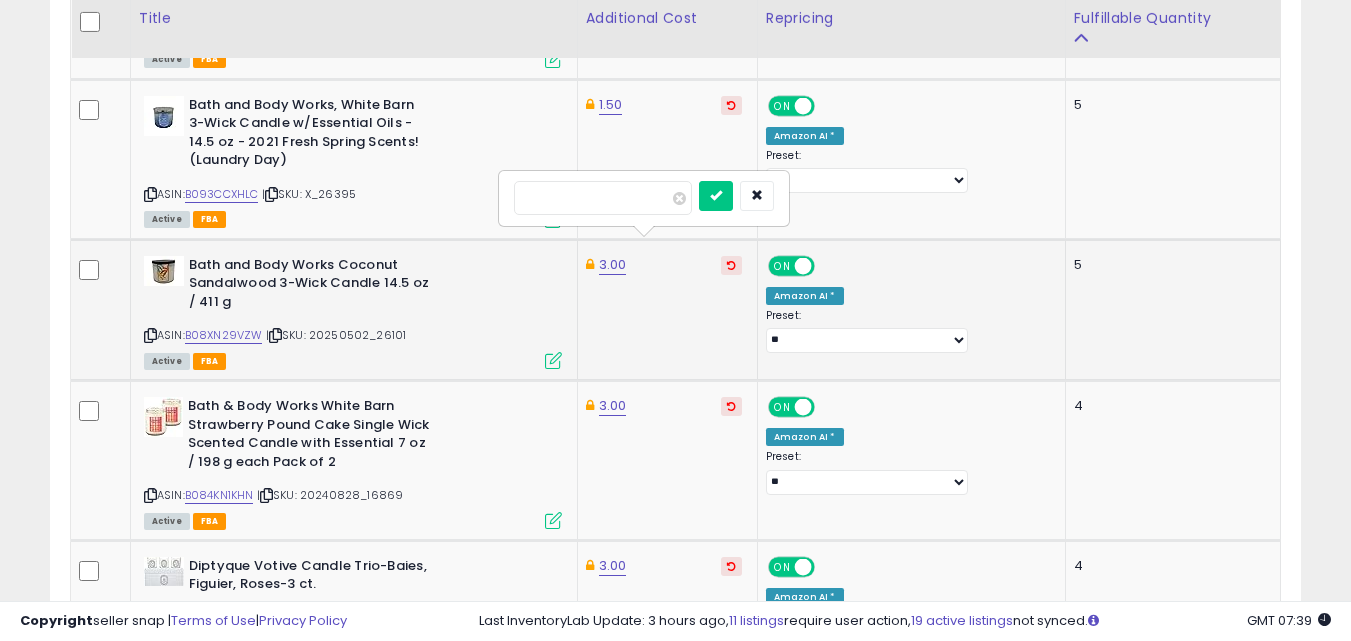 click on "****" at bounding box center (603, 198) 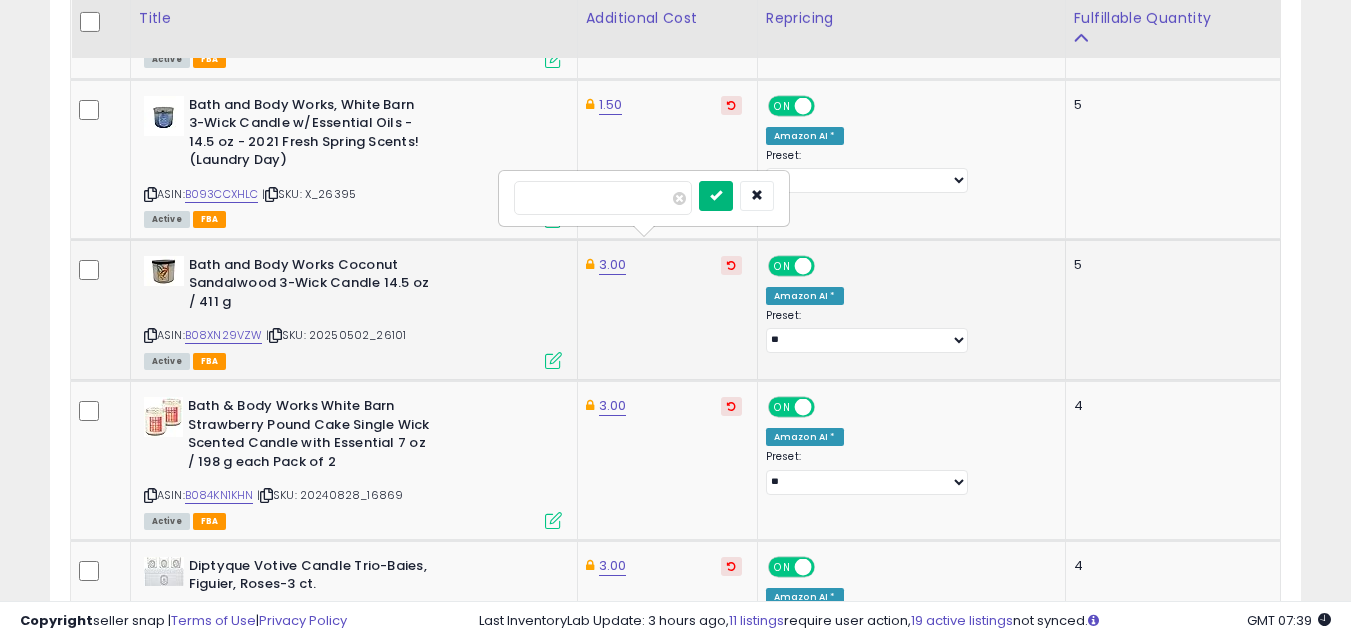 click at bounding box center (716, 195) 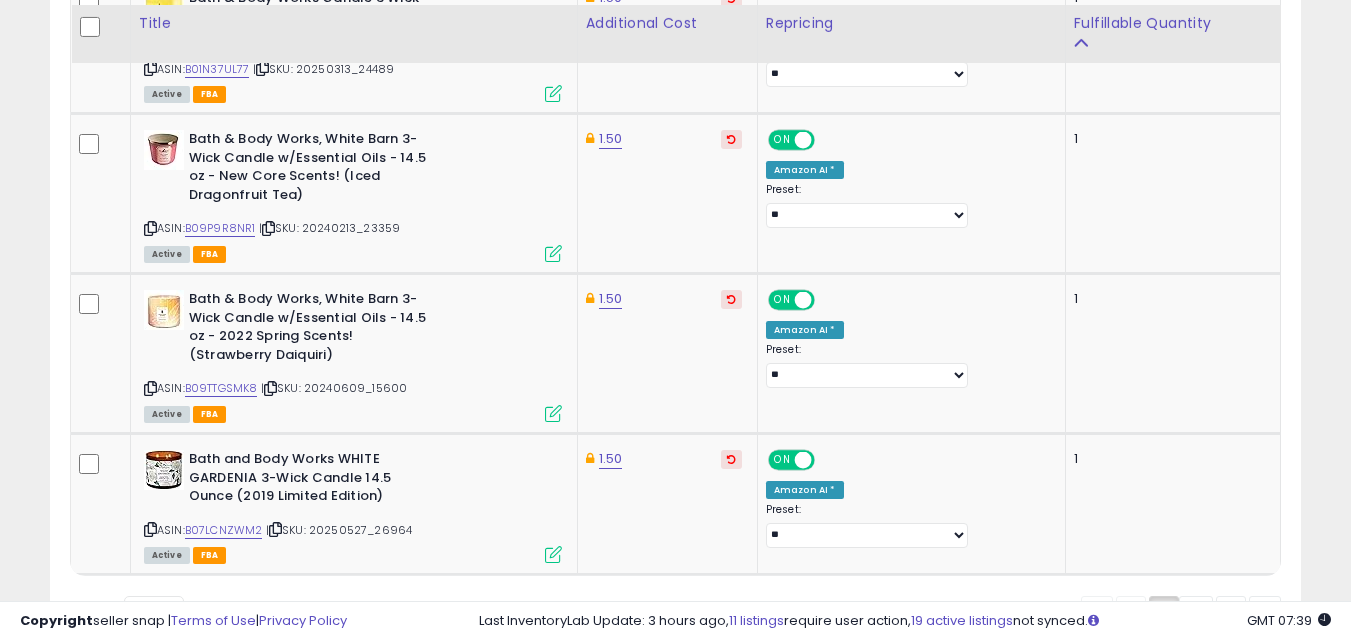 scroll, scrollTop: 8100, scrollLeft: 0, axis: vertical 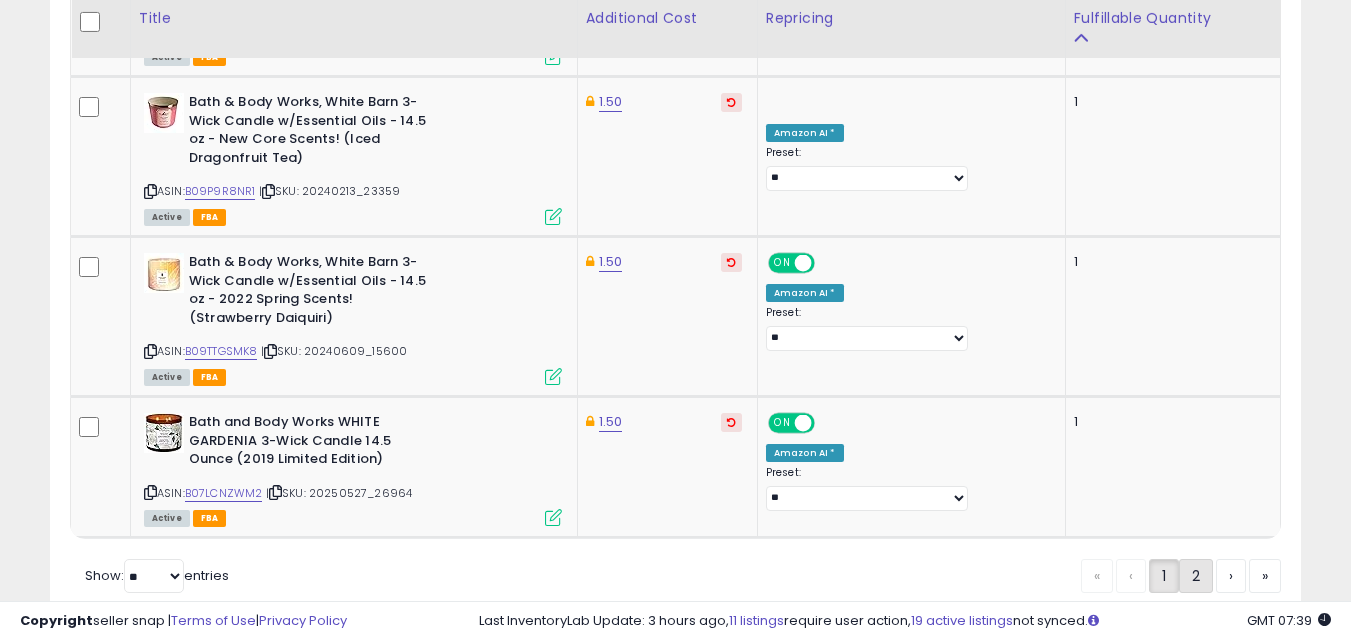 click on "2" 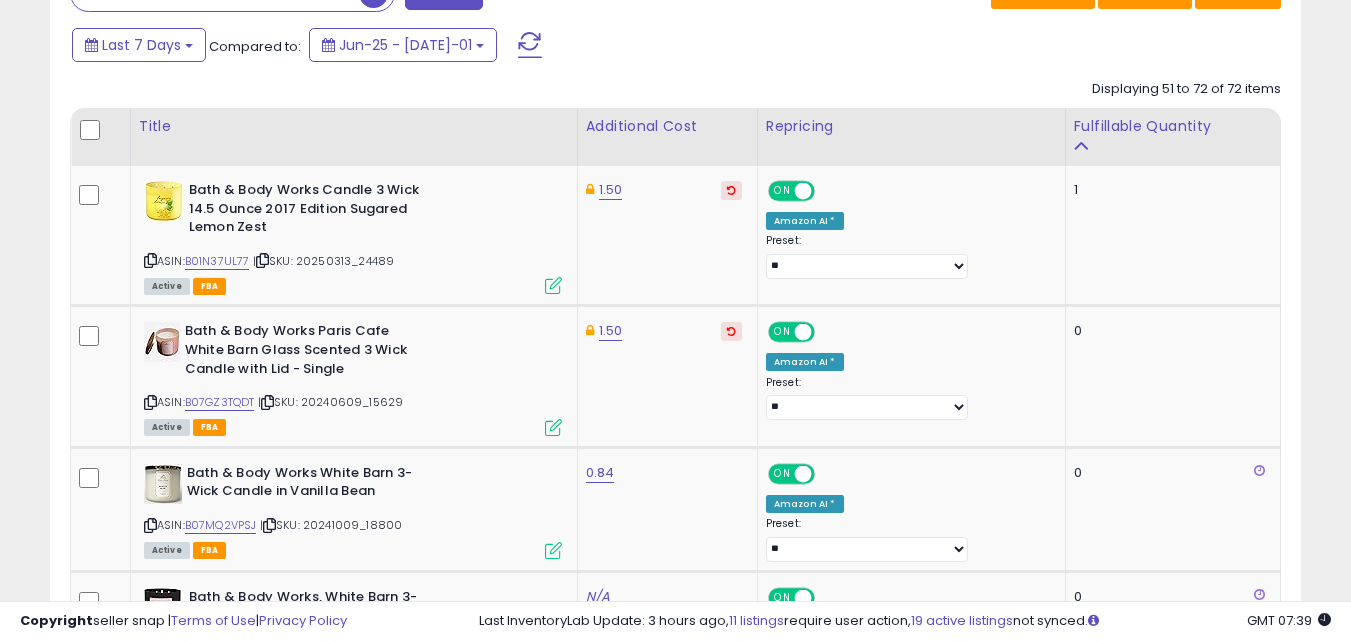 scroll, scrollTop: 963, scrollLeft: 0, axis: vertical 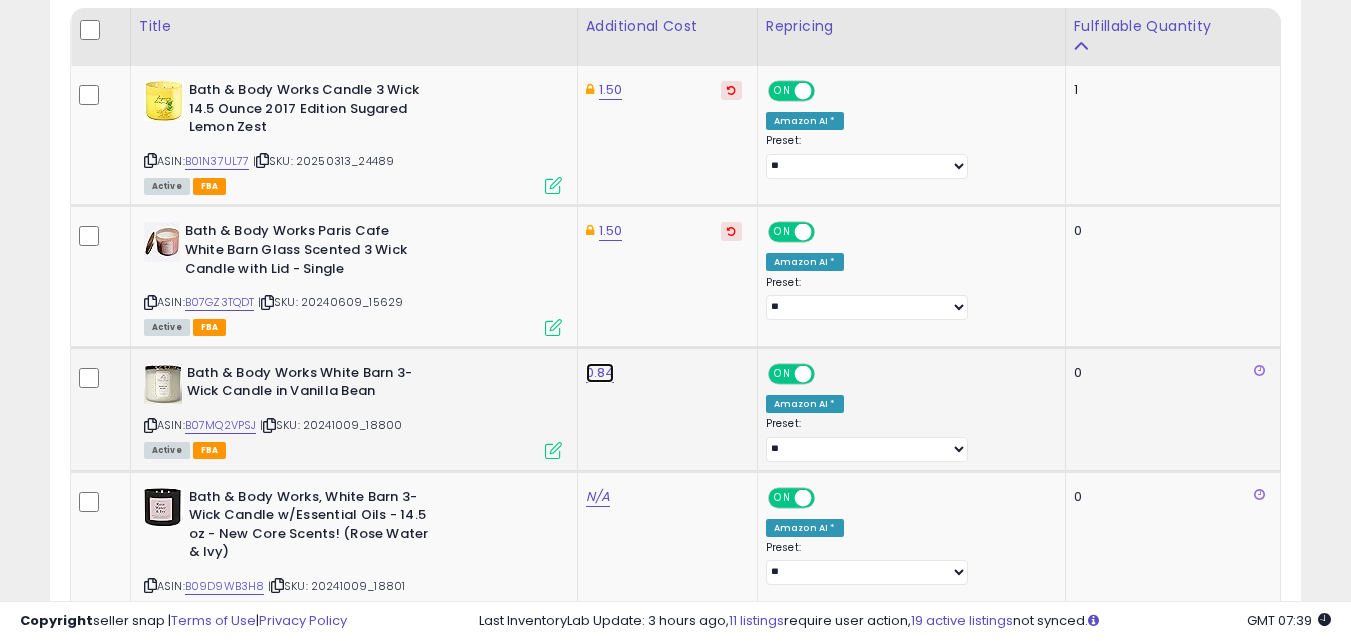 click on "0.84" at bounding box center (600, 373) 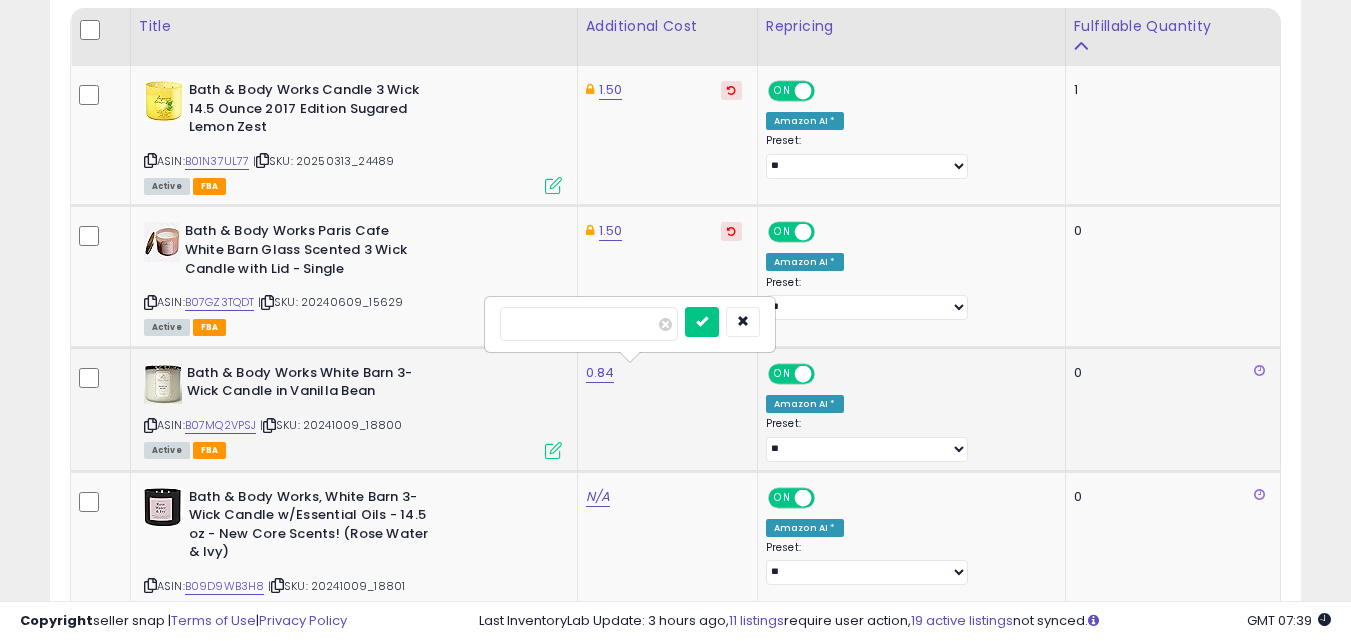 click on "****" at bounding box center [589, 324] 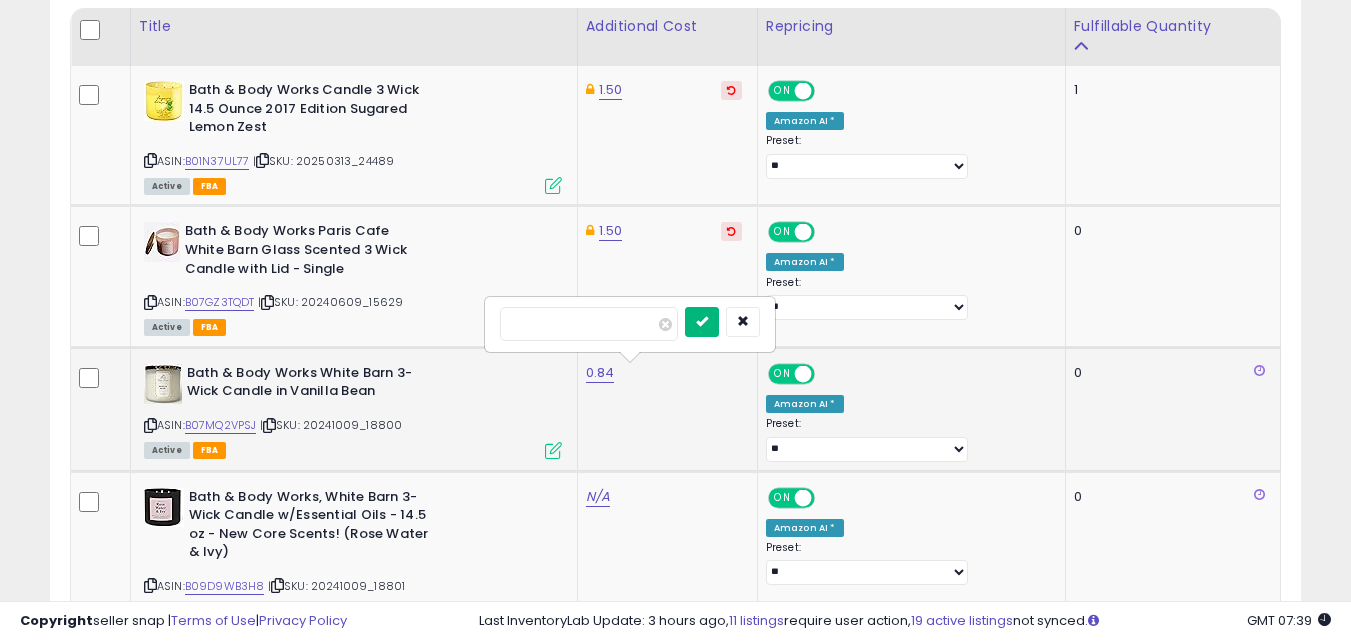 type on "****" 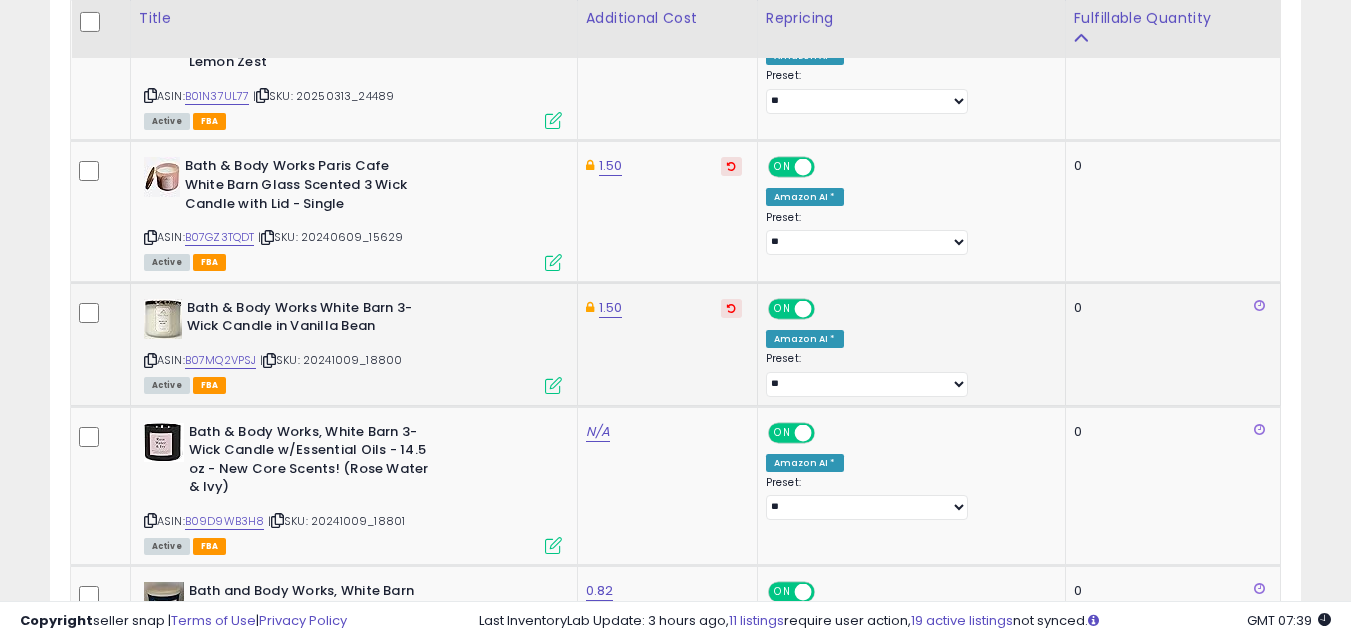 scroll, scrollTop: 1063, scrollLeft: 0, axis: vertical 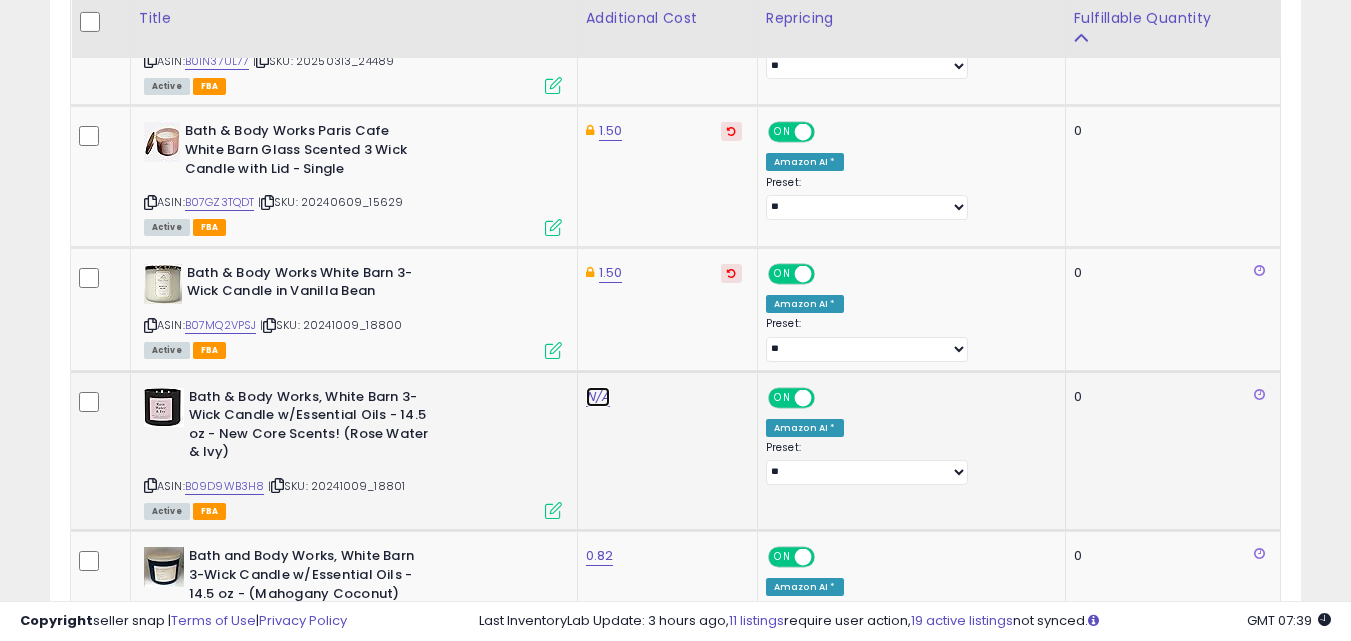 click on "N/A" at bounding box center [598, 397] 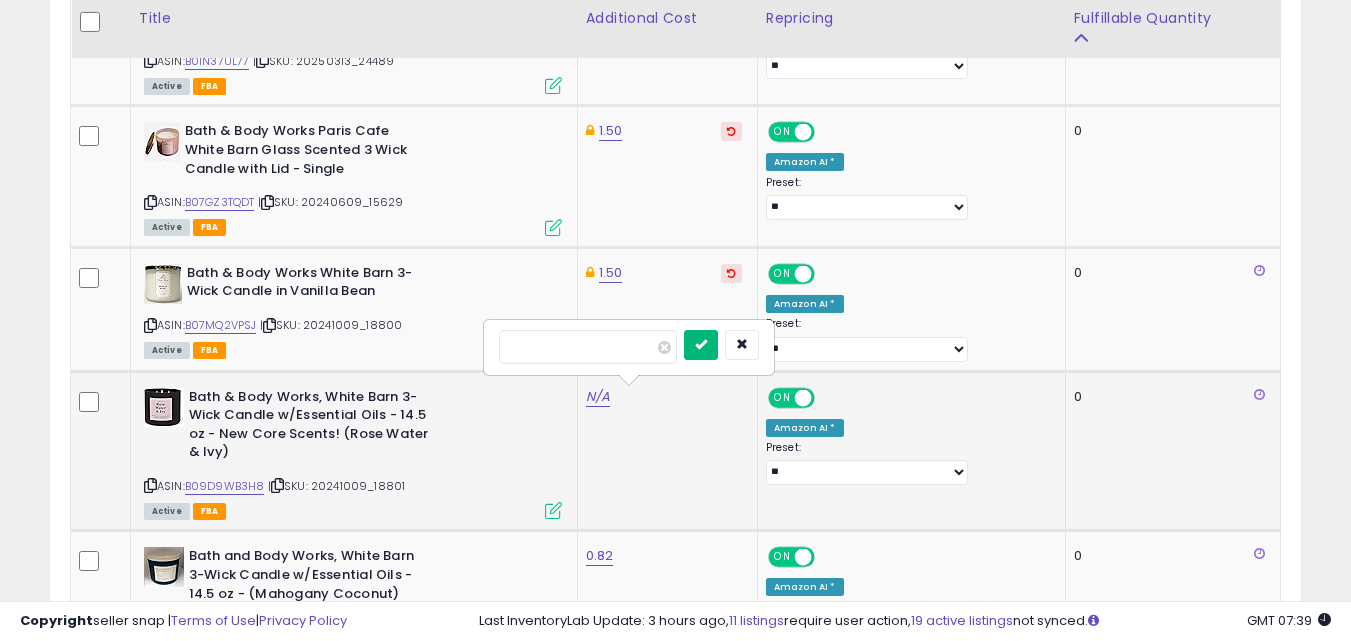 type on "****" 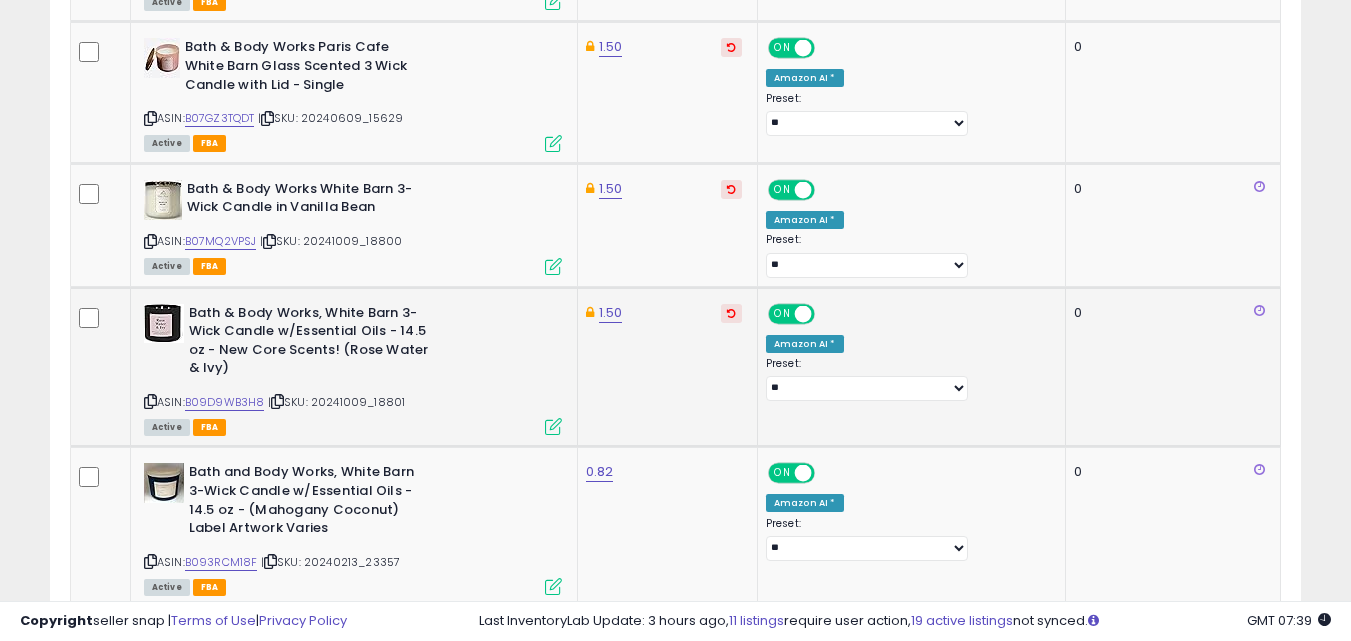 scroll, scrollTop: 1263, scrollLeft: 0, axis: vertical 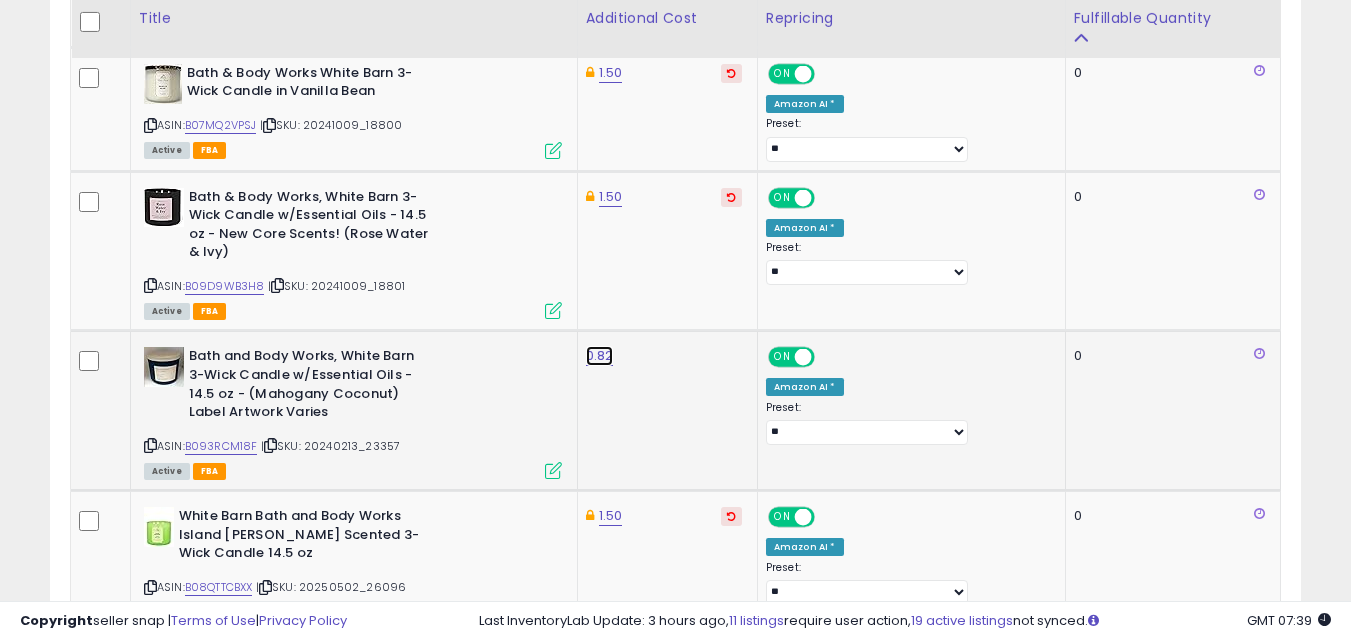 click on "0.82" at bounding box center [600, 356] 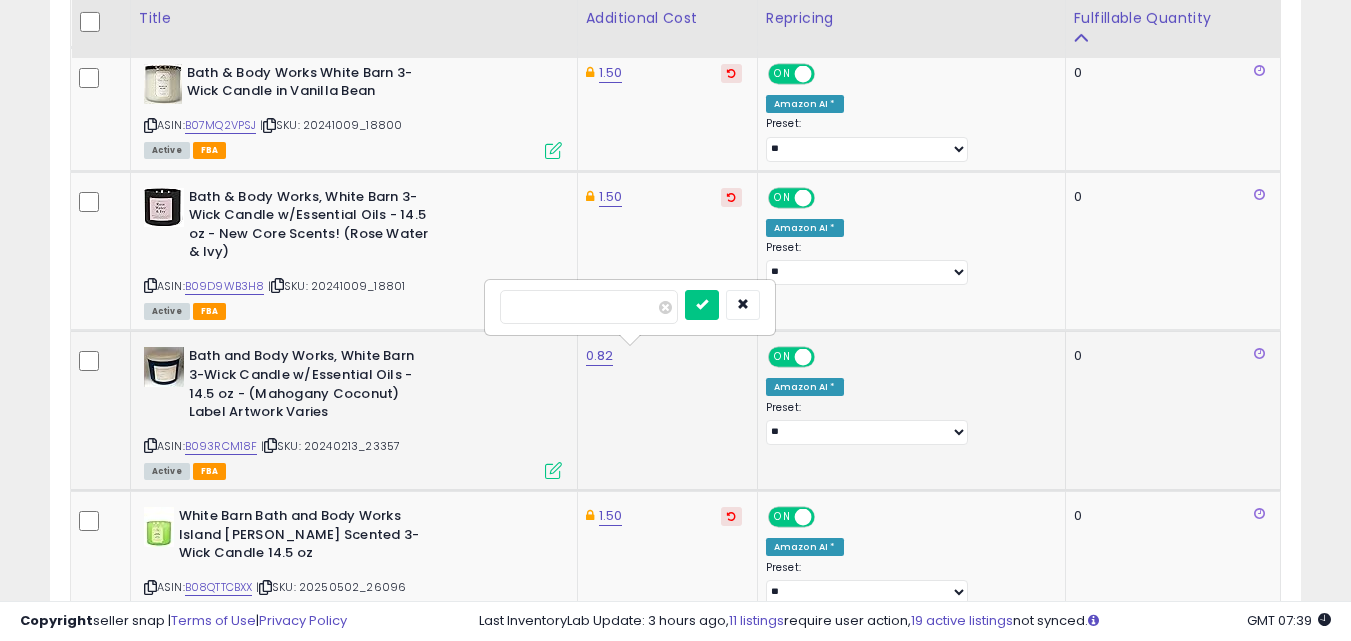 click on "****" at bounding box center (589, 307) 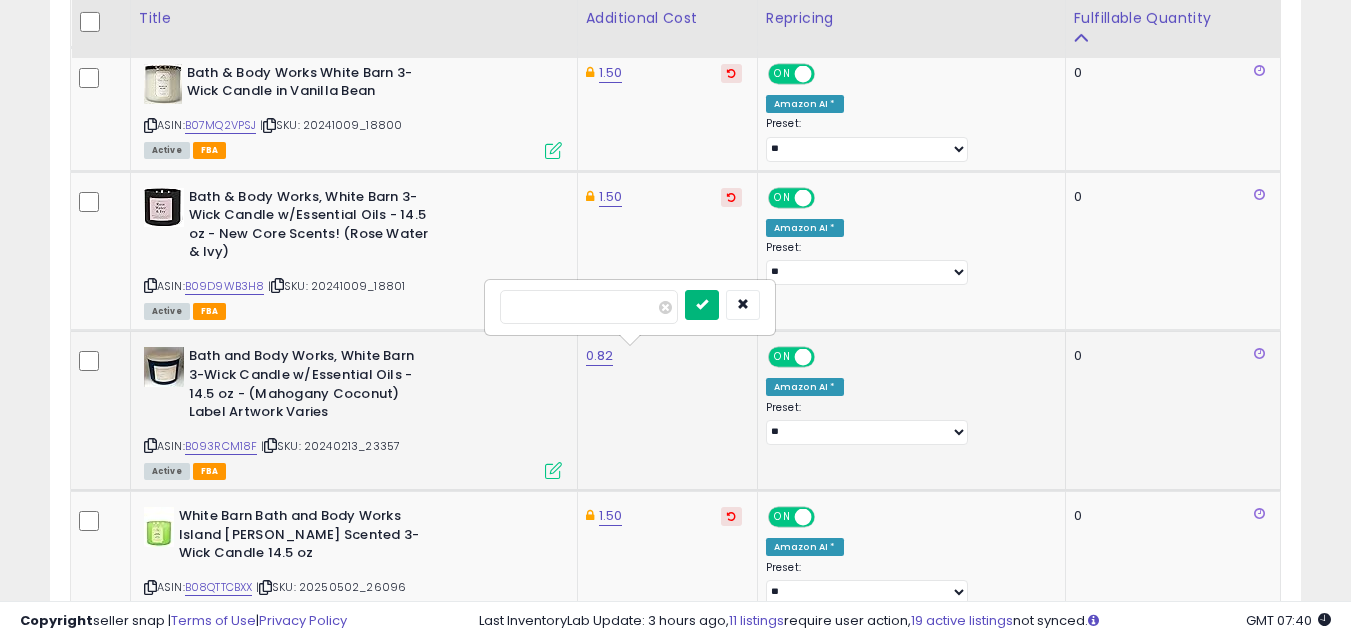 type on "****" 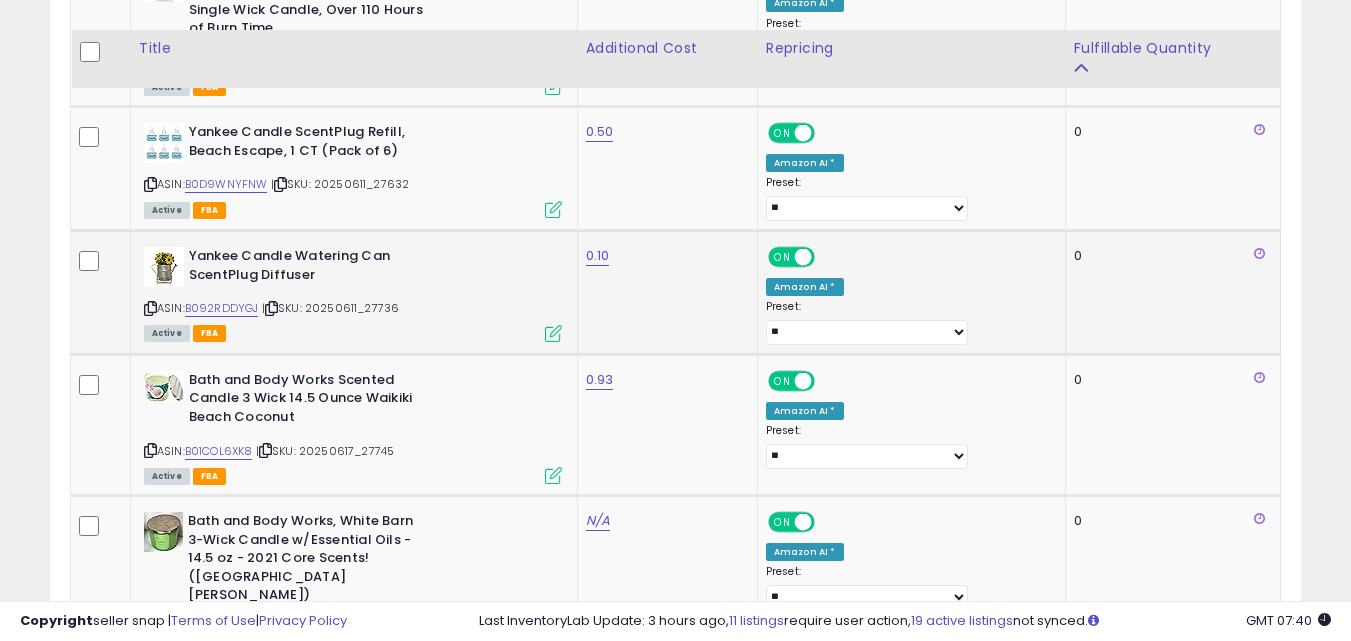 scroll, scrollTop: 2463, scrollLeft: 0, axis: vertical 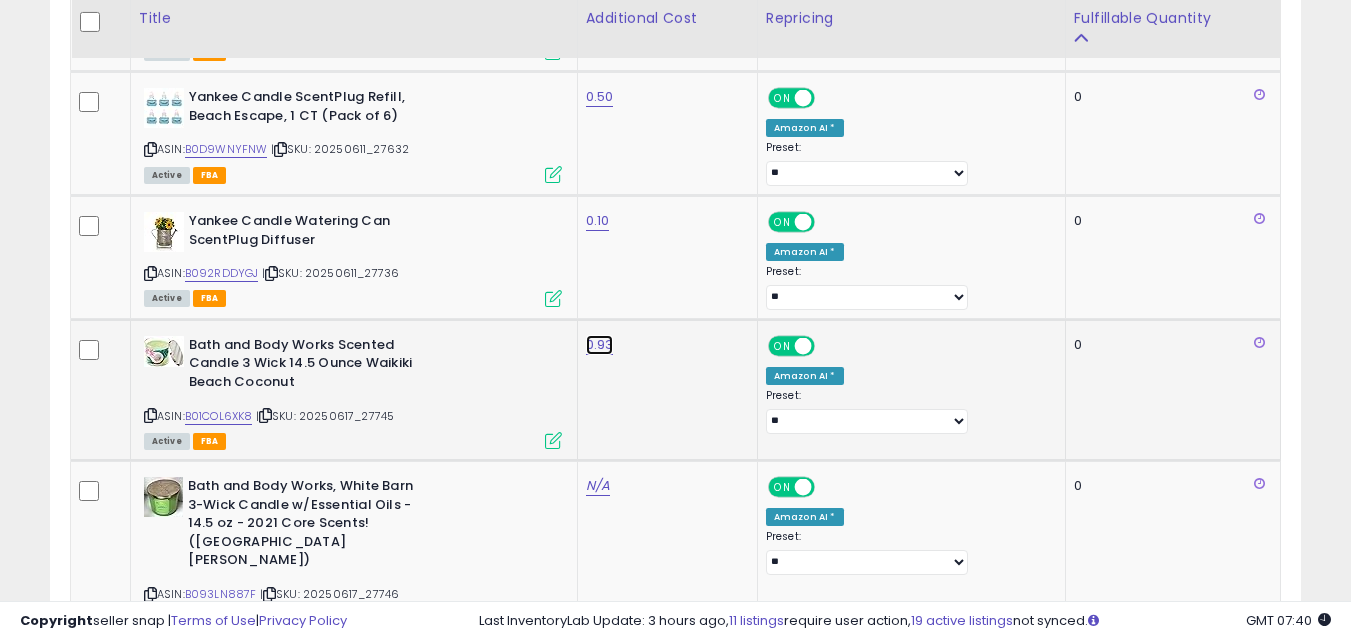 click on "0.93" at bounding box center [598, -364] 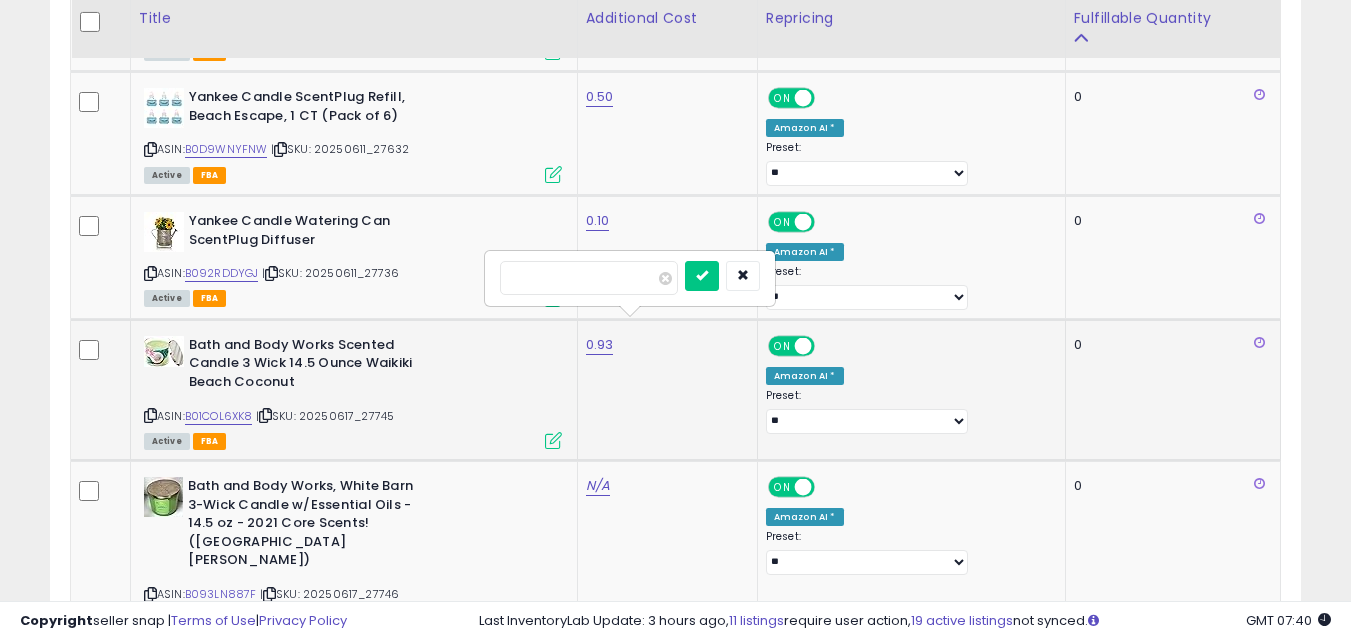 click on "****" at bounding box center (589, 278) 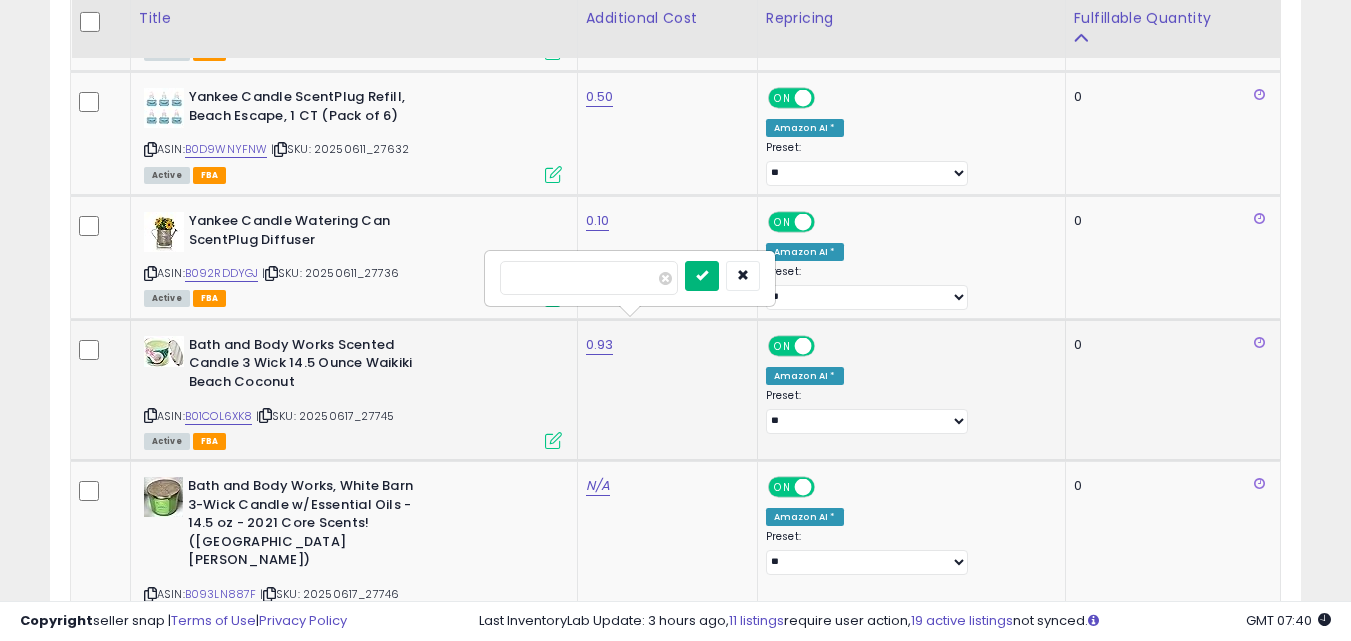 type on "****" 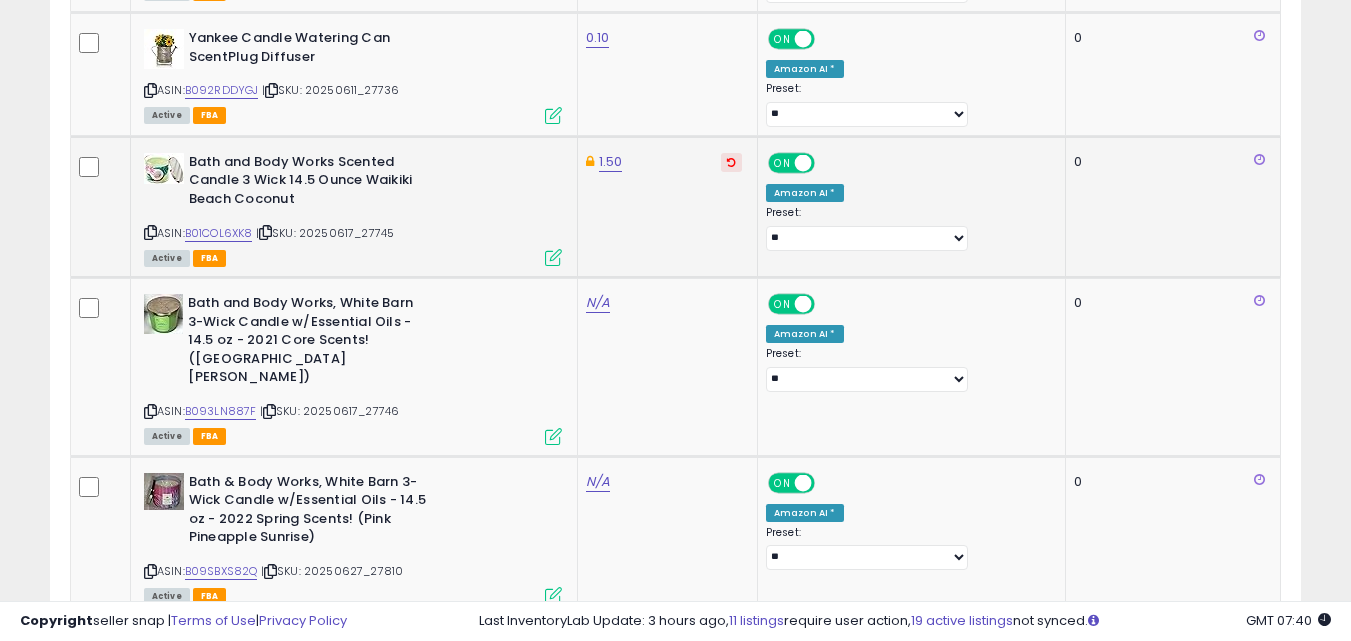 scroll, scrollTop: 2663, scrollLeft: 0, axis: vertical 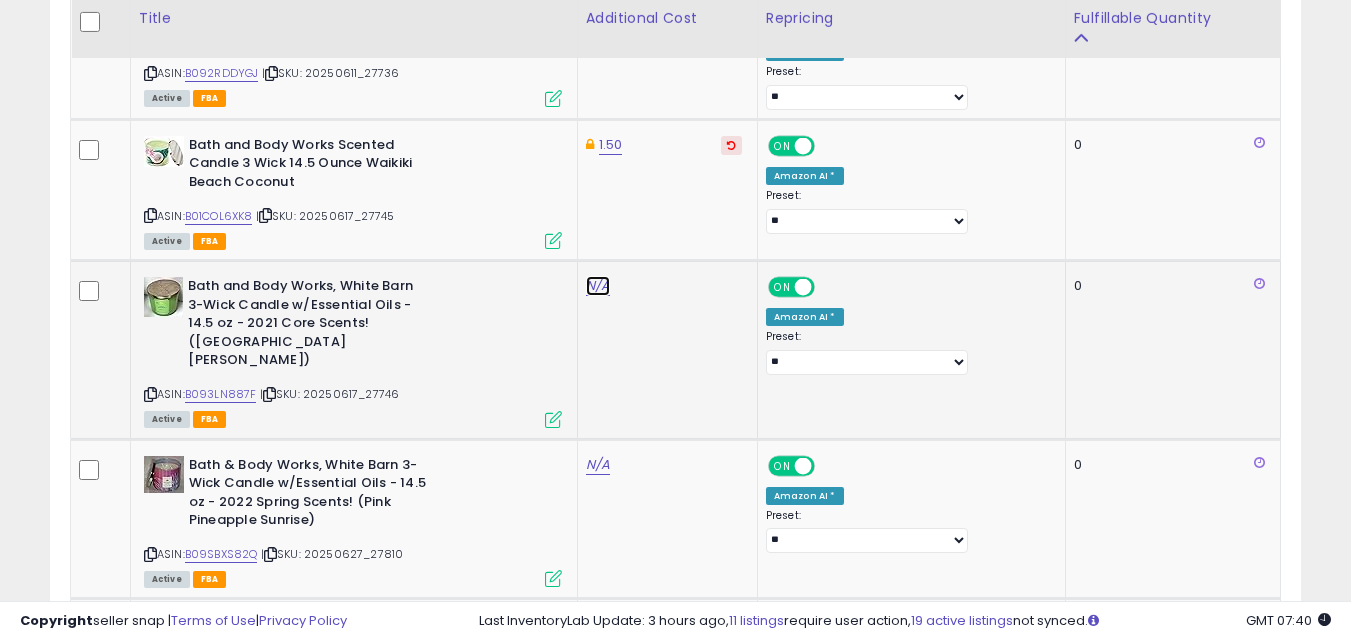 click on "N/A" at bounding box center [598, -564] 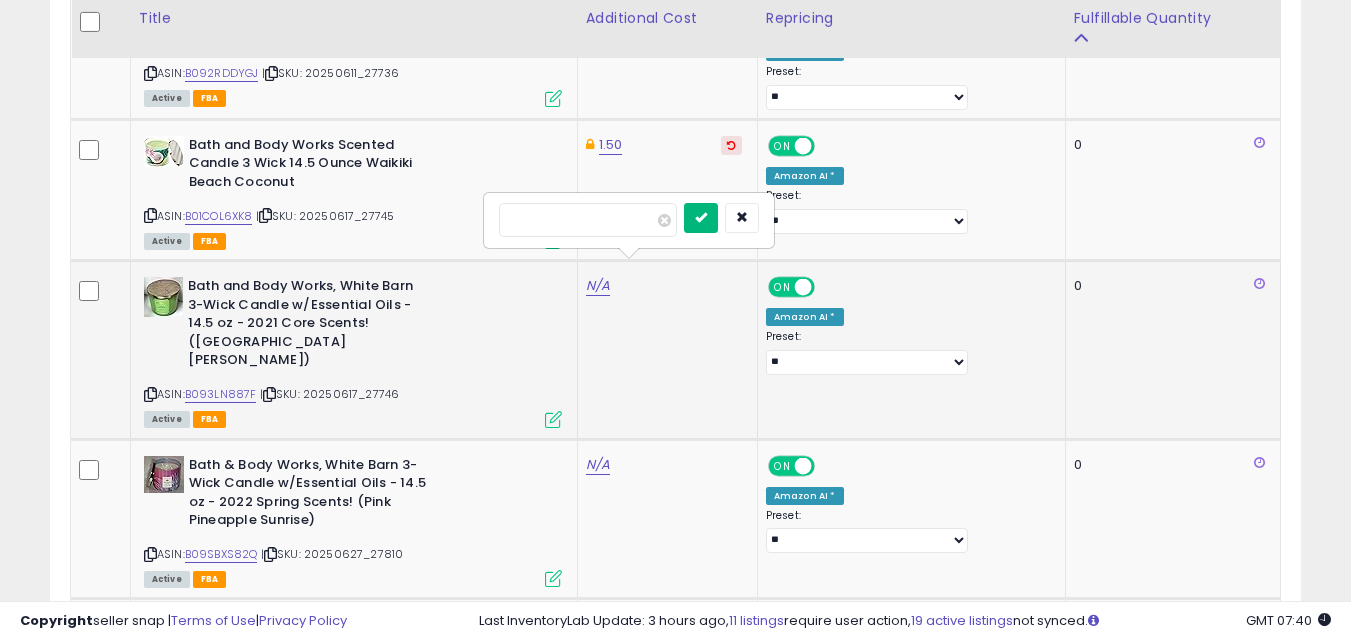 type on "****" 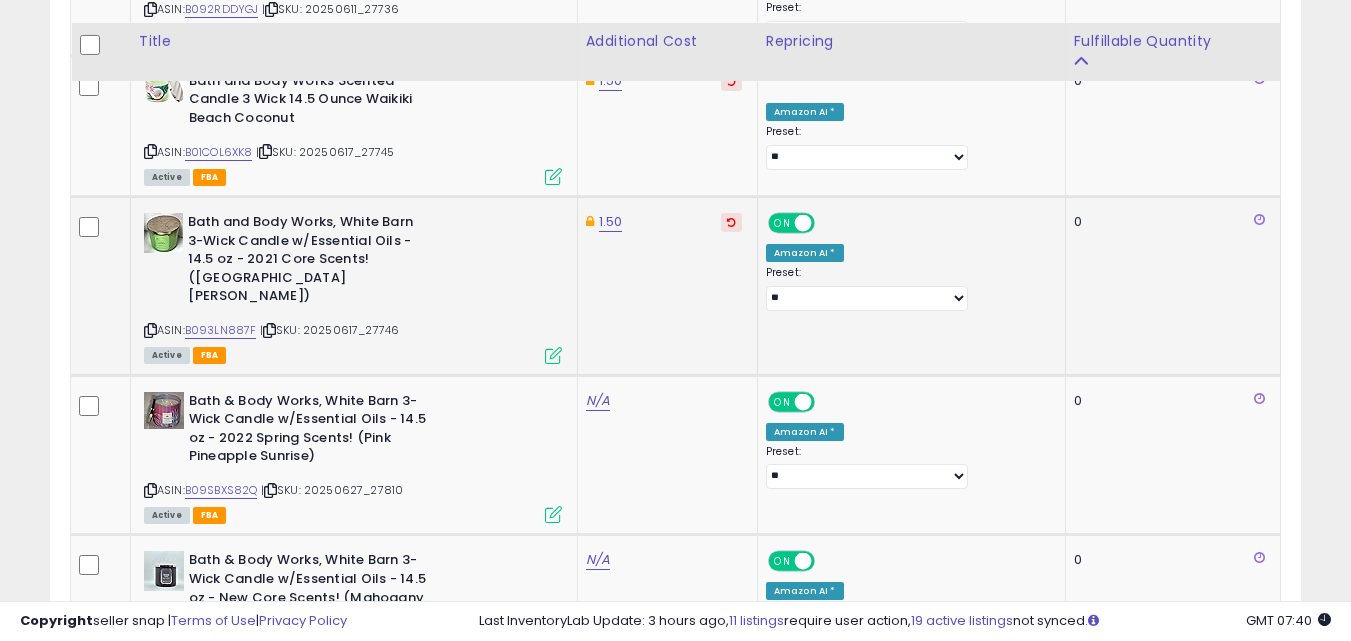scroll, scrollTop: 2763, scrollLeft: 0, axis: vertical 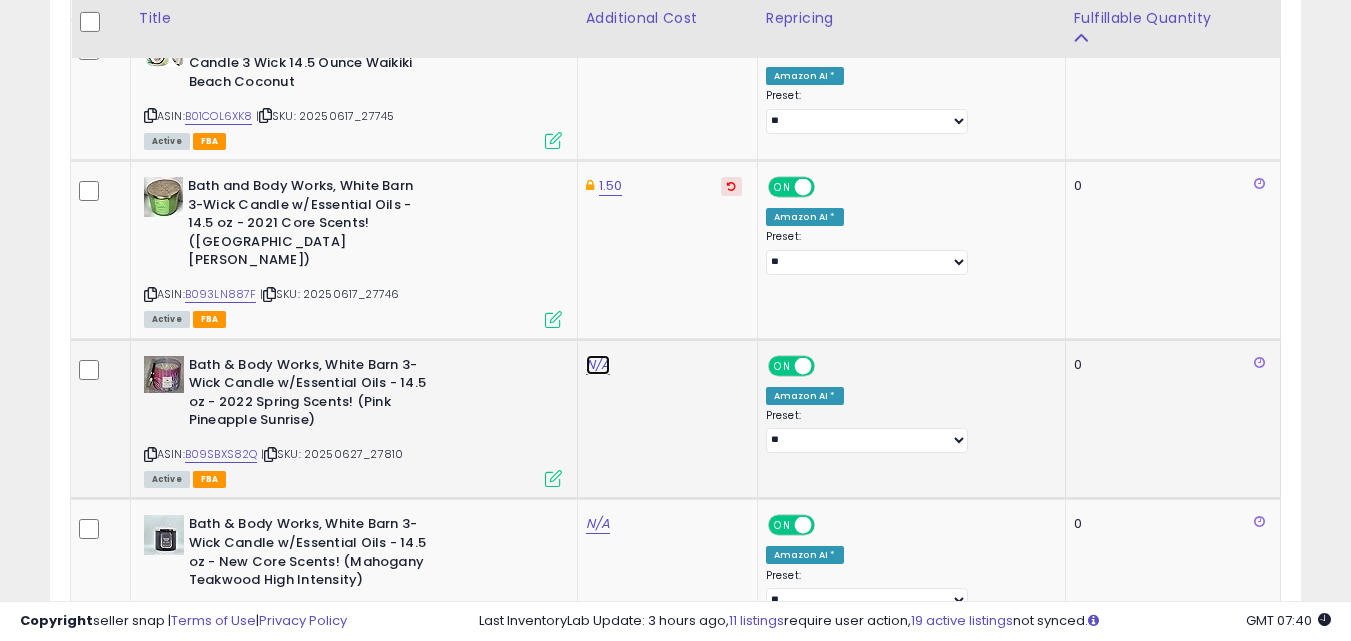 click on "N/A" at bounding box center (598, -664) 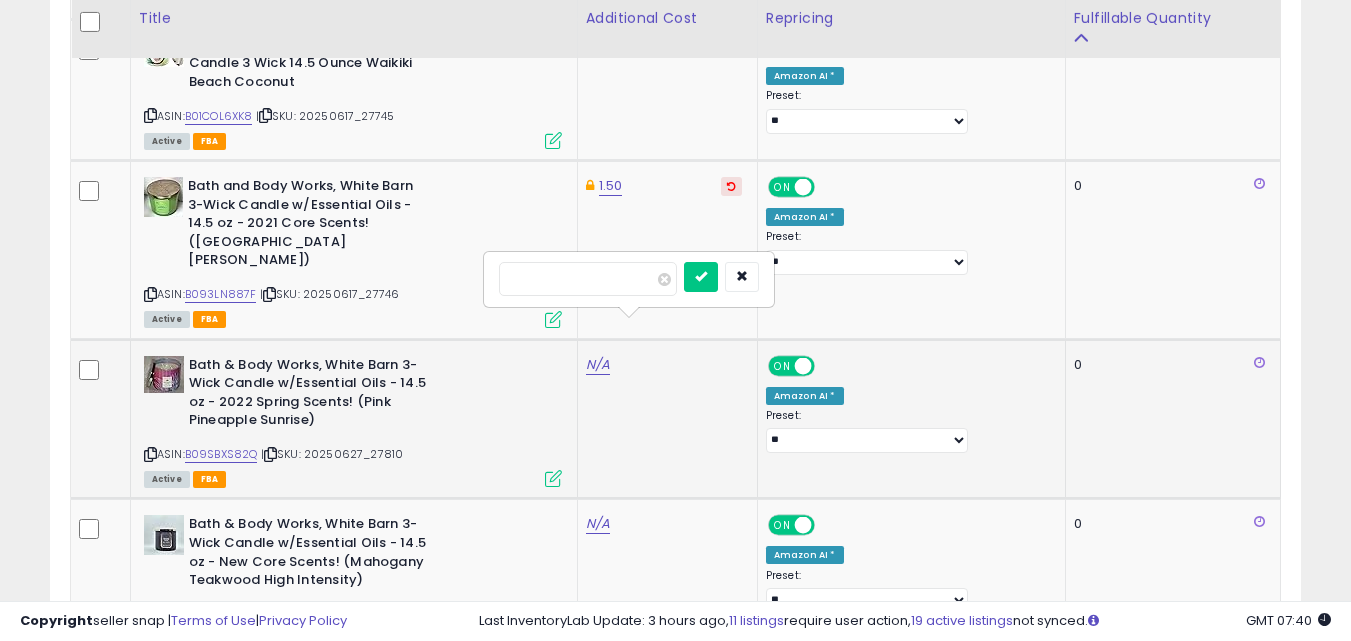 click at bounding box center (588, 279) 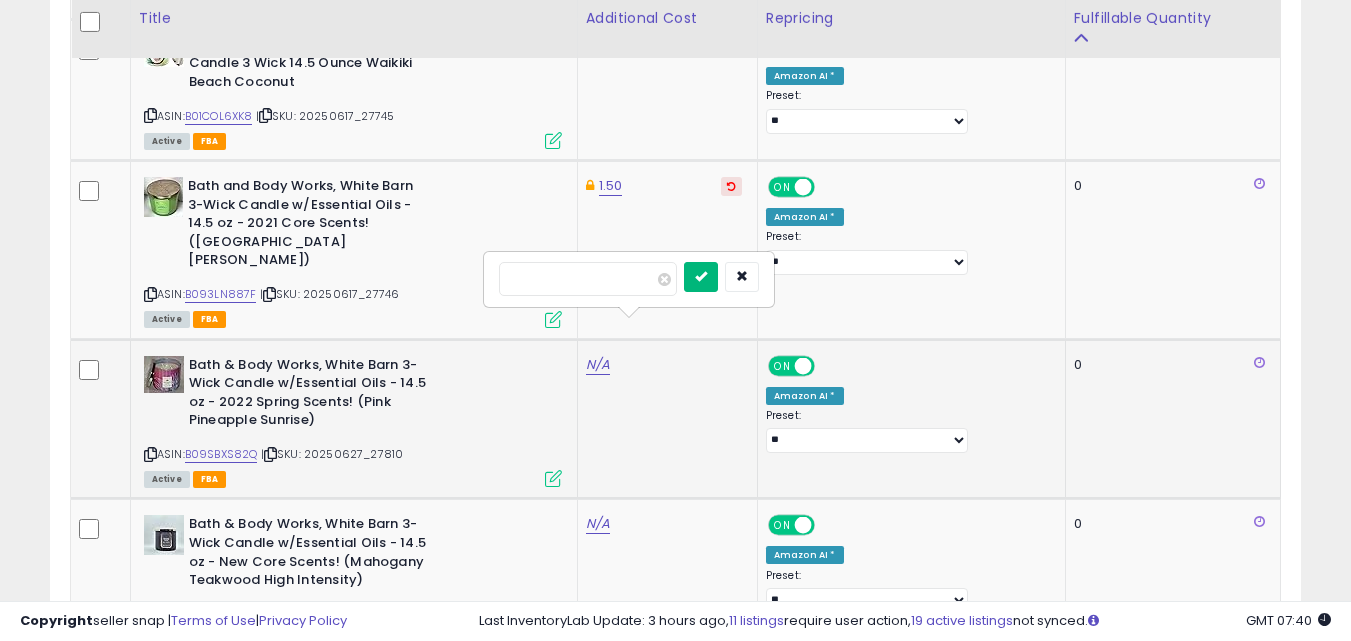 type on "****" 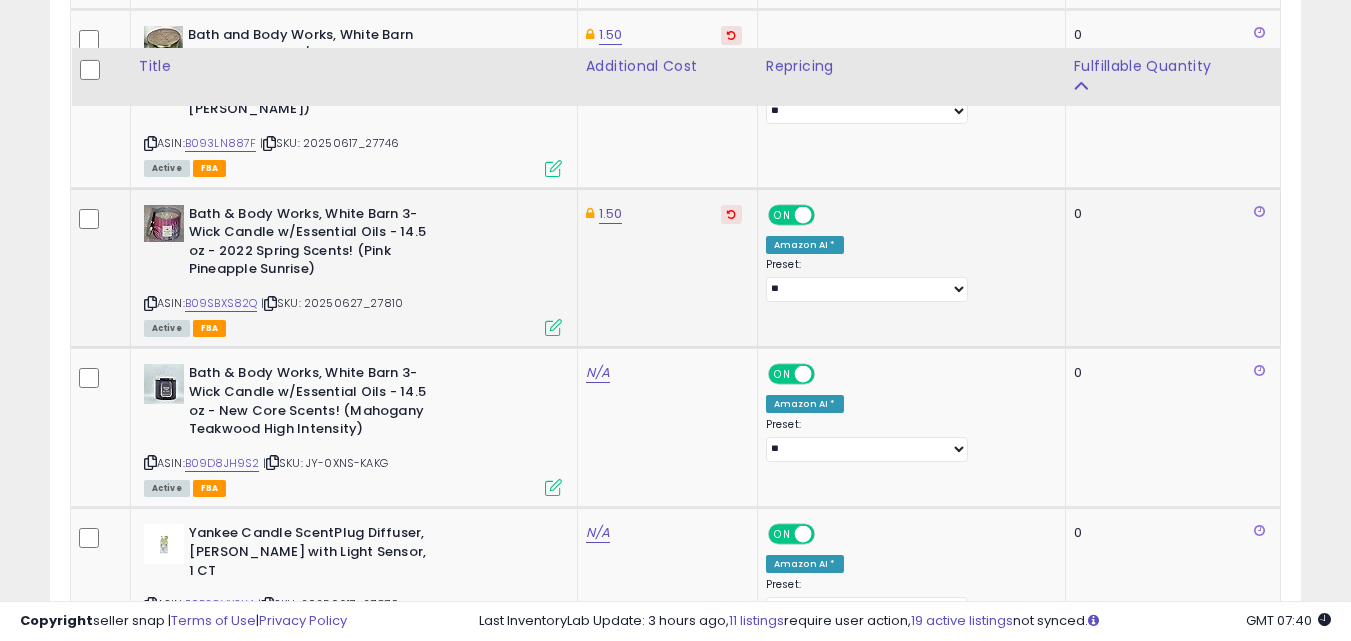 scroll, scrollTop: 2963, scrollLeft: 0, axis: vertical 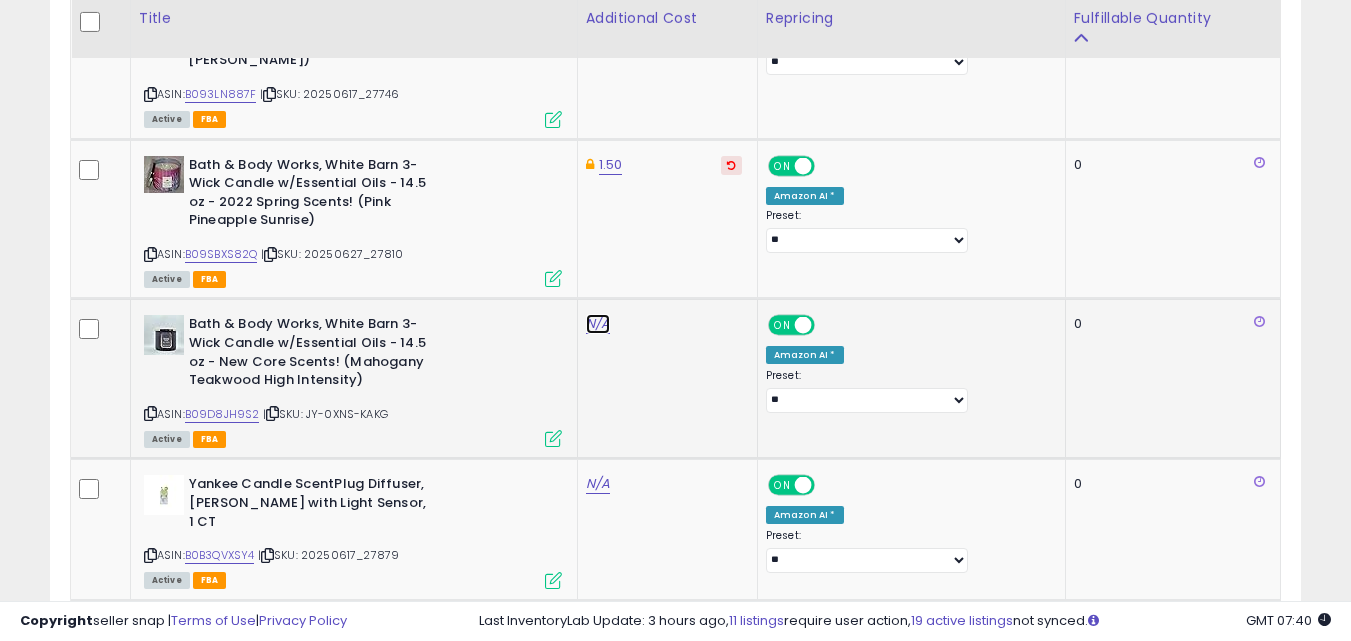 click on "N/A" at bounding box center (598, -864) 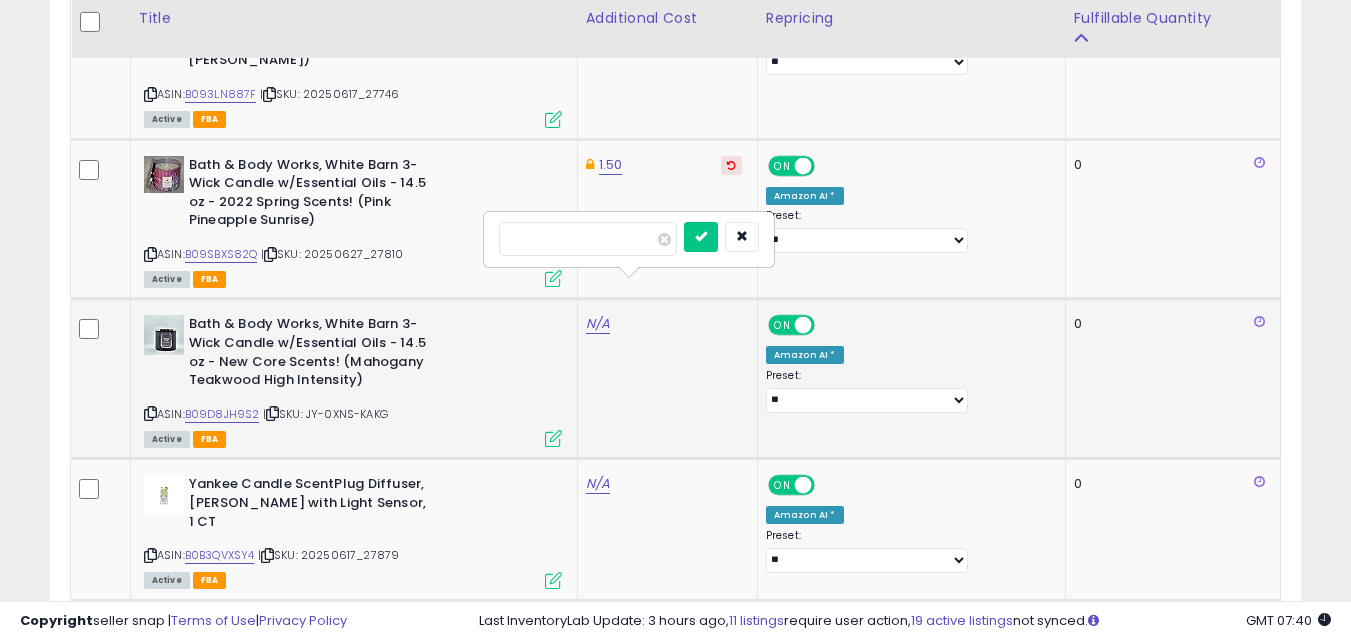 click at bounding box center [588, 239] 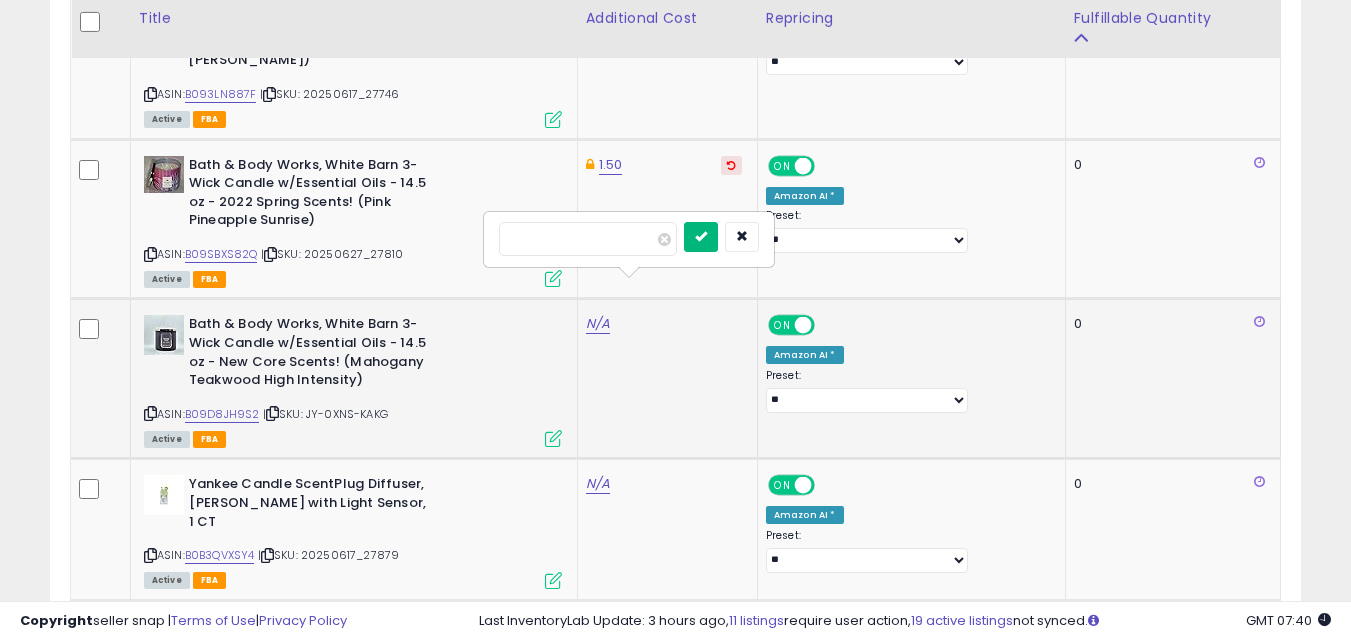 type on "****" 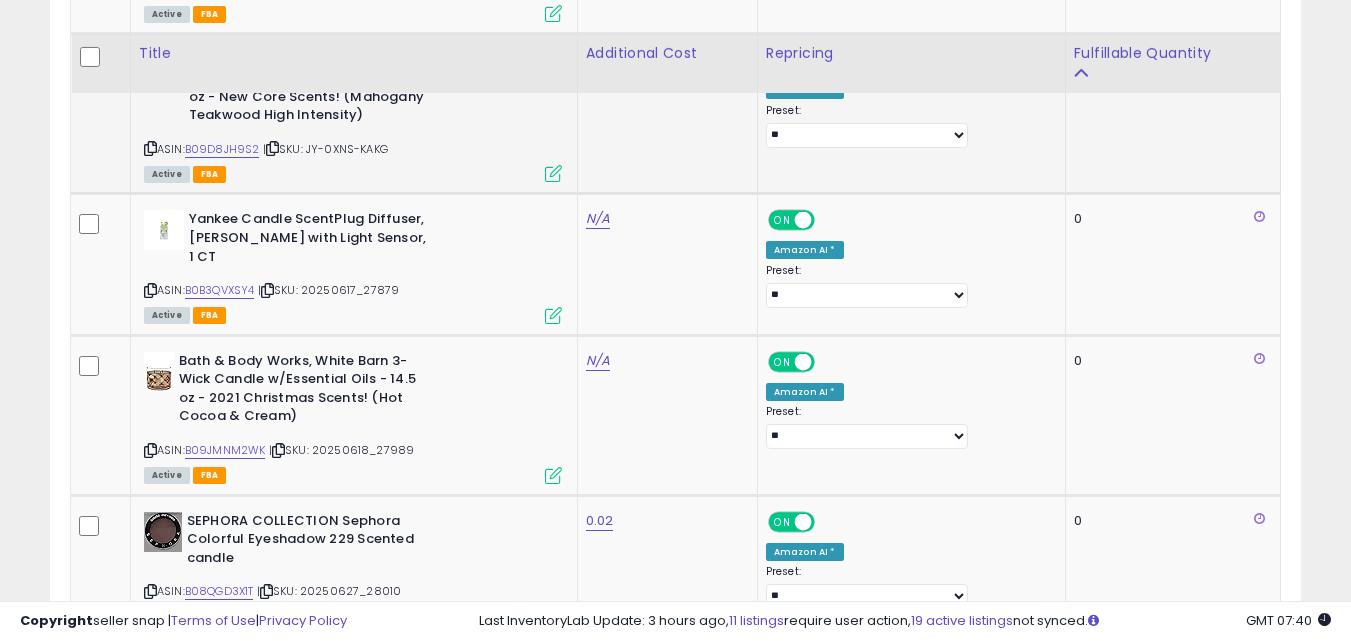 scroll, scrollTop: 3263, scrollLeft: 0, axis: vertical 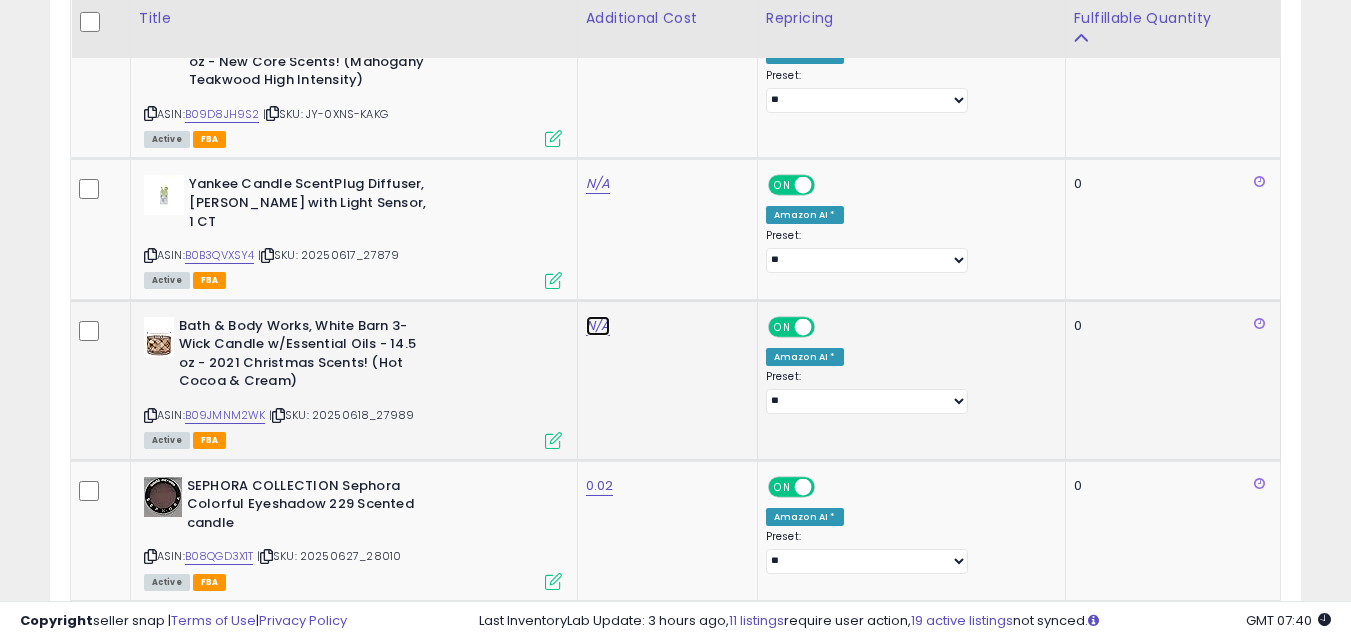 click on "N/A" at bounding box center [598, -1164] 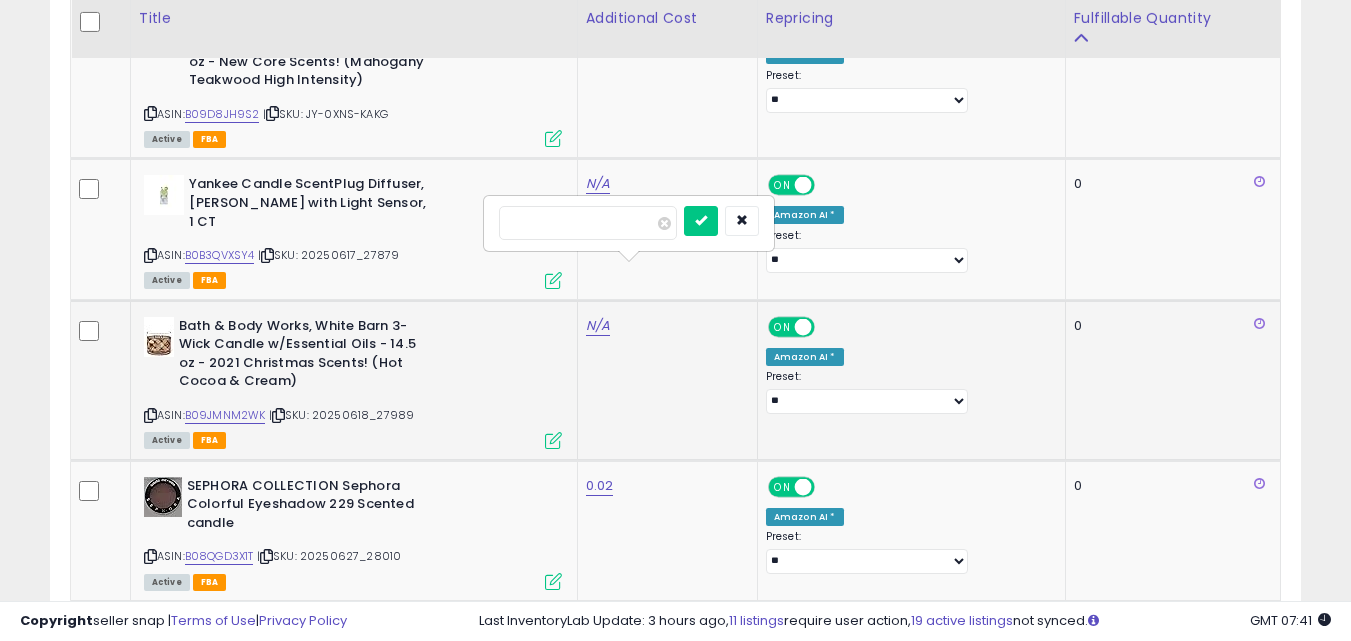 click at bounding box center (588, 223) 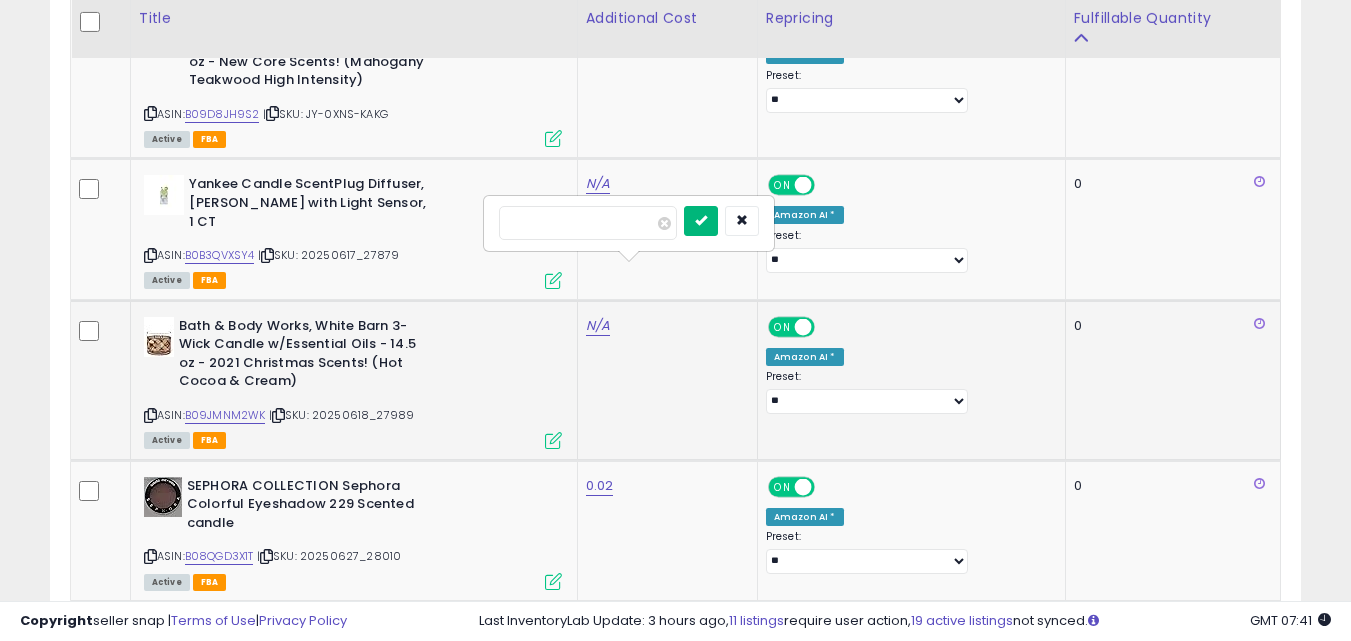 type on "****" 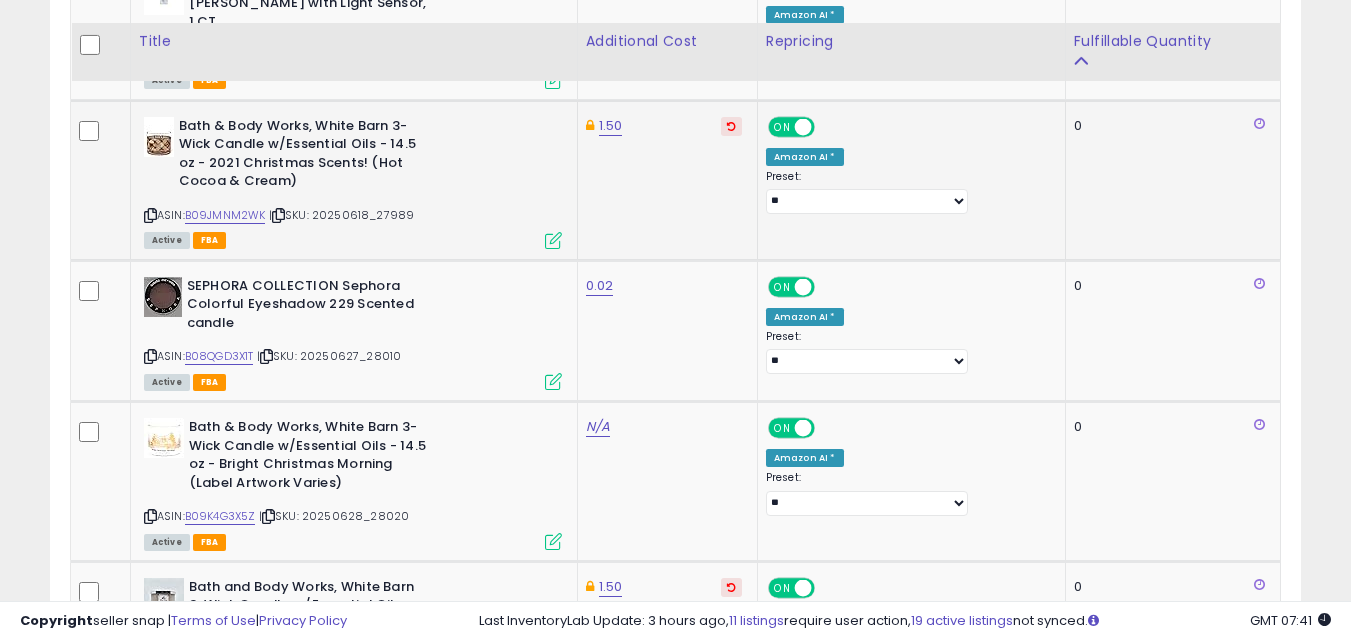 scroll, scrollTop: 3563, scrollLeft: 0, axis: vertical 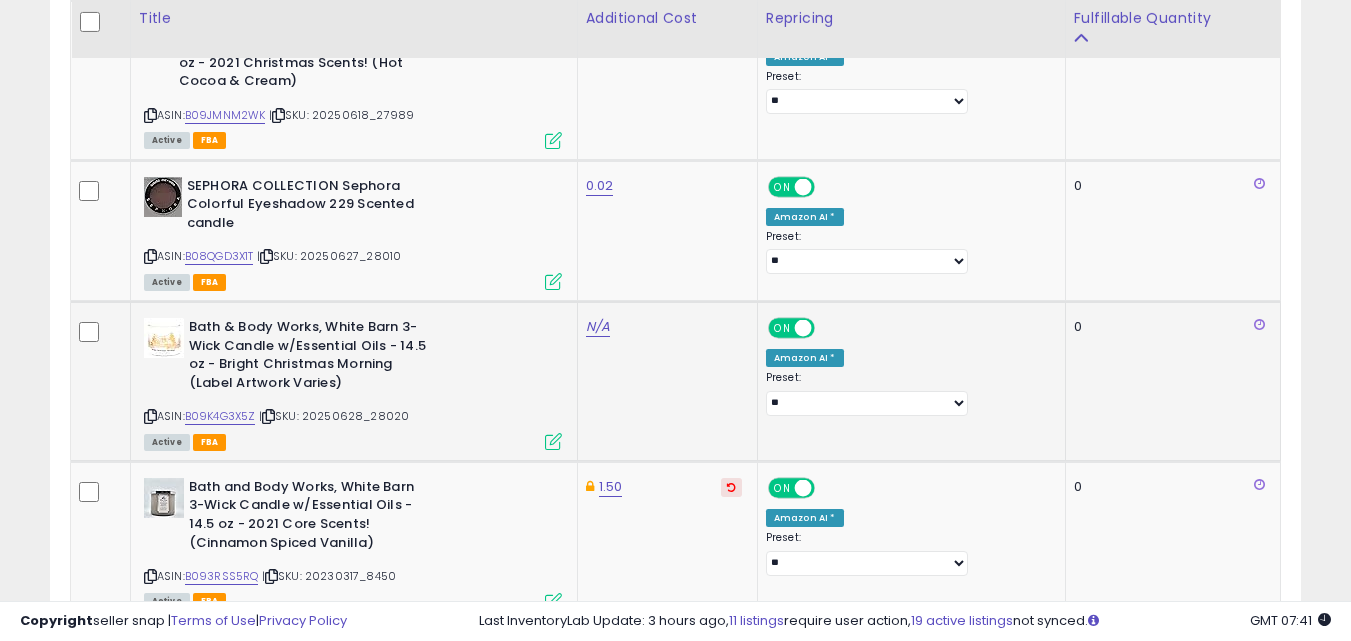 click on "N/A" 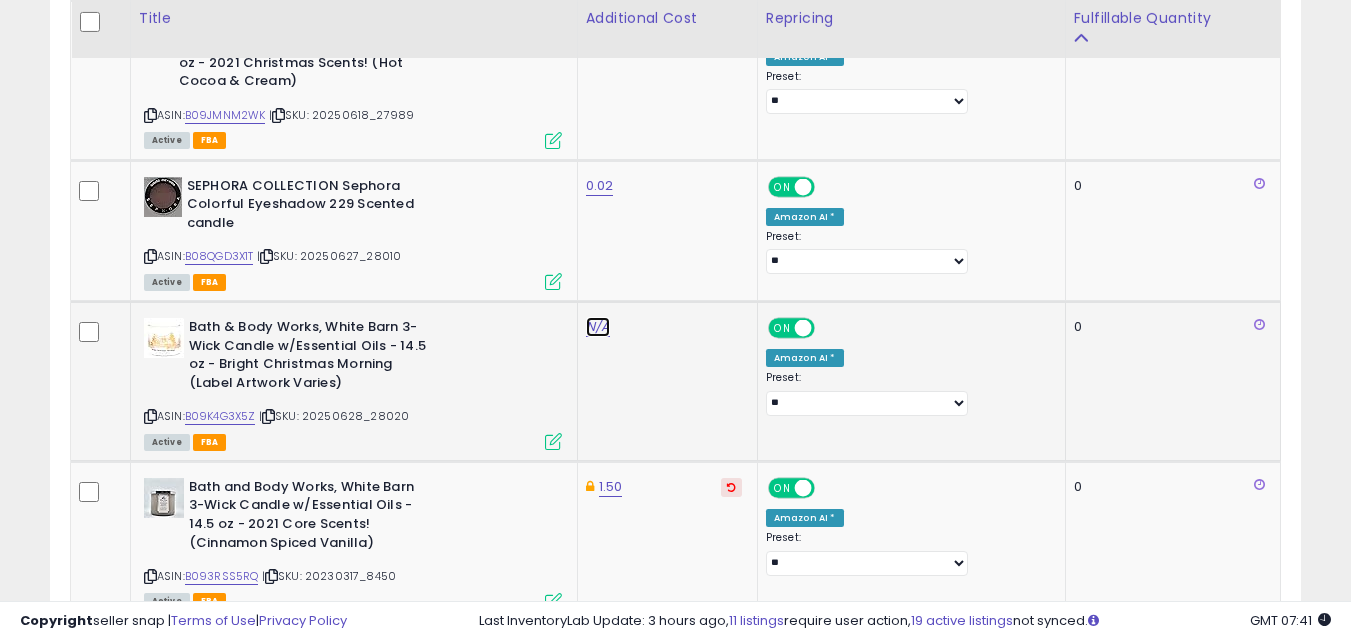 click on "N/A" at bounding box center (598, -1464) 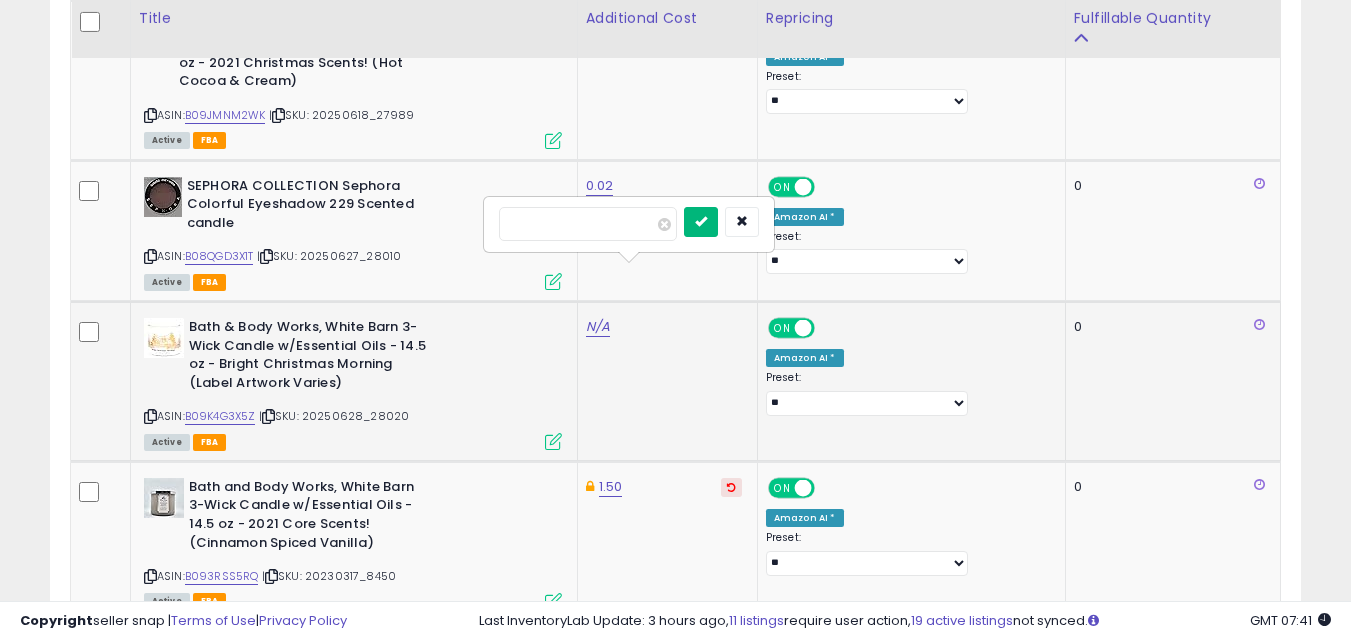 type on "****" 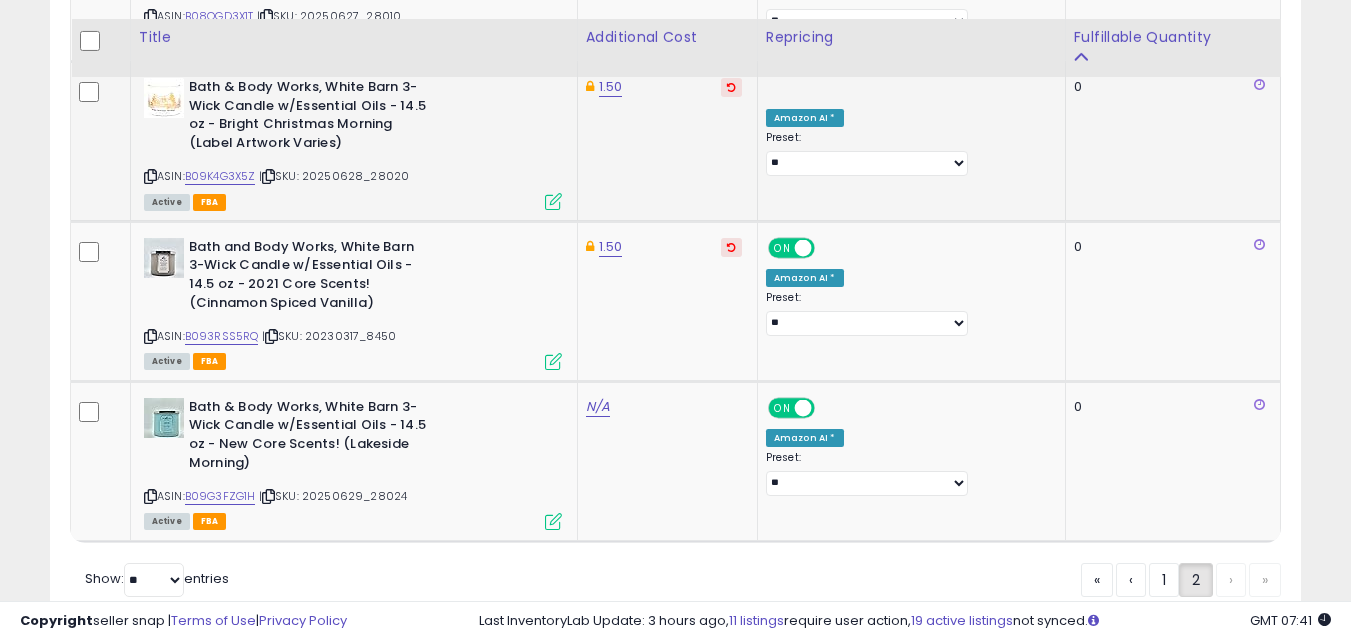 scroll, scrollTop: 3825, scrollLeft: 0, axis: vertical 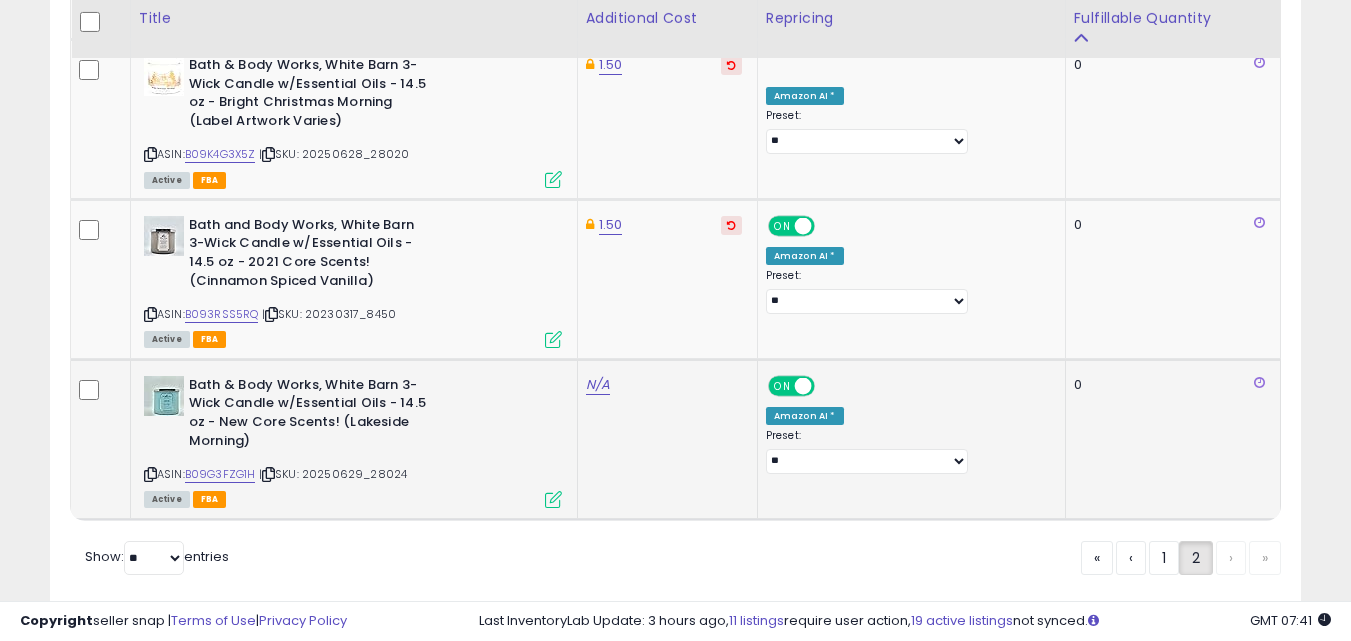 click on "N/A" 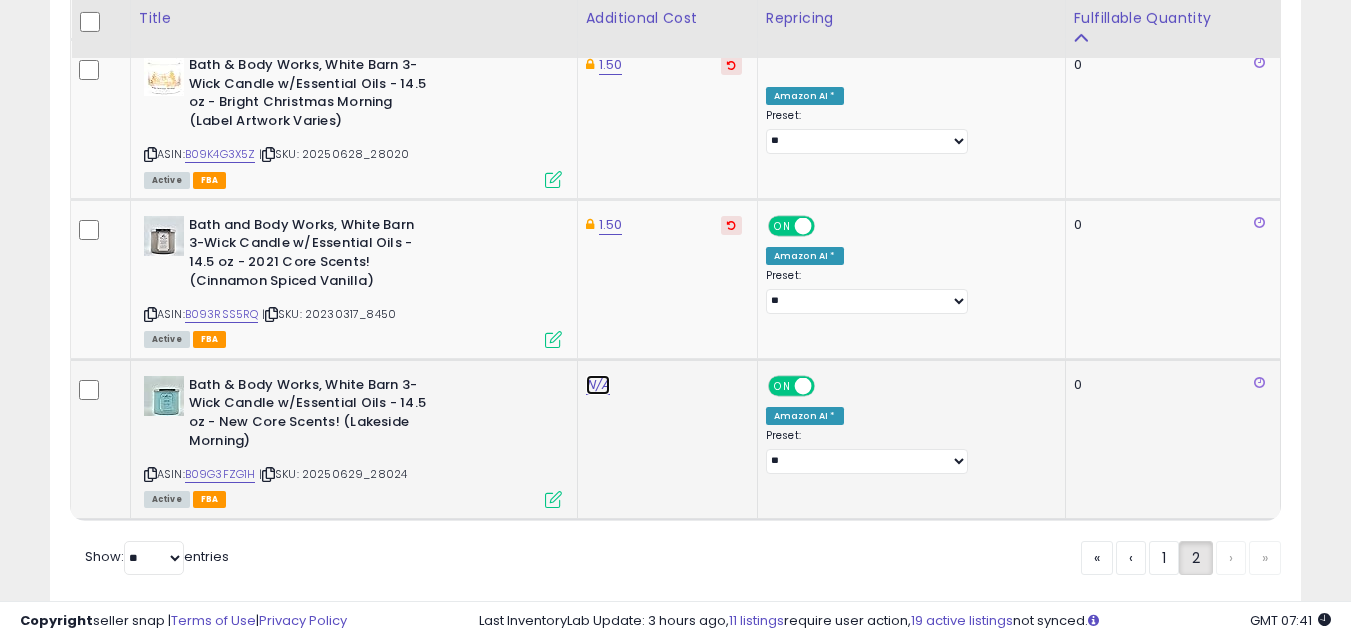 click on "N/A" at bounding box center (598, -1726) 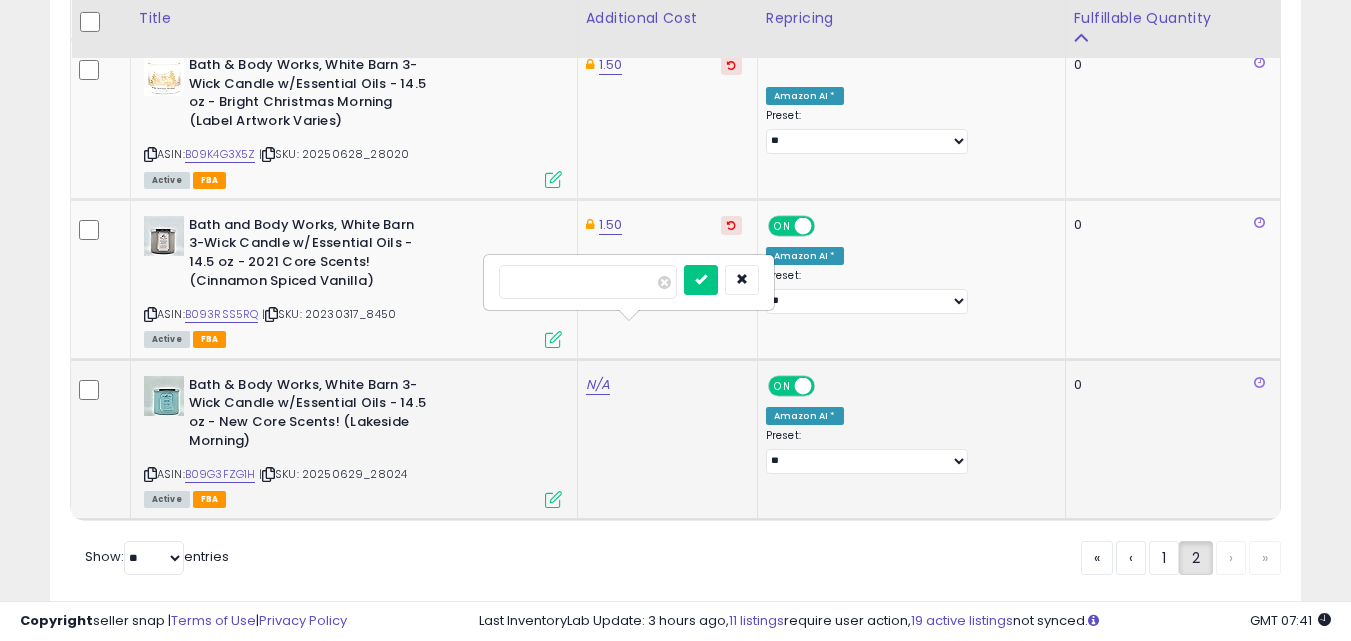 click at bounding box center [588, 282] 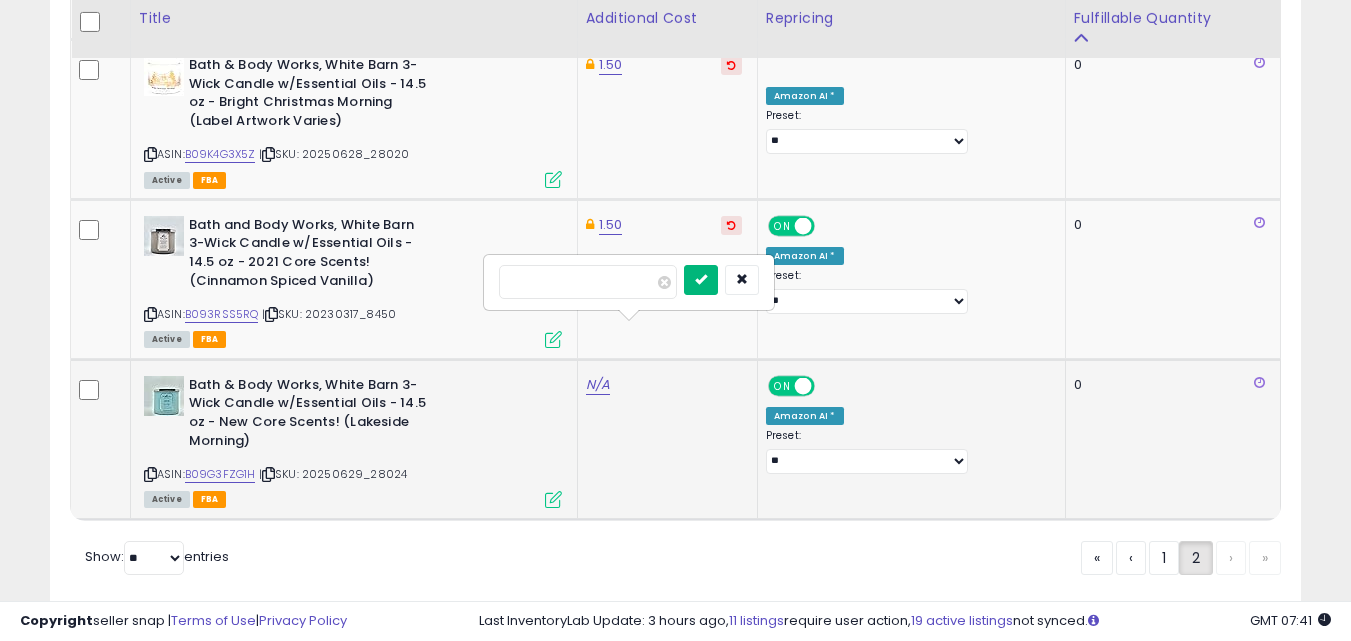 type on "****" 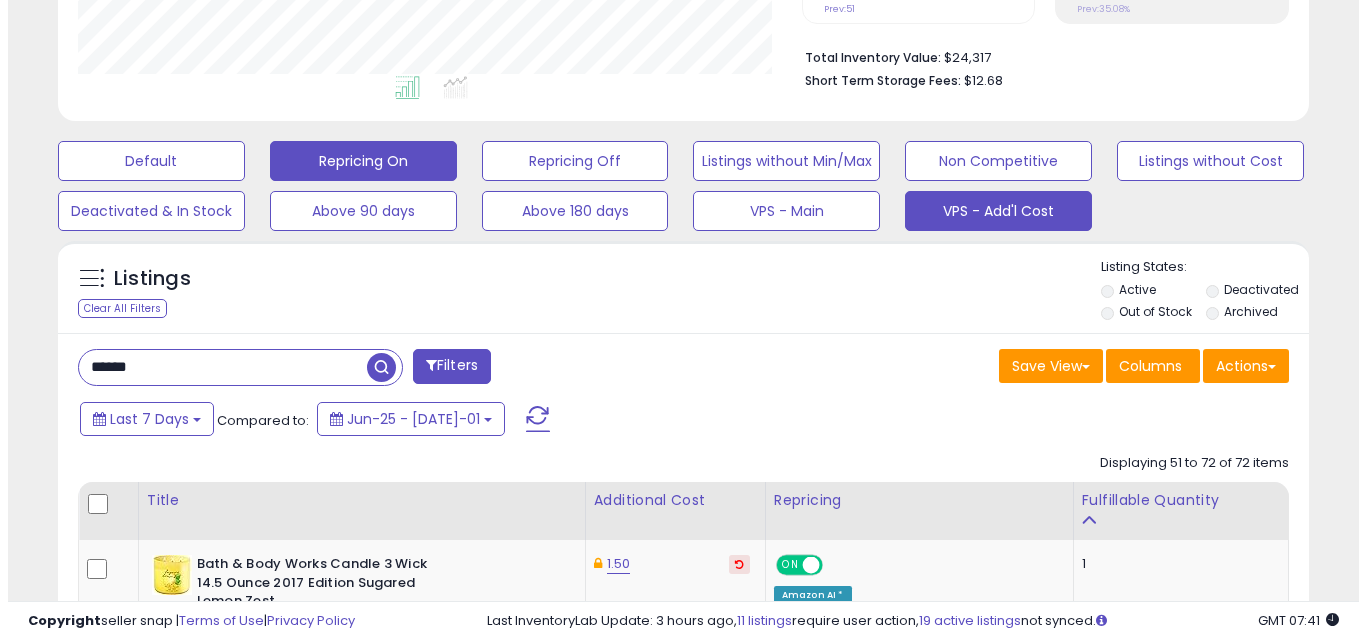 scroll, scrollTop: 525, scrollLeft: 0, axis: vertical 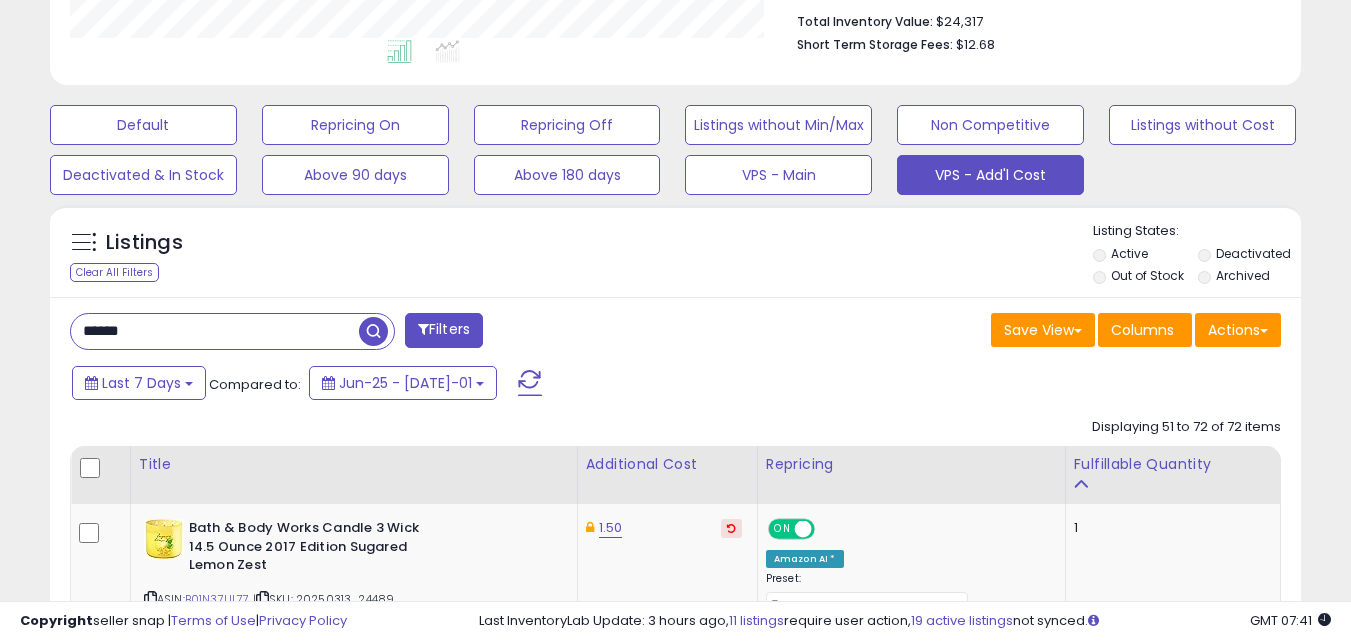 click on "******" at bounding box center (215, 331) 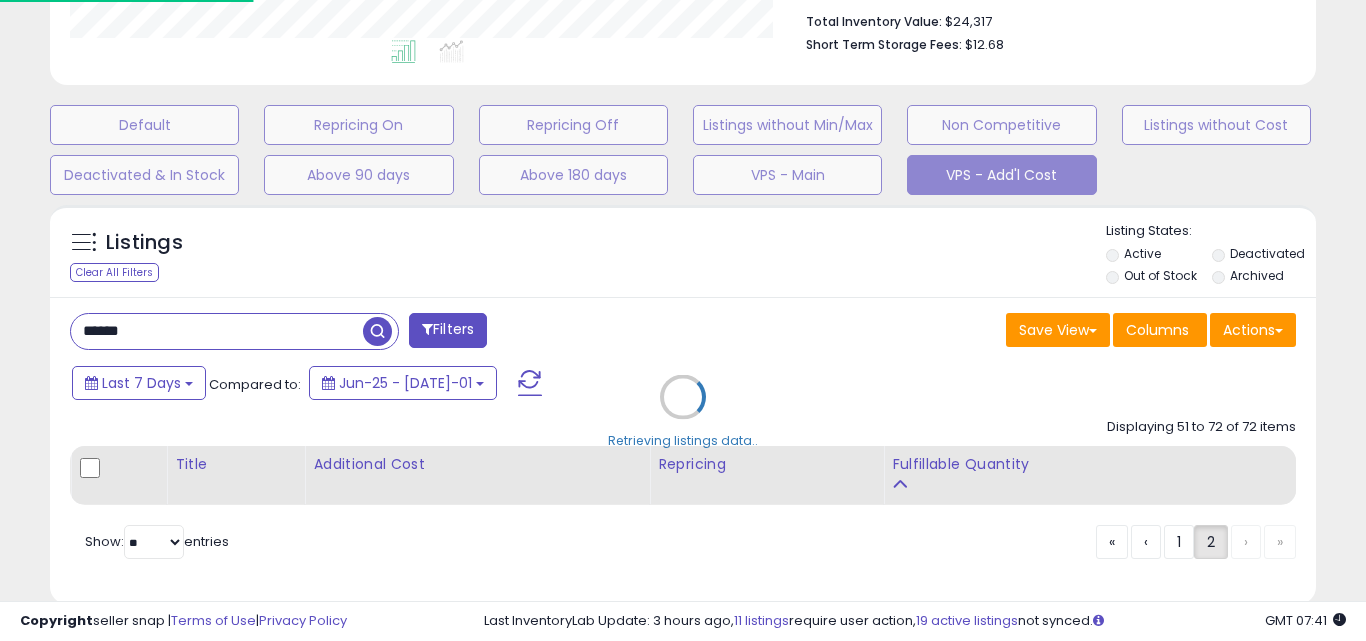 scroll, scrollTop: 999590, scrollLeft: 999267, axis: both 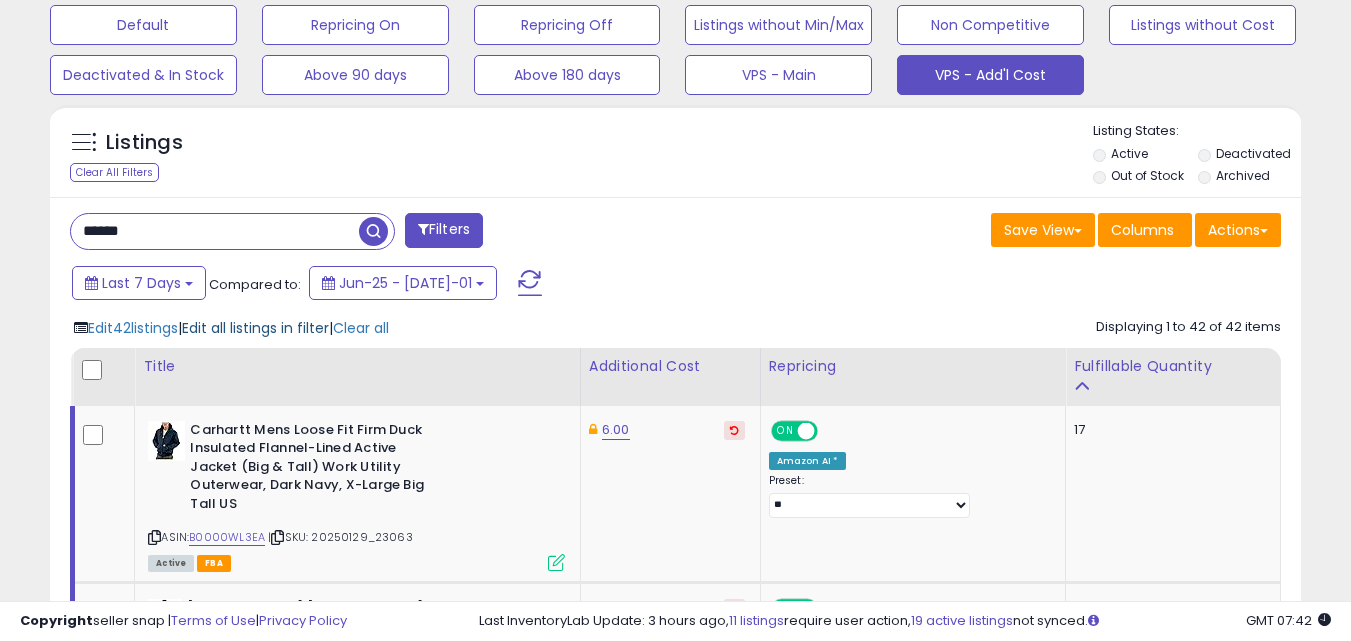 click on "Edit all listings in filter" at bounding box center (255, 328) 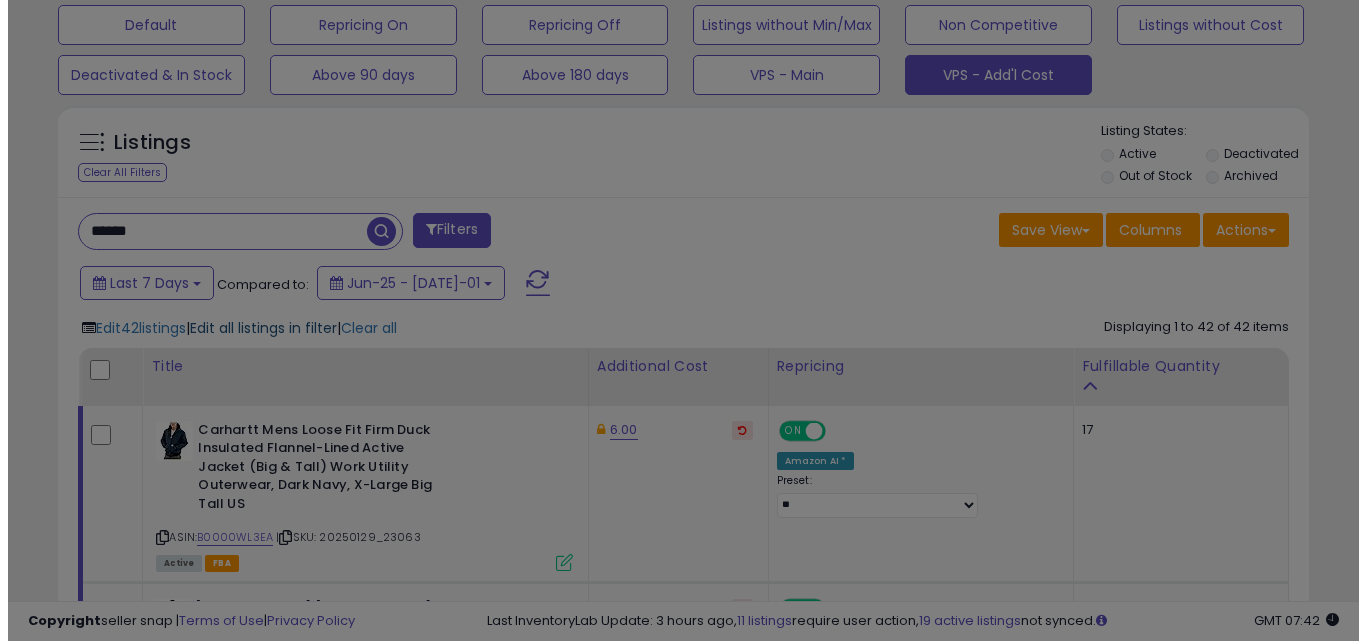 scroll, scrollTop: 999590, scrollLeft: 999267, axis: both 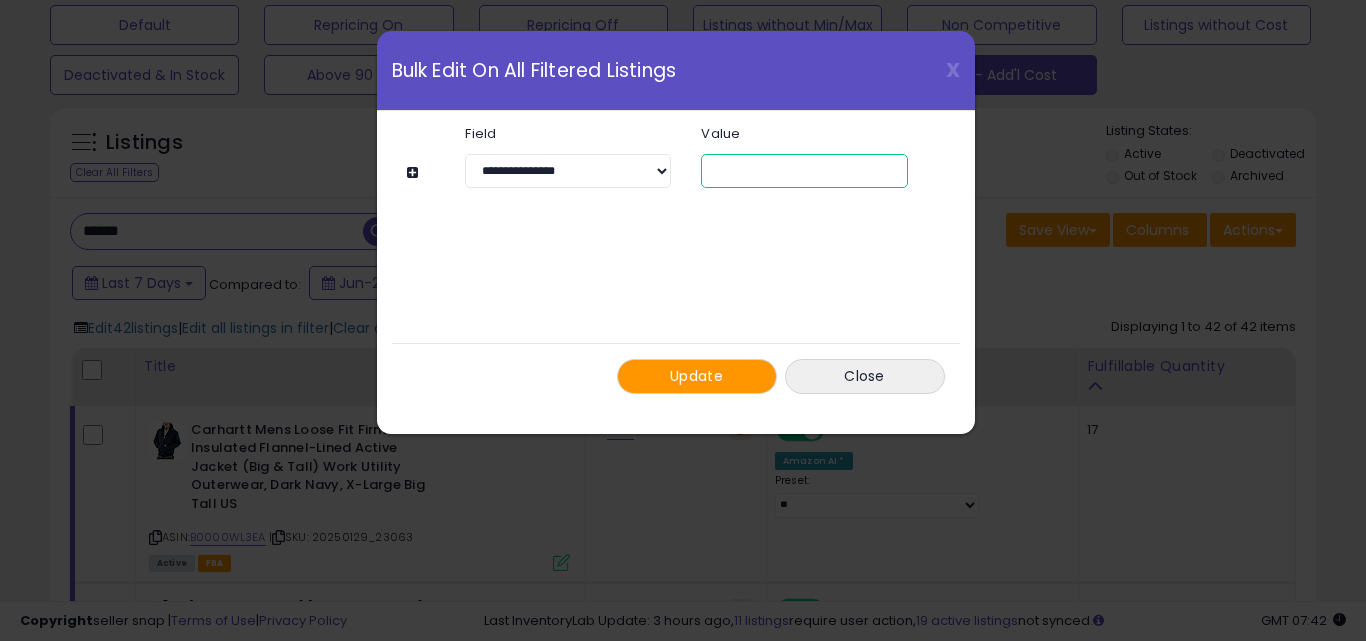click on "*" at bounding box center (804, 171) 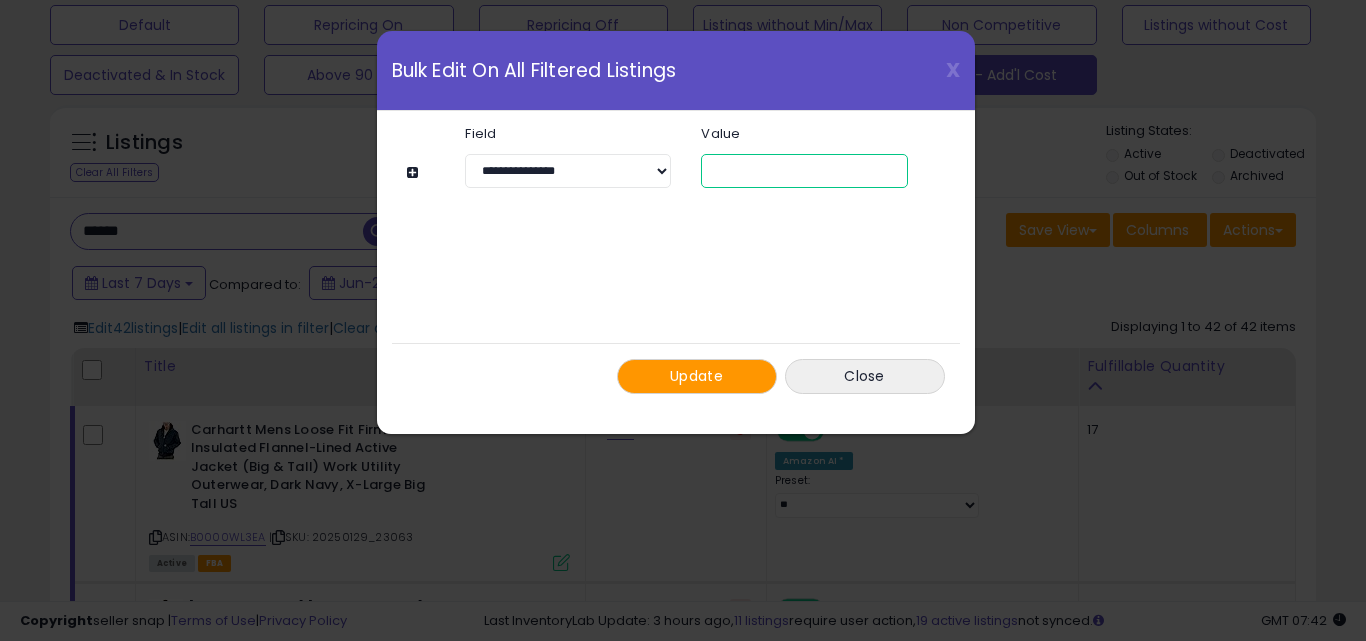 type on "*" 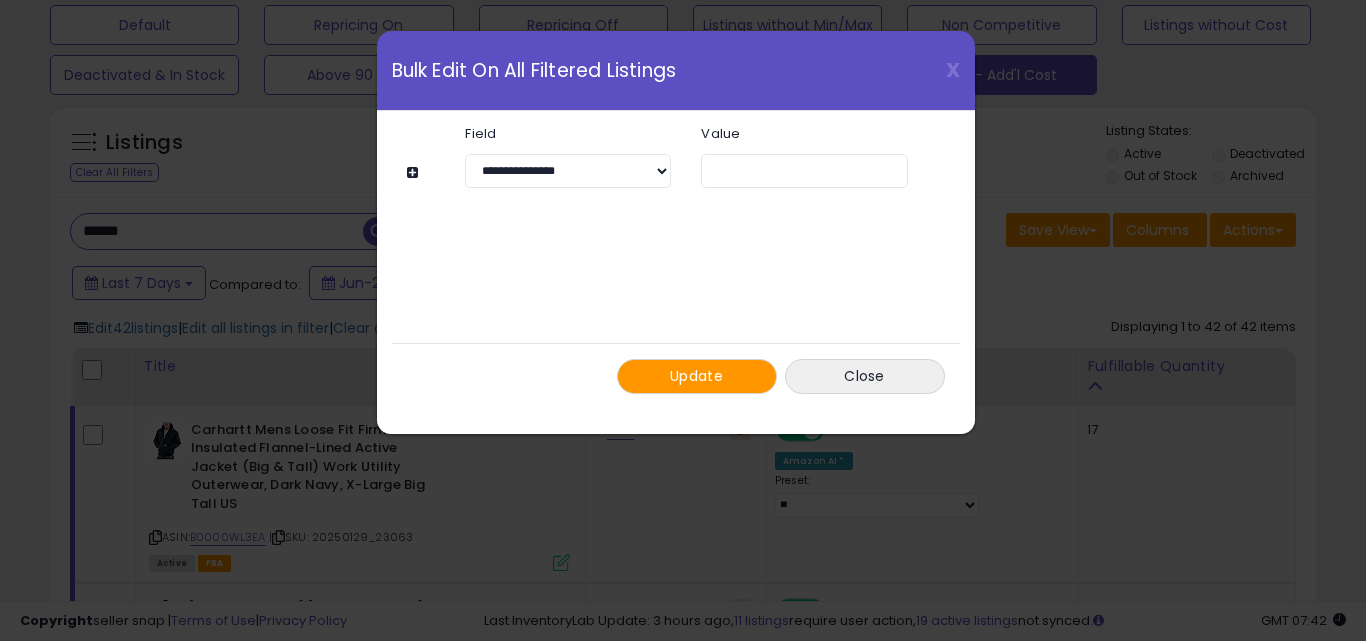click on "Update" at bounding box center [696, 376] 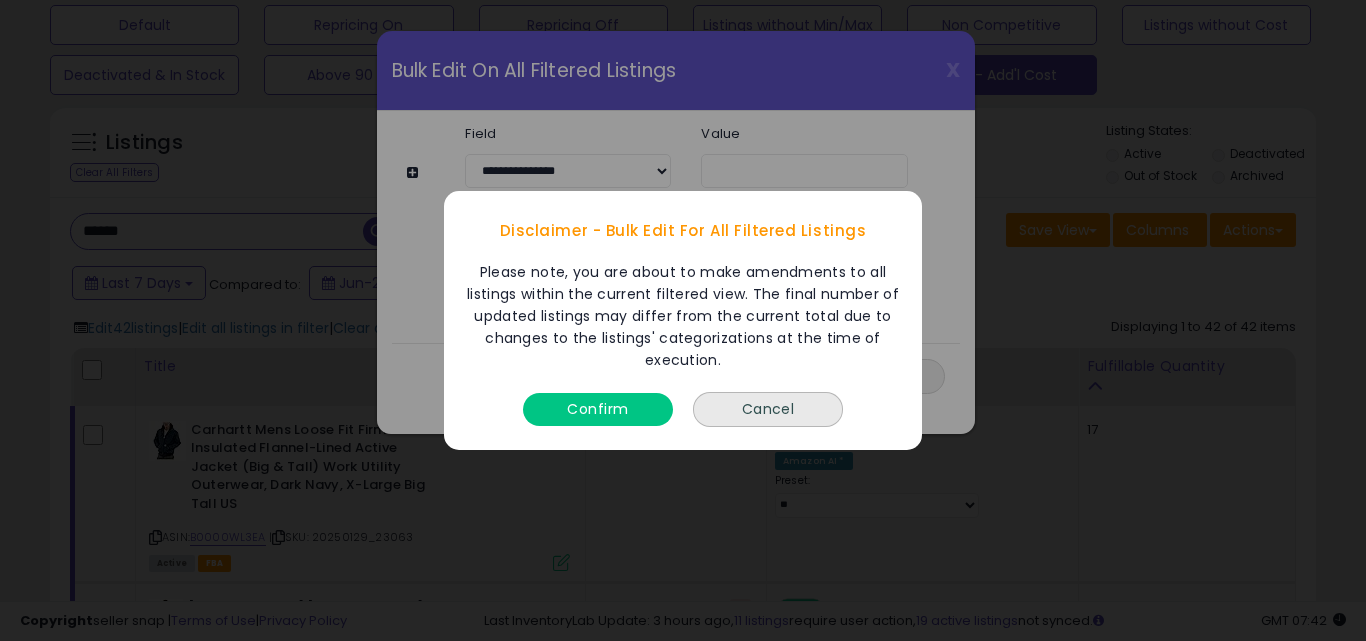click on "Confirm" at bounding box center (598, 409) 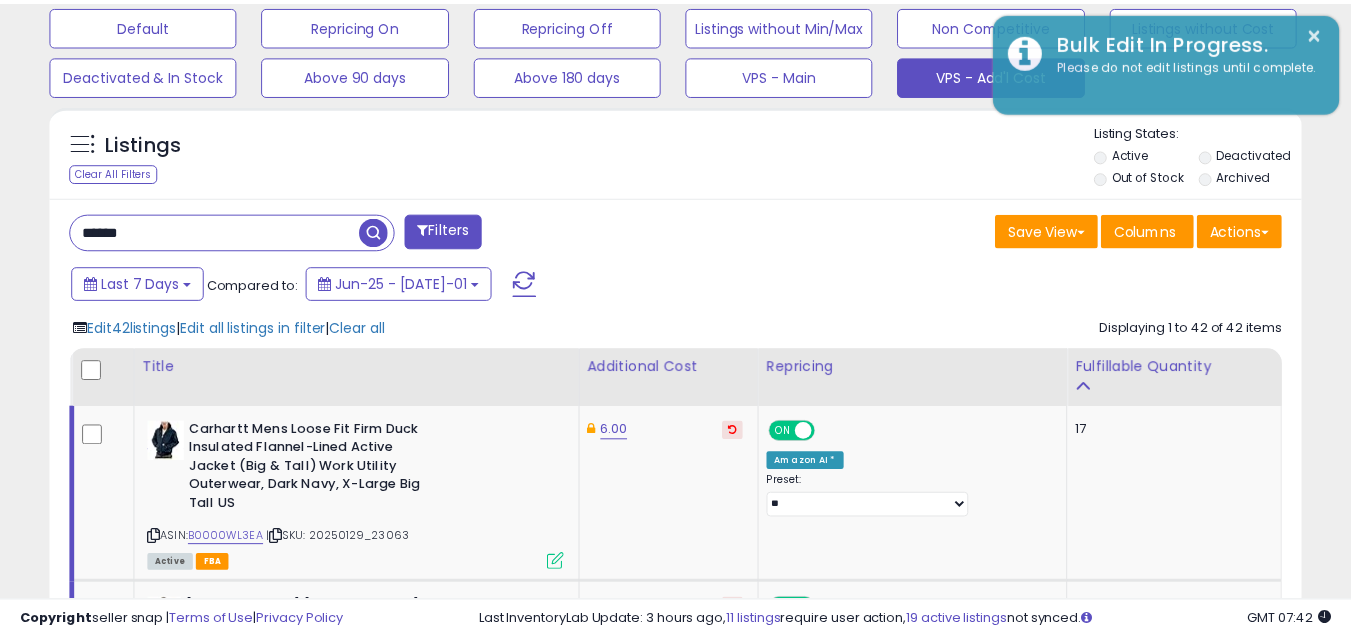 scroll, scrollTop: 410, scrollLeft: 724, axis: both 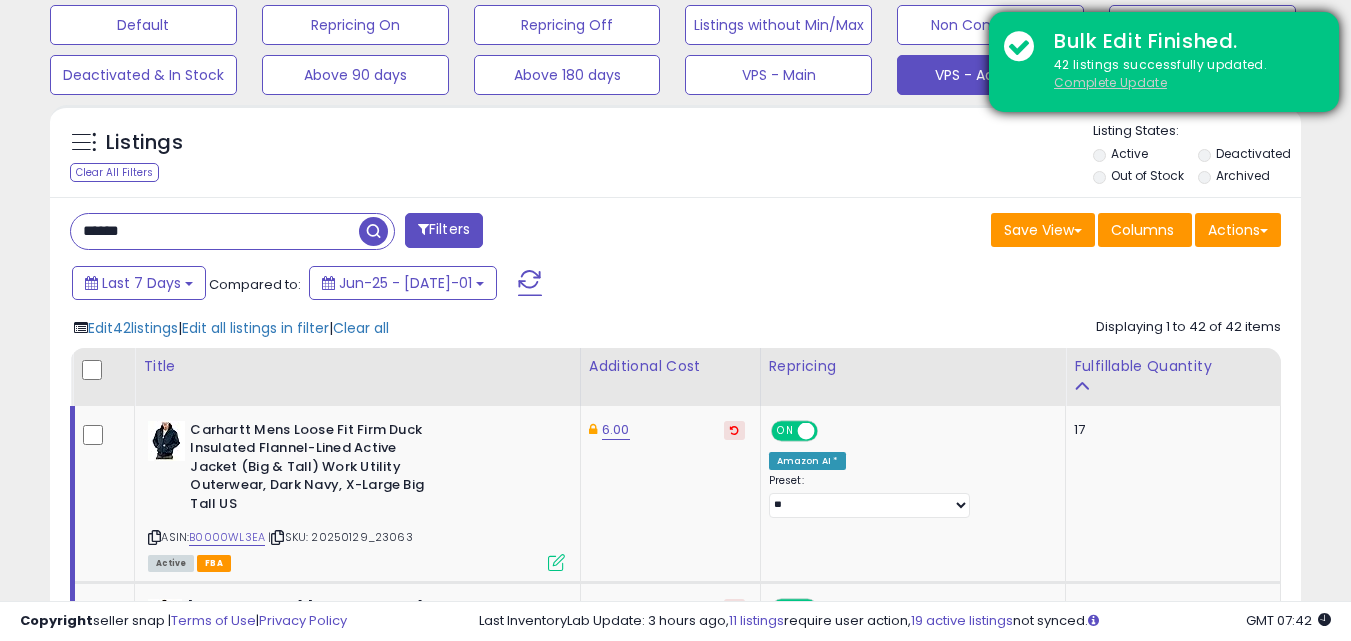 click on "Complete Update" at bounding box center (1110, 82) 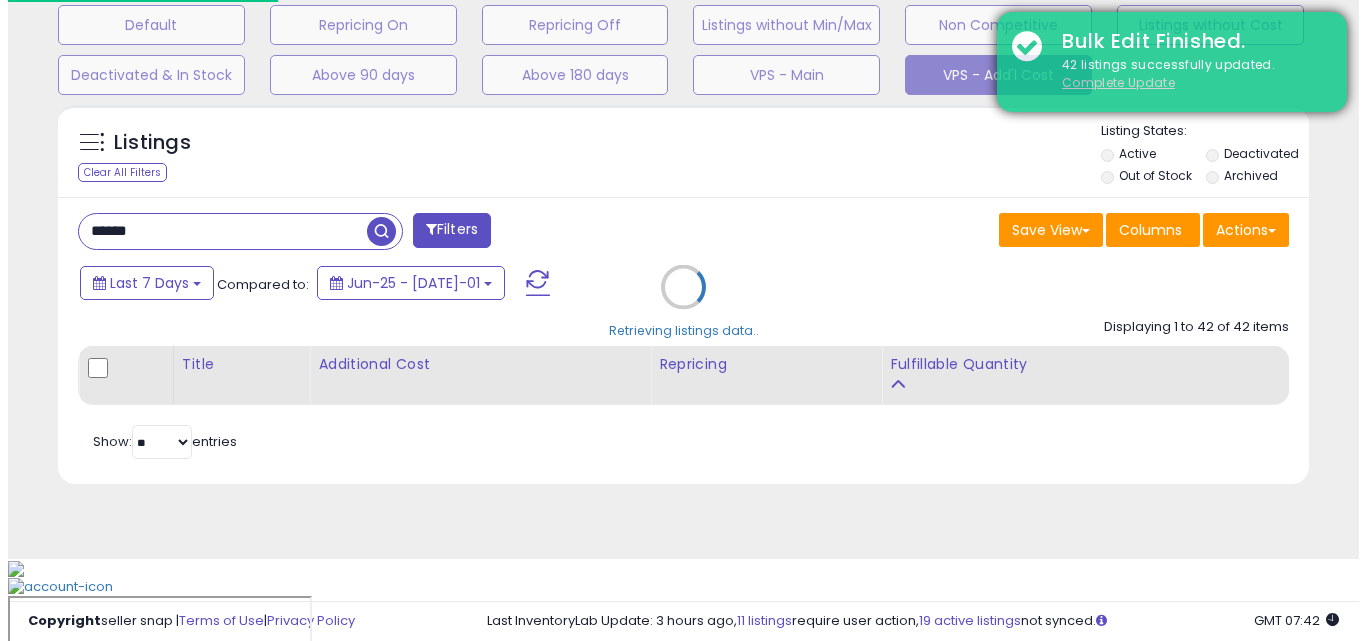 scroll, scrollTop: 543, scrollLeft: 0, axis: vertical 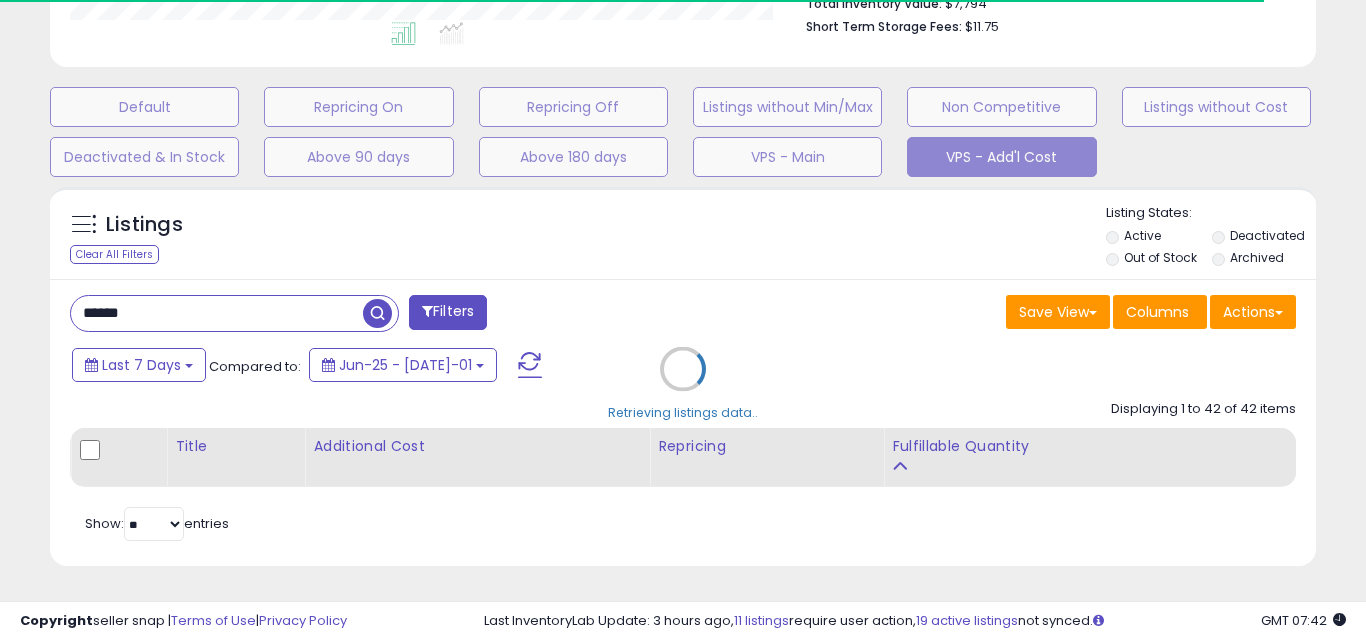 click on "Retrieving listings data.." at bounding box center [683, 384] 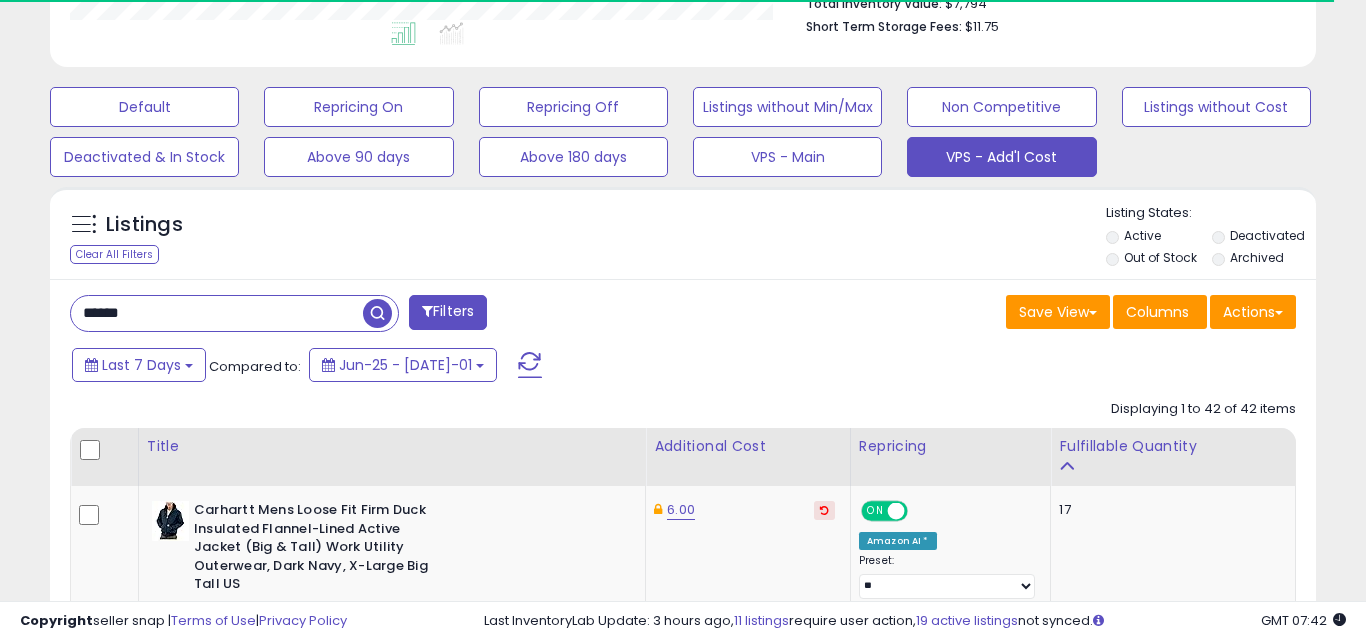 click on "******" at bounding box center [217, 313] 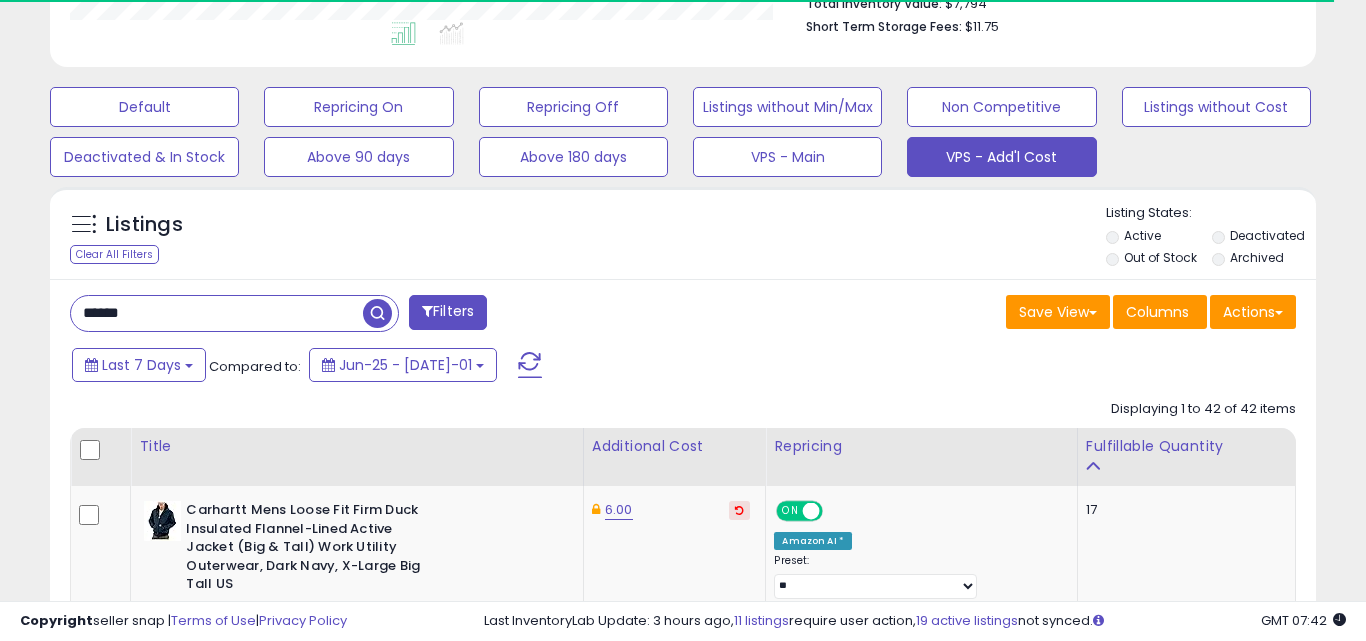 click on "******" at bounding box center [217, 313] 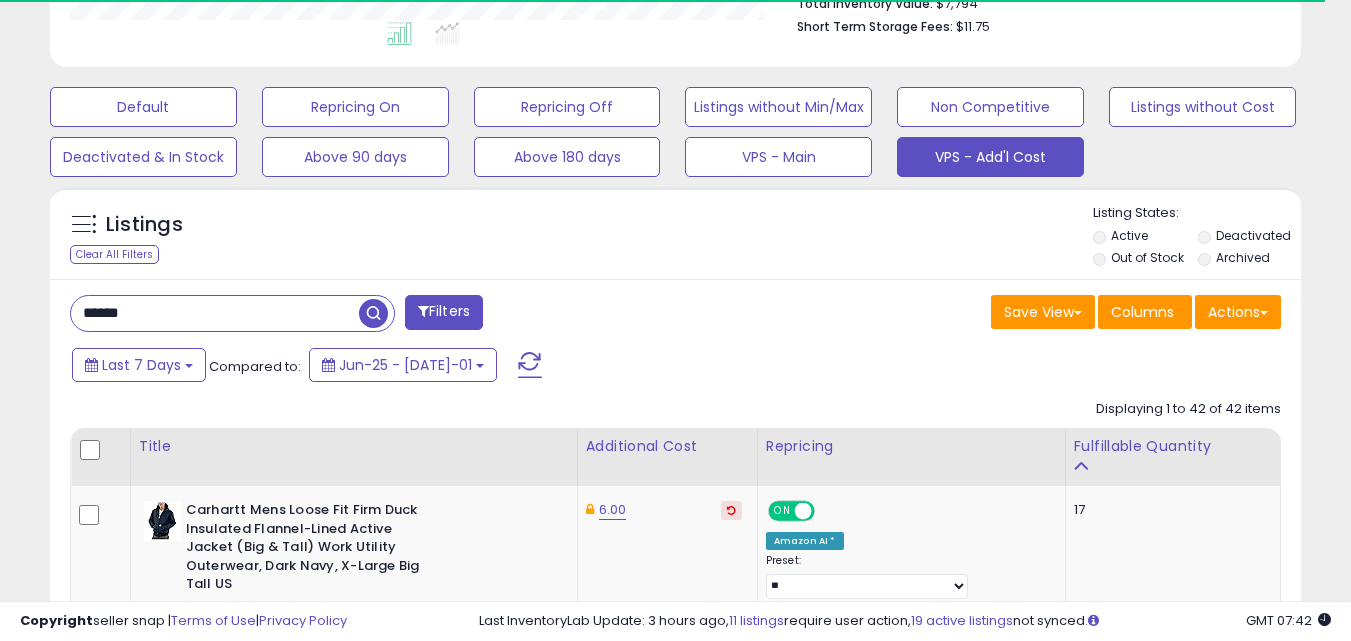 scroll, scrollTop: 410, scrollLeft: 724, axis: both 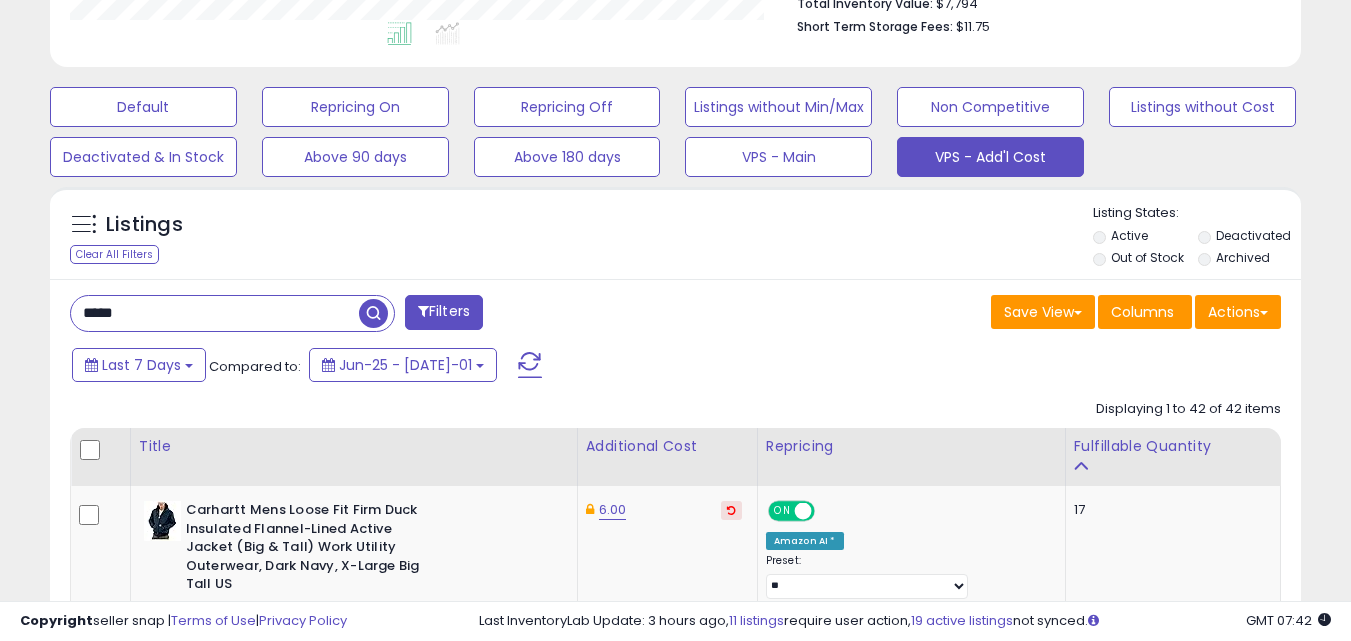 type on "******" 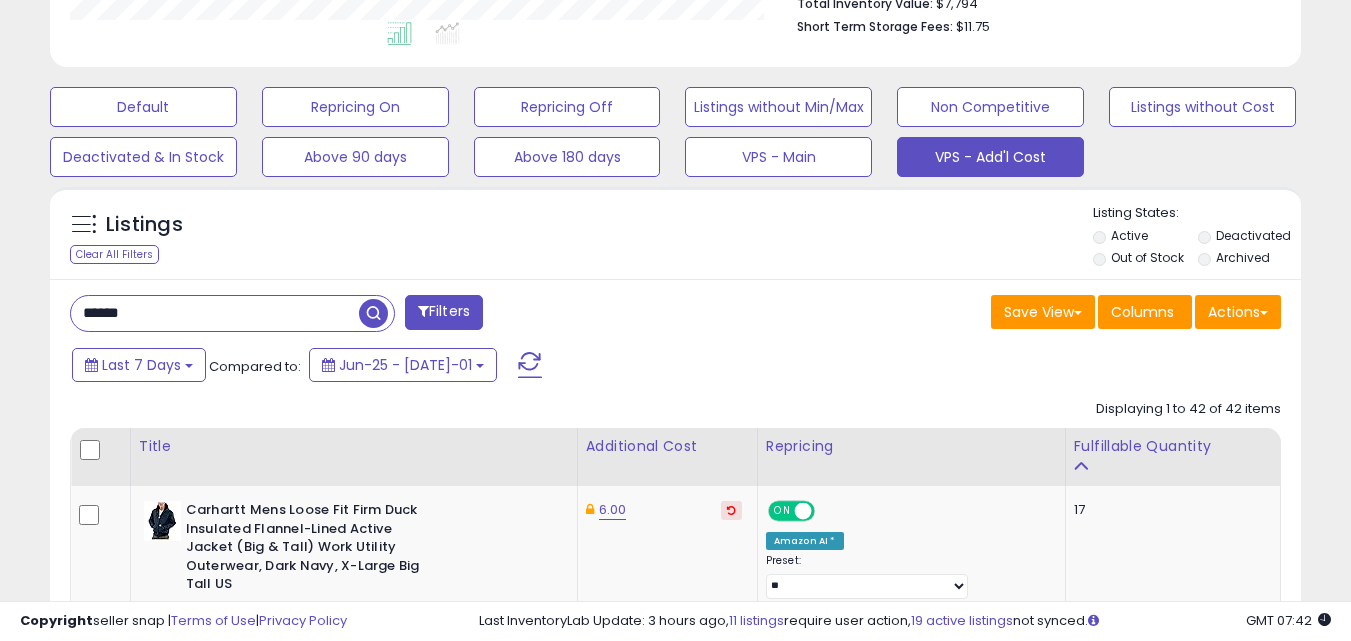 click at bounding box center [373, 313] 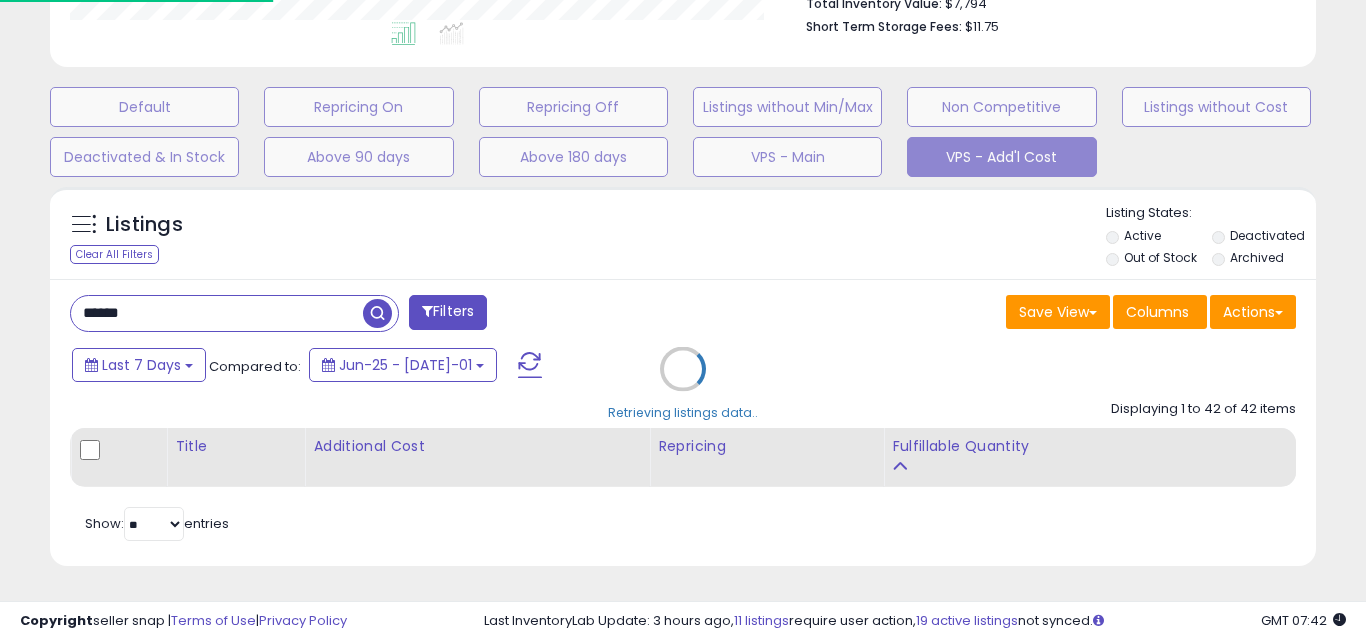 scroll, scrollTop: 999590, scrollLeft: 999267, axis: both 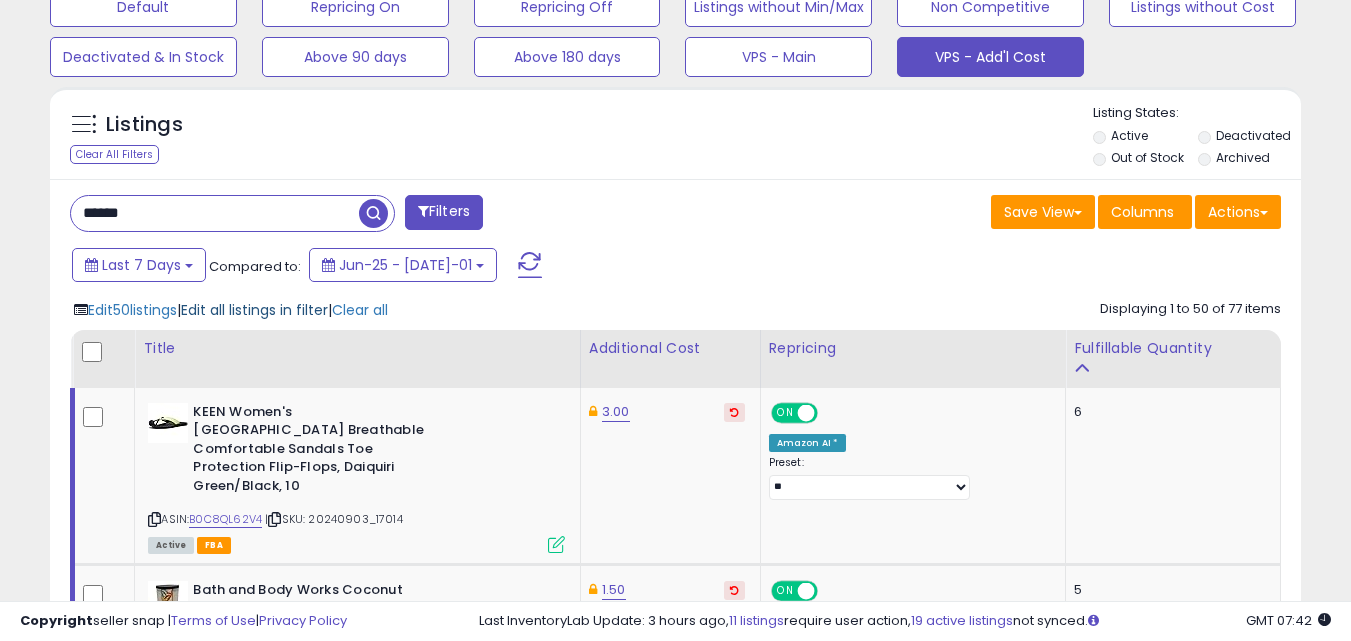 click on "Edit all listings in filter" at bounding box center [254, 310] 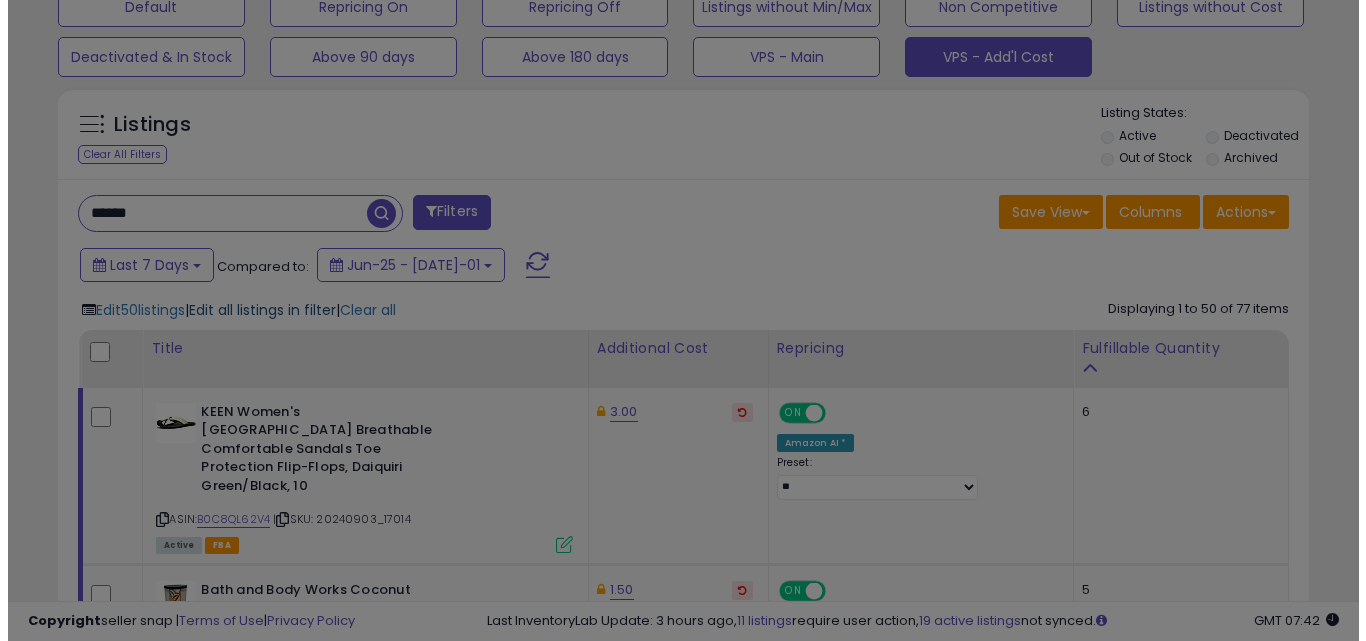 scroll, scrollTop: 999590, scrollLeft: 999267, axis: both 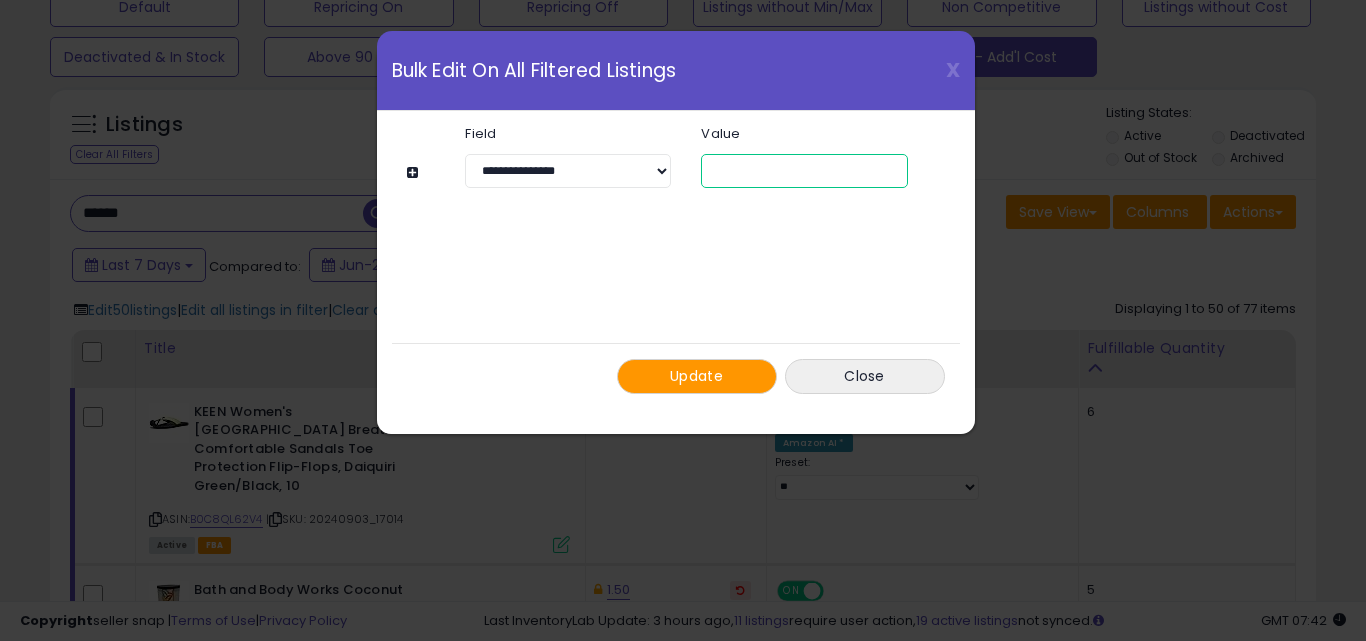 click on "*" at bounding box center (804, 171) 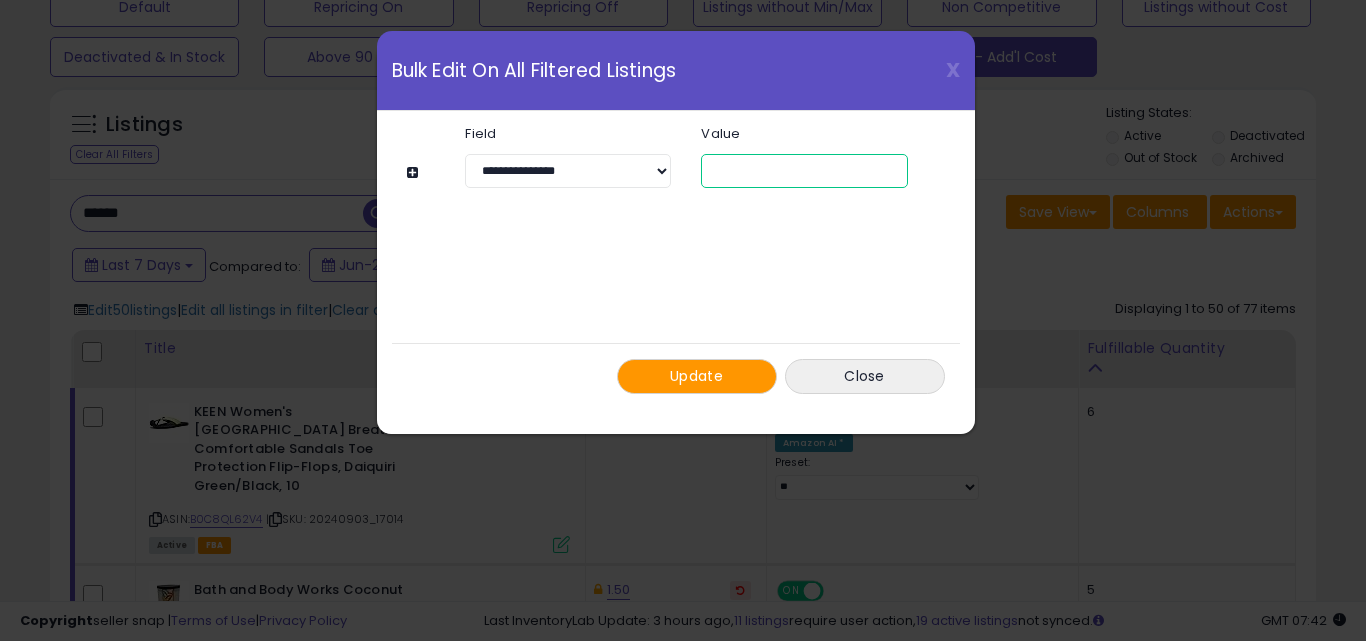 type on "*" 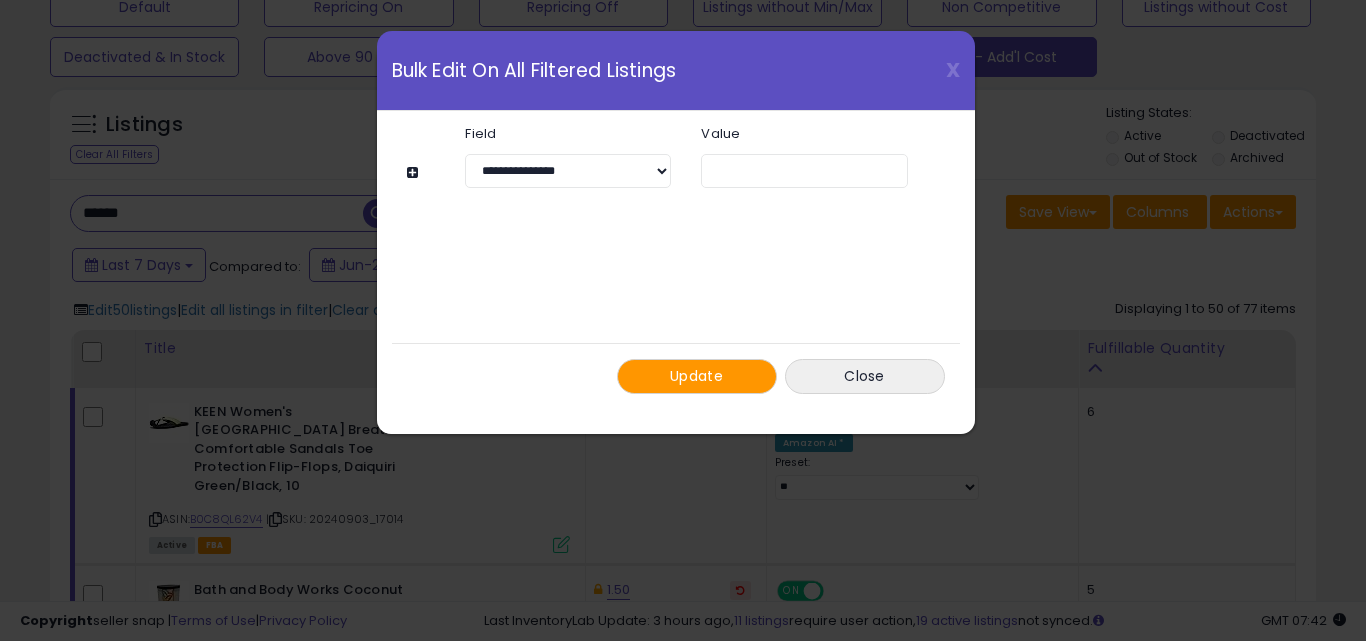 click on "Update" at bounding box center [697, 376] 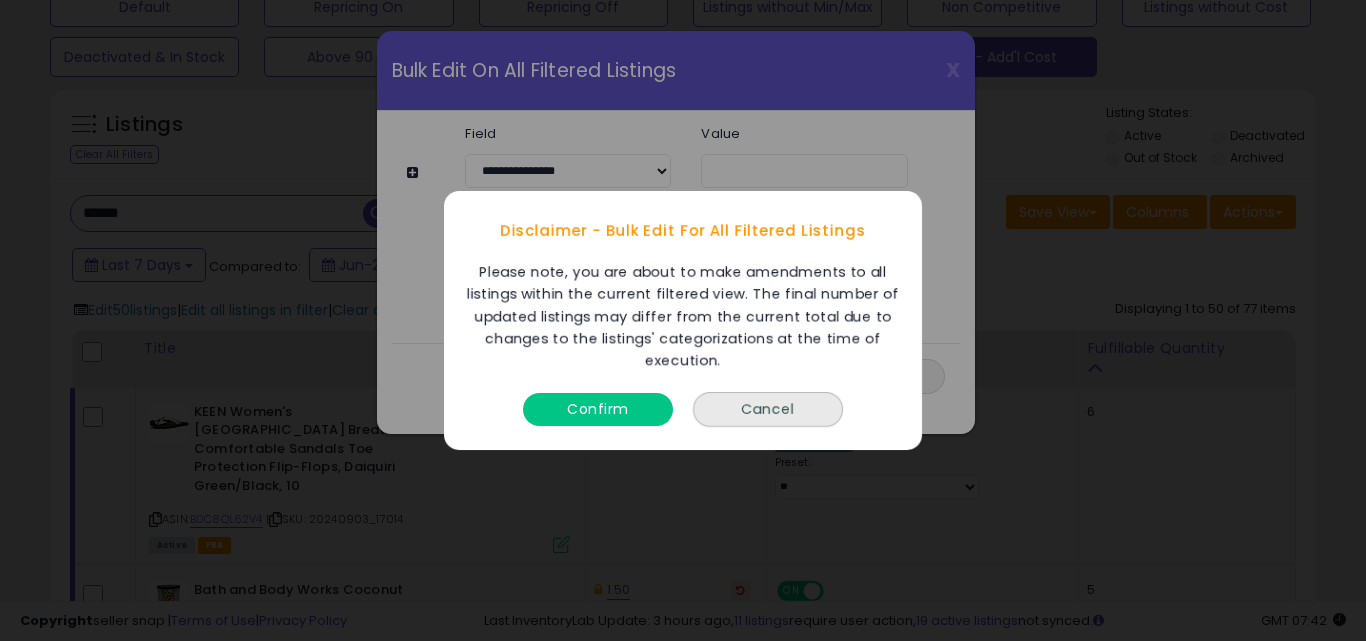 click on "Confirm" at bounding box center (598, 409) 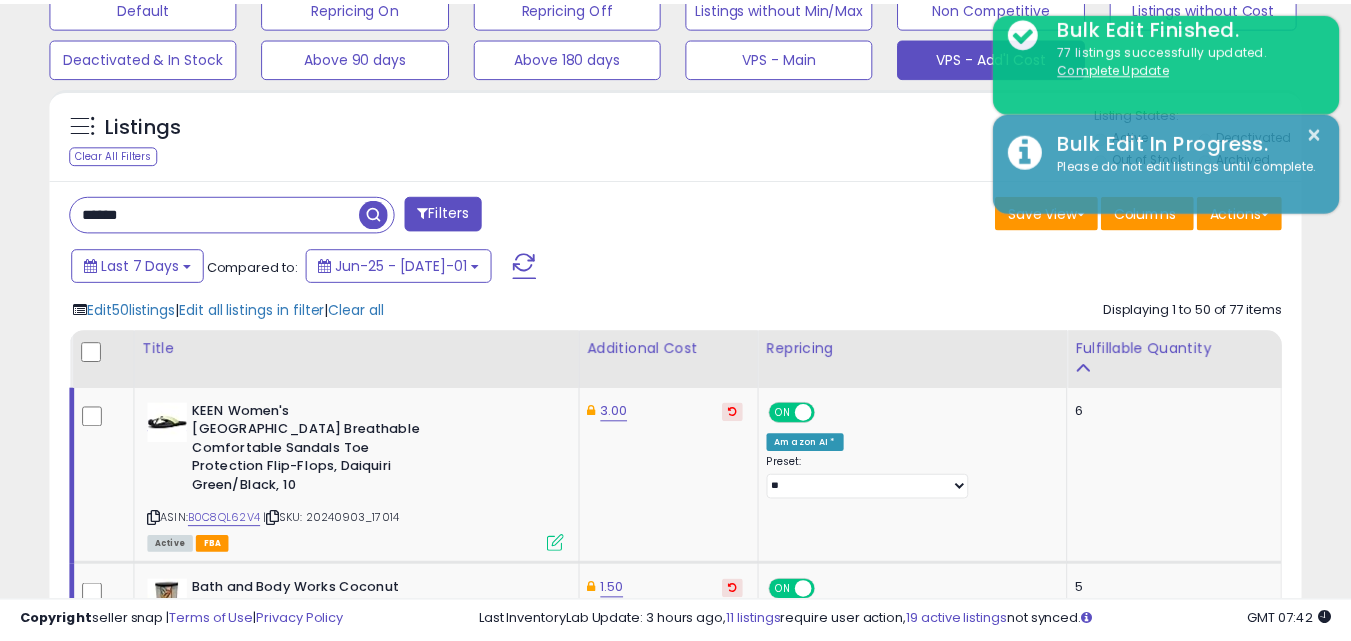 scroll, scrollTop: 410, scrollLeft: 724, axis: both 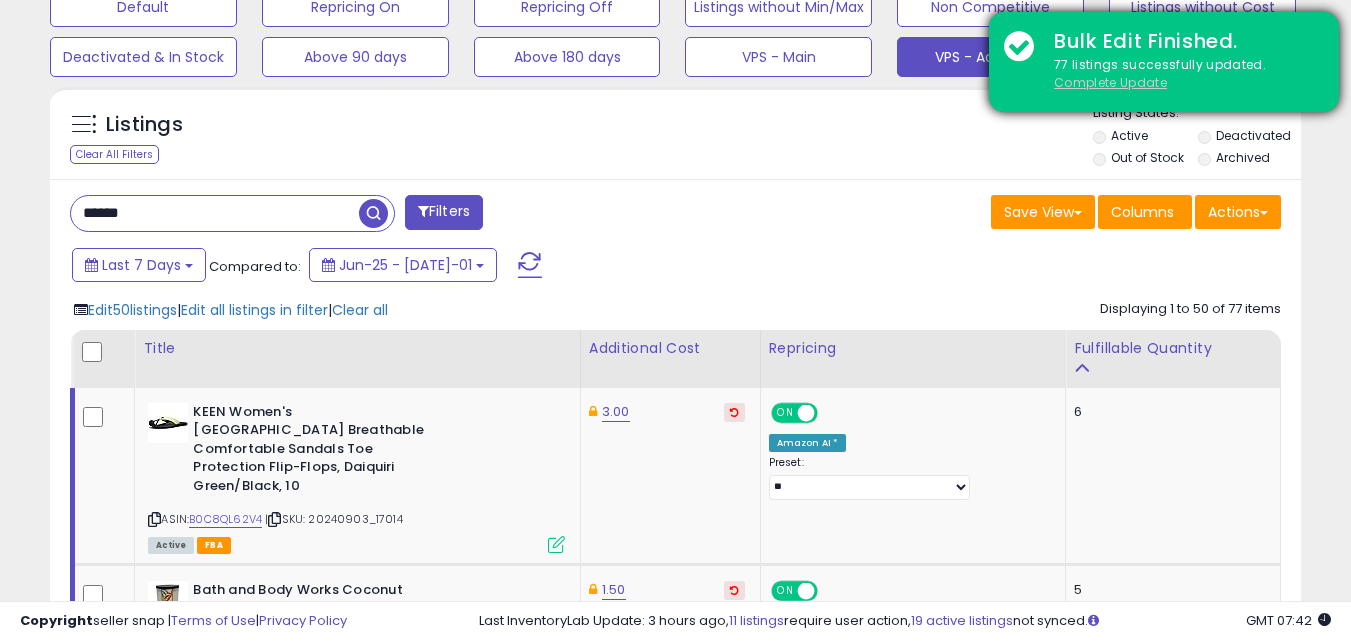 click on "Complete Update" at bounding box center (1110, 82) 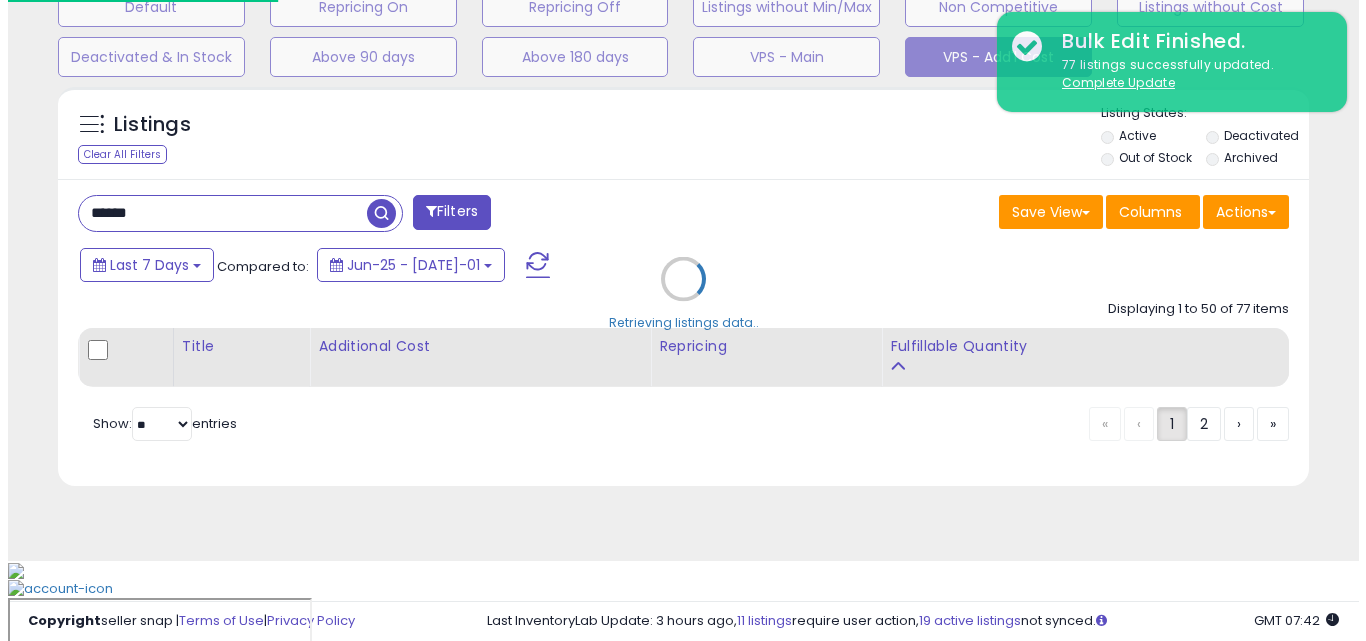 scroll, scrollTop: 563, scrollLeft: 0, axis: vertical 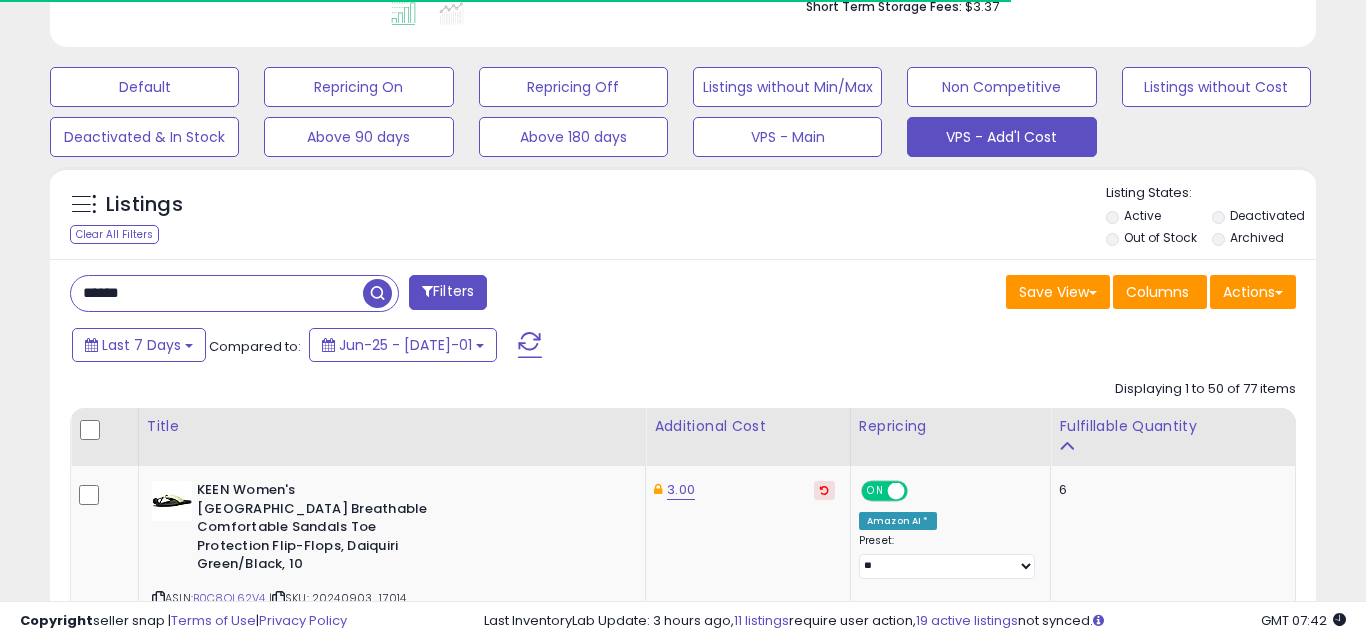 click on "******" at bounding box center [217, 293] 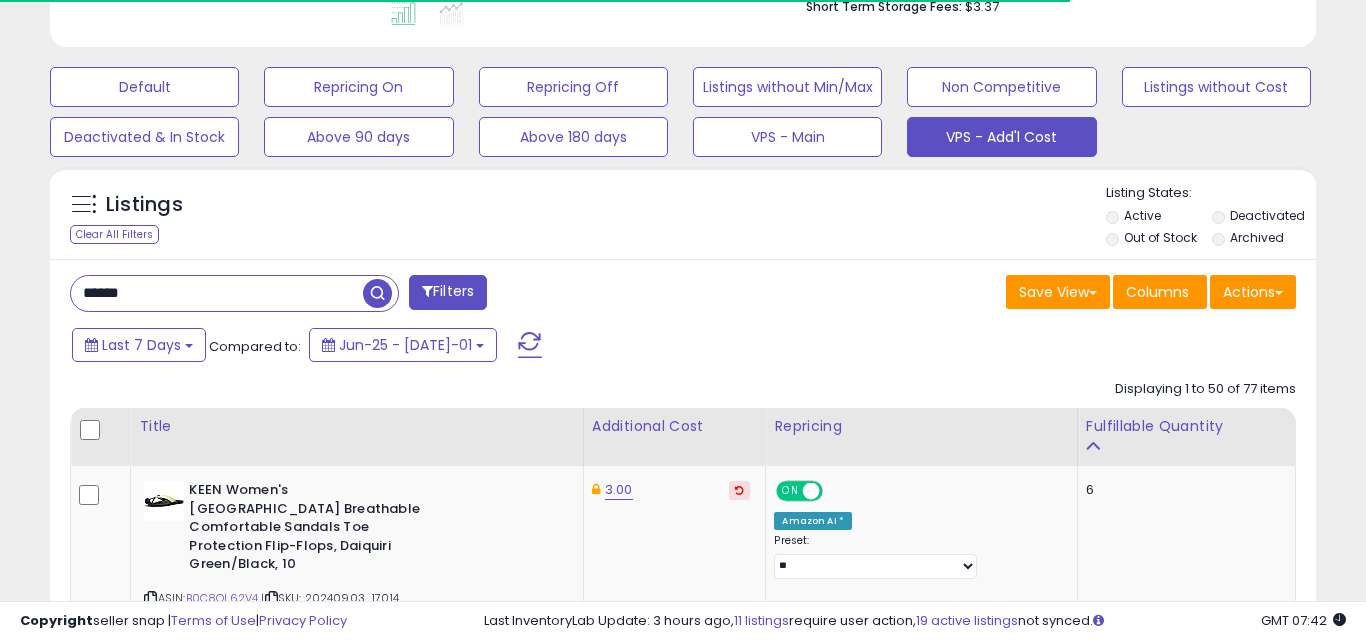 click on "******" at bounding box center [217, 293] 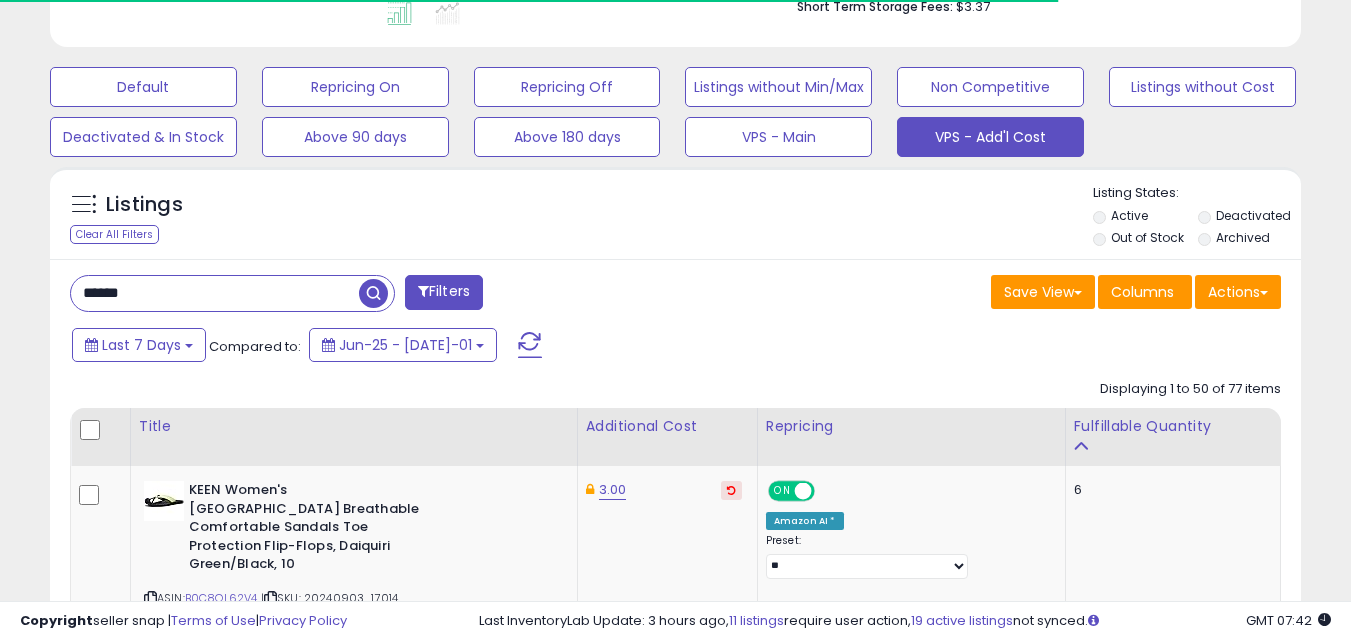 scroll, scrollTop: 410, scrollLeft: 724, axis: both 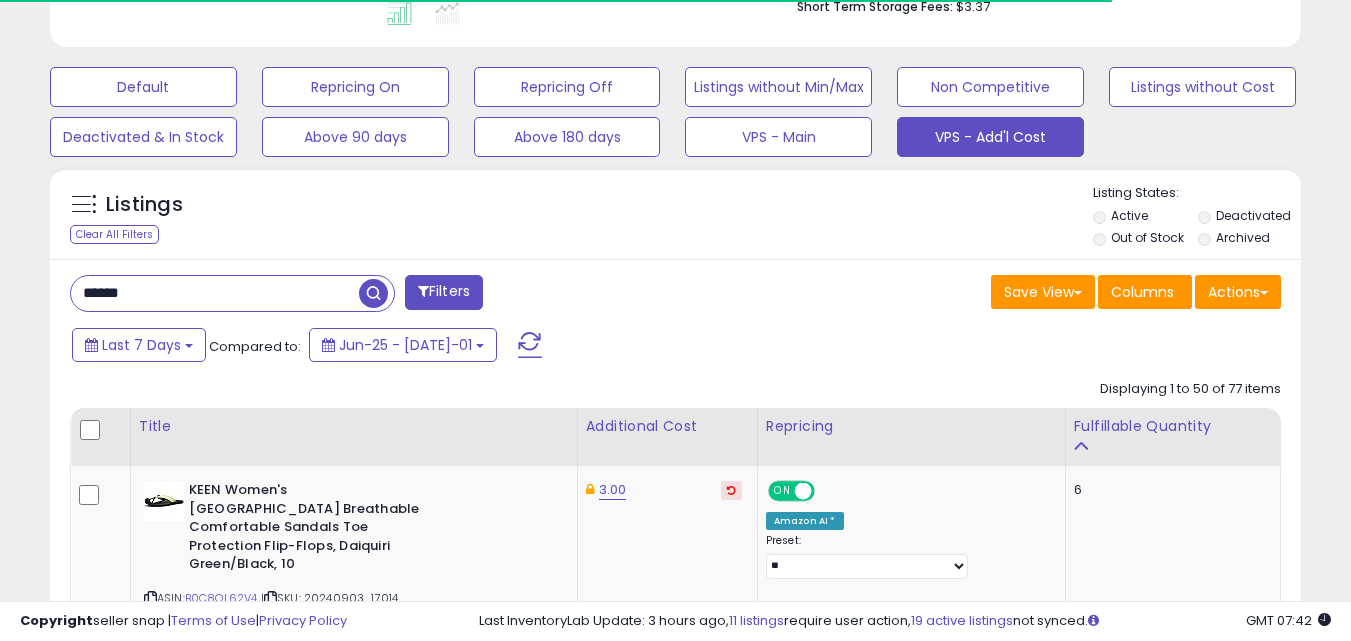 click on "******" at bounding box center (215, 293) 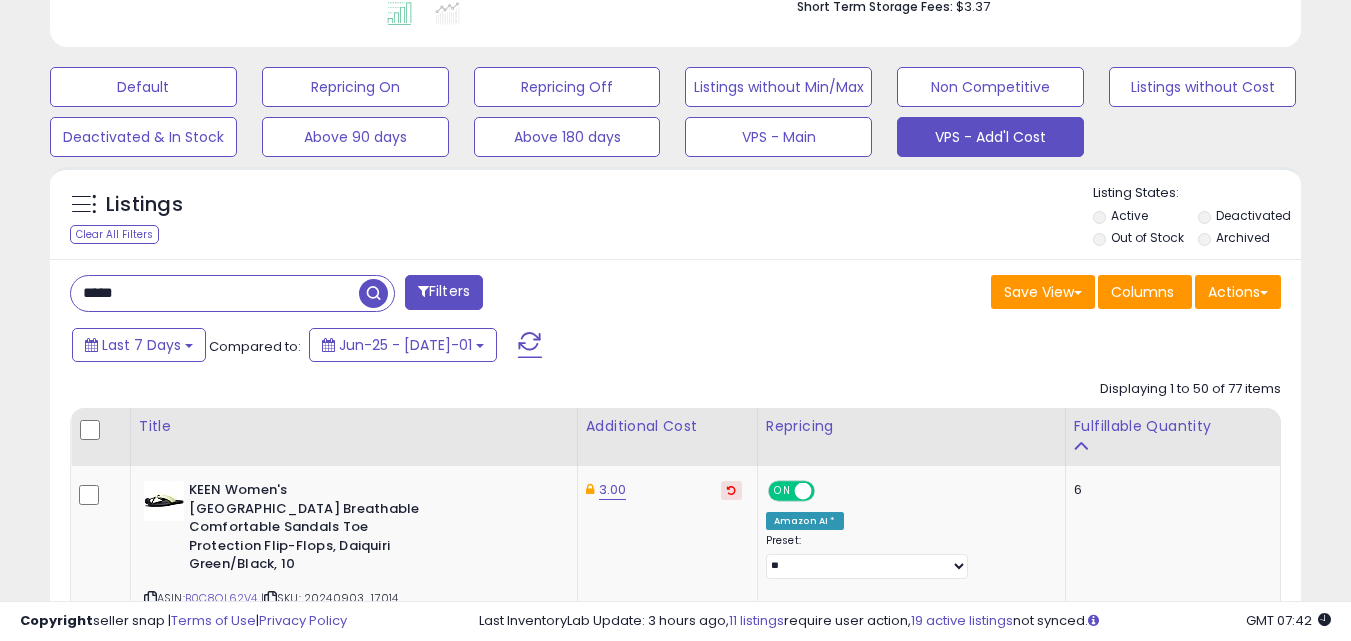 click at bounding box center (373, 293) 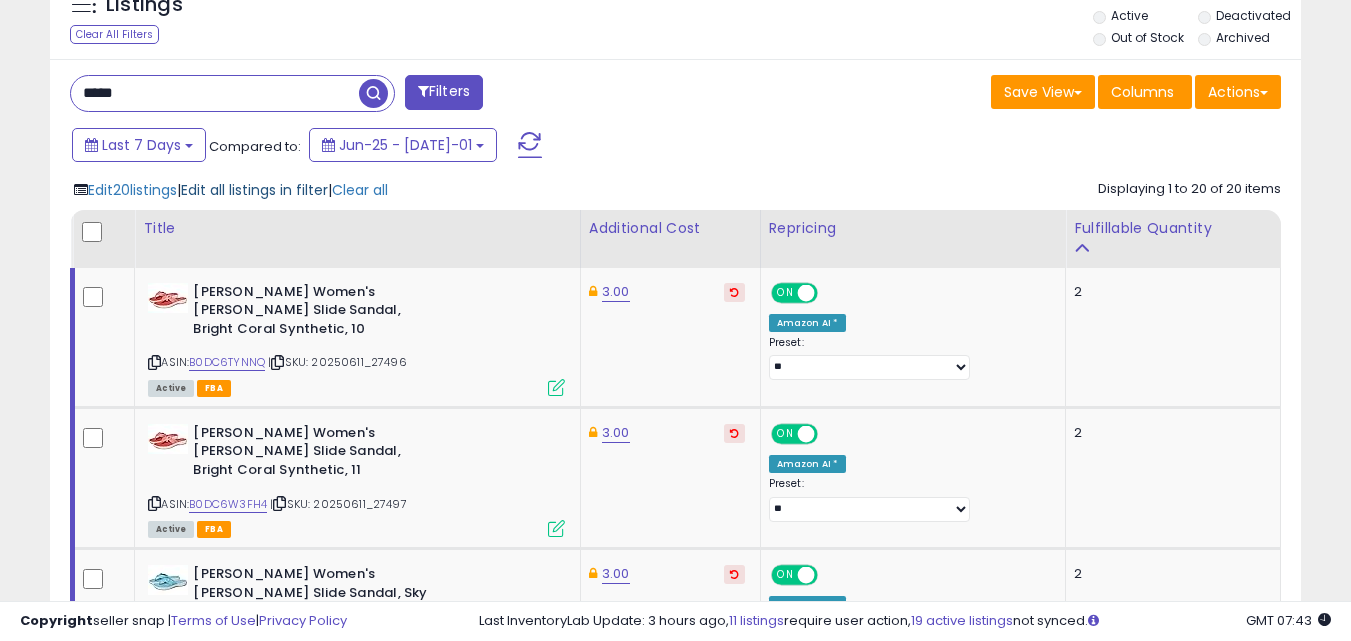 click on "Edit all listings in filter" at bounding box center [254, 190] 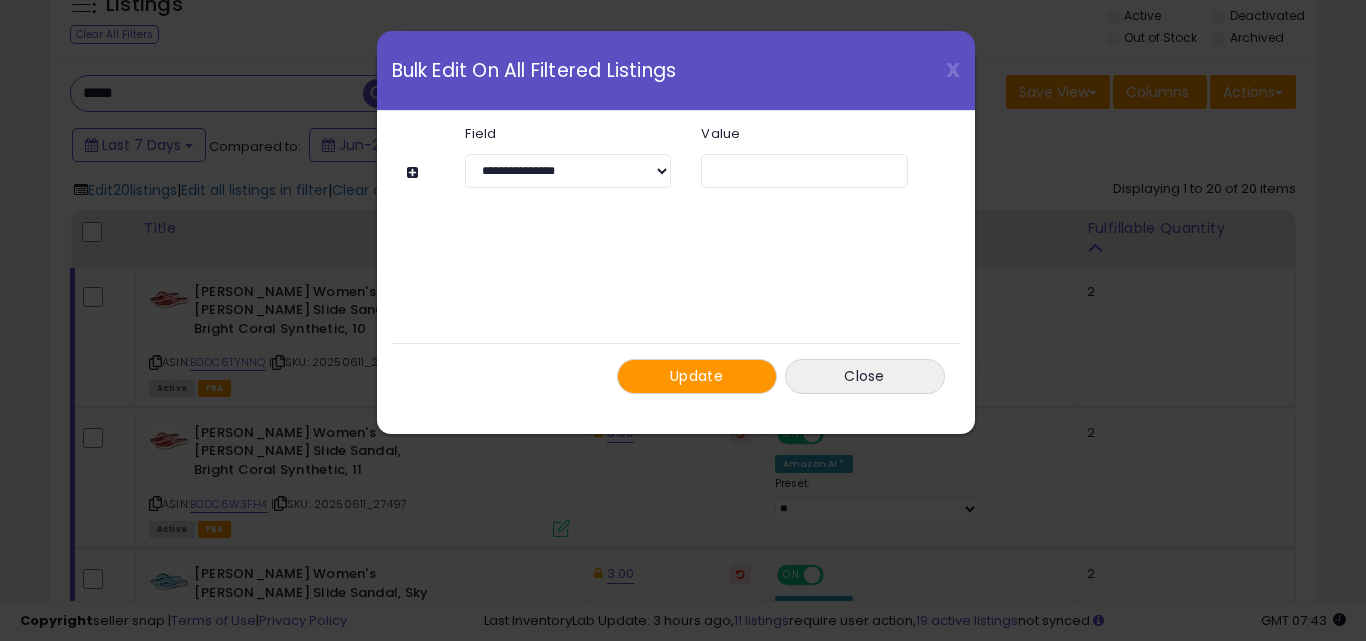 click on "Update" at bounding box center (696, 376) 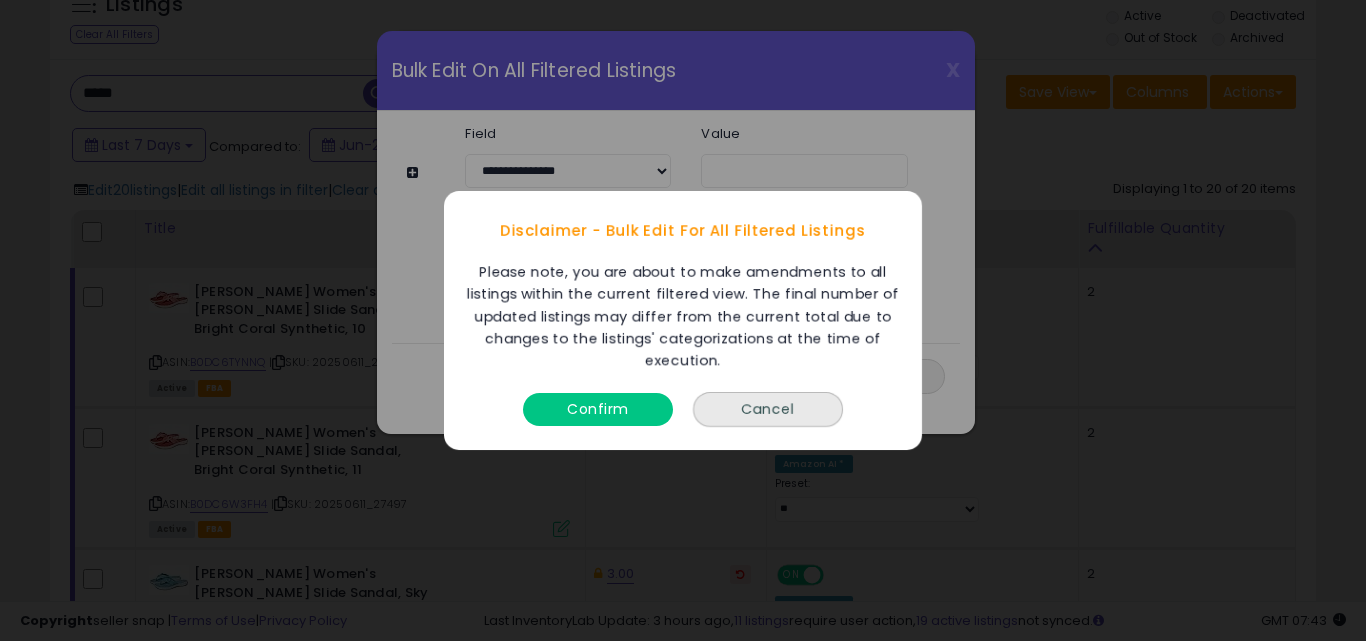 click on "Confirm" at bounding box center [598, 409] 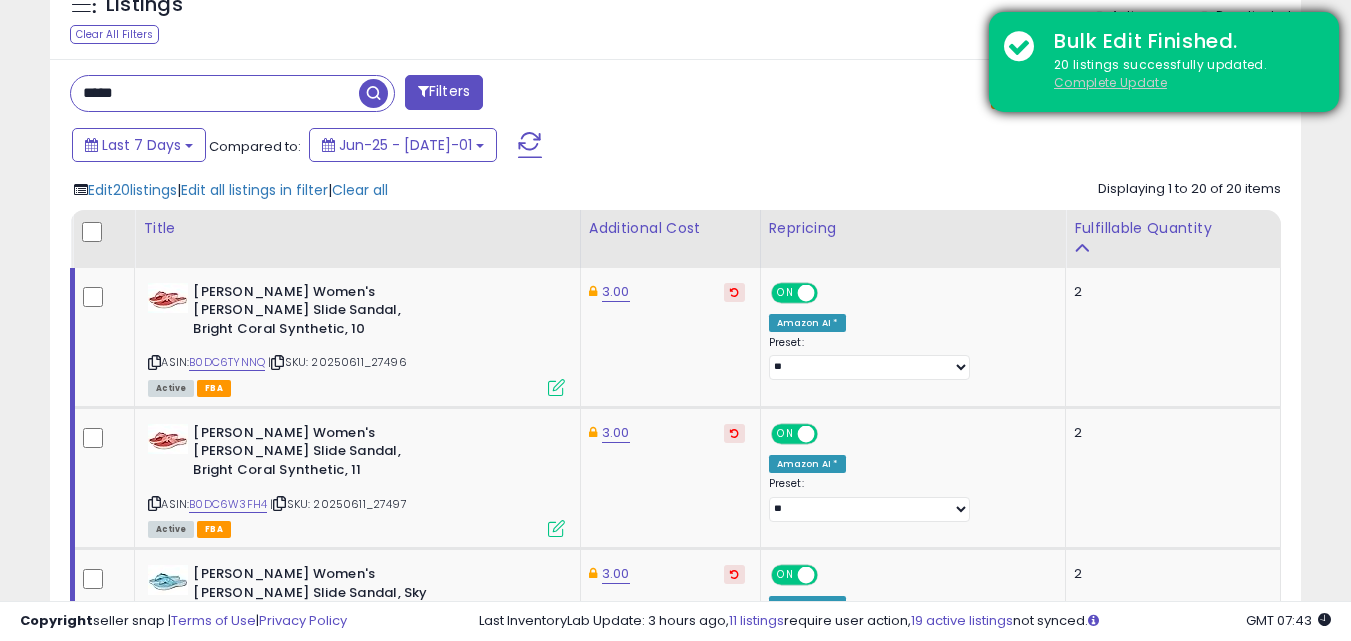 click on "Complete Update" at bounding box center (1110, 82) 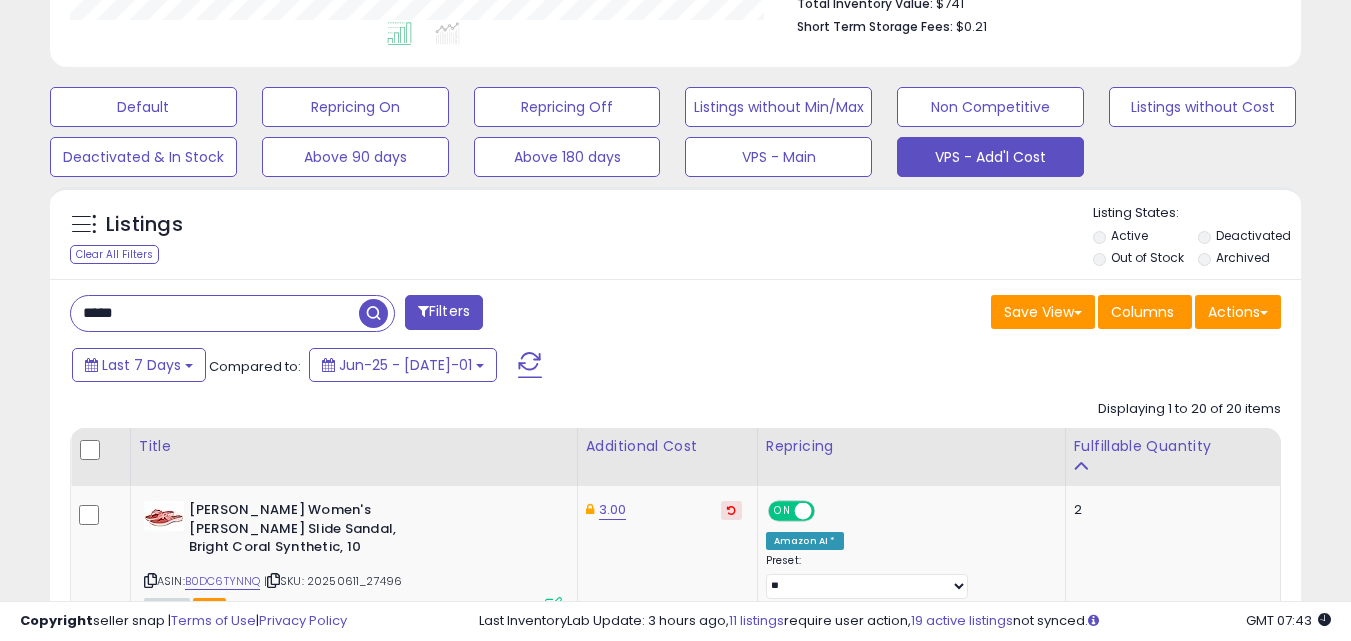 click on "*****" at bounding box center [215, 313] 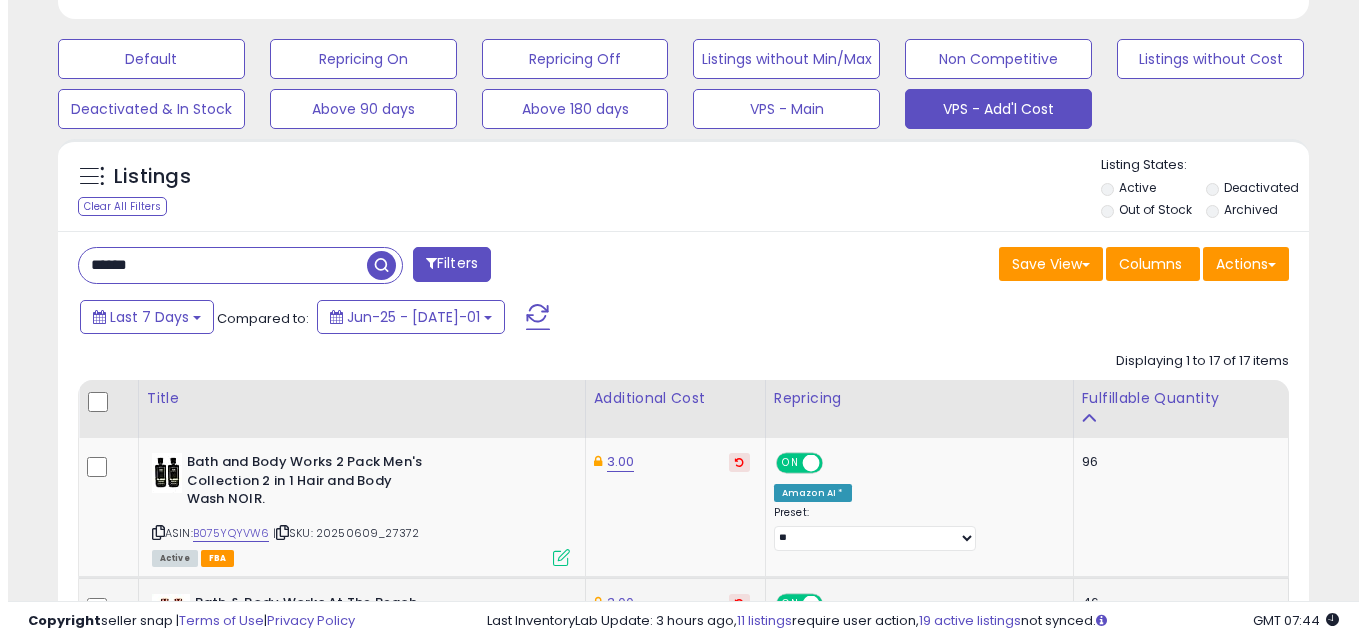 scroll, scrollTop: 421, scrollLeft: 0, axis: vertical 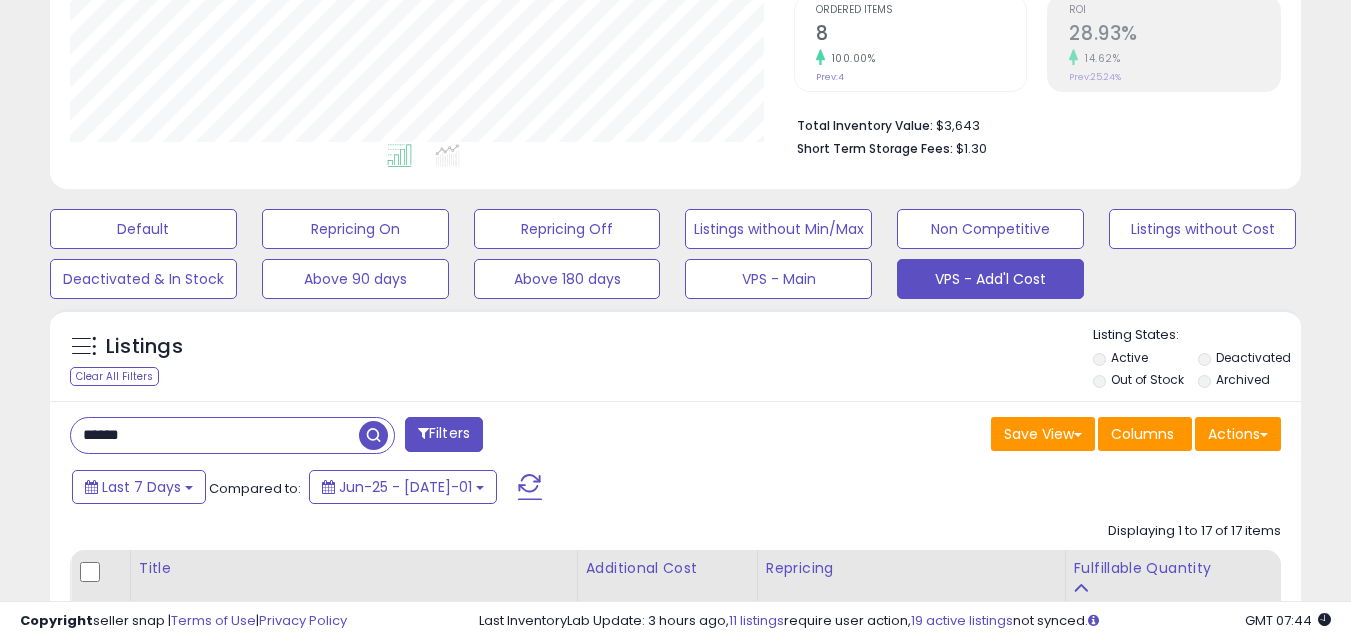 click on "******" at bounding box center [215, 435] 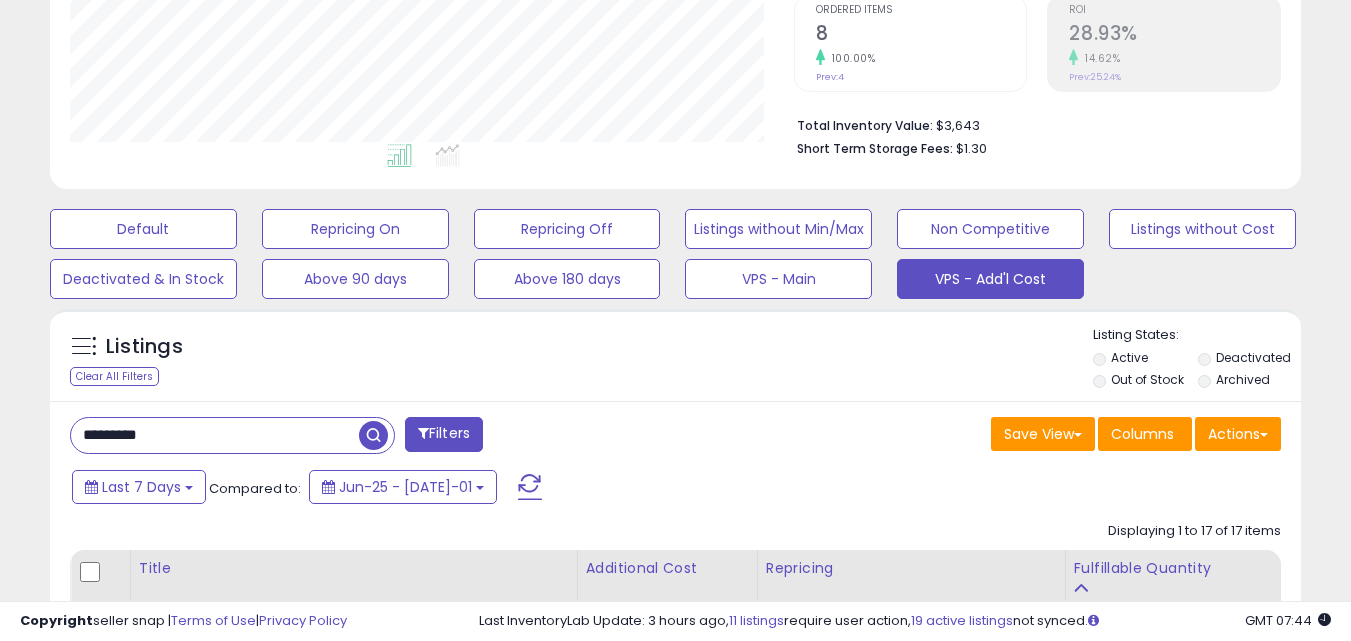 type on "*********" 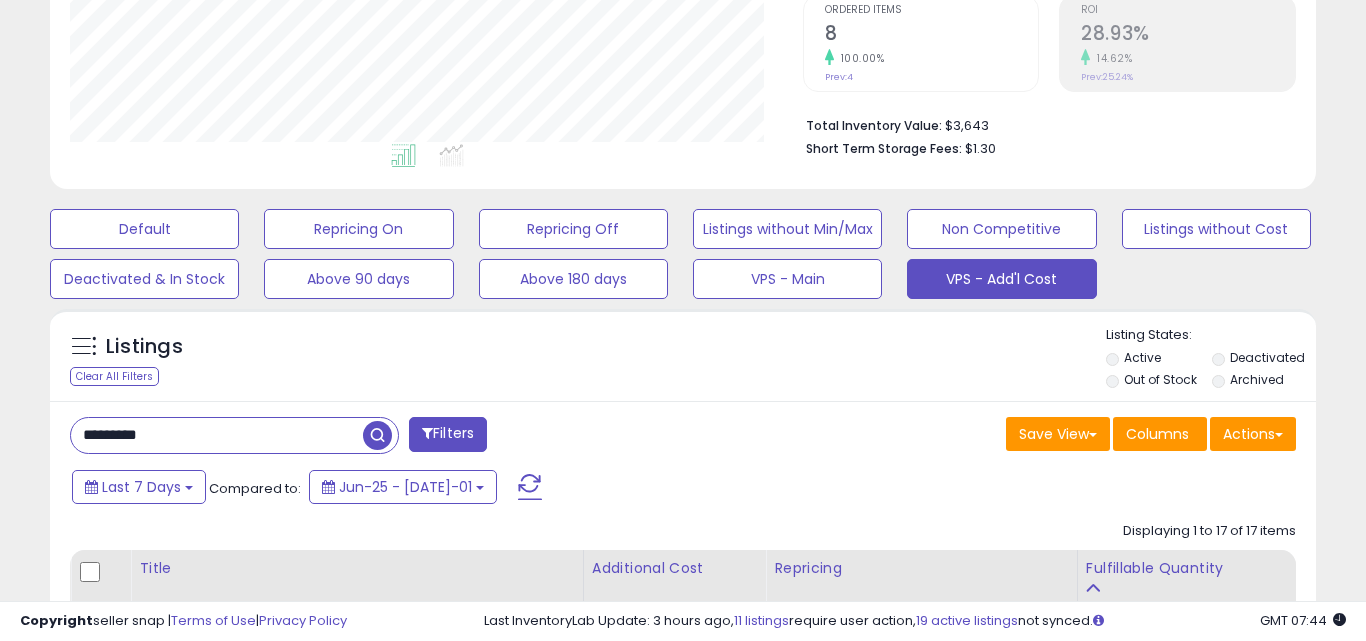 scroll, scrollTop: 999590, scrollLeft: 999267, axis: both 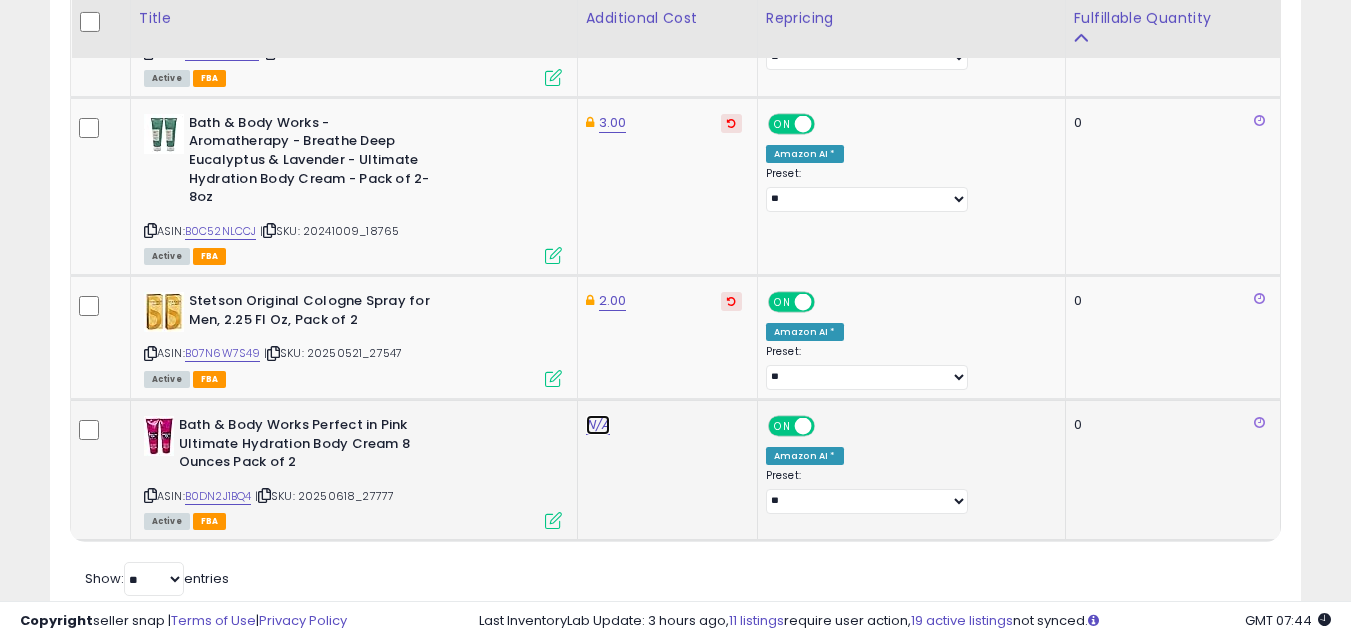 click on "N/A" at bounding box center (598, -19) 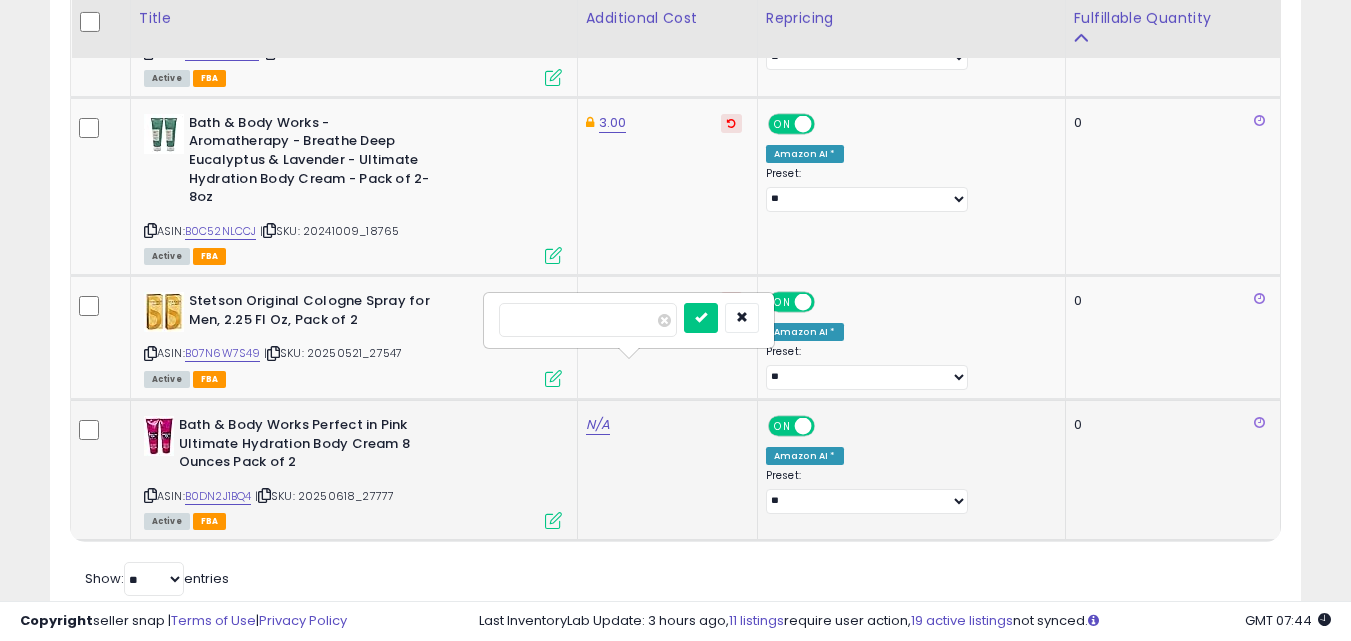 click at bounding box center [588, 320] 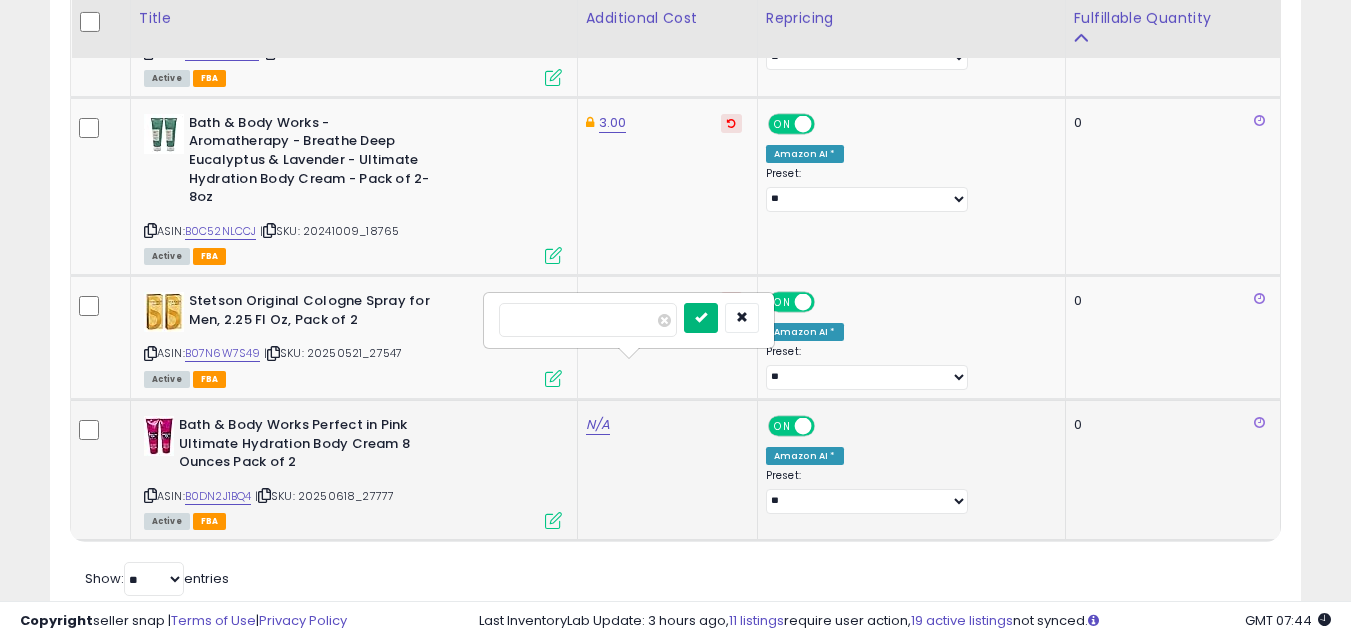 type on "****" 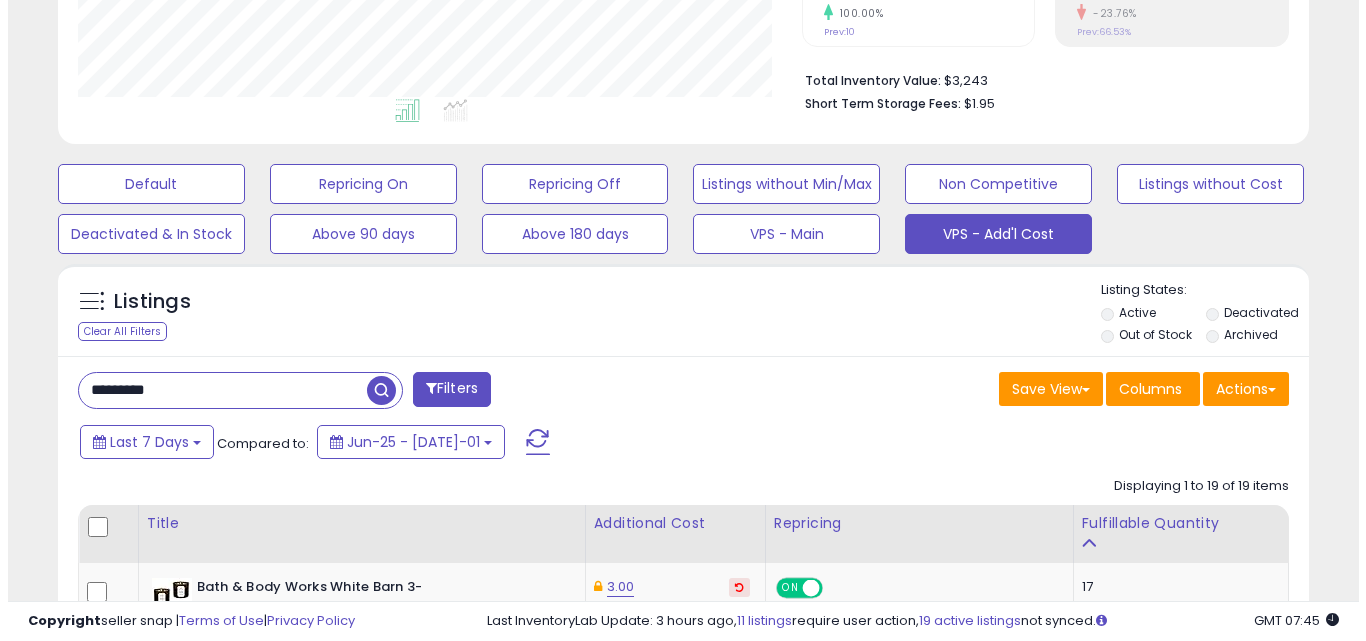 scroll, scrollTop: 500, scrollLeft: 0, axis: vertical 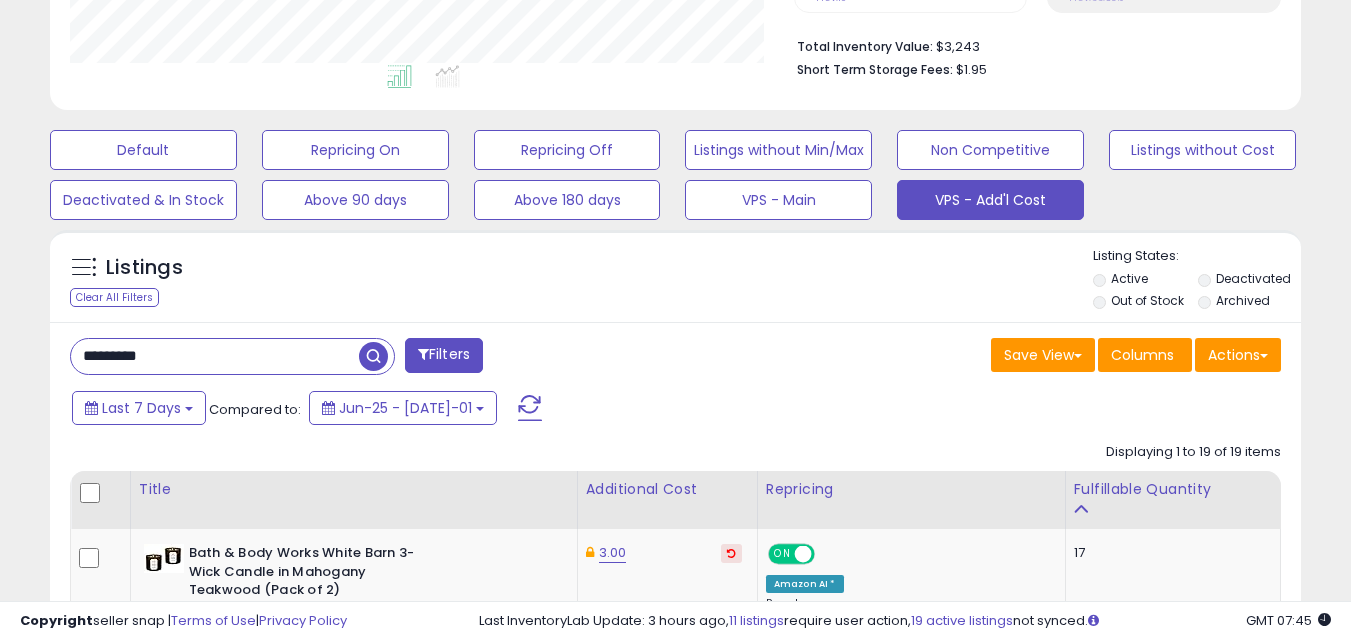 click on "*********" at bounding box center (215, 356) 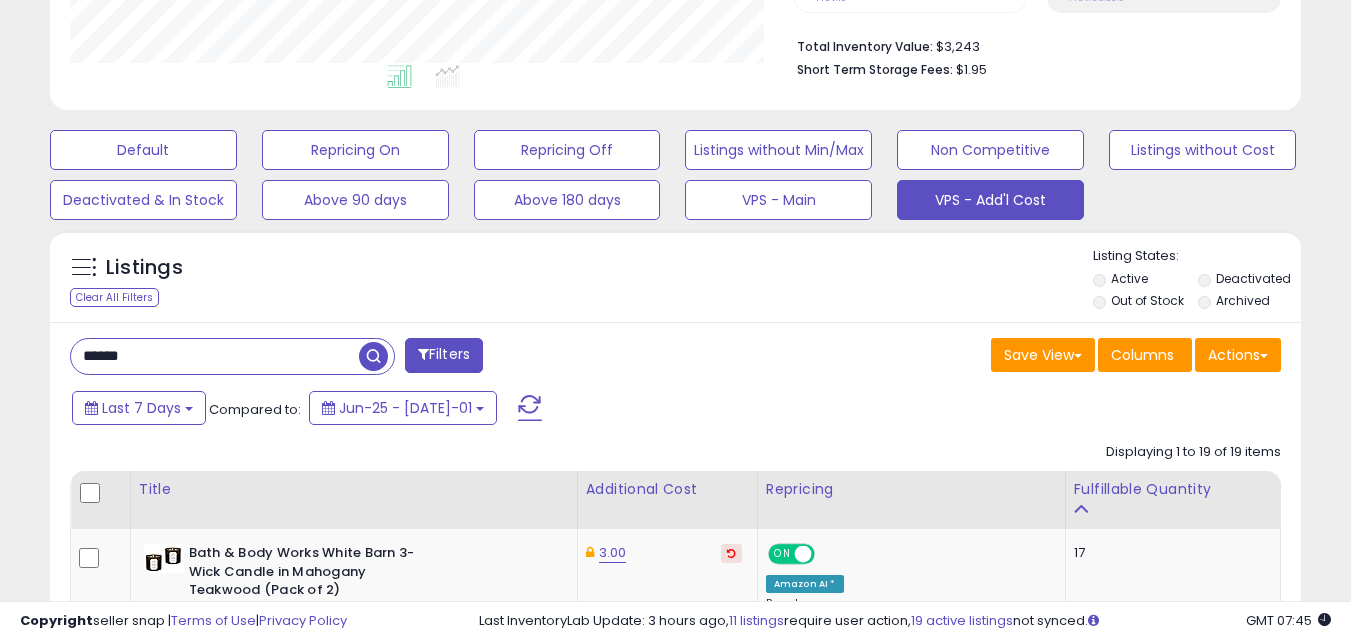 type on "******" 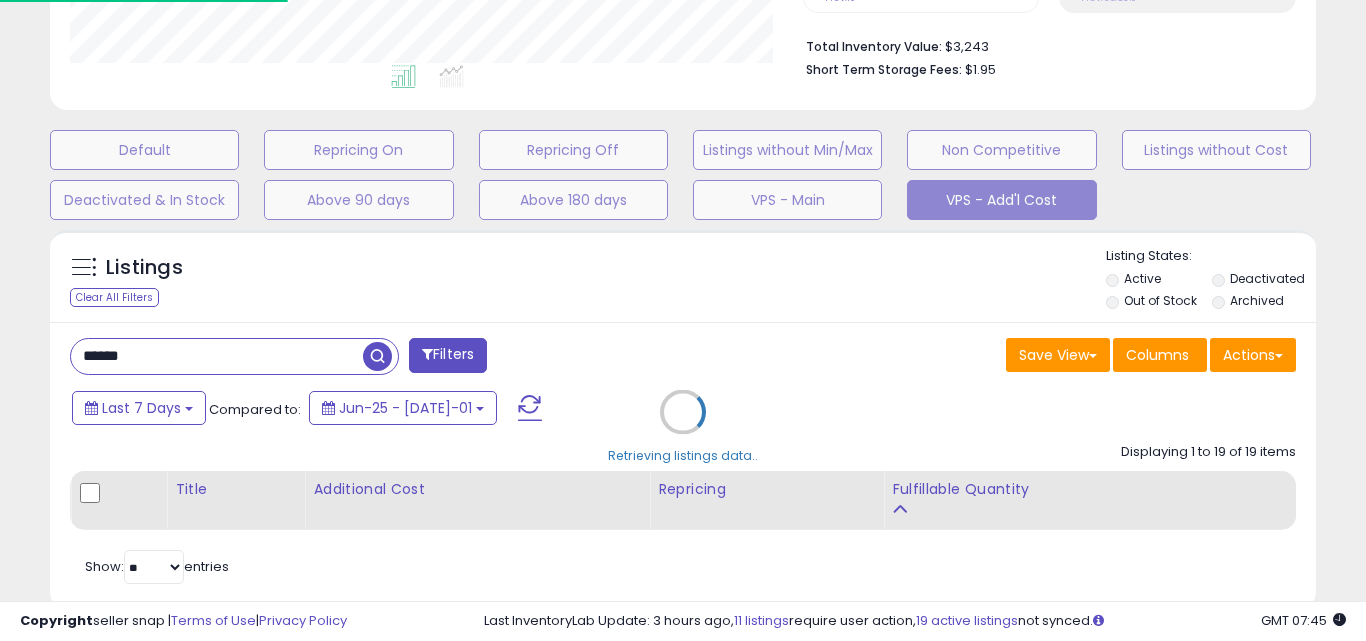 scroll, scrollTop: 999590, scrollLeft: 999267, axis: both 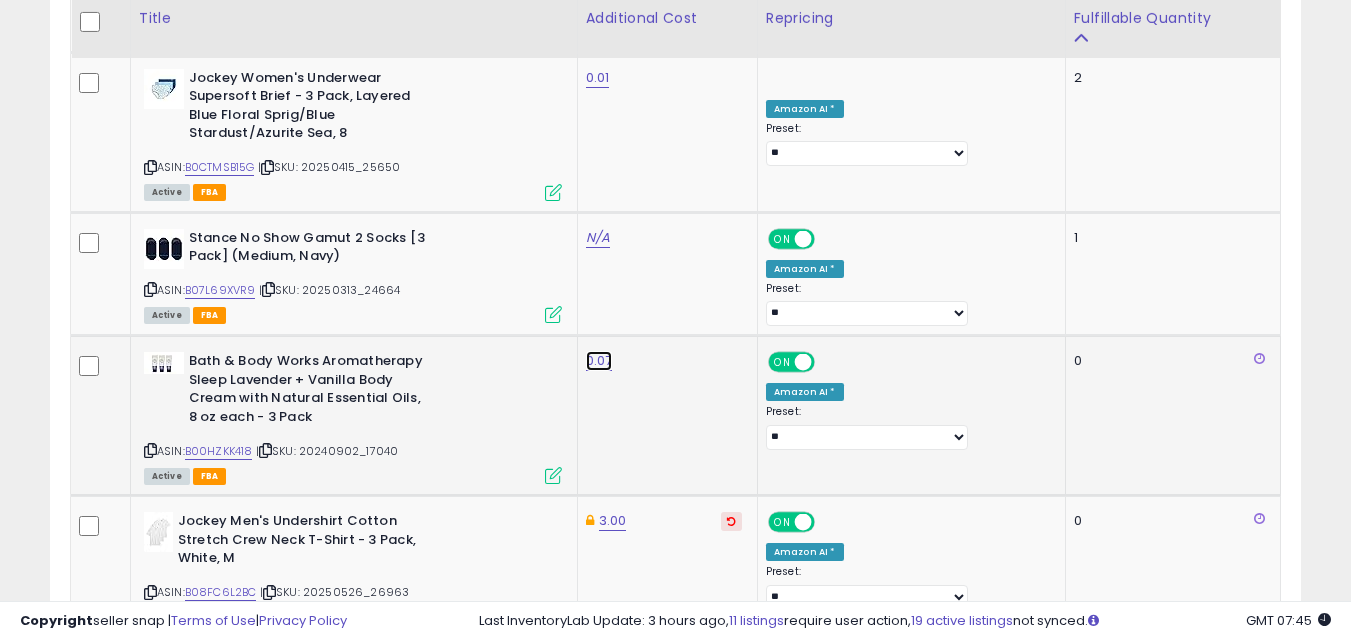 click on "0.07" at bounding box center [598, -1147] 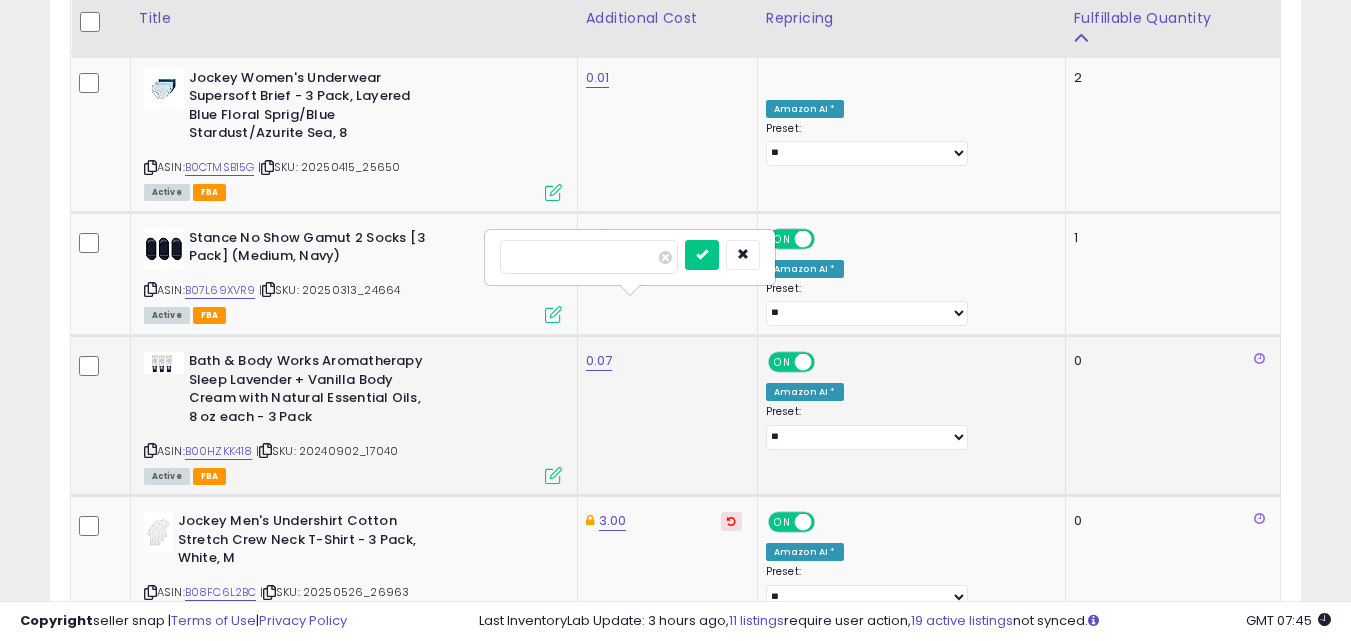 click on "****" at bounding box center (589, 257) 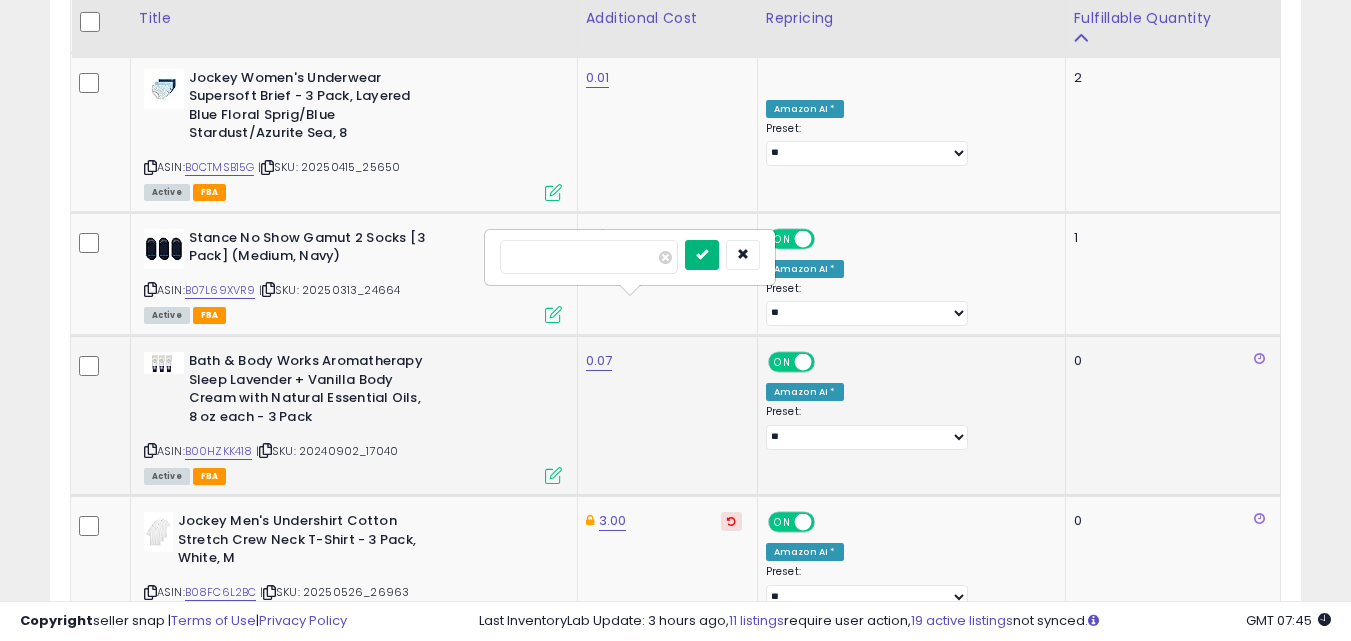 type on "****" 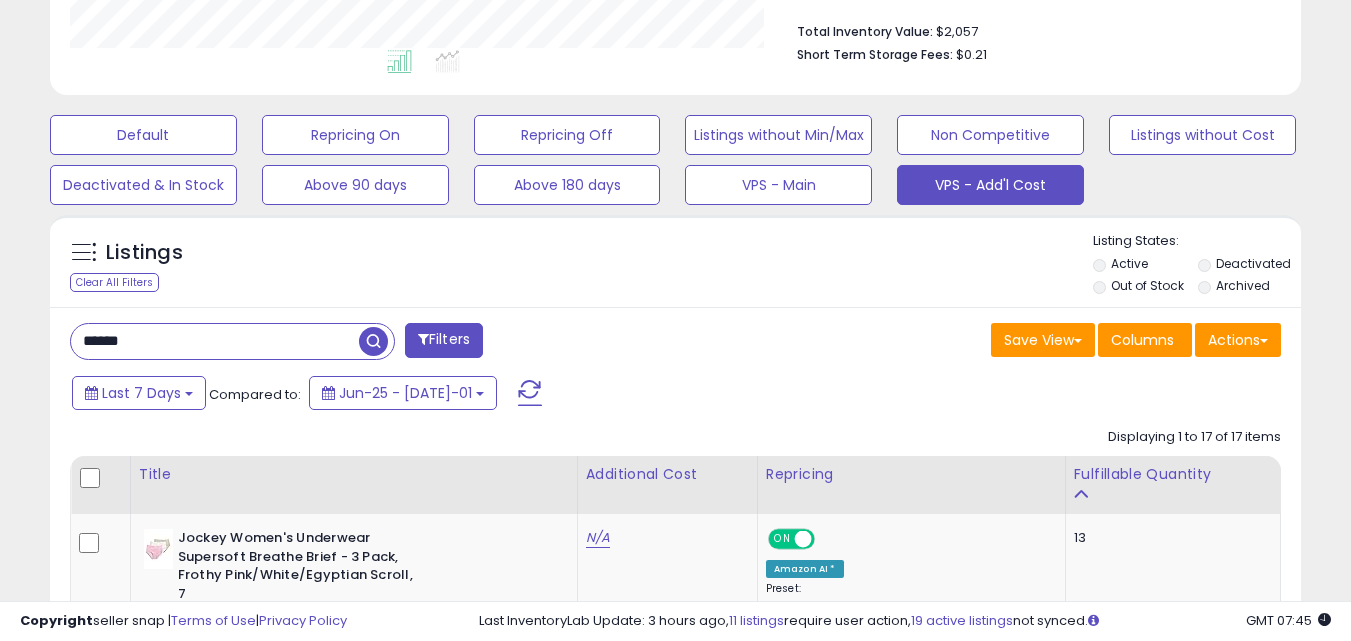 scroll, scrollTop: 550, scrollLeft: 0, axis: vertical 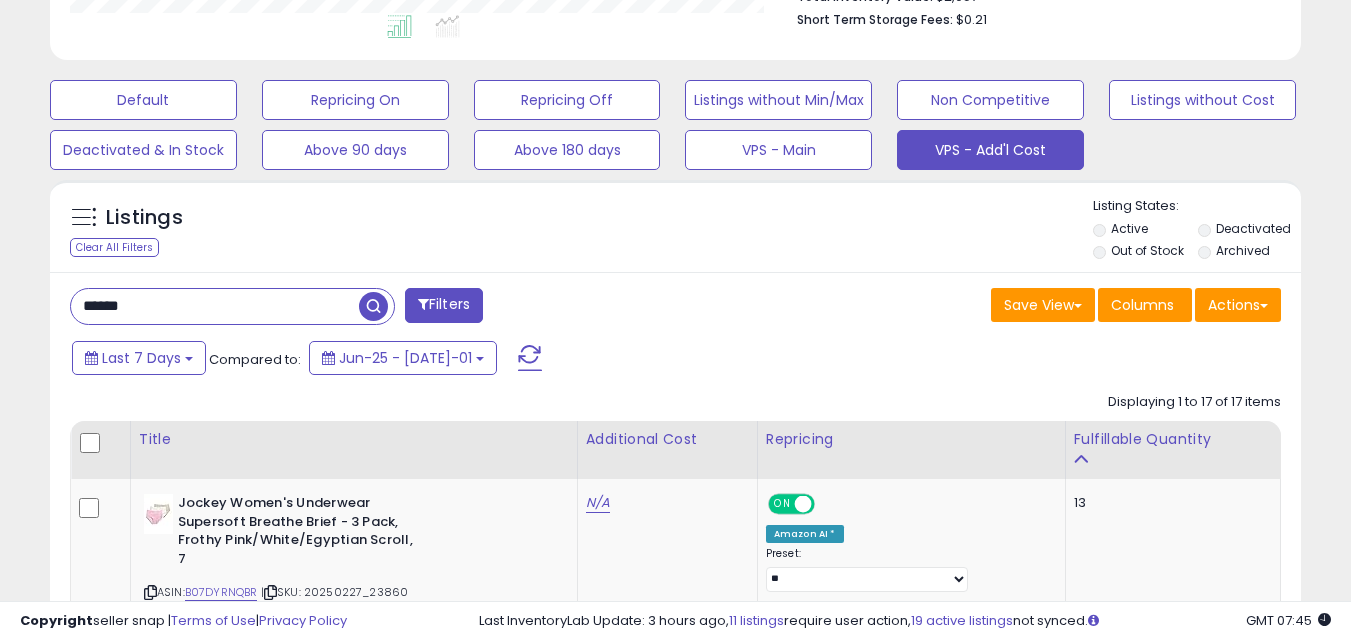 click on "******" at bounding box center (215, 306) 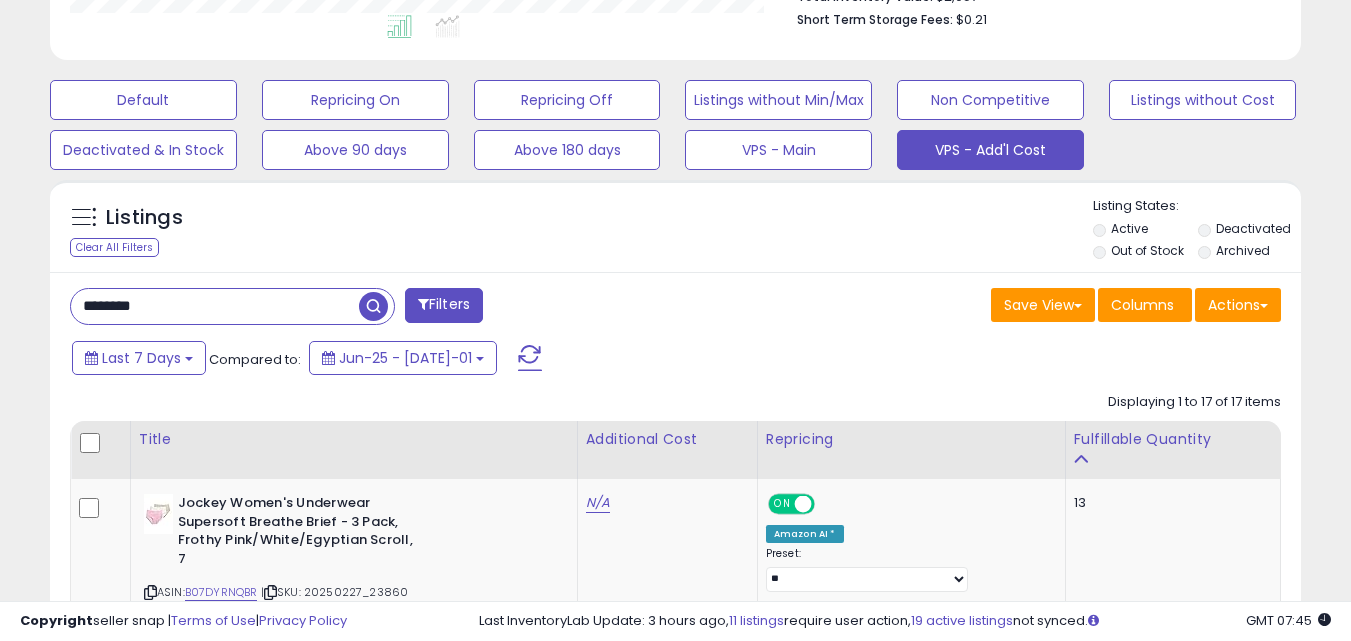 type on "*********" 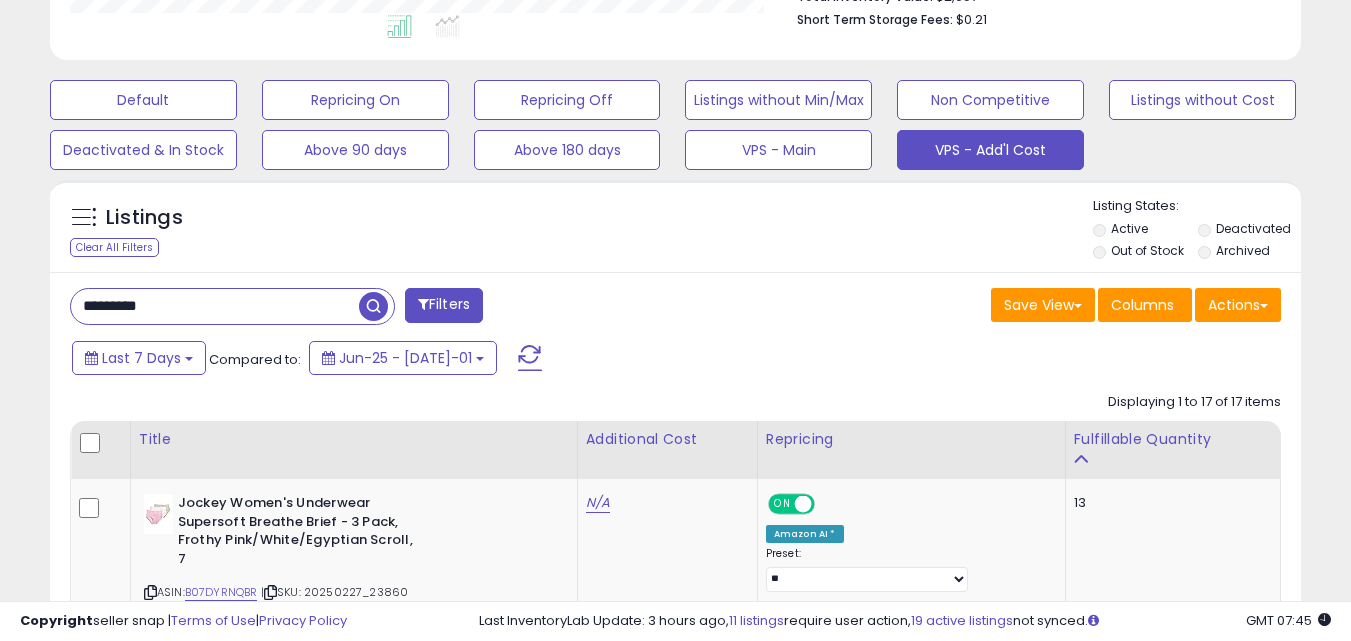 click at bounding box center (373, 306) 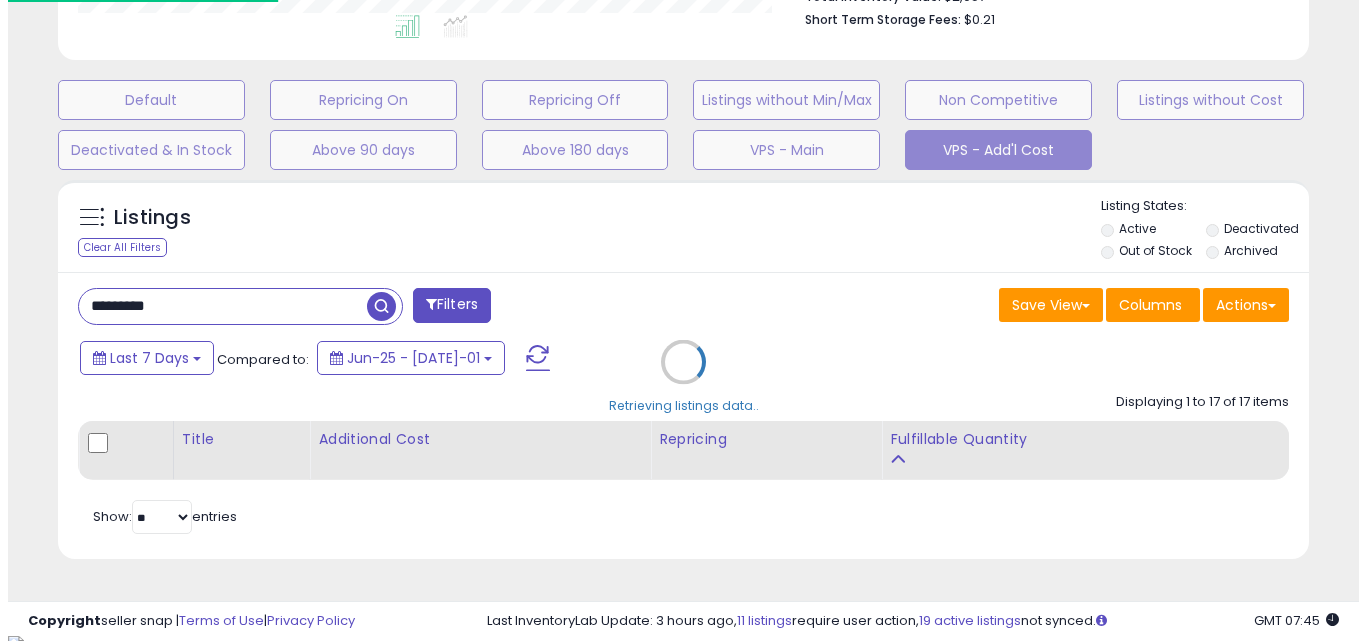 scroll, scrollTop: 543, scrollLeft: 0, axis: vertical 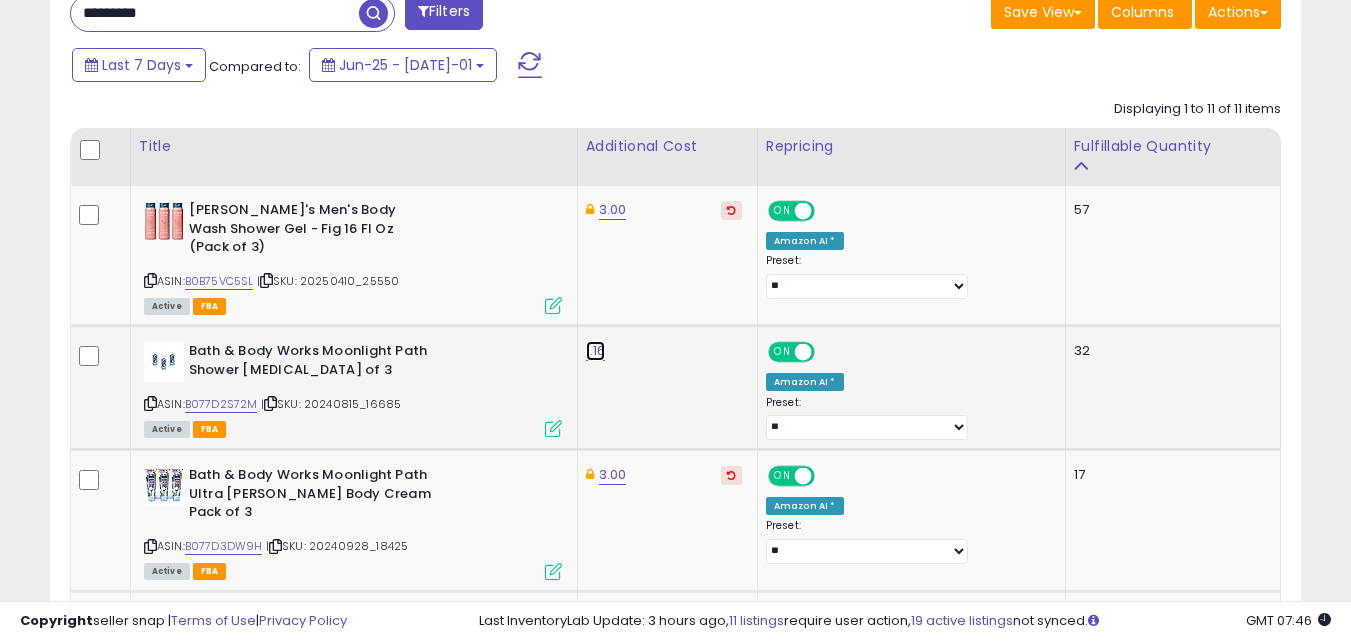 click on "1.16" at bounding box center [596, 351] 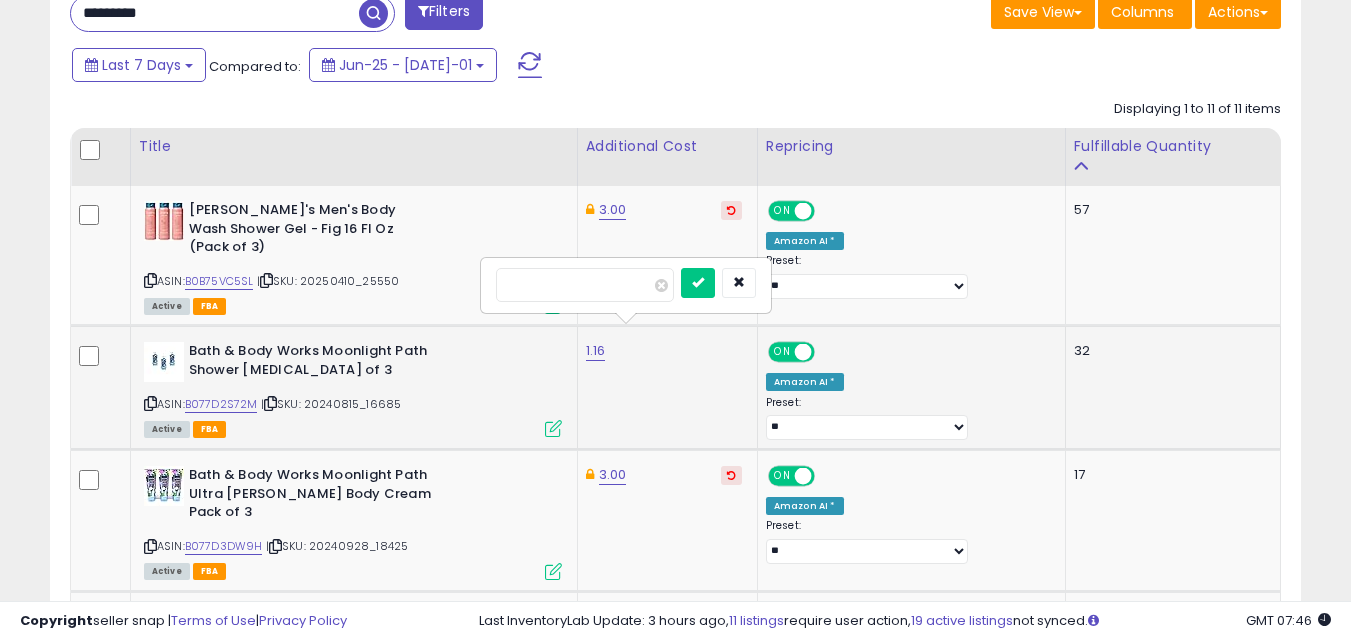 click on "****" at bounding box center [585, 285] 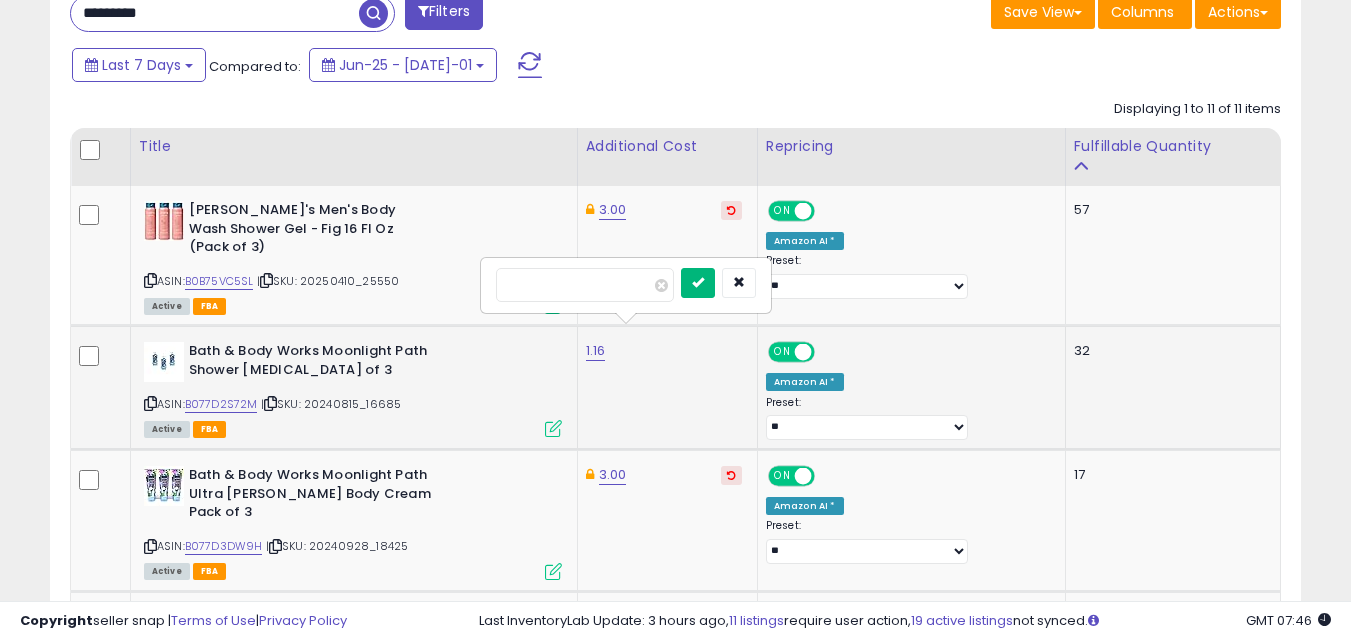 type on "****" 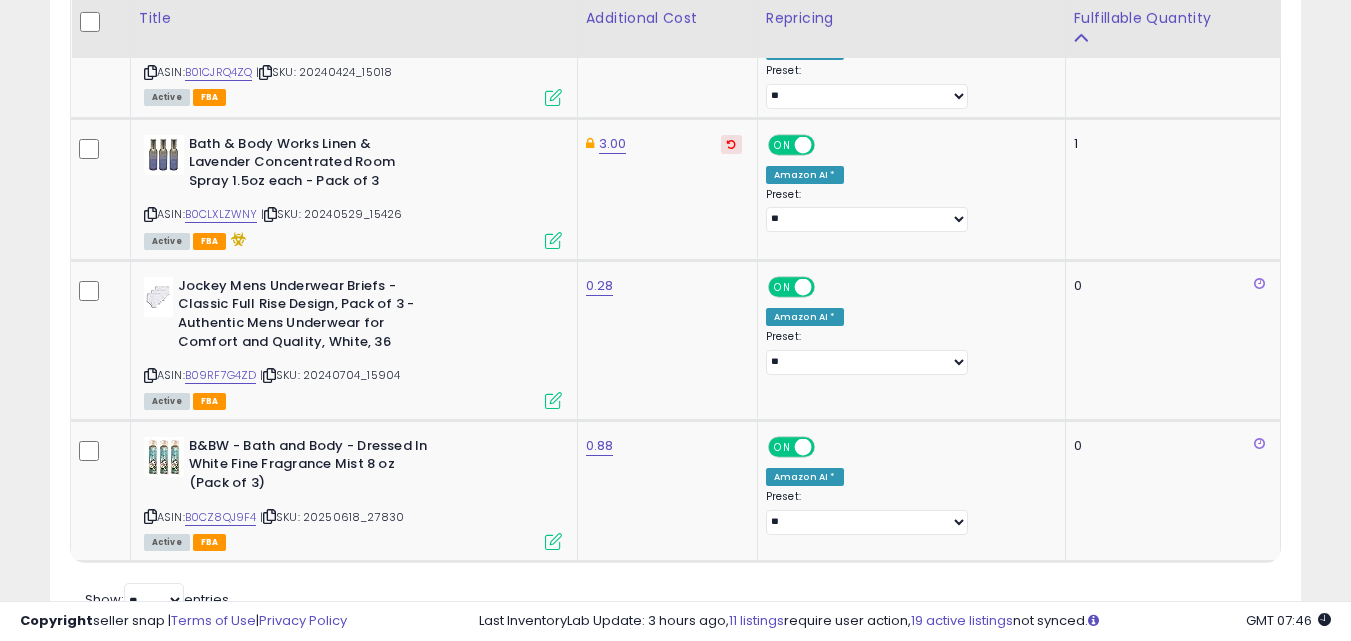 scroll, scrollTop: 2043, scrollLeft: 0, axis: vertical 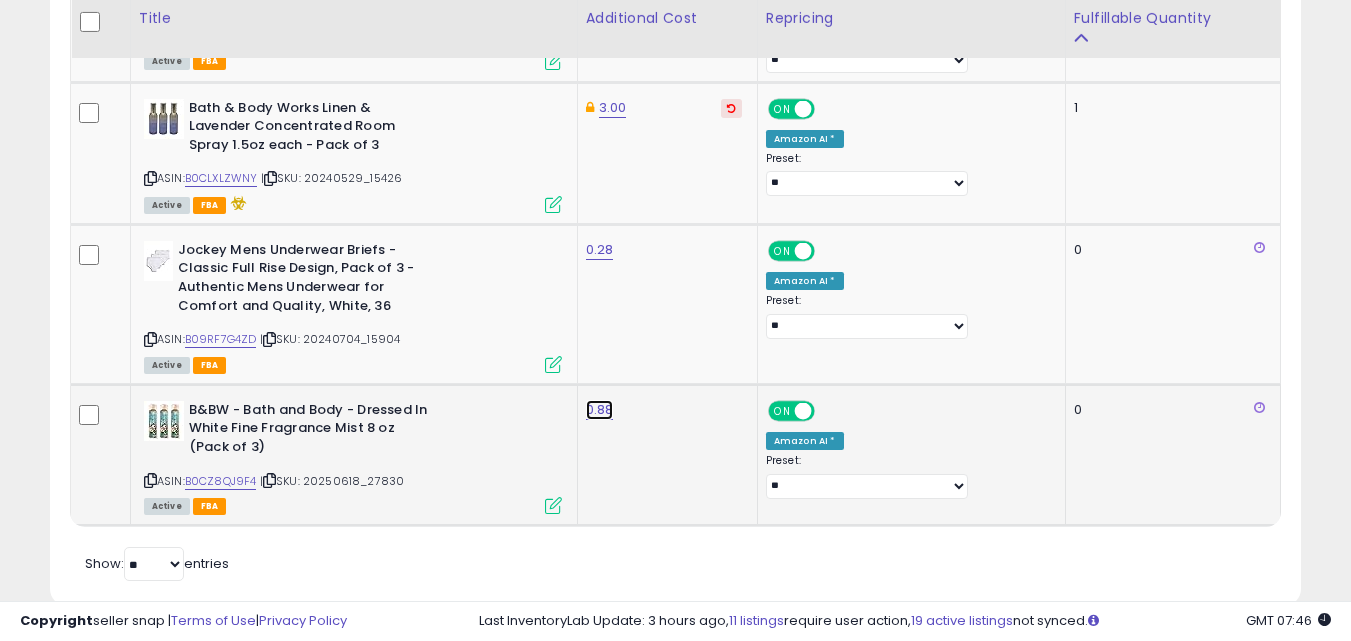 click on "0.88" at bounding box center [598, -583] 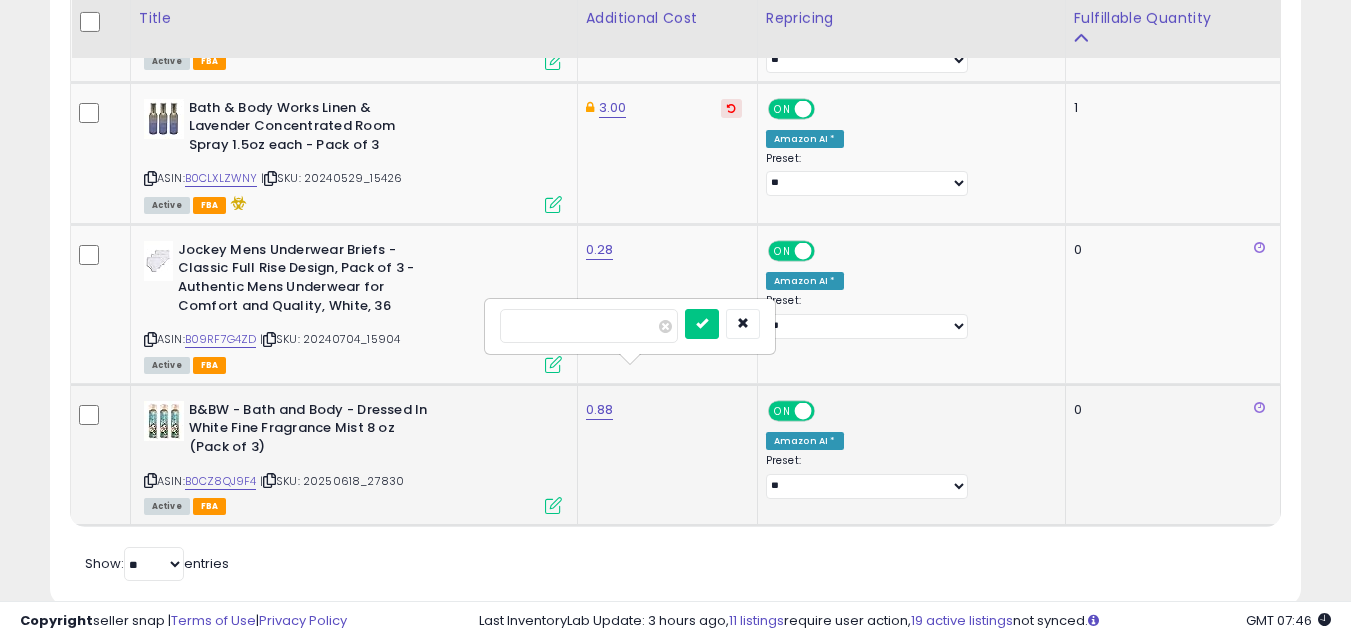 click on "****" at bounding box center [589, 326] 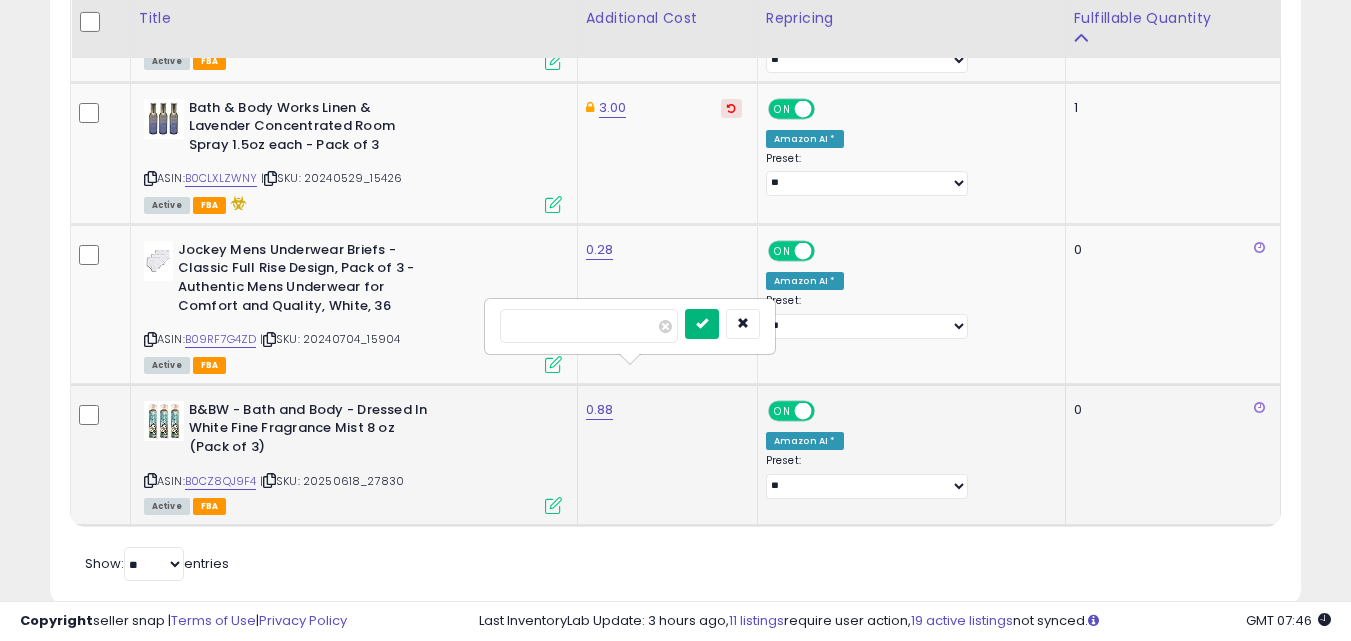 type on "****" 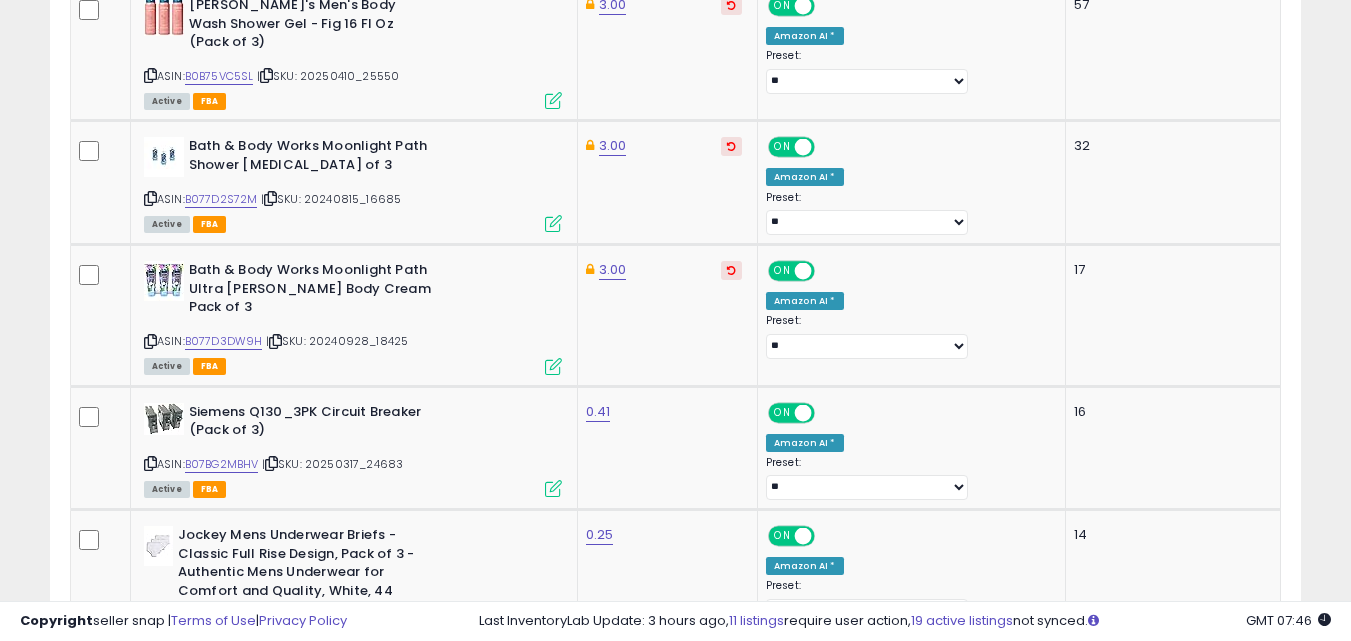 scroll, scrollTop: 748, scrollLeft: 0, axis: vertical 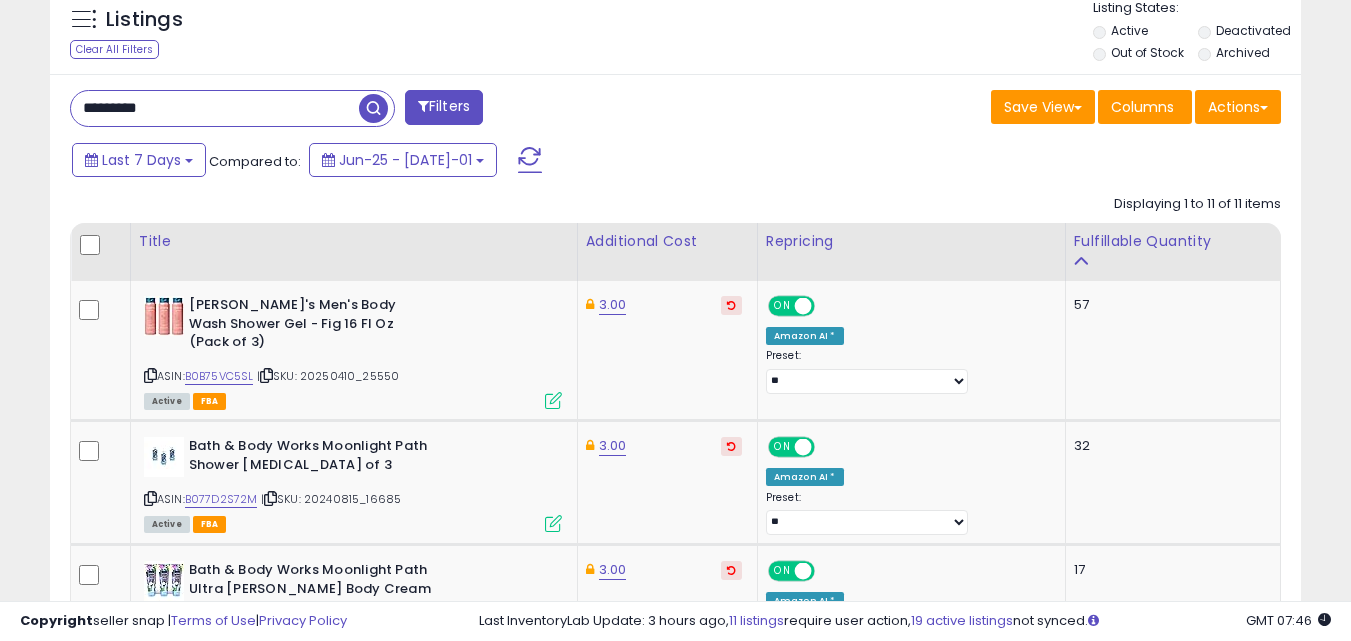 click on "*********" at bounding box center (215, 108) 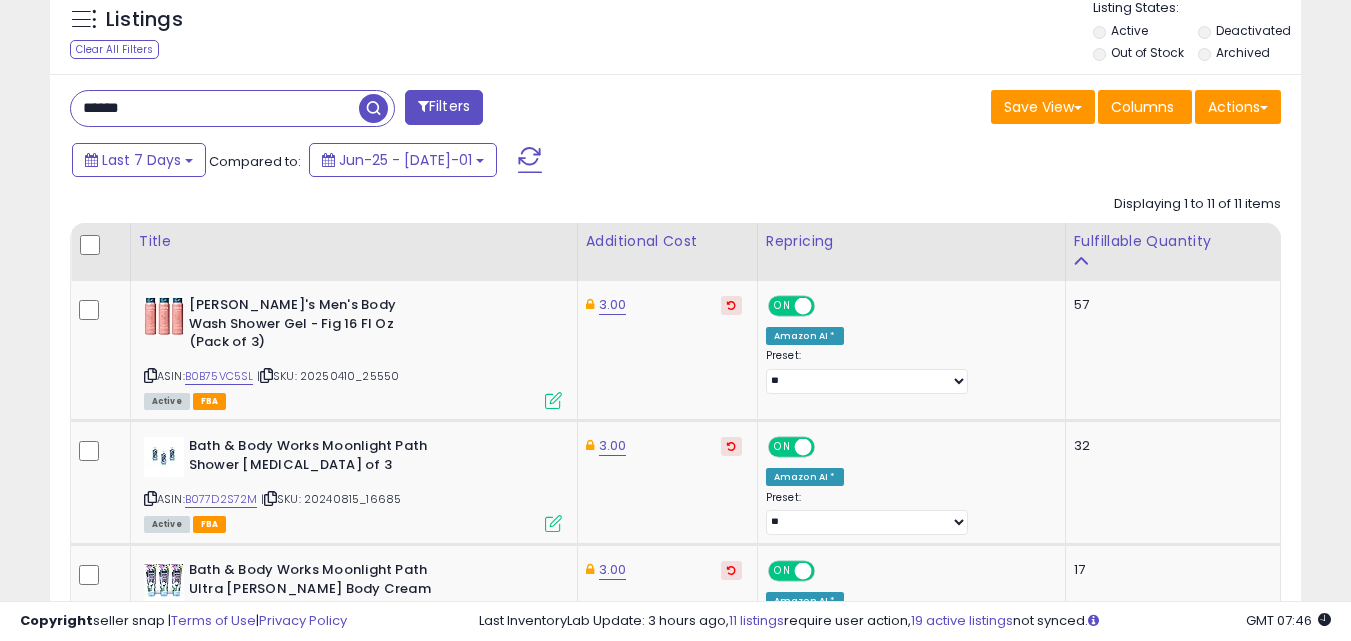 click at bounding box center (373, 108) 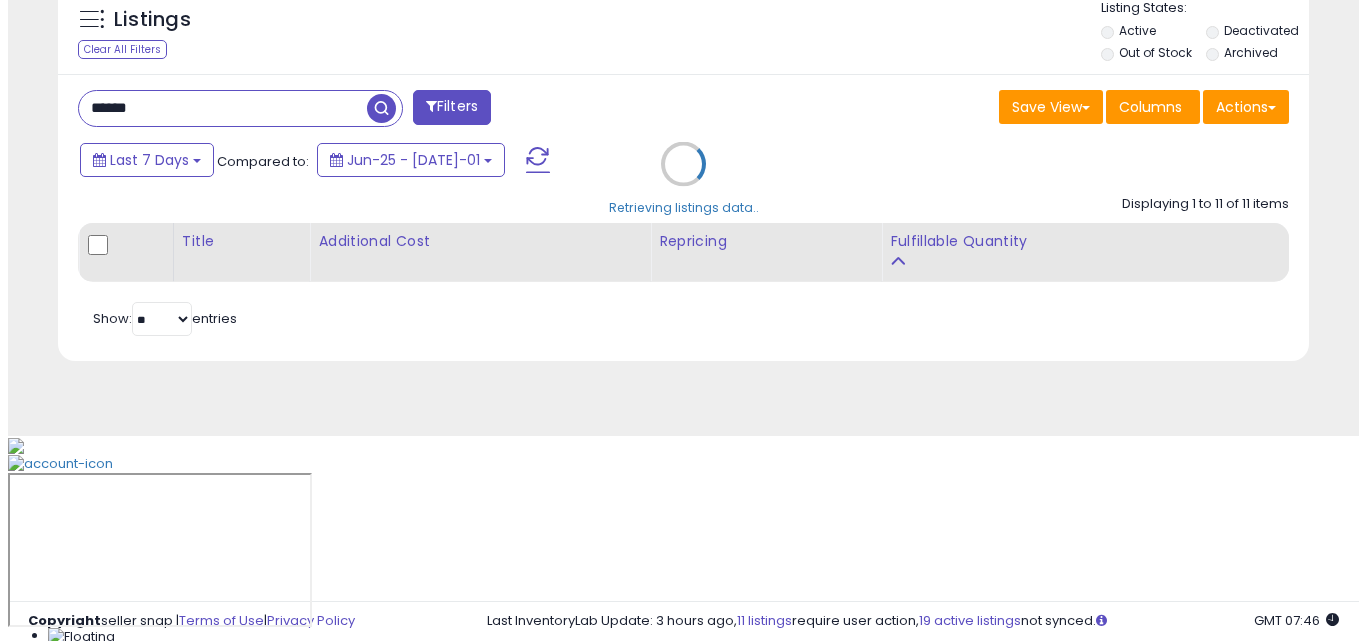 scroll, scrollTop: 543, scrollLeft: 0, axis: vertical 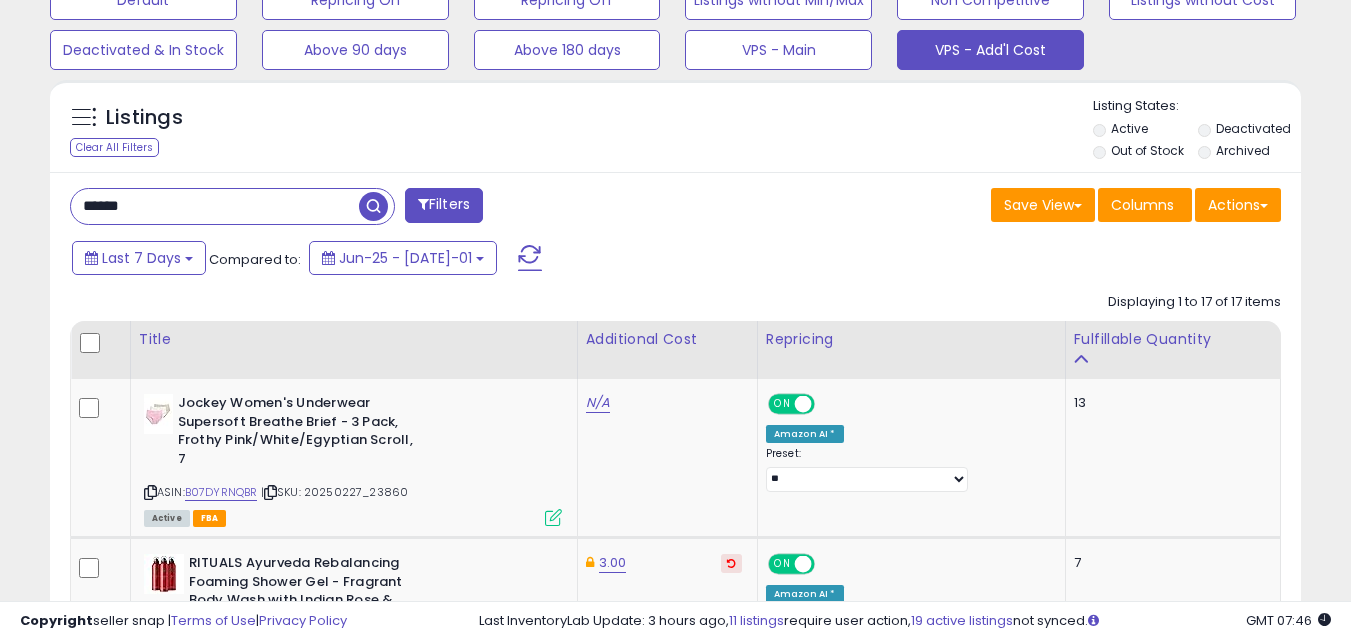 click on "******" at bounding box center [215, 206] 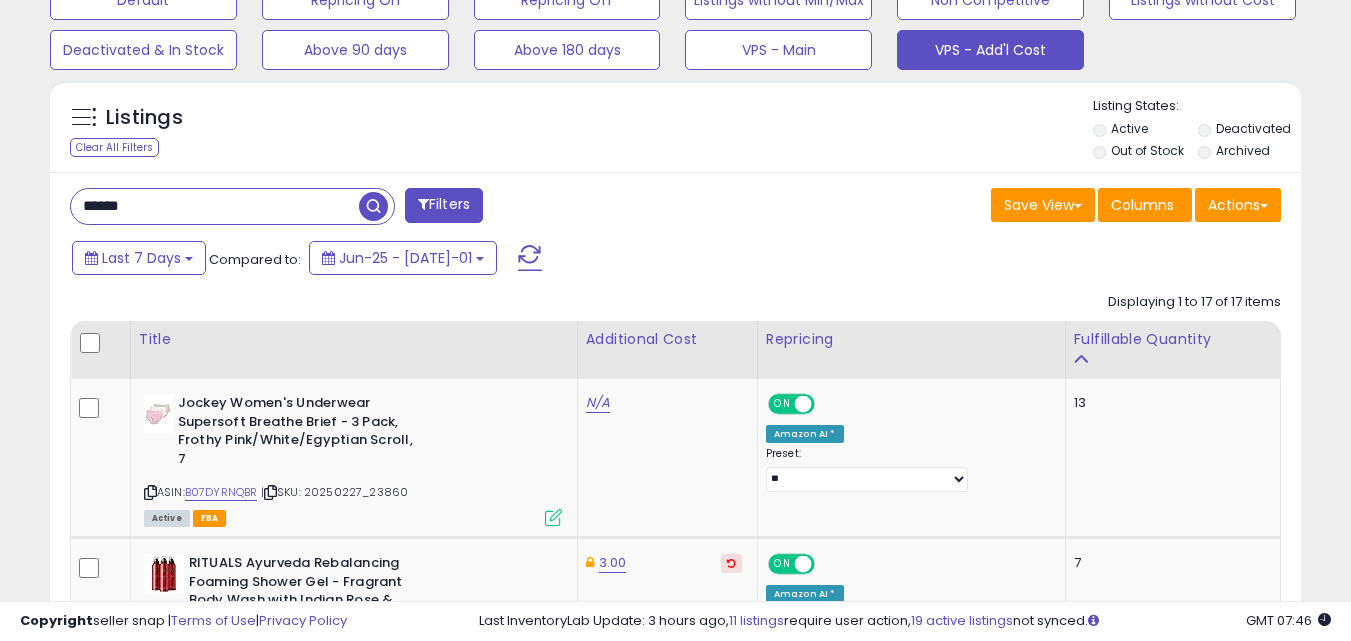 click on "******" at bounding box center [215, 206] 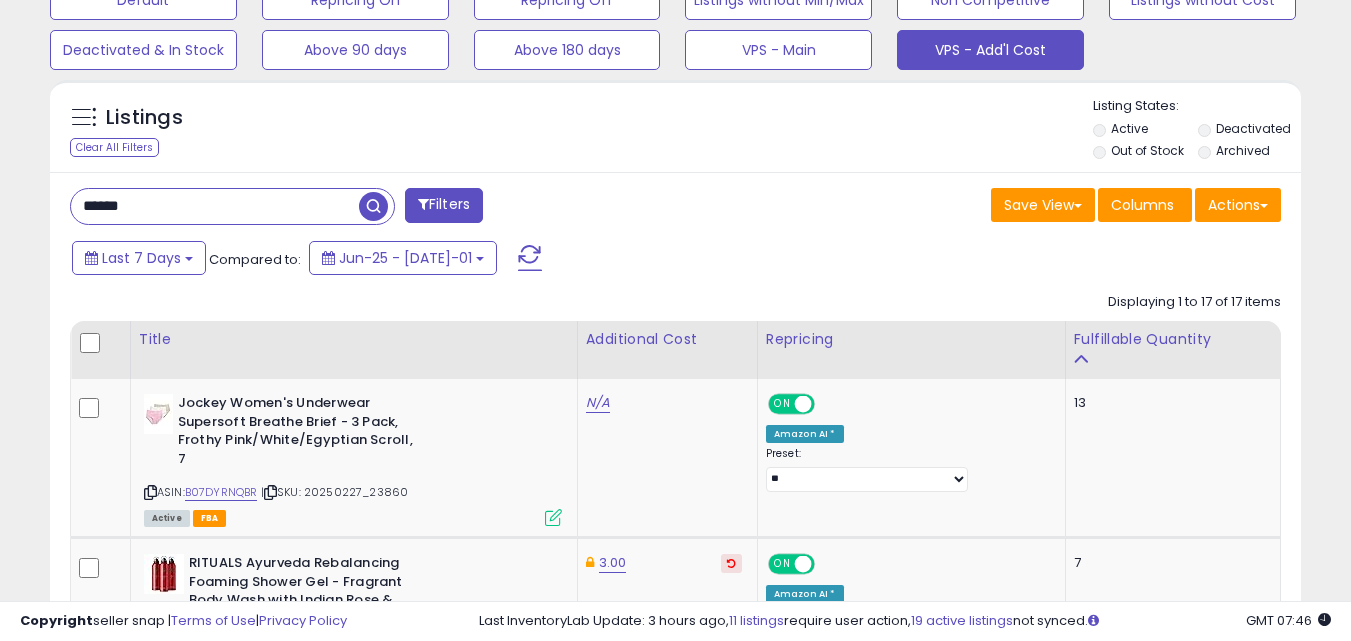 click at bounding box center (373, 206) 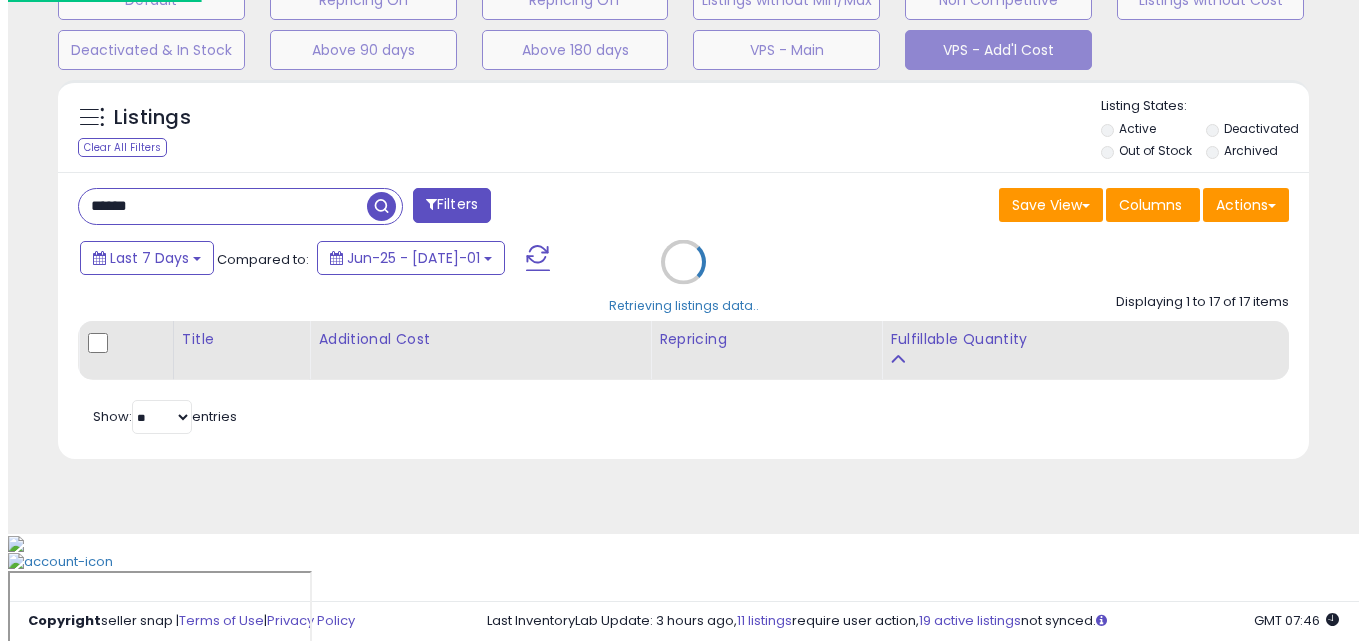 scroll, scrollTop: 543, scrollLeft: 0, axis: vertical 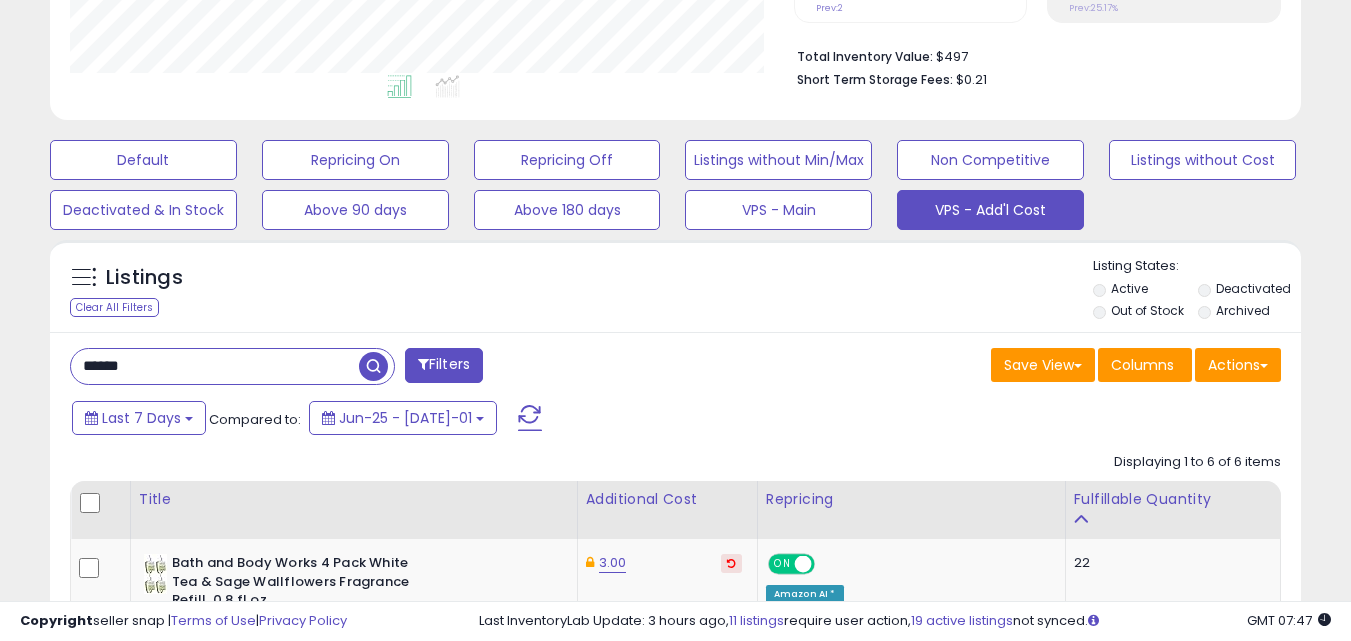 click on "******" at bounding box center [215, 366] 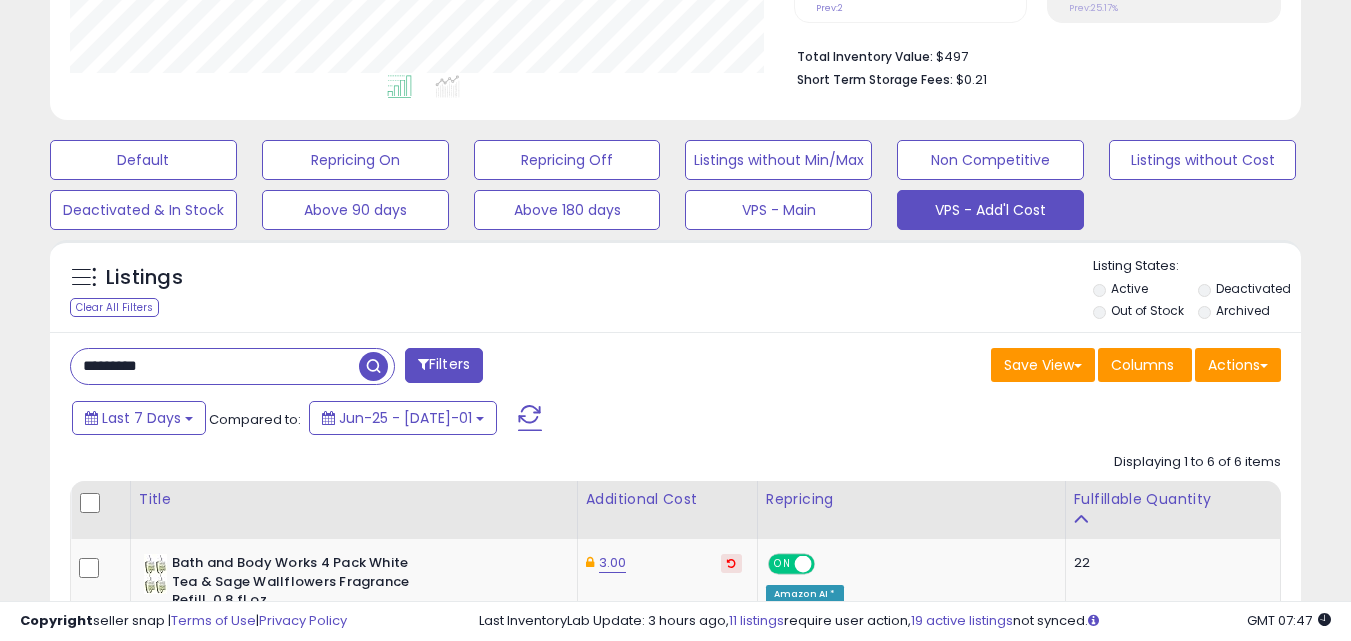 click at bounding box center (373, 366) 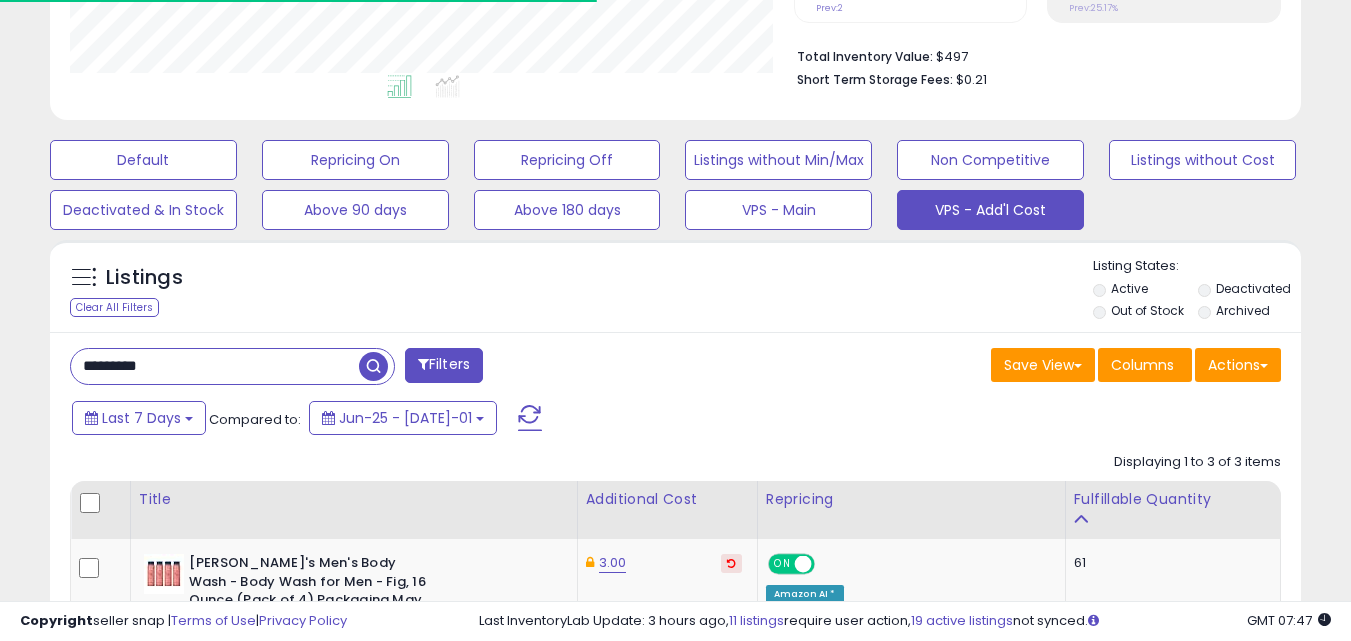 scroll, scrollTop: 410, scrollLeft: 724, axis: both 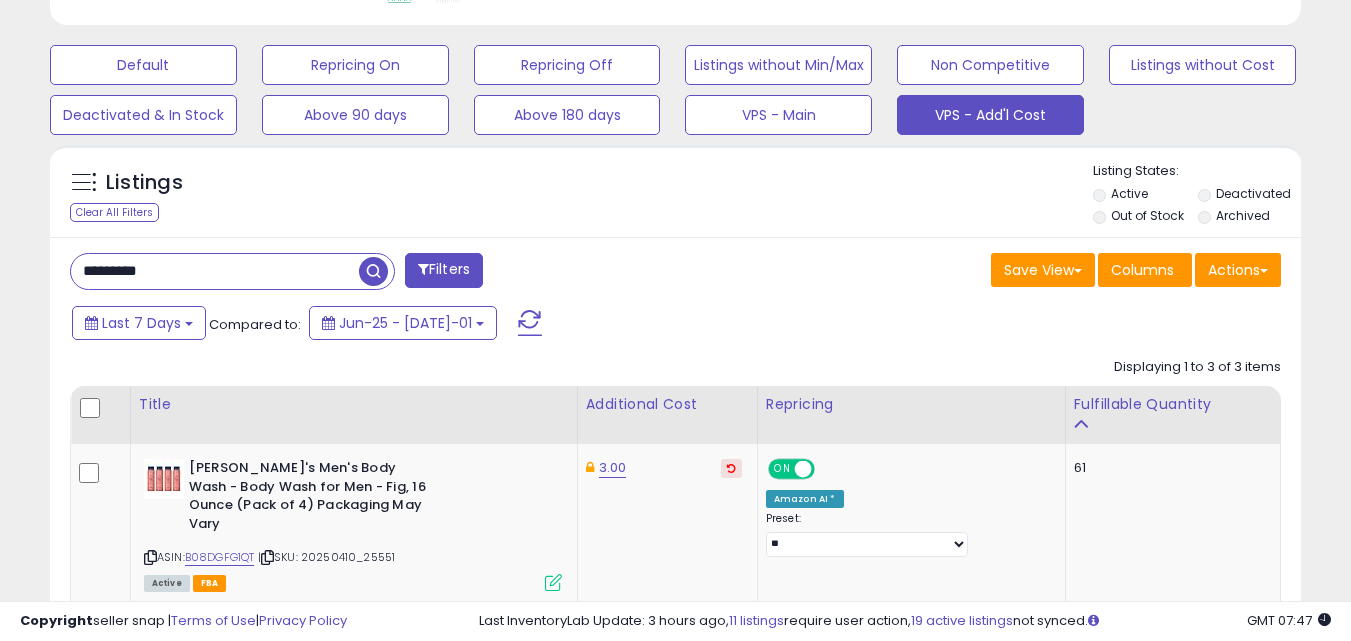 click on "*********" at bounding box center (215, 271) 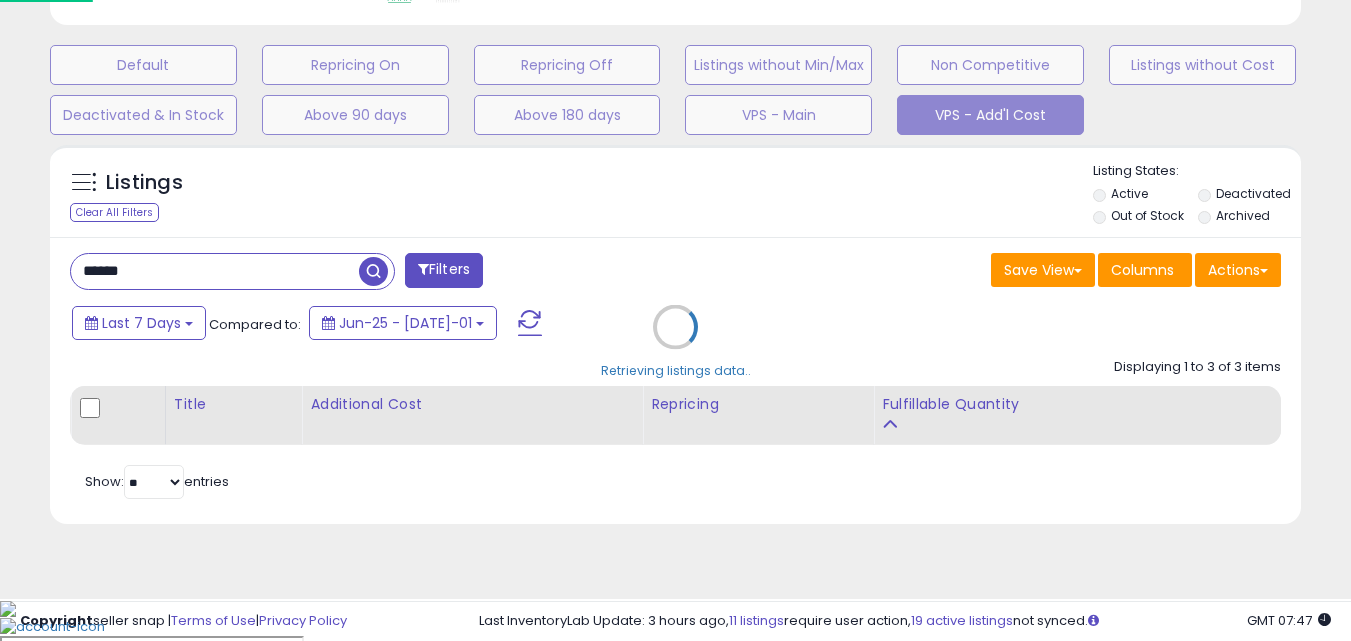 scroll, scrollTop: 999590, scrollLeft: 999267, axis: both 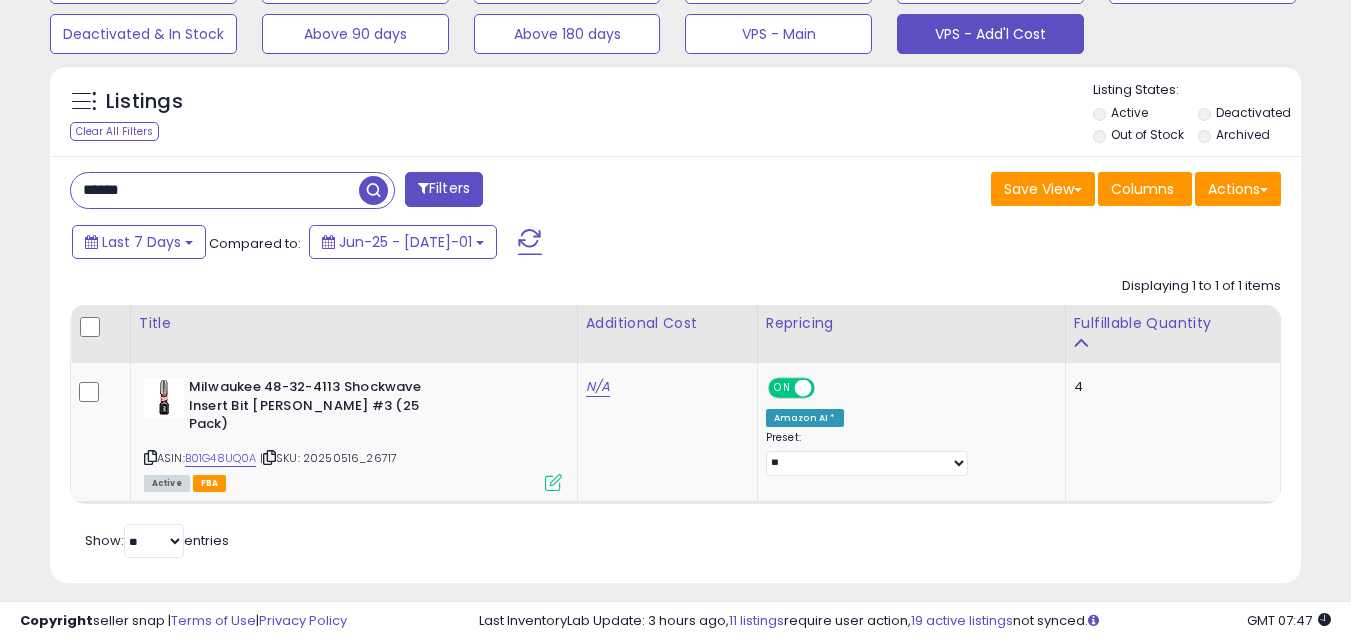 click on "******" at bounding box center (215, 190) 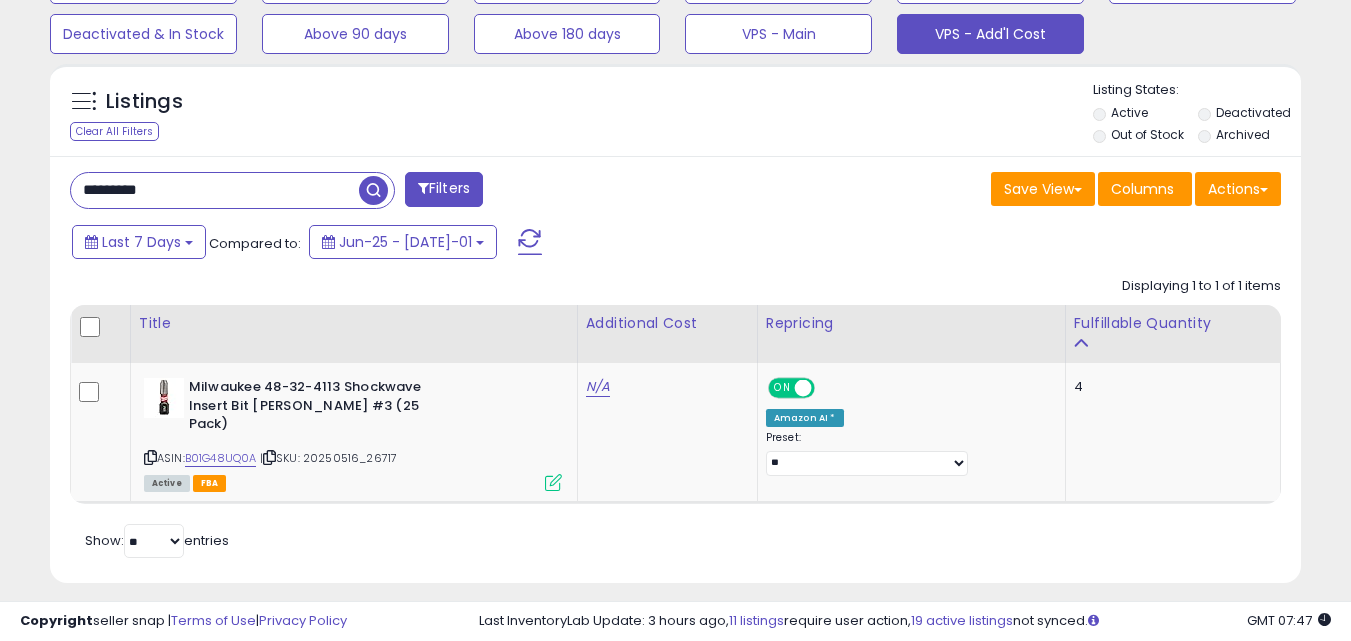 click at bounding box center [373, 190] 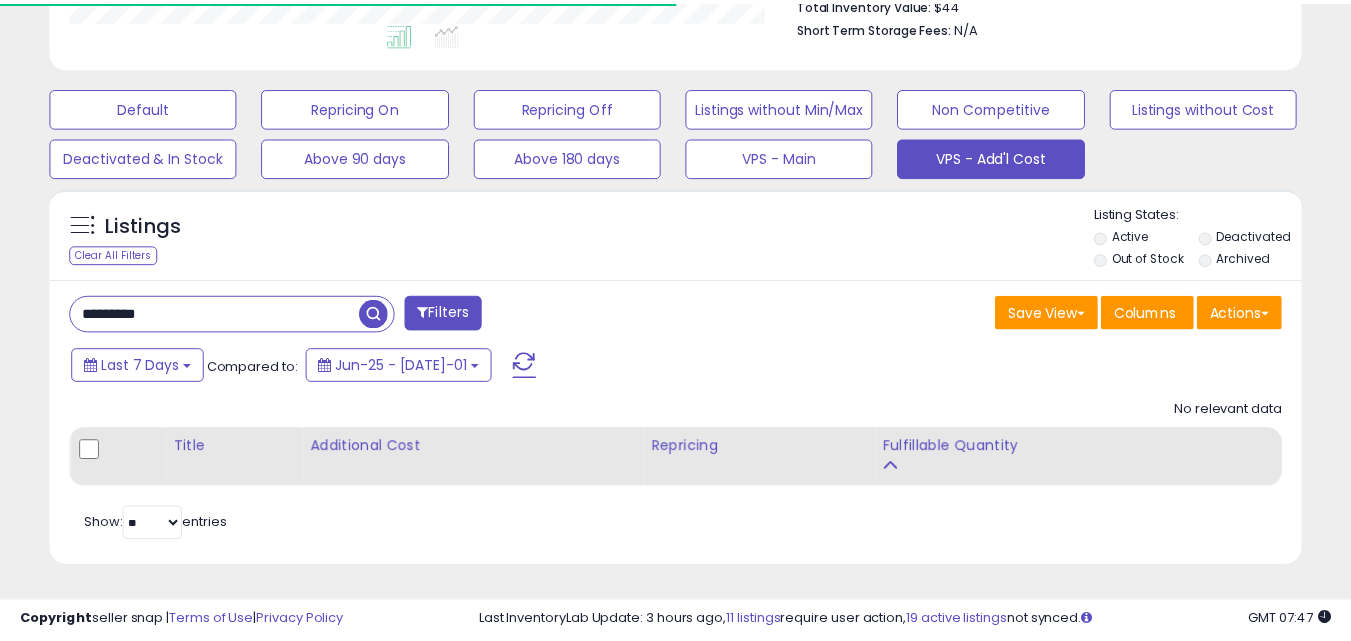scroll, scrollTop: 410, scrollLeft: 724, axis: both 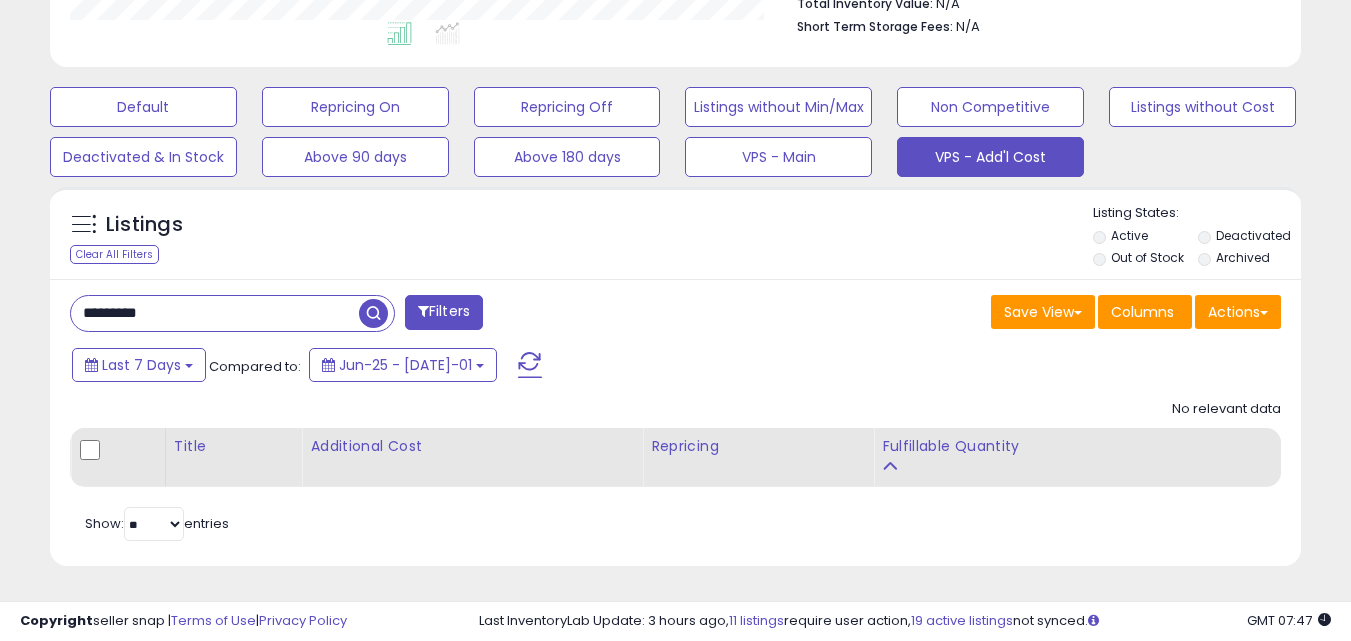 click on "*********" at bounding box center [215, 313] 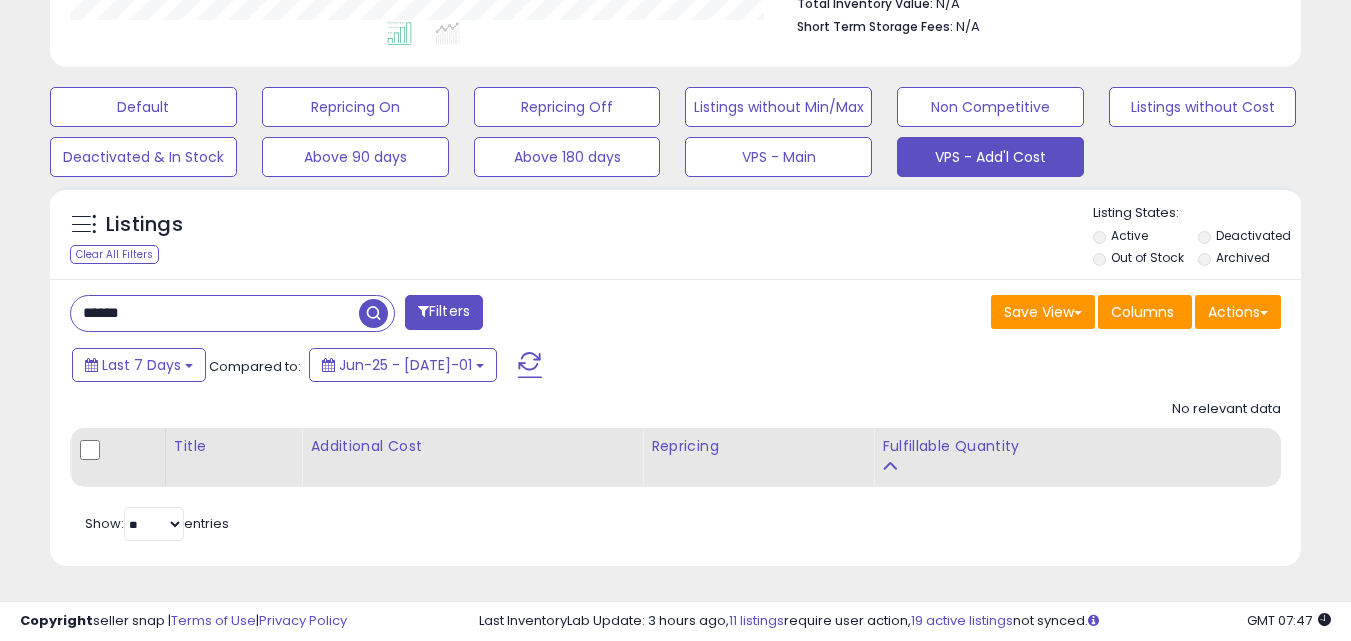 type on "******" 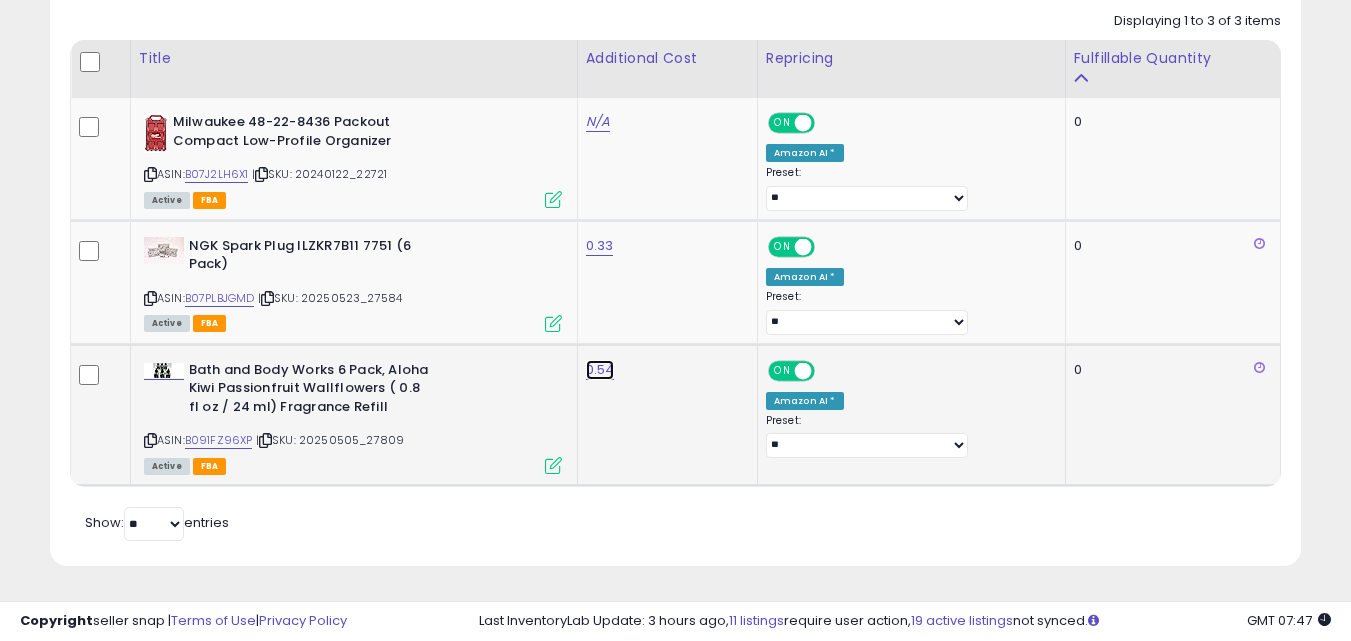 click on "0.54" at bounding box center (598, 122) 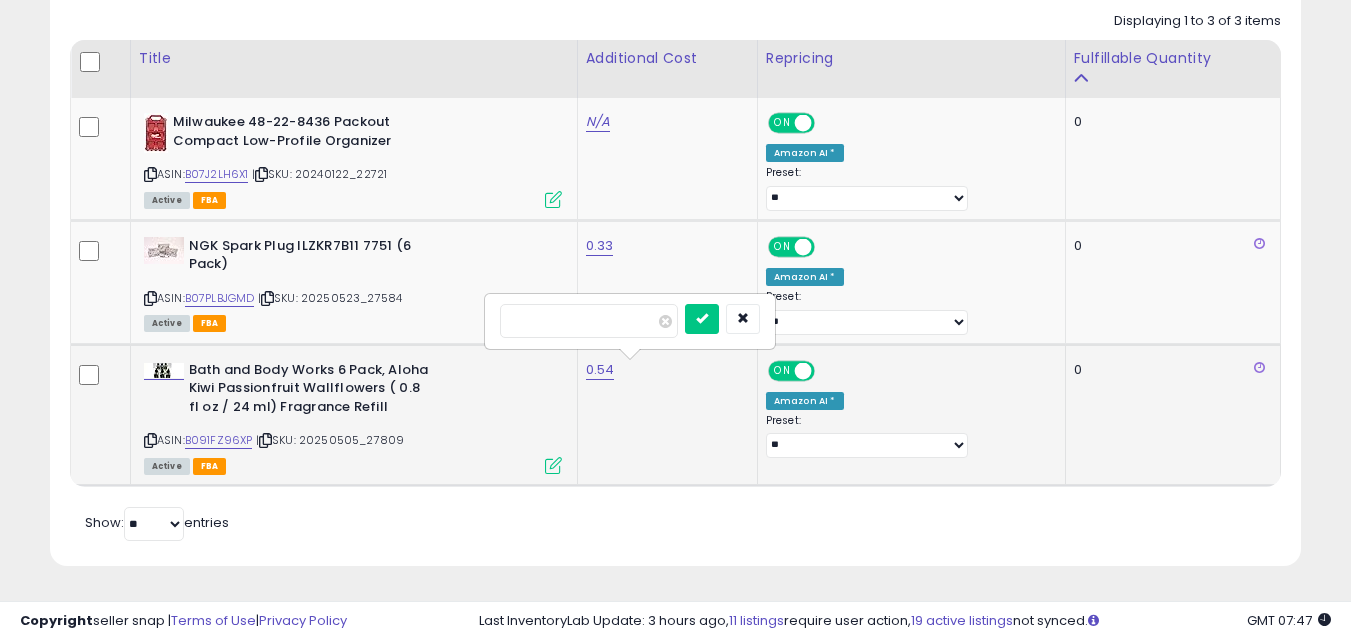 click on "****" at bounding box center [589, 321] 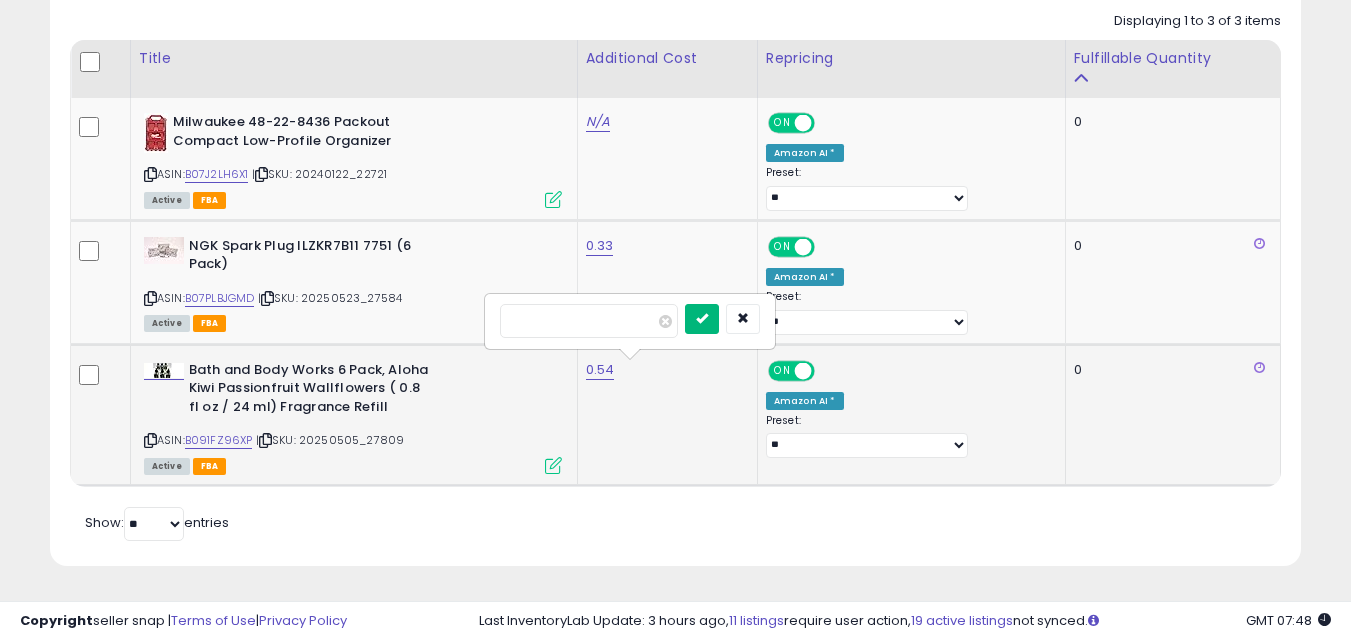 type on "****" 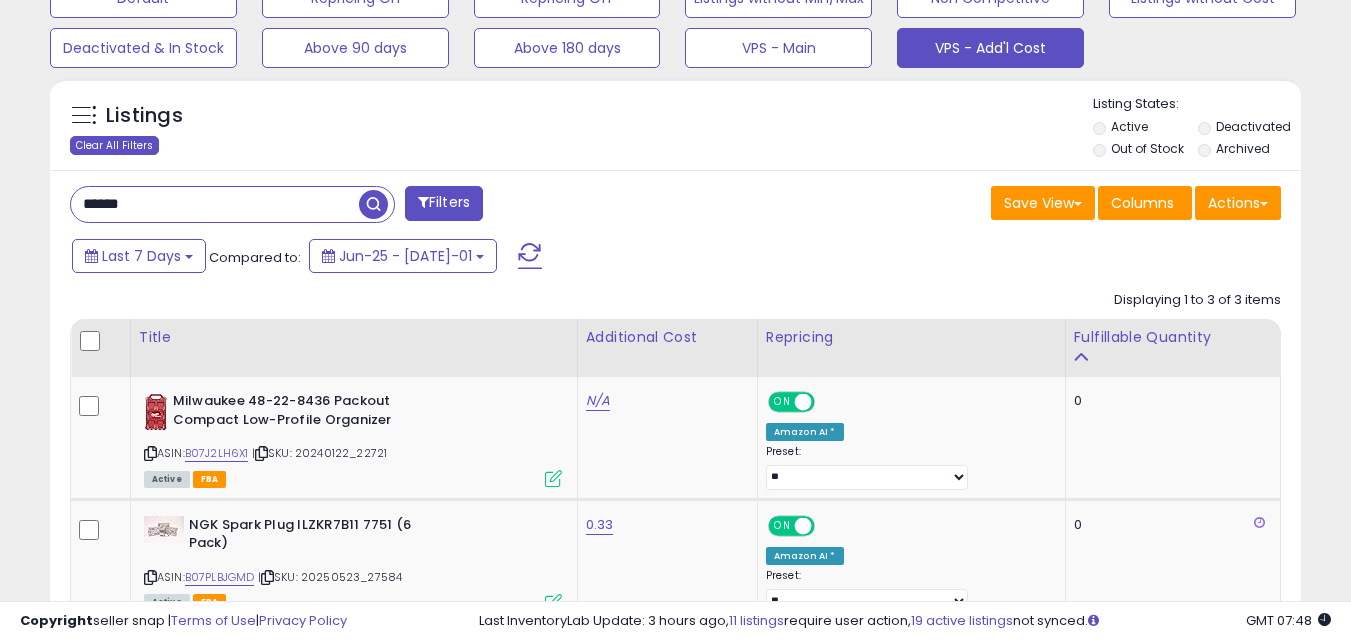 scroll, scrollTop: 631, scrollLeft: 0, axis: vertical 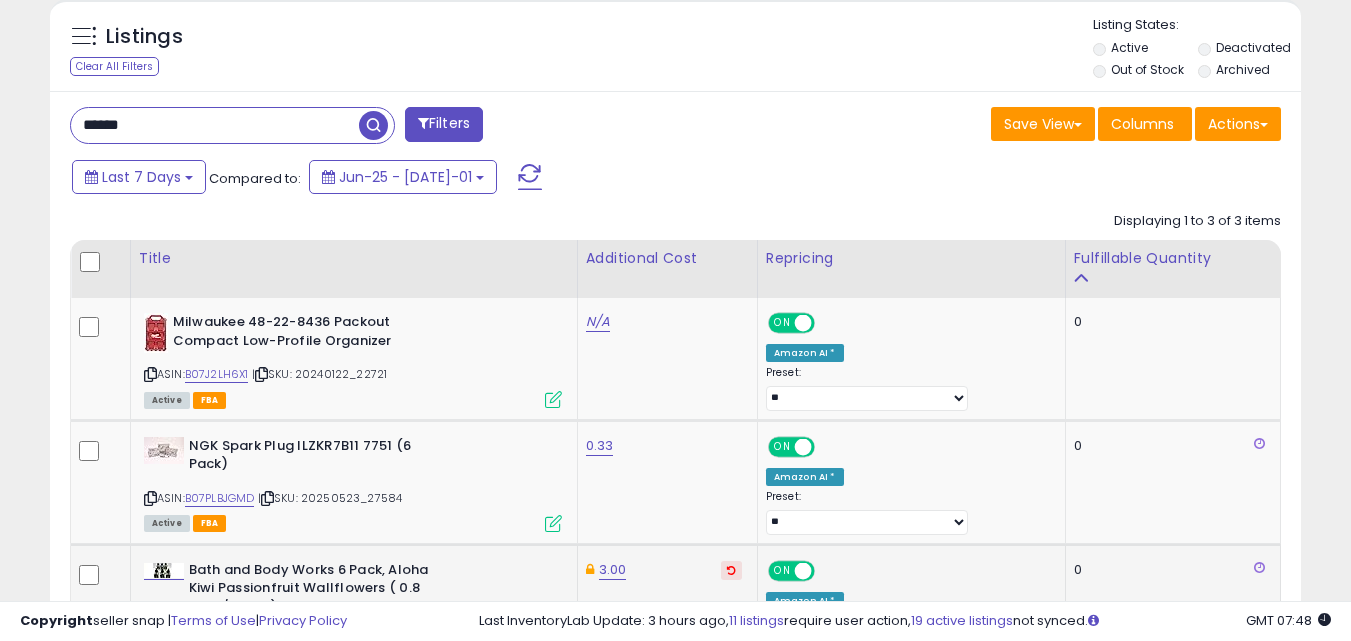 click on "******" at bounding box center (215, 125) 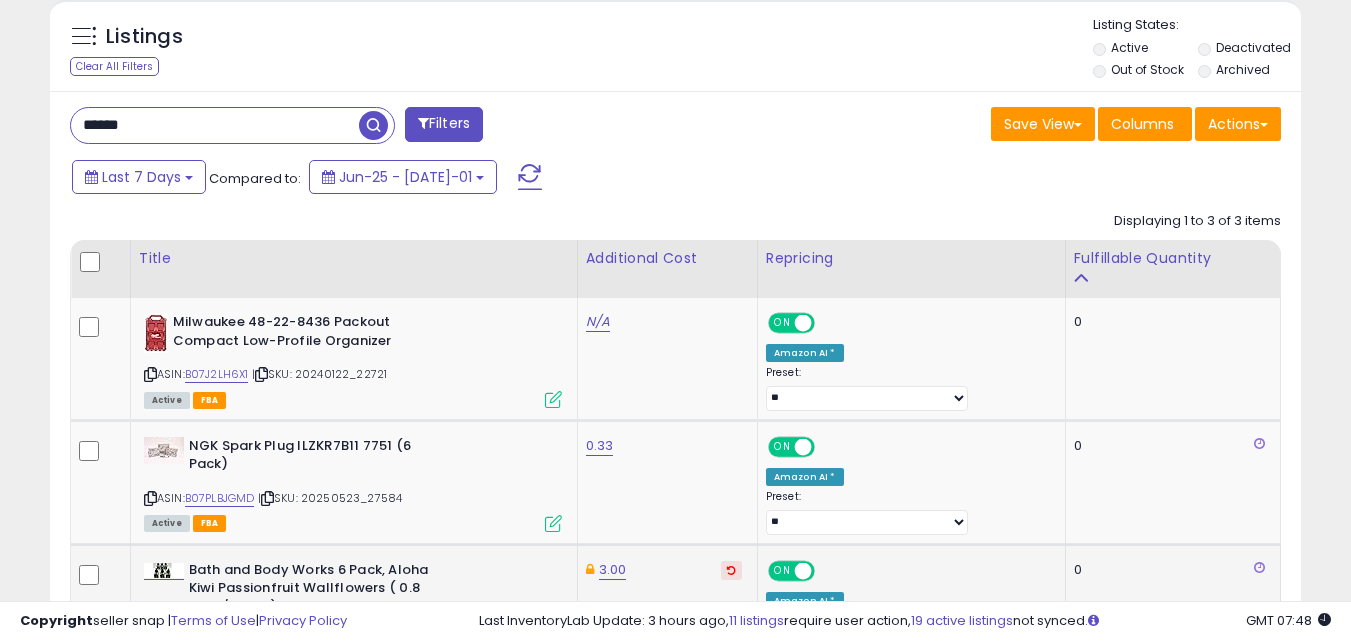click on "******" at bounding box center (215, 125) 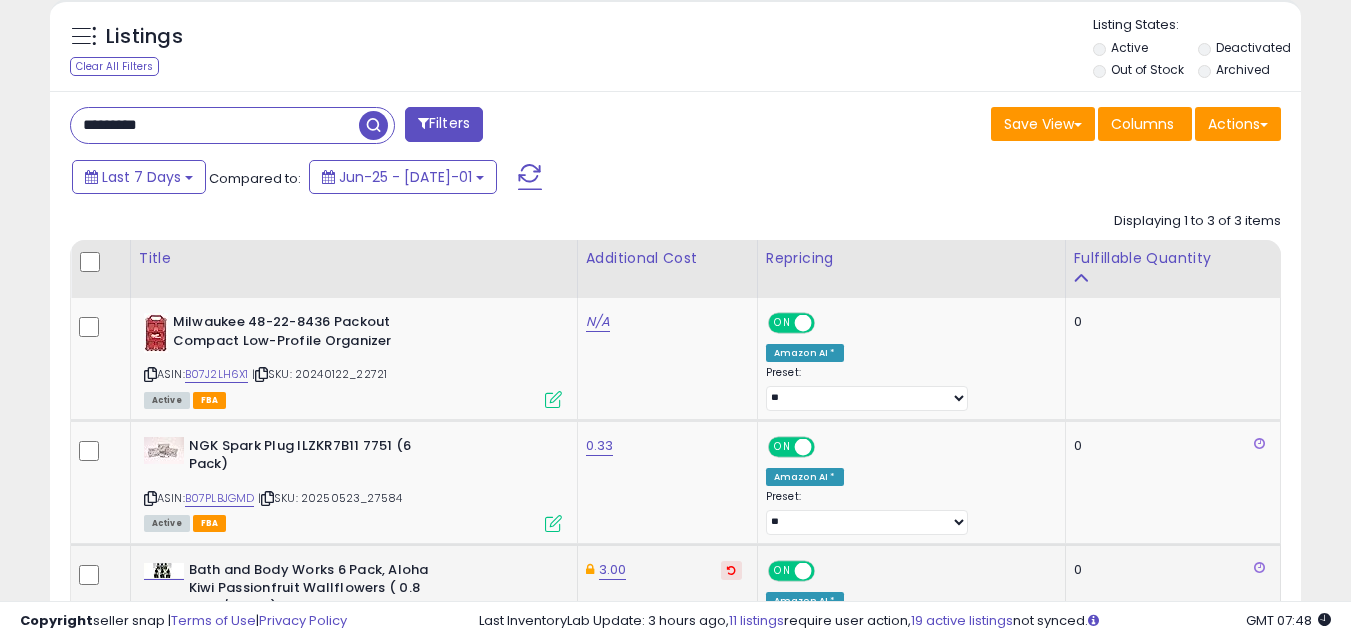 type on "*********" 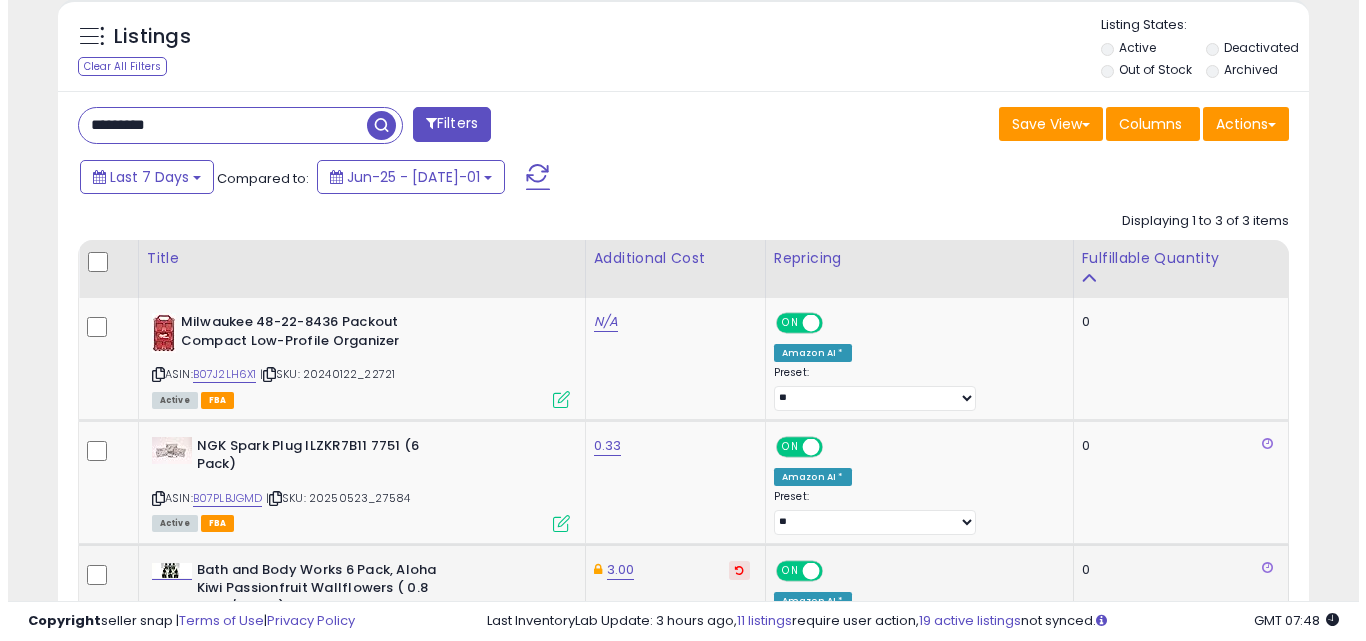 scroll, scrollTop: 543, scrollLeft: 0, axis: vertical 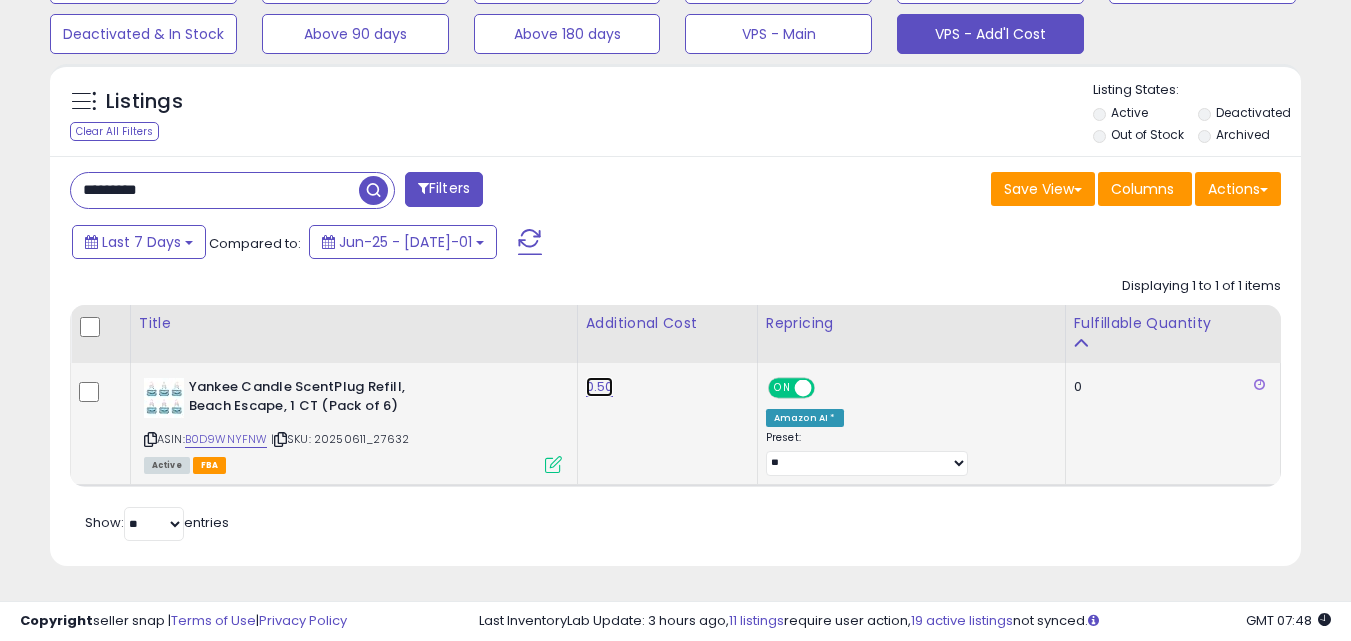 click on "0.50" at bounding box center (600, 387) 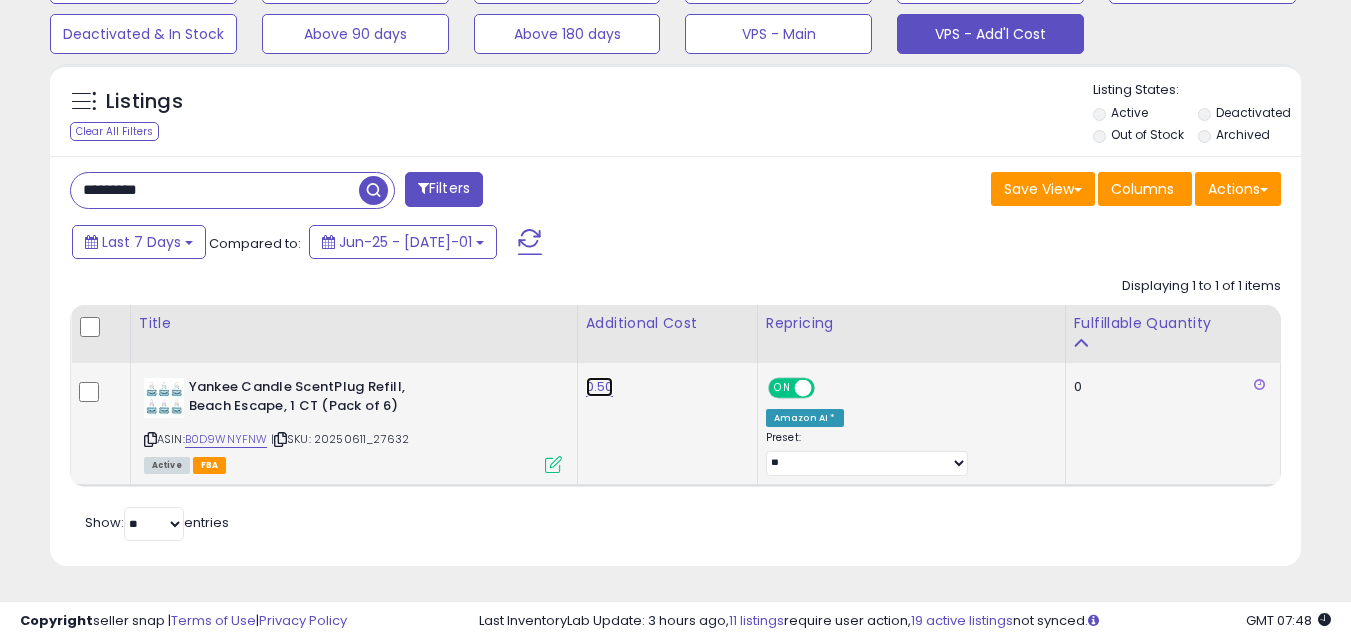 click on "0.50" at bounding box center (600, 387) 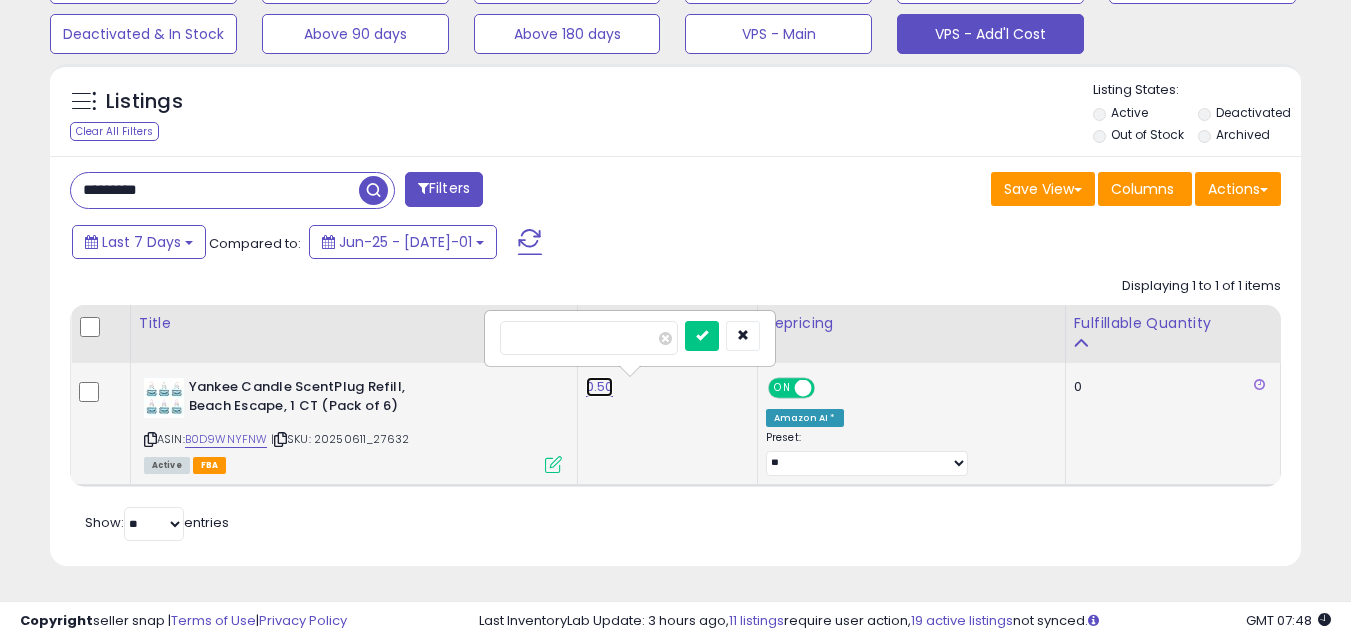 click on "0.50" at bounding box center [600, 387] 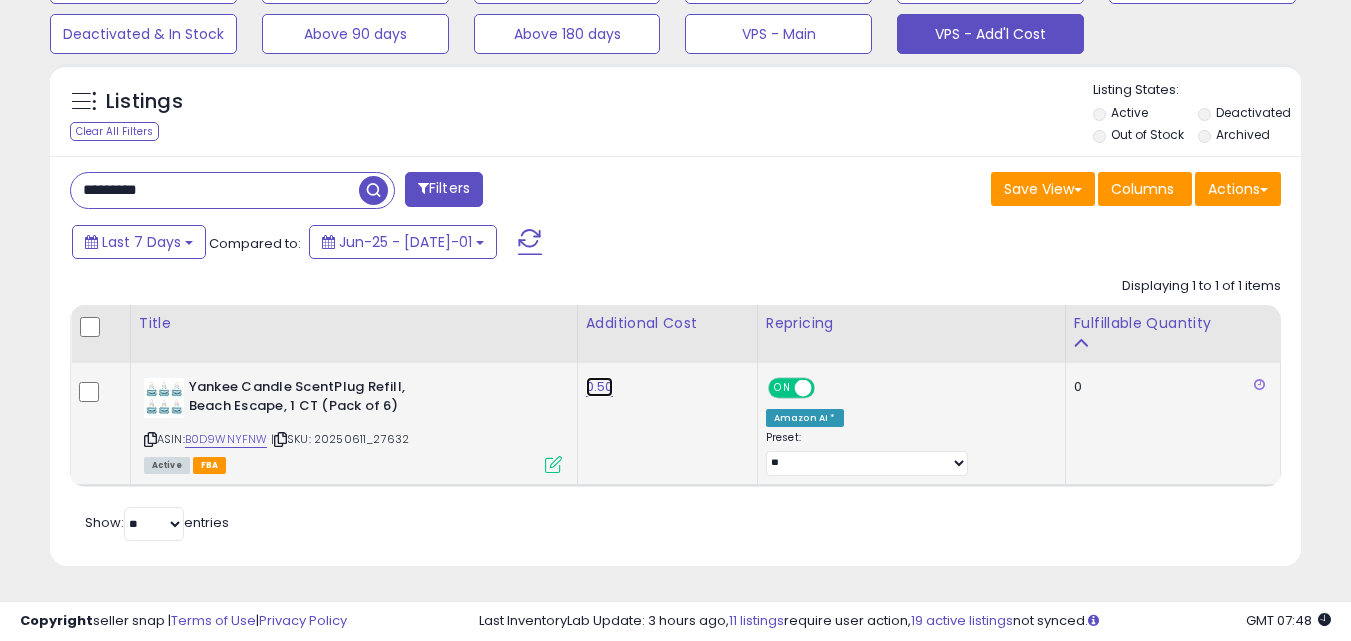 click on "0.50" at bounding box center [600, 387] 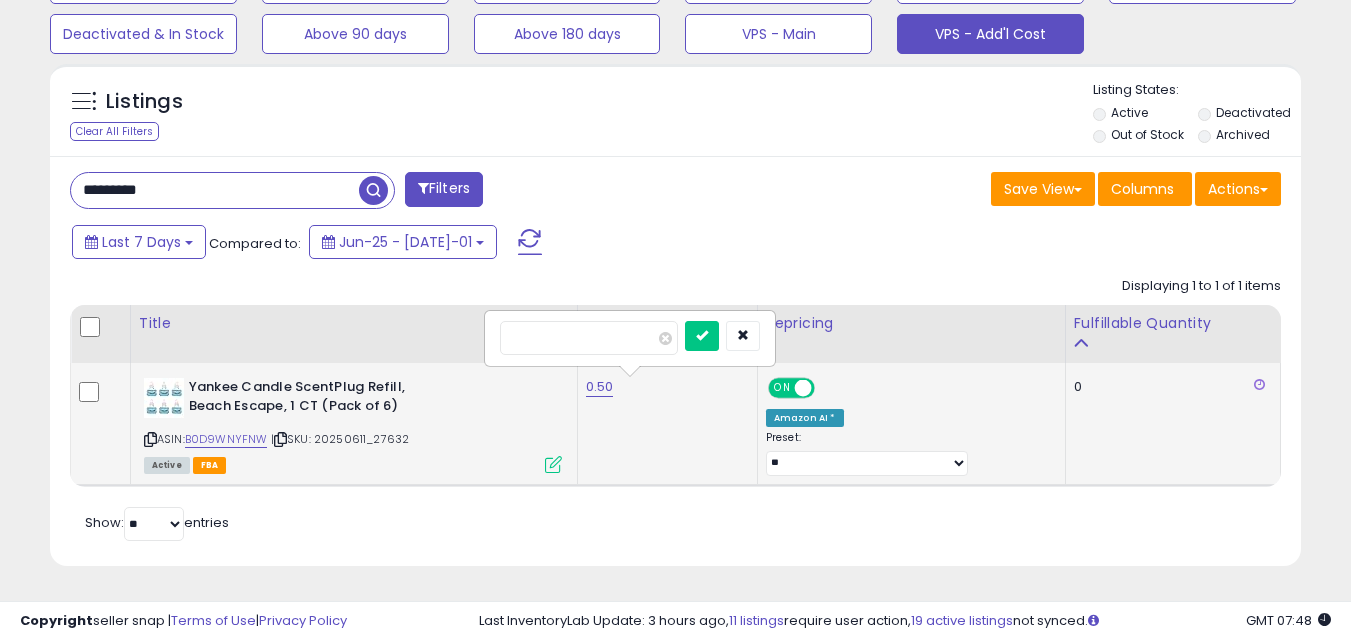 click on "****" at bounding box center [589, 338] 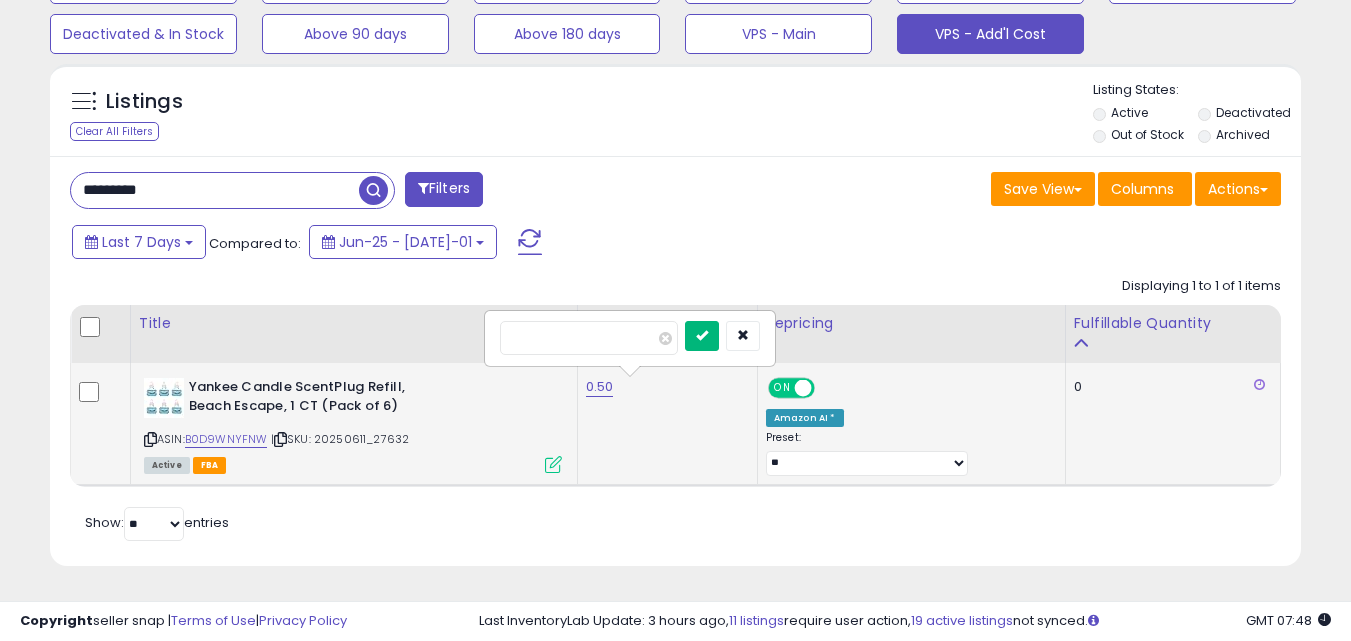 type on "****" 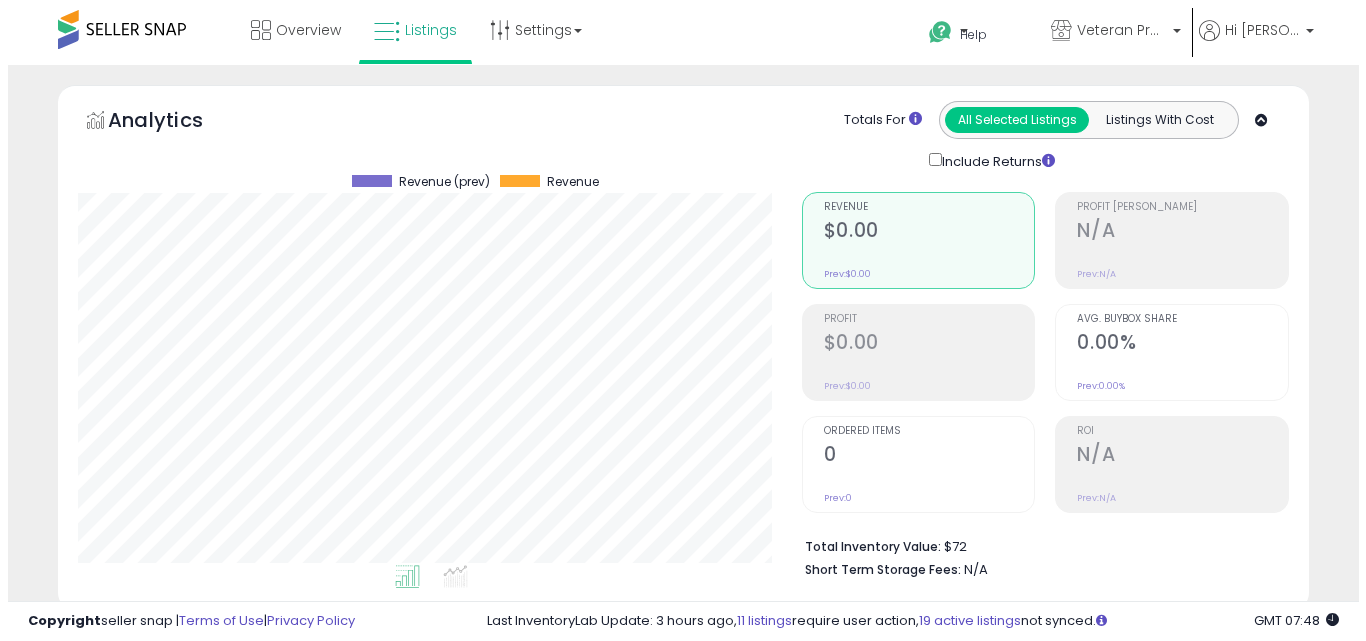 scroll, scrollTop: 400, scrollLeft: 0, axis: vertical 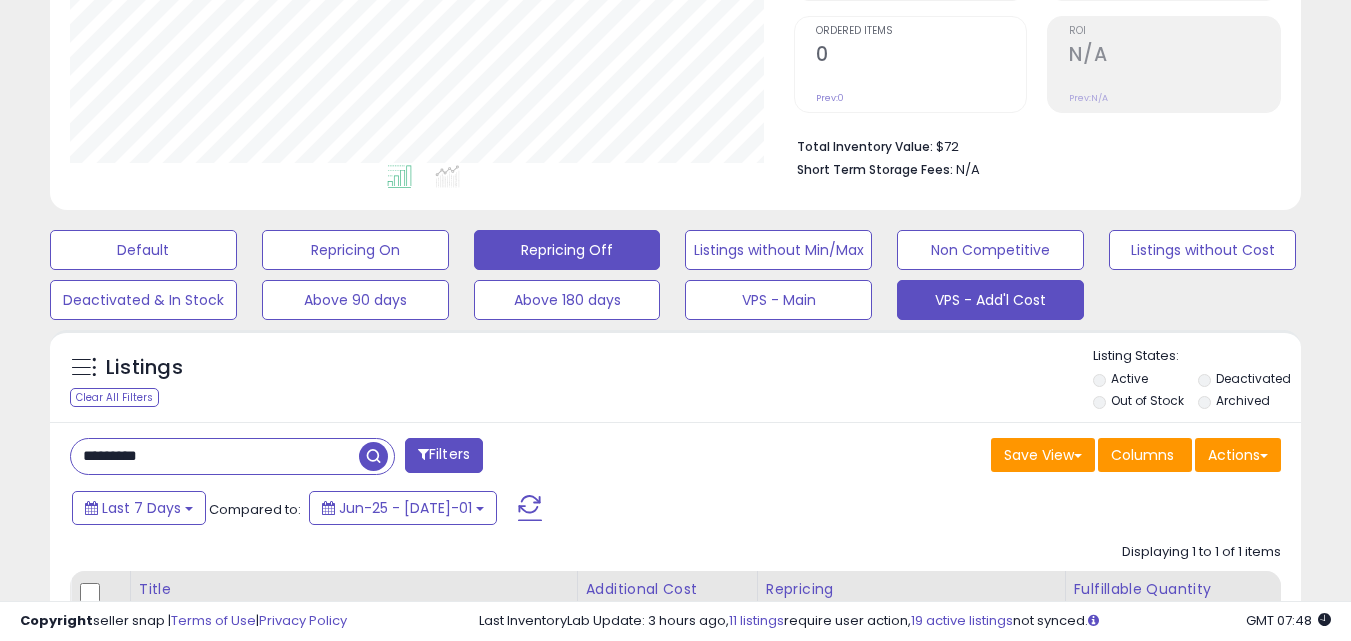 click on "Repricing Off" at bounding box center (143, 250) 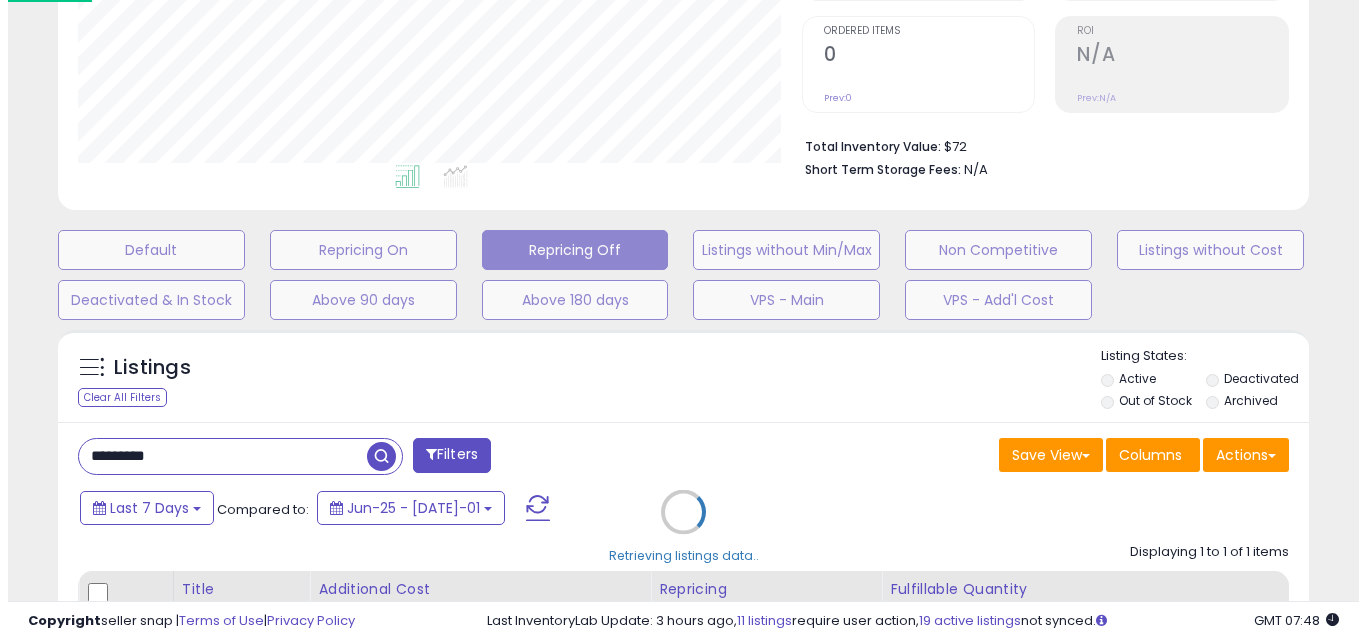 scroll, scrollTop: 999590, scrollLeft: 999267, axis: both 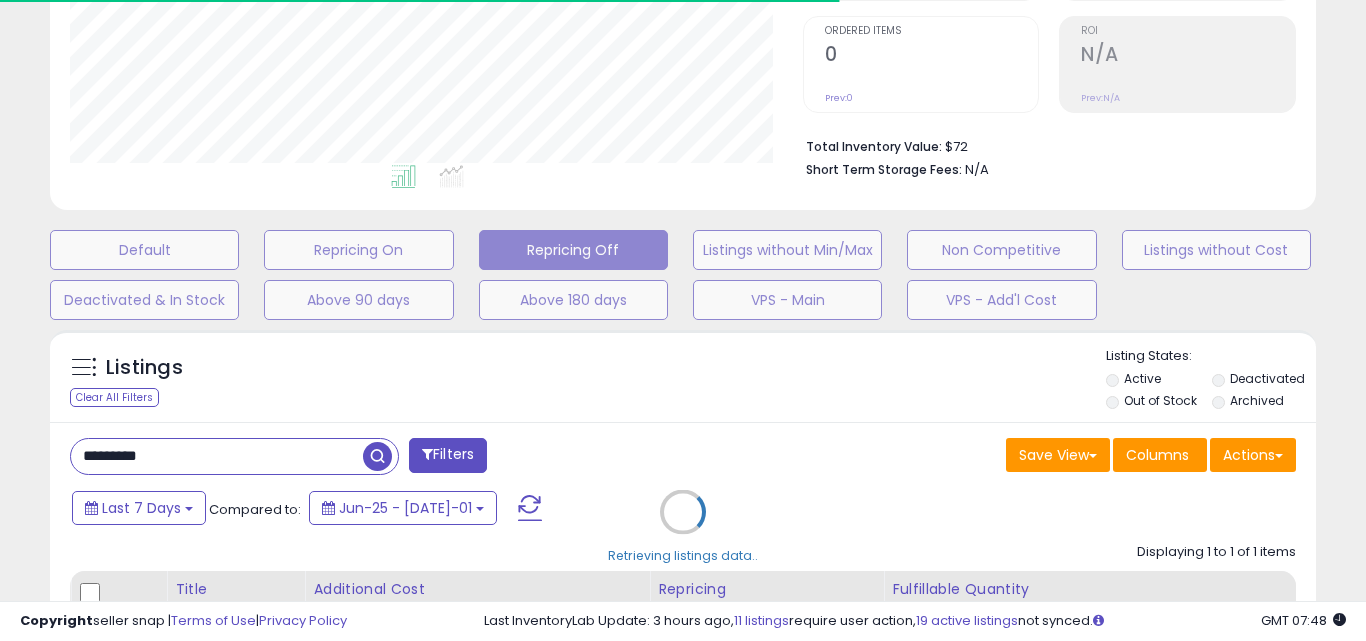 type 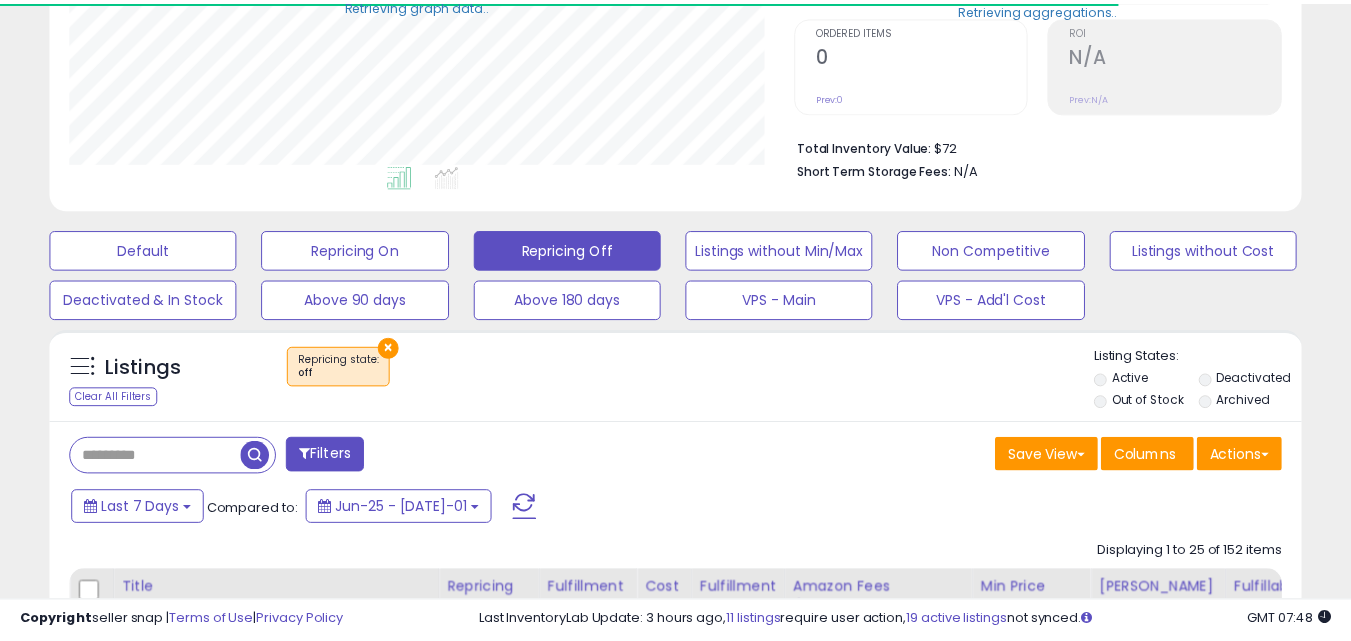 scroll, scrollTop: 600, scrollLeft: 0, axis: vertical 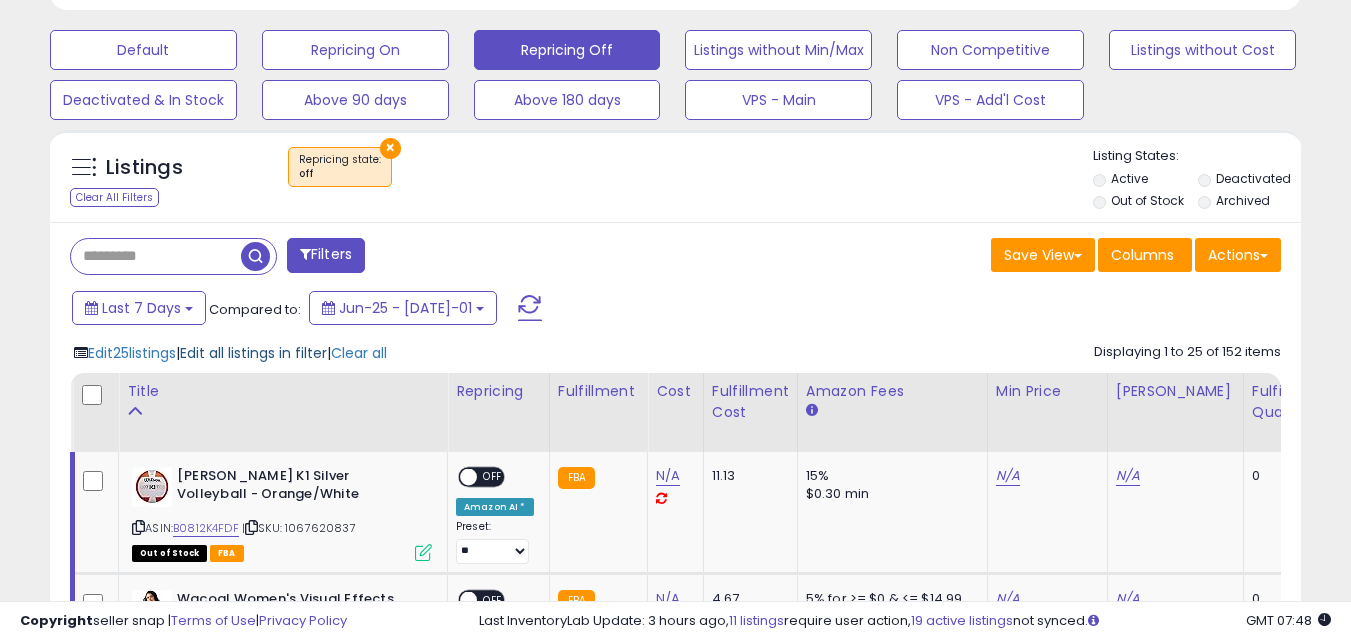 click on "Edit all listings in filter" at bounding box center (253, 353) 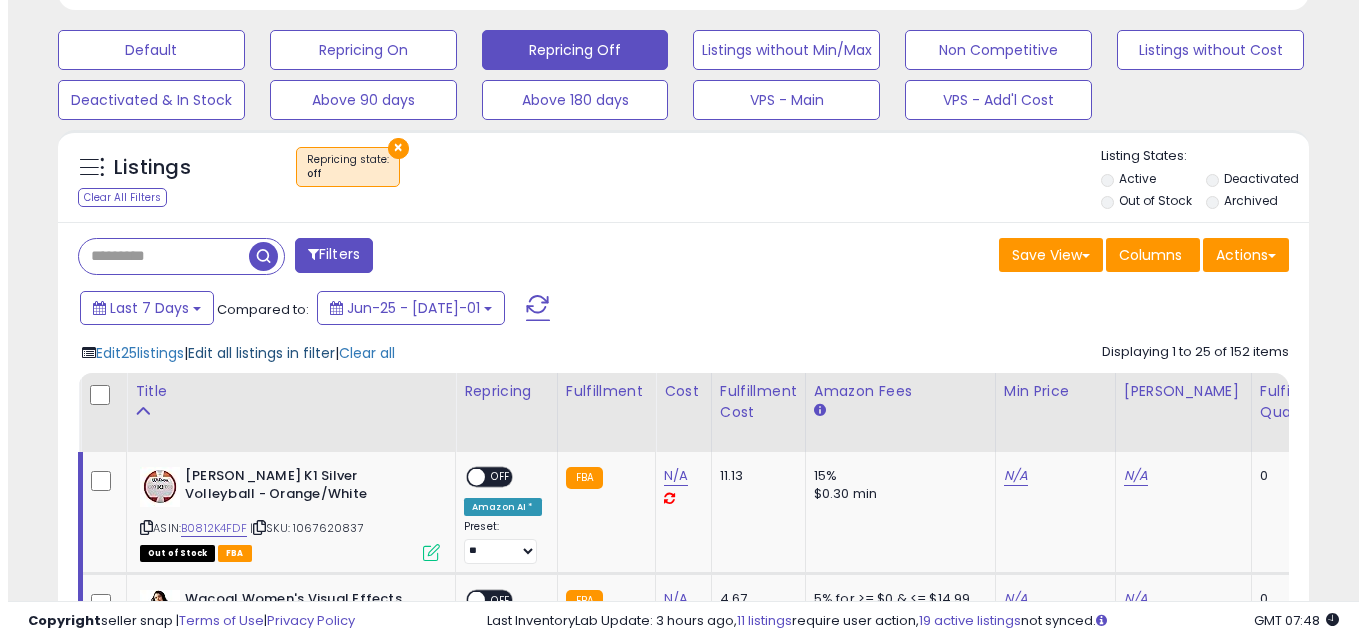scroll, scrollTop: 999590, scrollLeft: 999267, axis: both 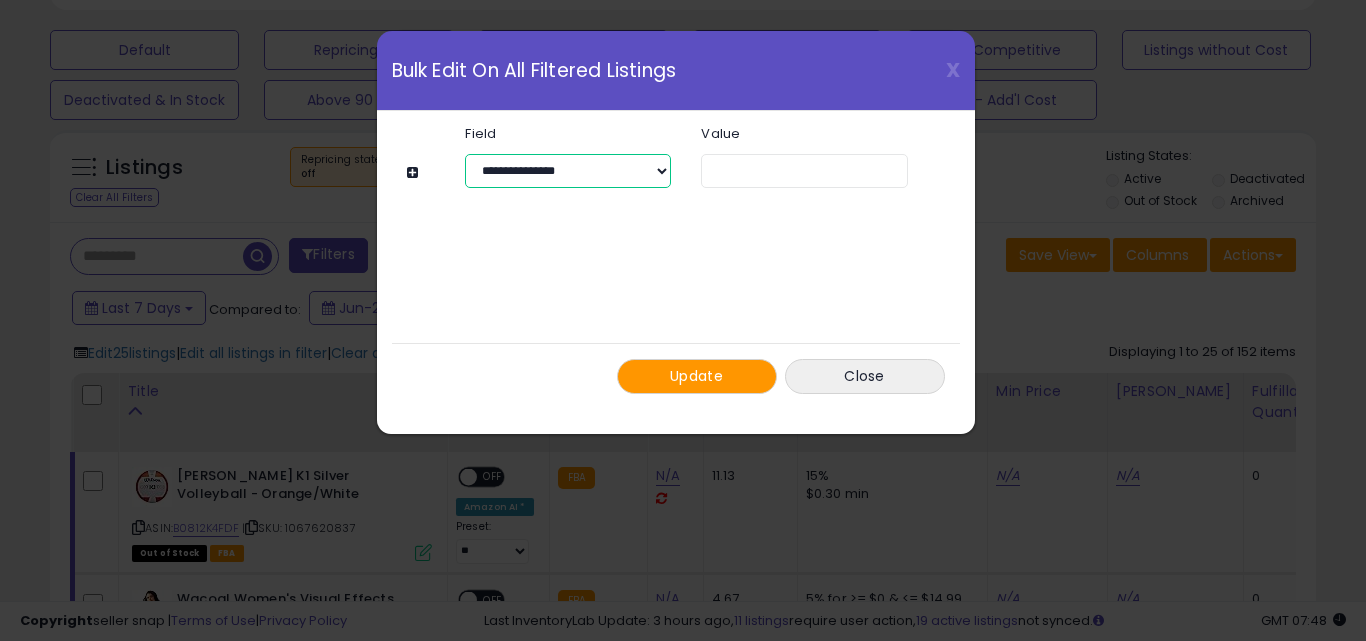 click on "**********" at bounding box center [568, 171] 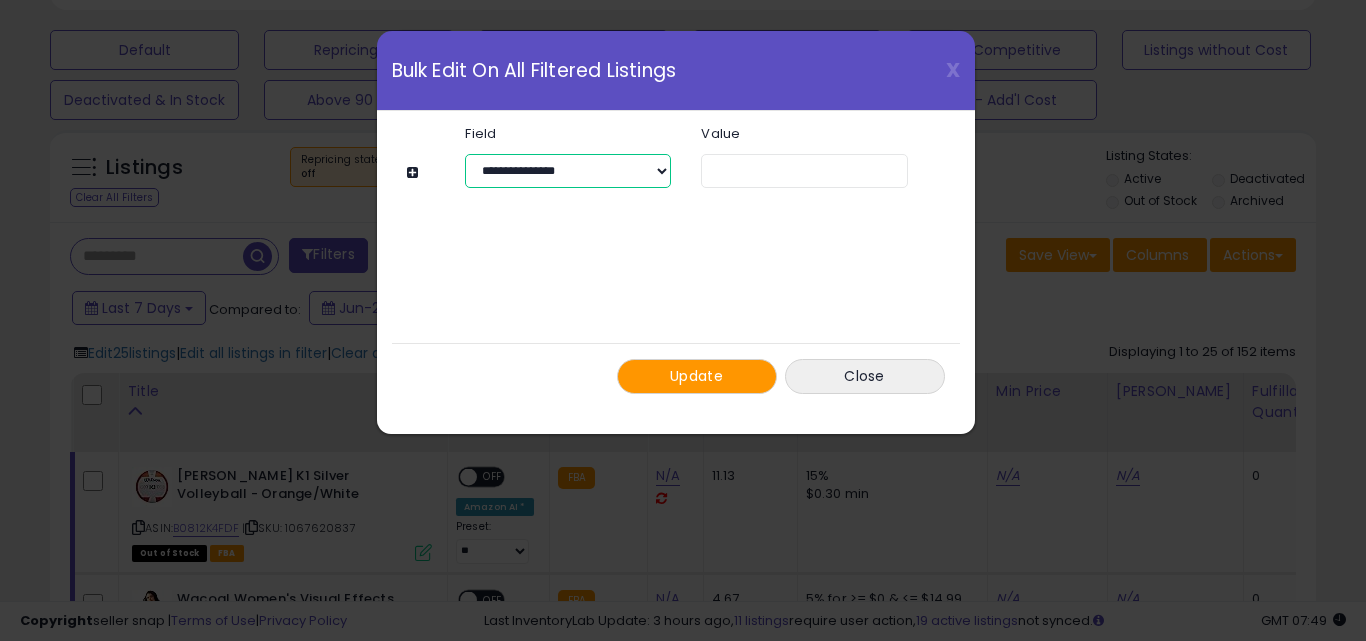 select on "*********" 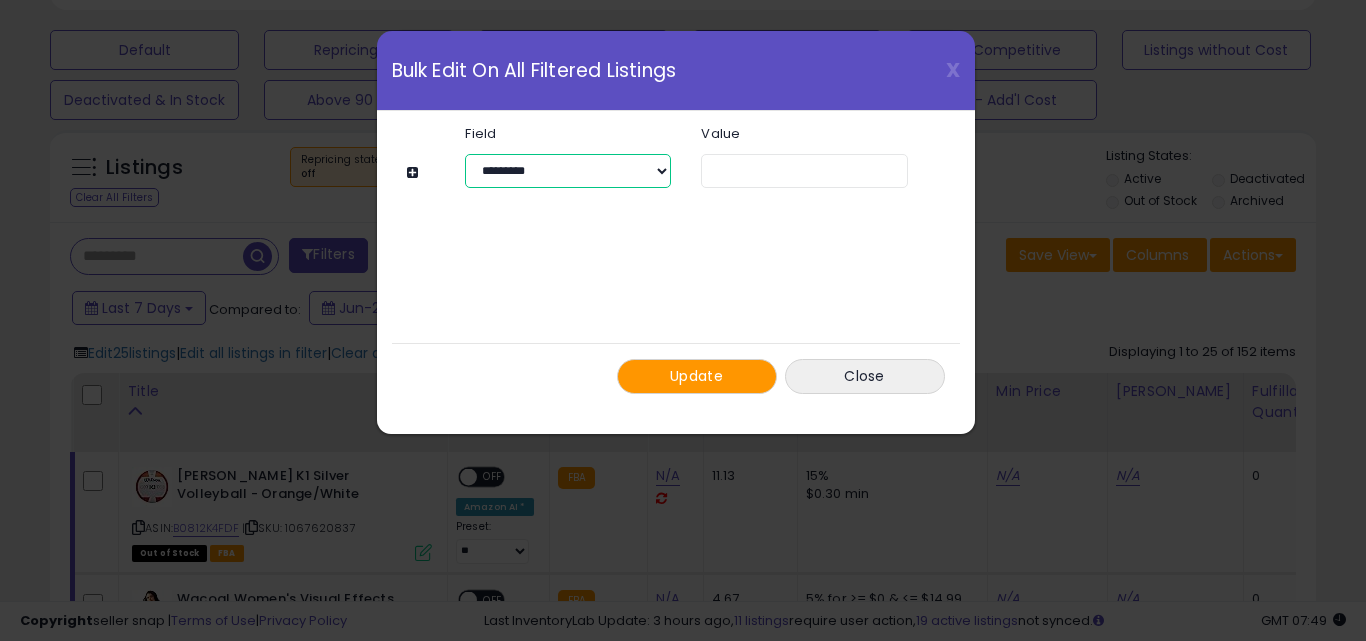 click on "**********" at bounding box center (568, 171) 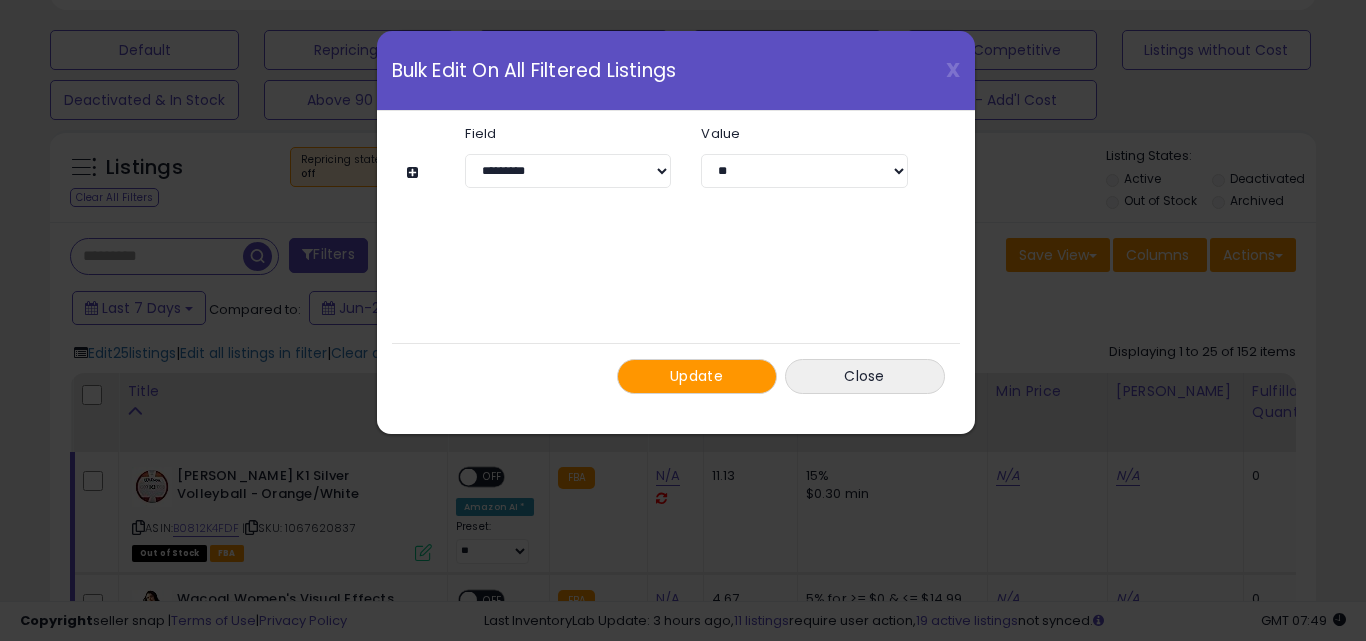 click at bounding box center (415, 172) 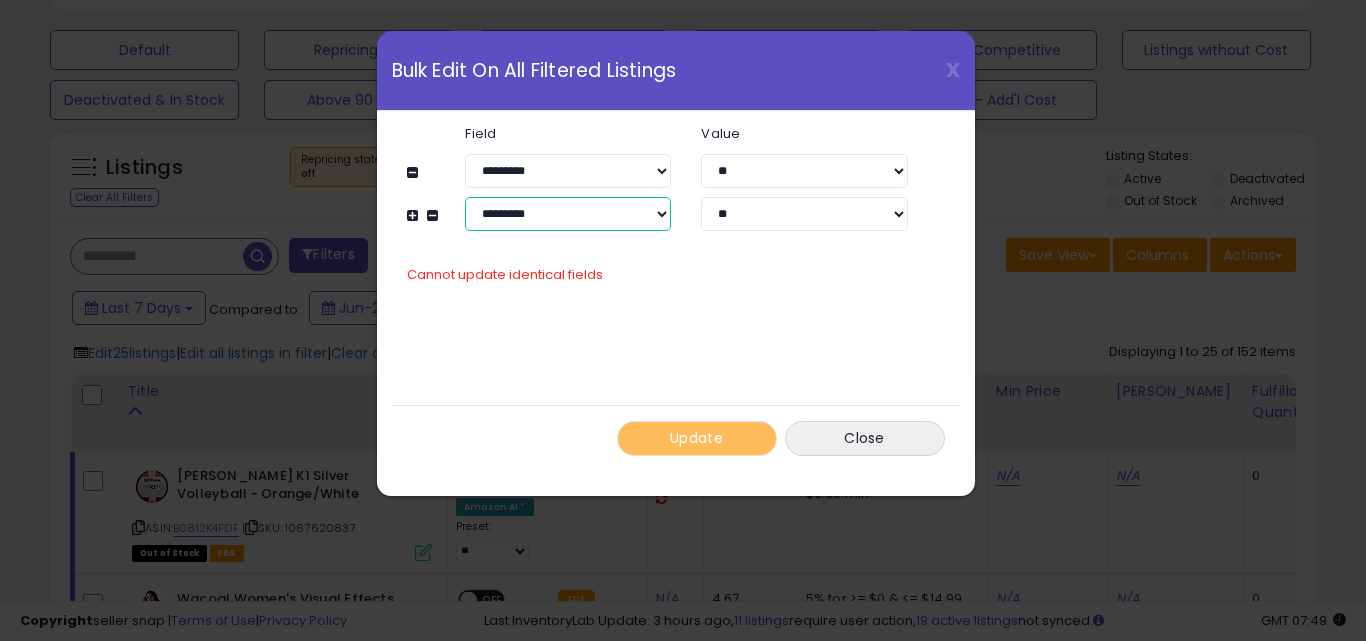 click on "**********" at bounding box center (568, 214) 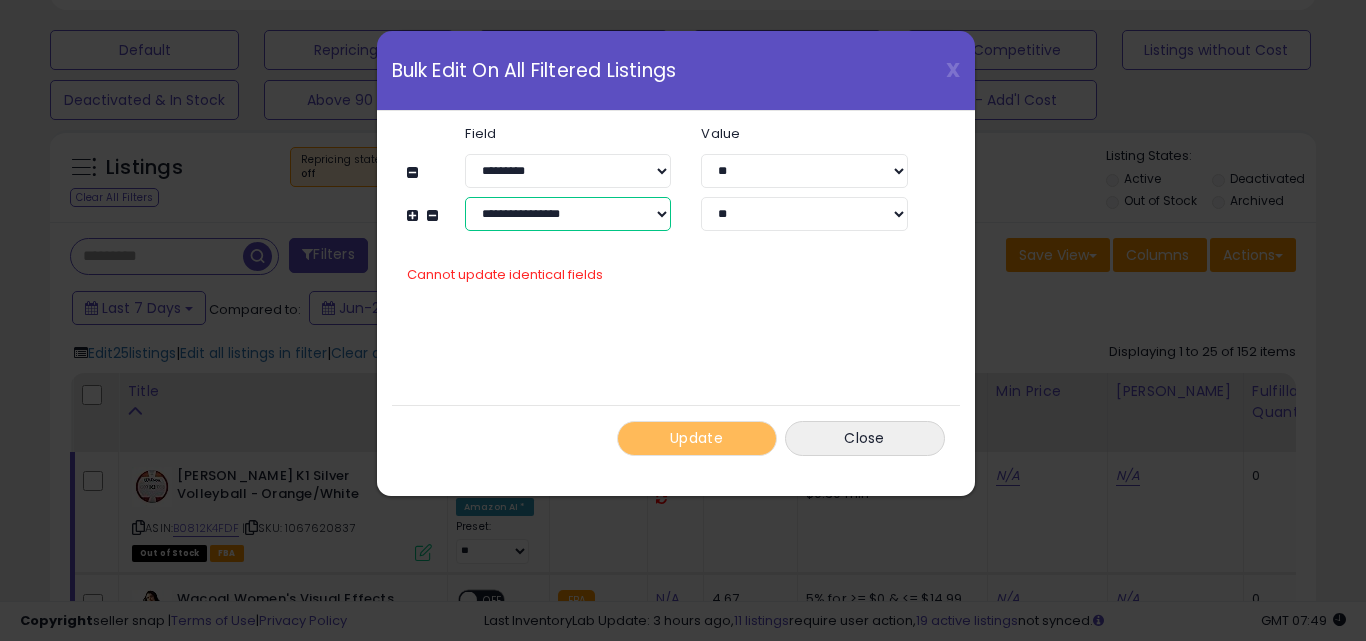 click on "**********" at bounding box center (568, 214) 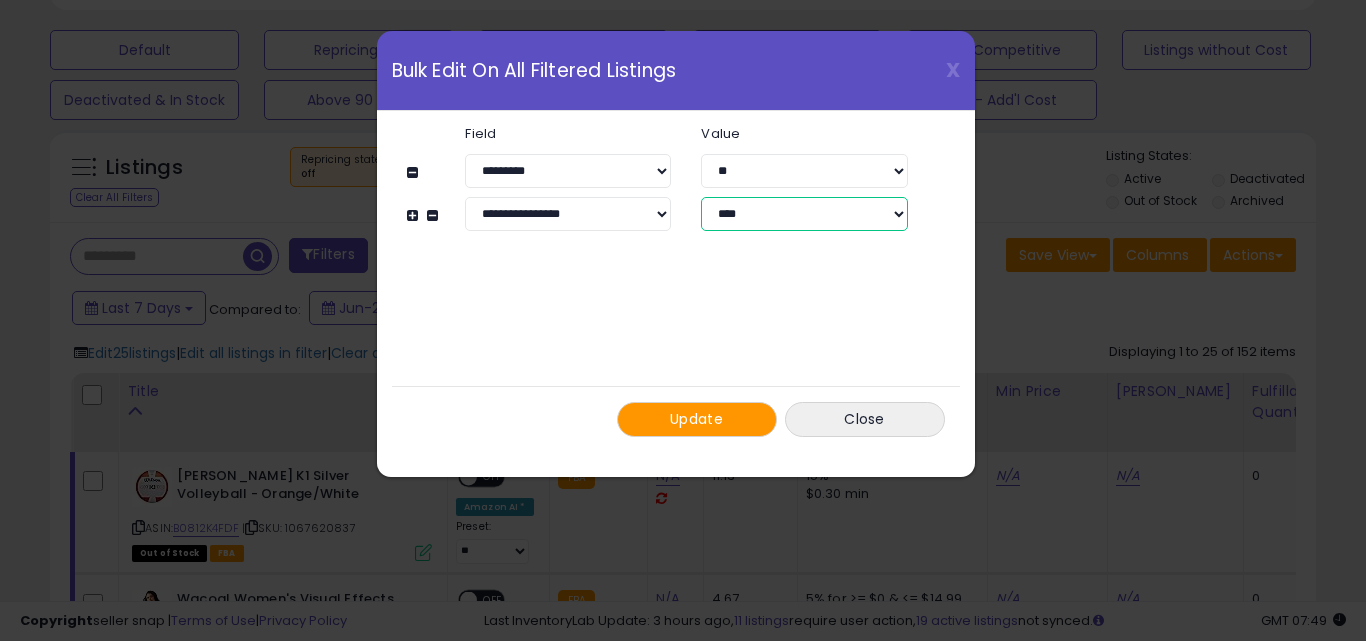 click on "**********" at bounding box center [804, 214] 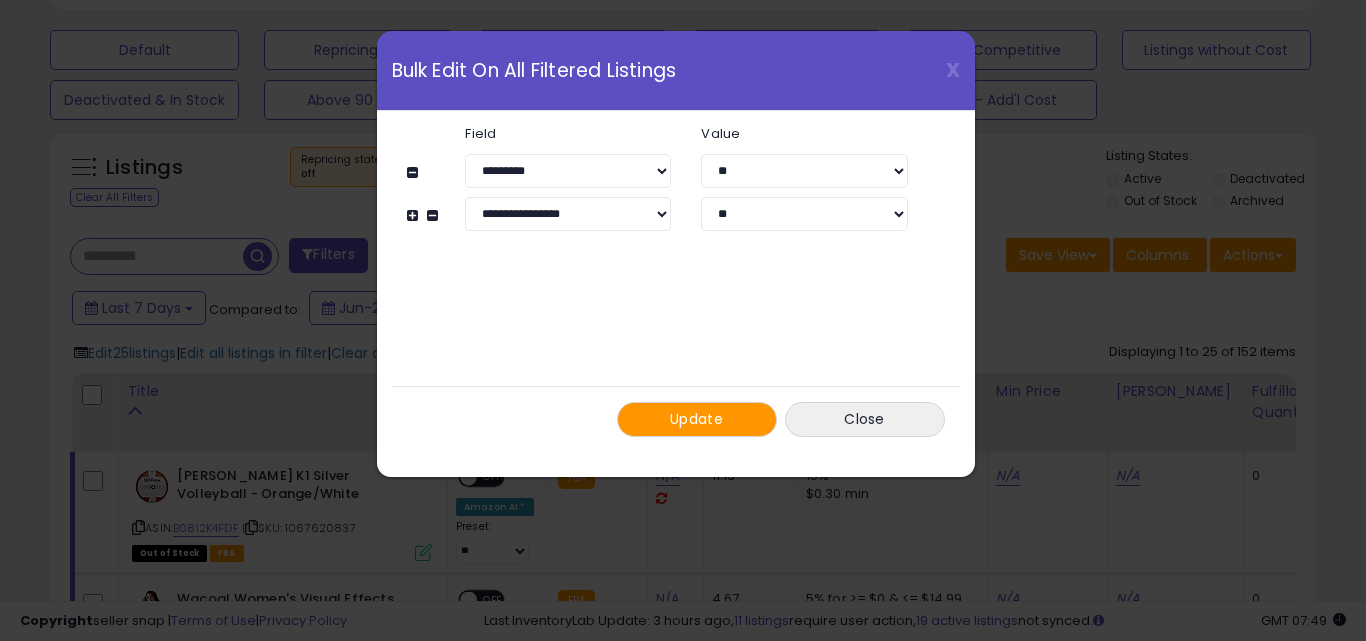 click on "Update" at bounding box center (697, 419) 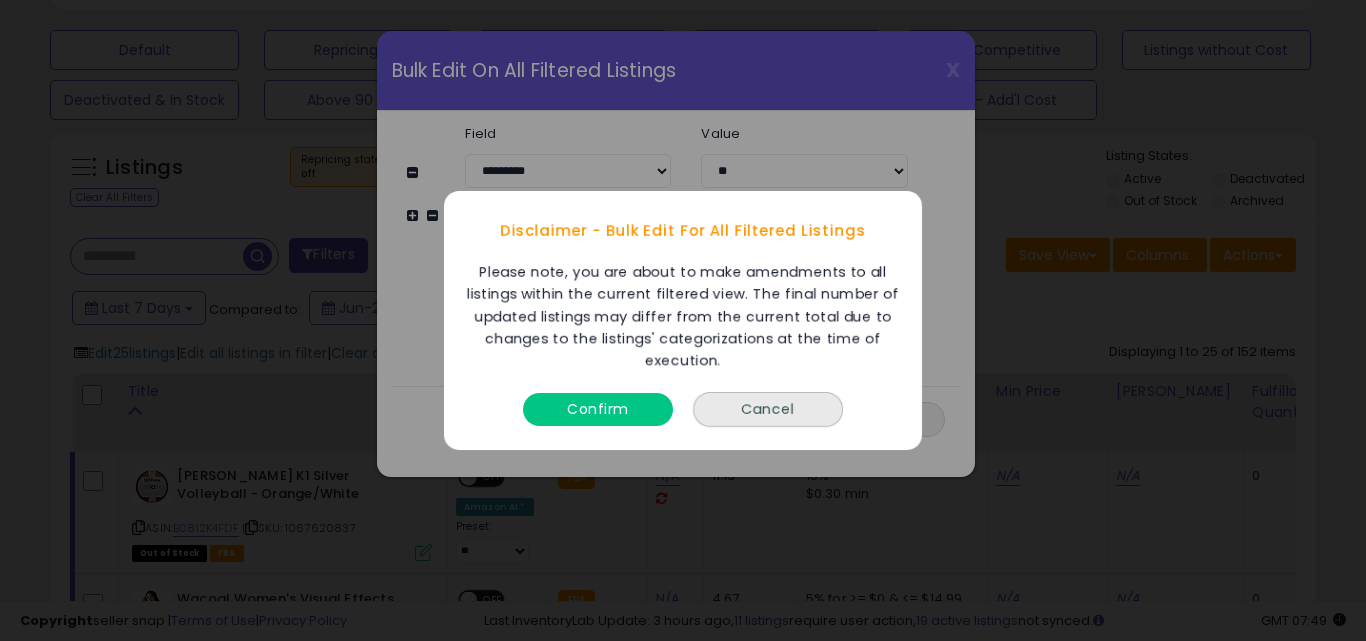 click on "Confirm" at bounding box center [598, 409] 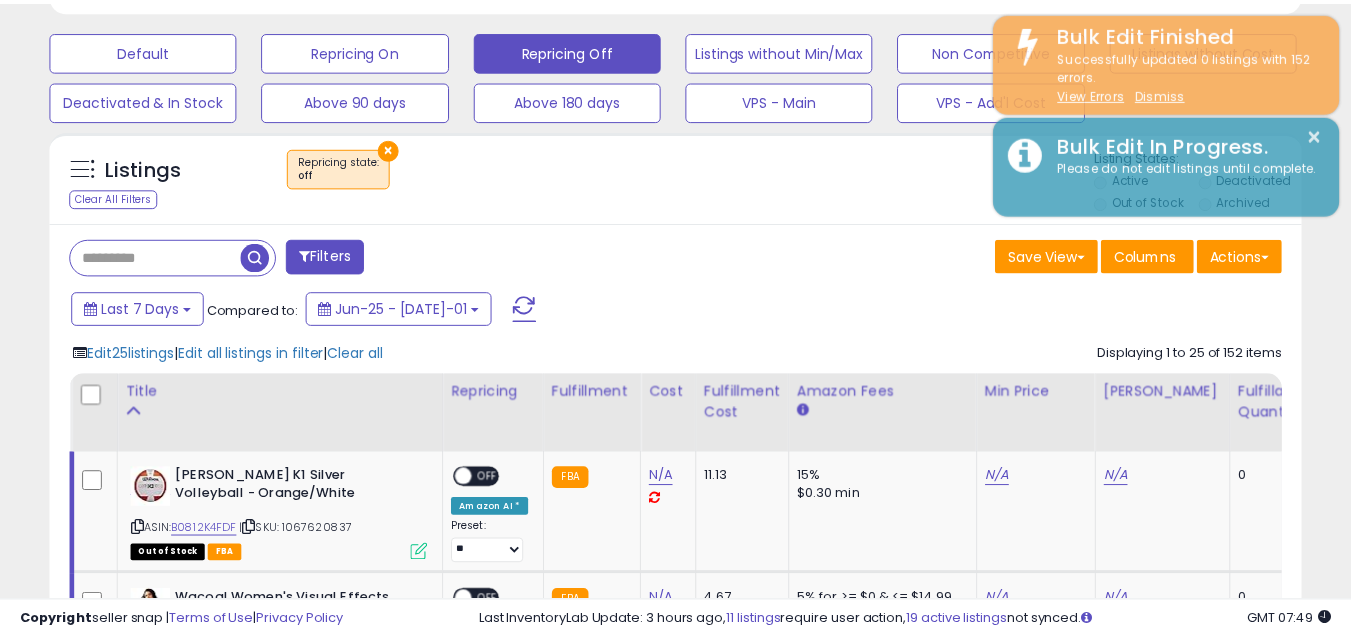 scroll, scrollTop: 410, scrollLeft: 724, axis: both 